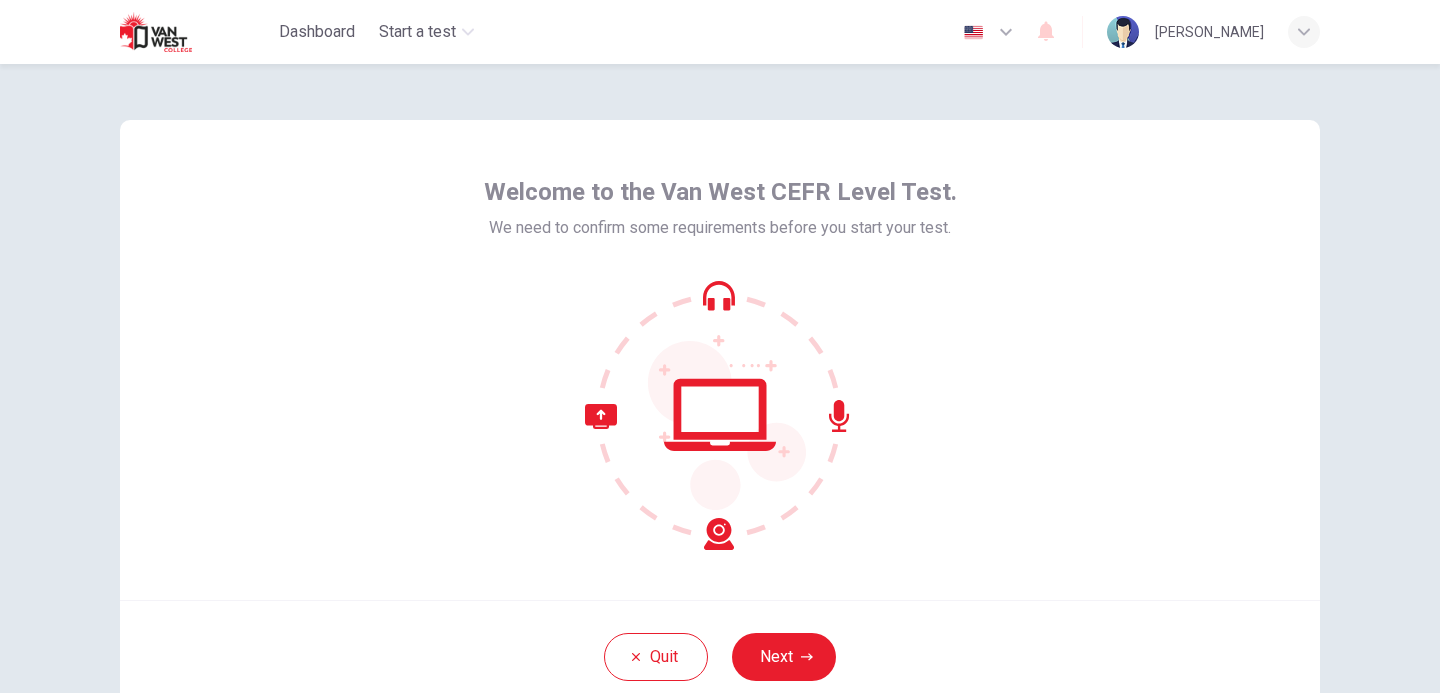 scroll, scrollTop: 0, scrollLeft: 0, axis: both 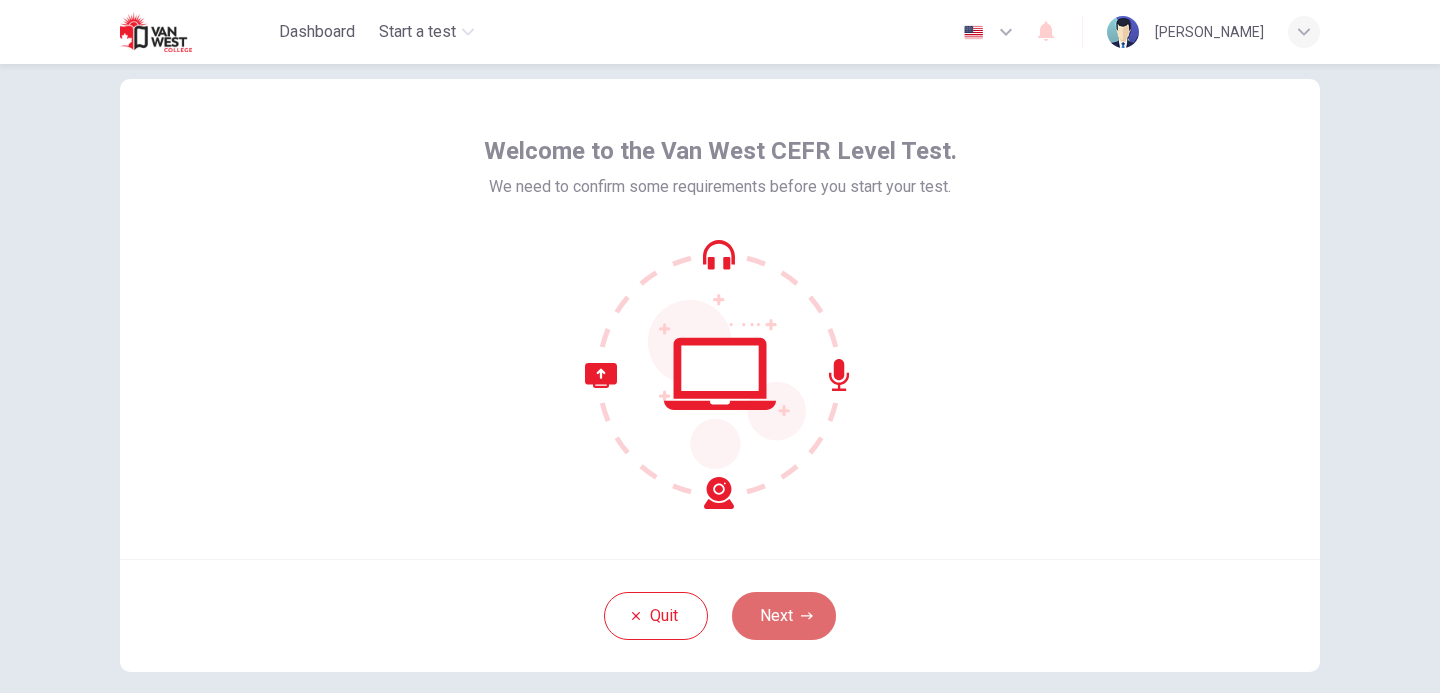 click on "Next" at bounding box center [784, 616] 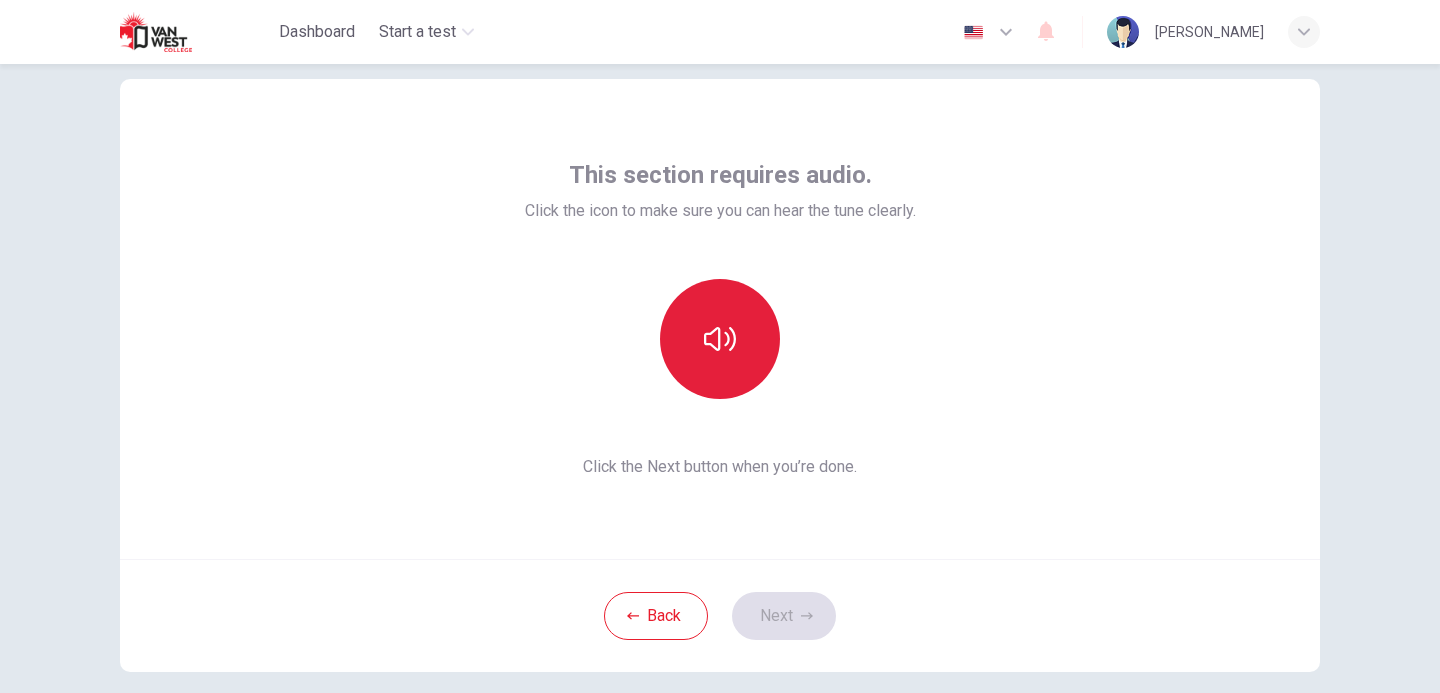 click at bounding box center (720, 339) 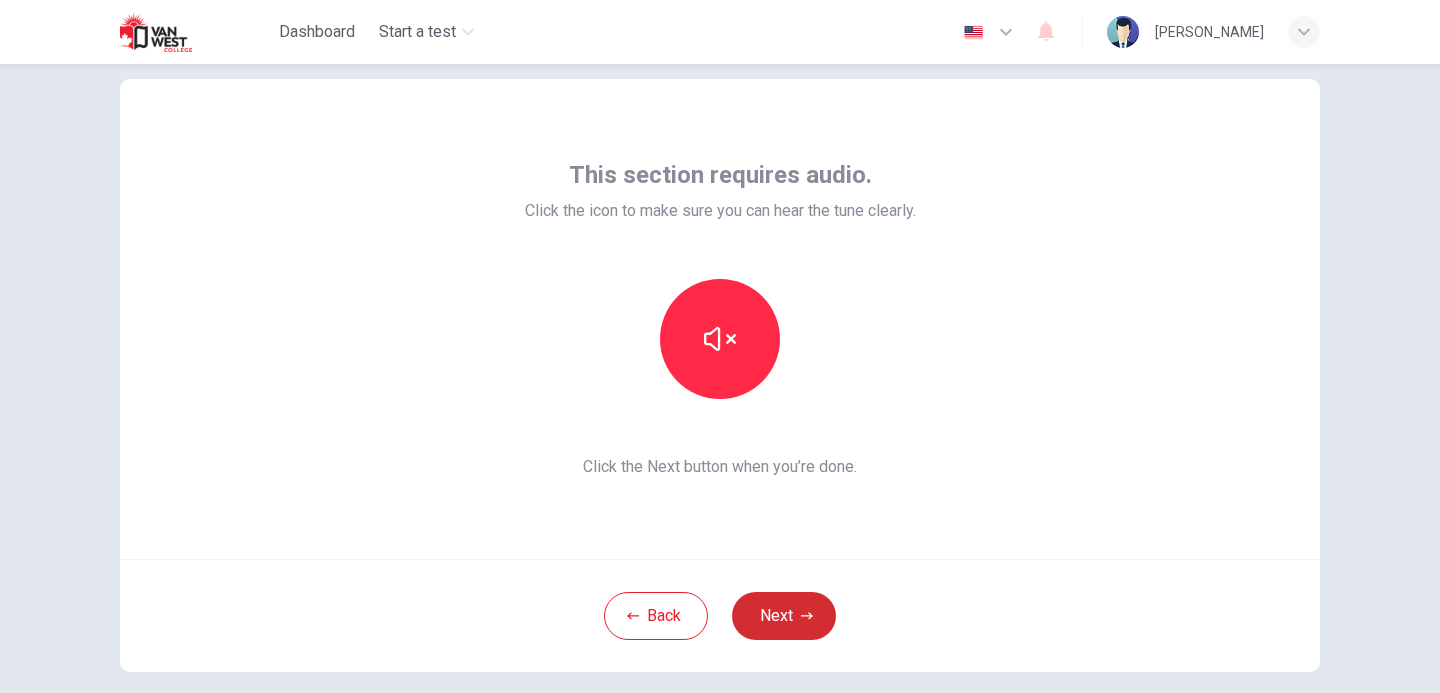 click 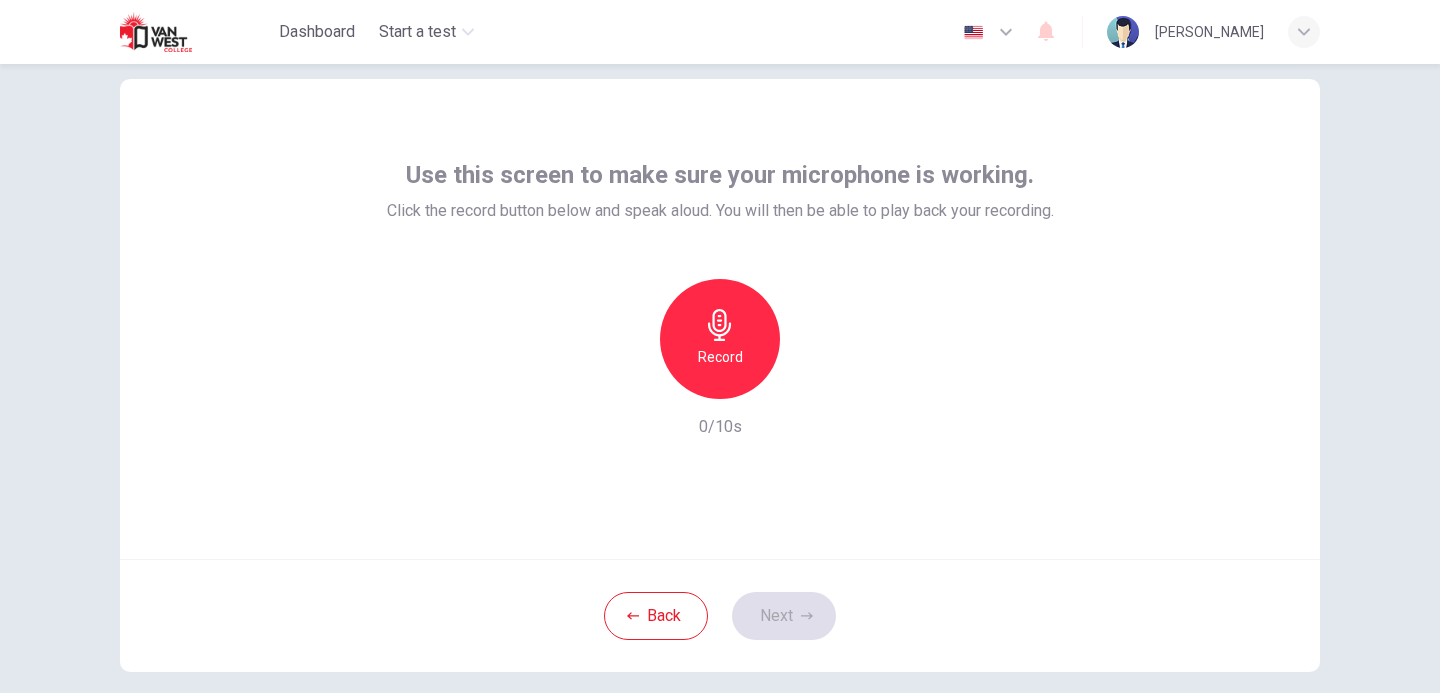 click on "Record" at bounding box center (720, 357) 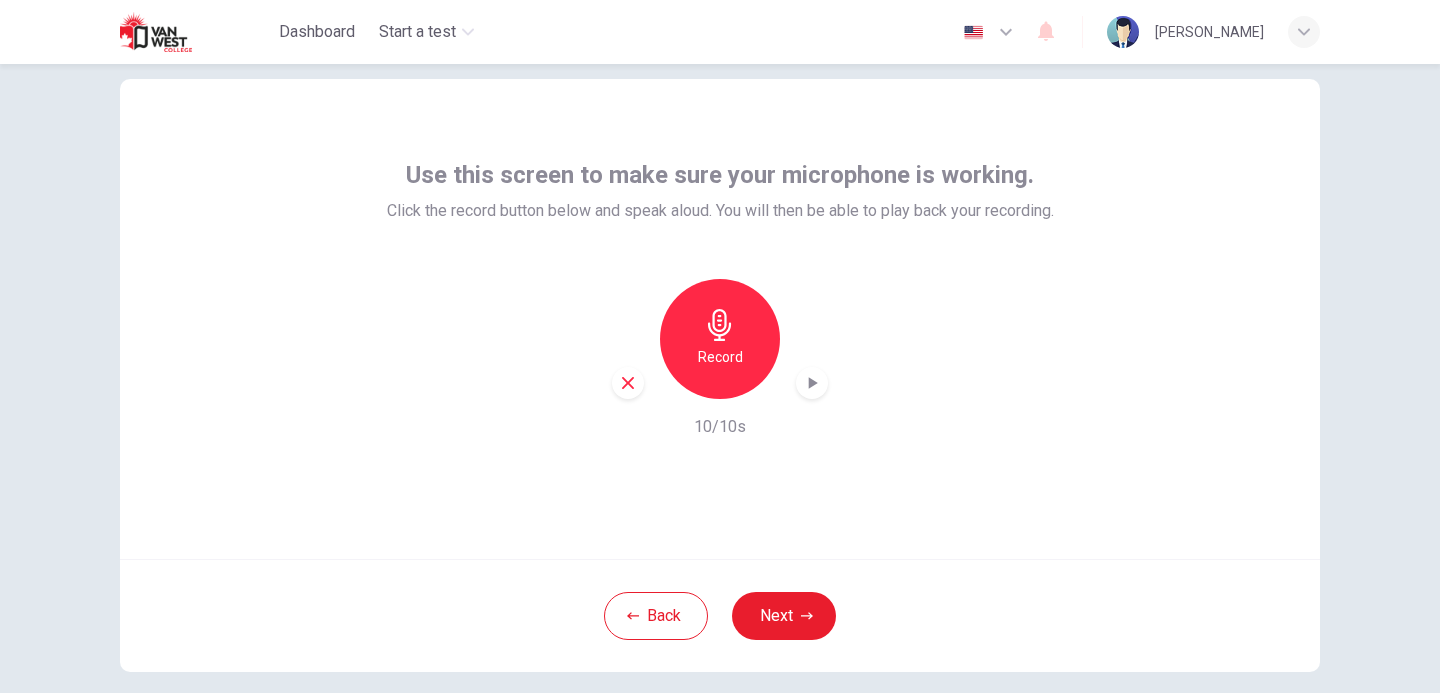 click 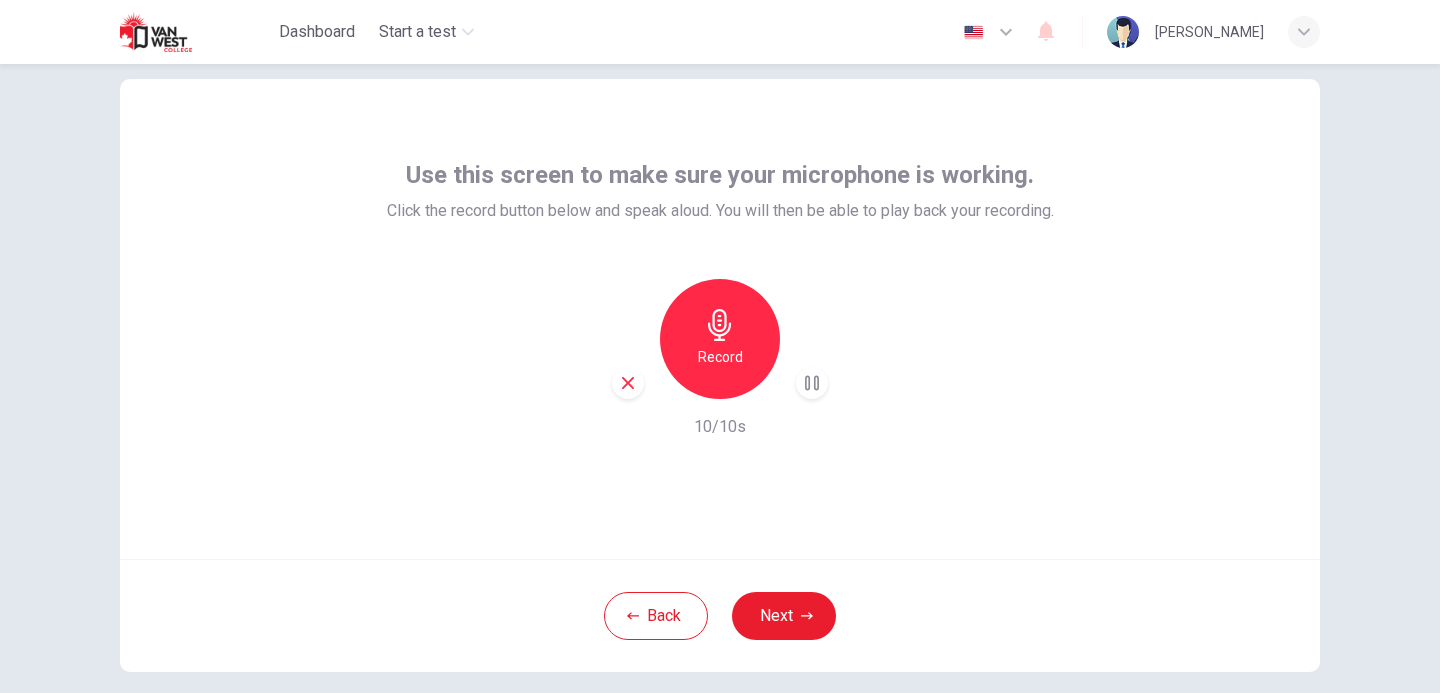click 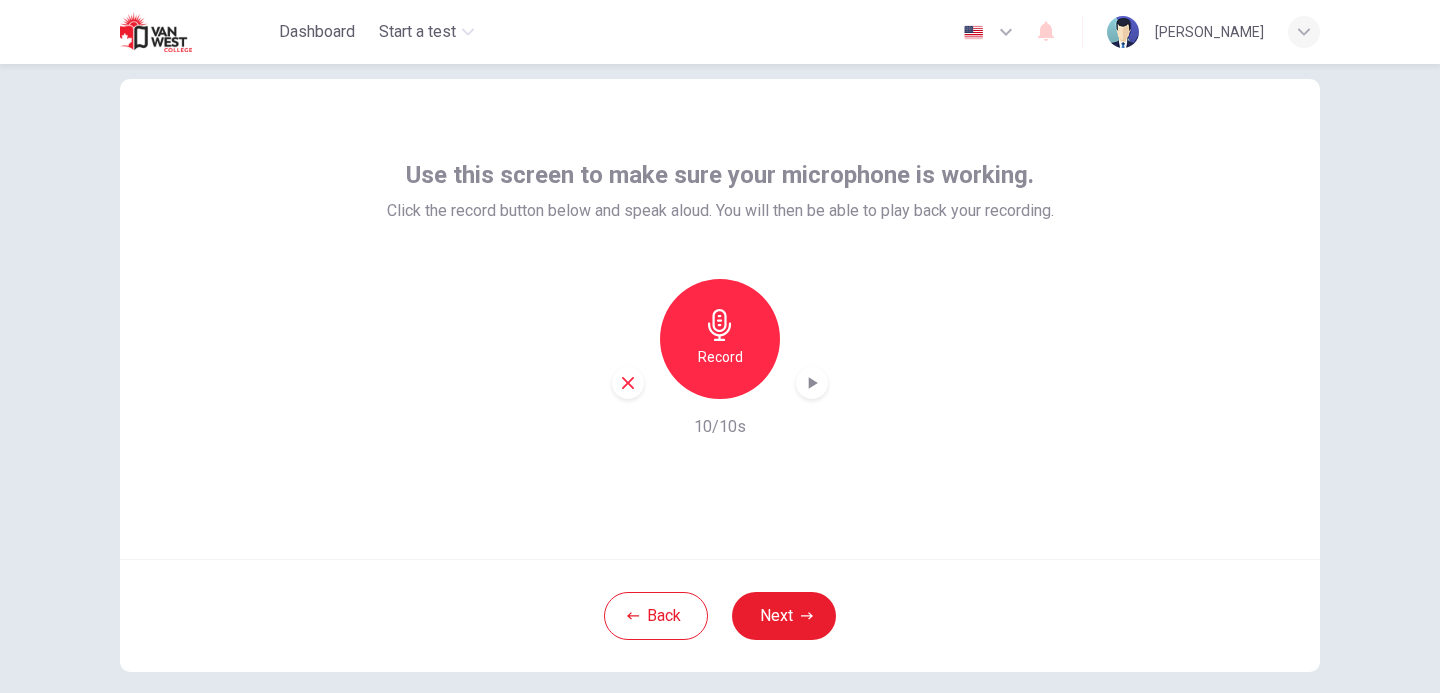 drag, startPoint x: 1115, startPoint y: 370, endPoint x: 1059, endPoint y: 423, distance: 77.10383 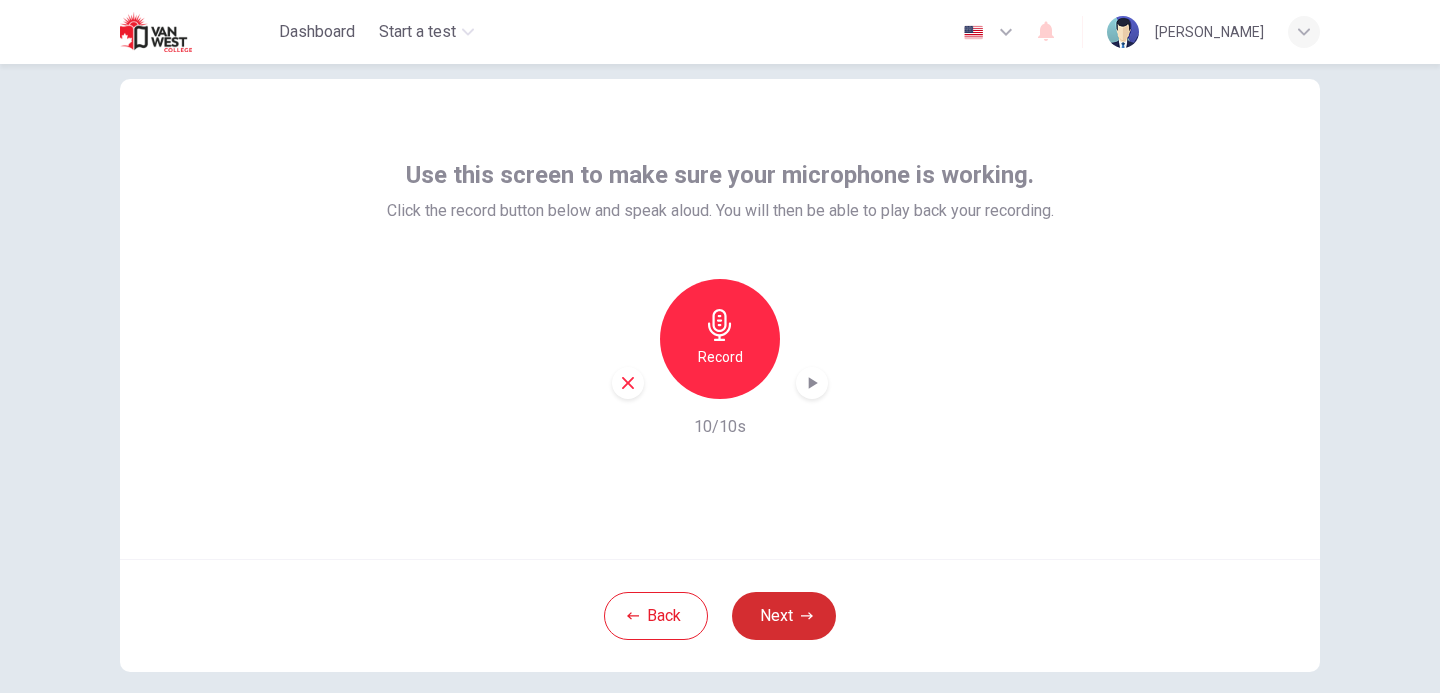 click on "Next" at bounding box center (784, 616) 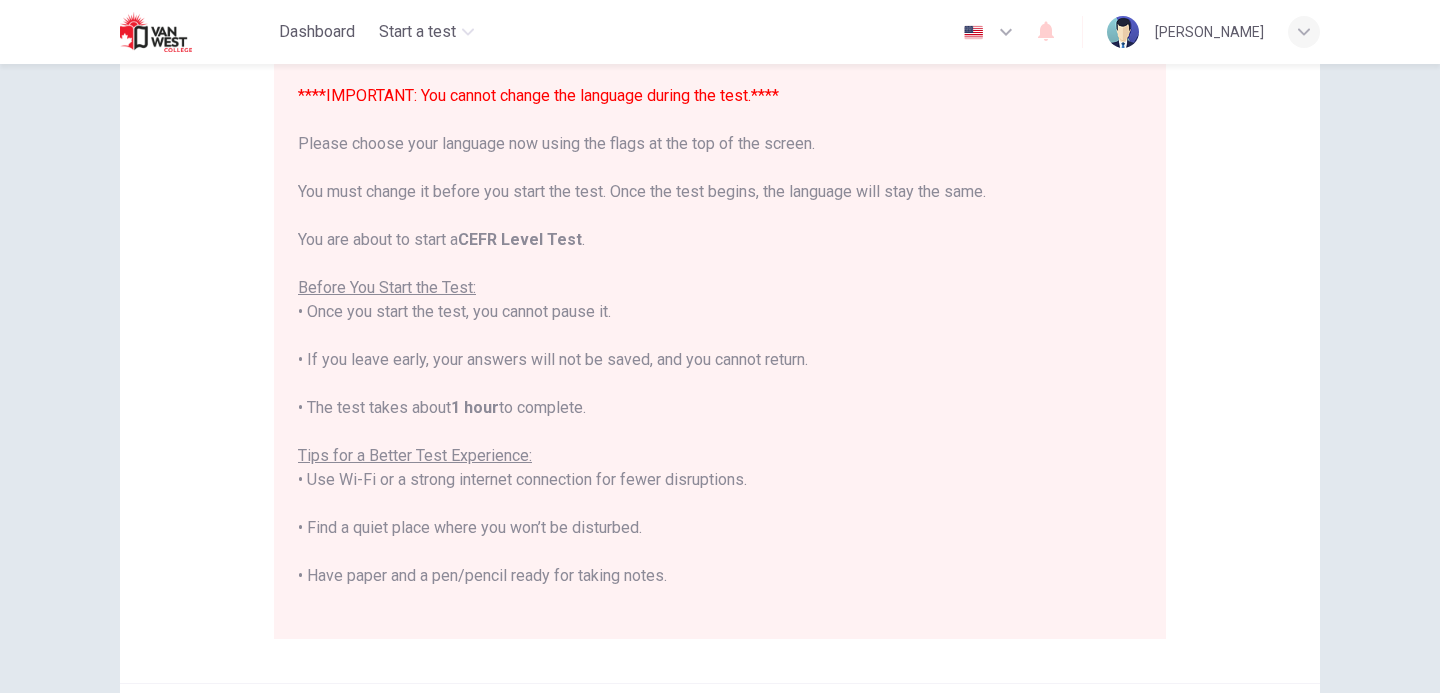 scroll, scrollTop: 419, scrollLeft: 0, axis: vertical 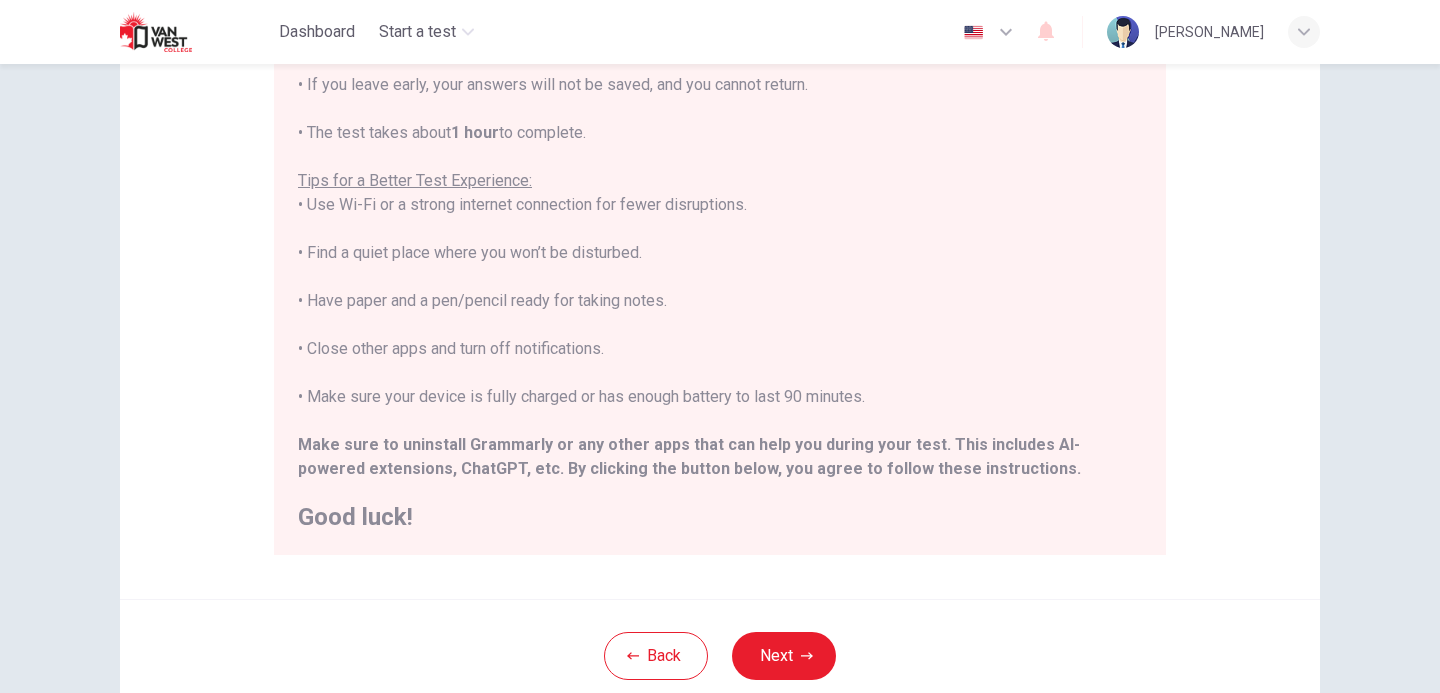 click on "Next" at bounding box center (784, 656) 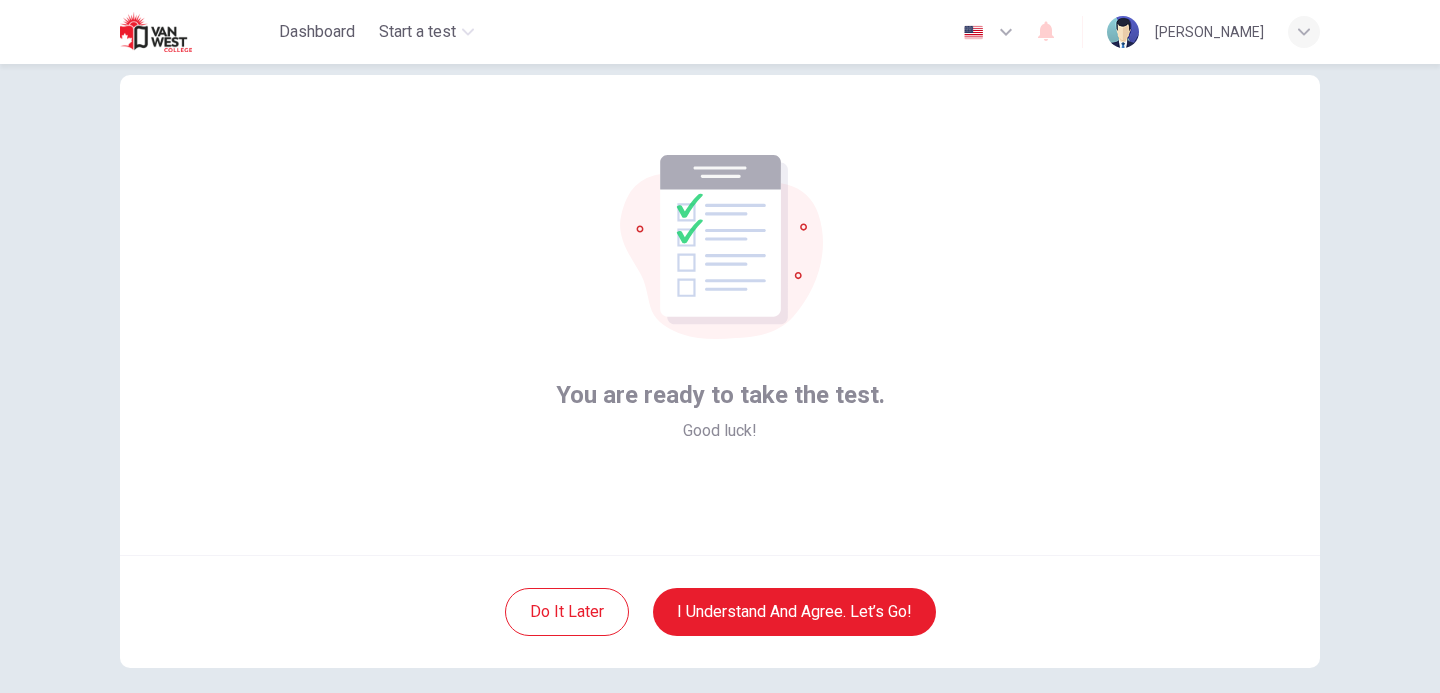 scroll, scrollTop: 31, scrollLeft: 0, axis: vertical 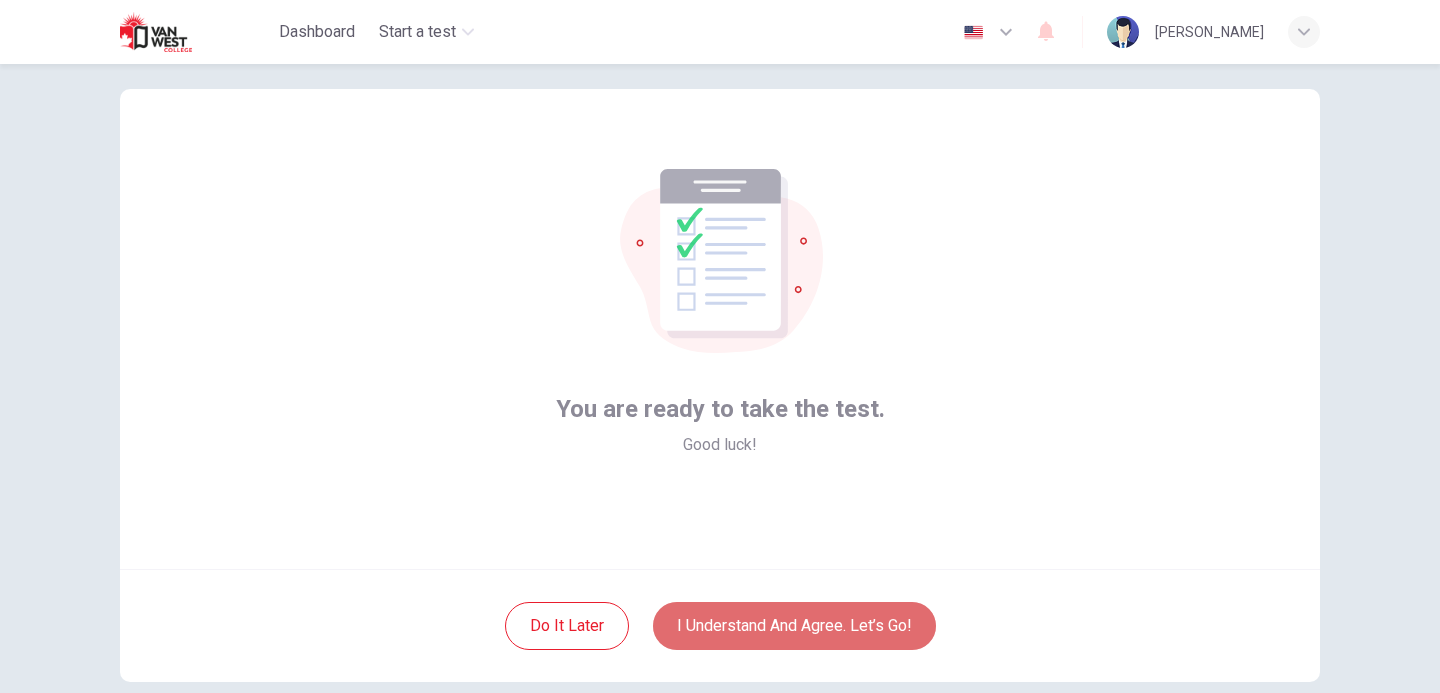 click on "I understand and agree. Let’s go!" at bounding box center [794, 626] 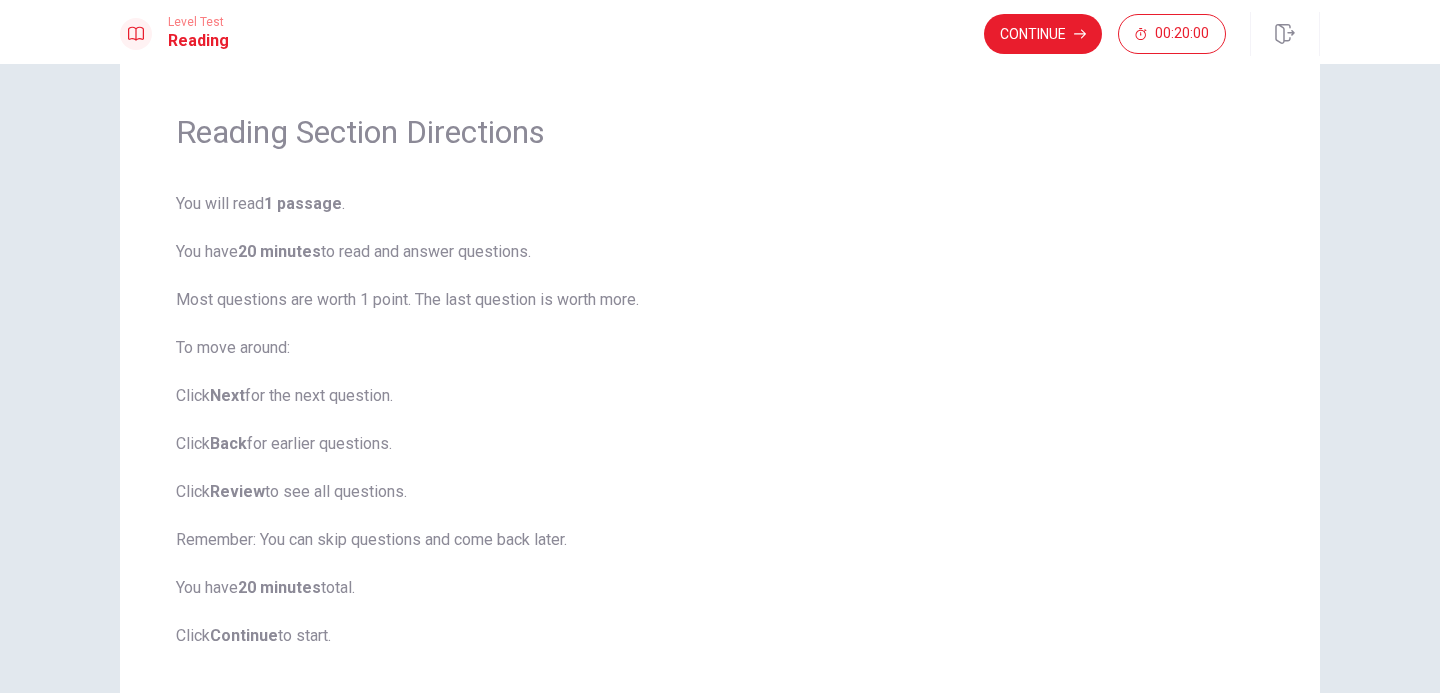 scroll, scrollTop: 69, scrollLeft: 0, axis: vertical 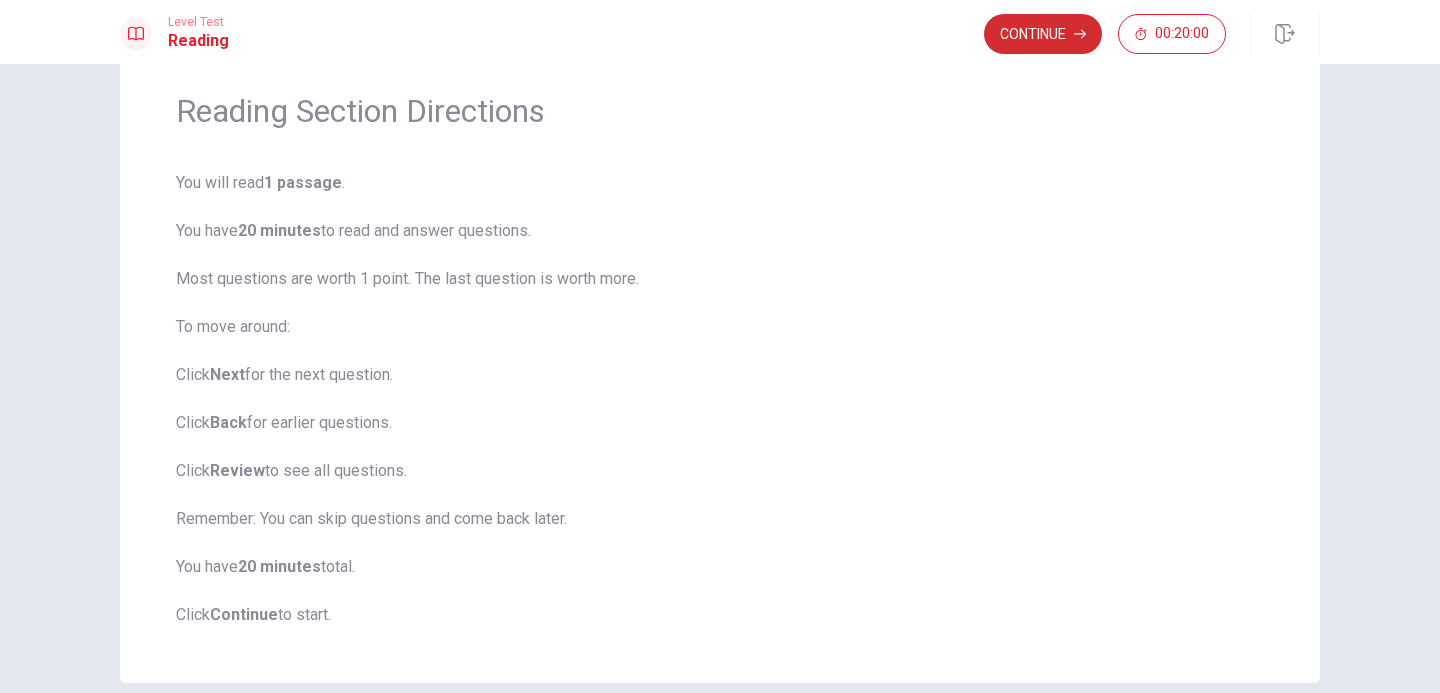 click on "Continue" at bounding box center [1043, 34] 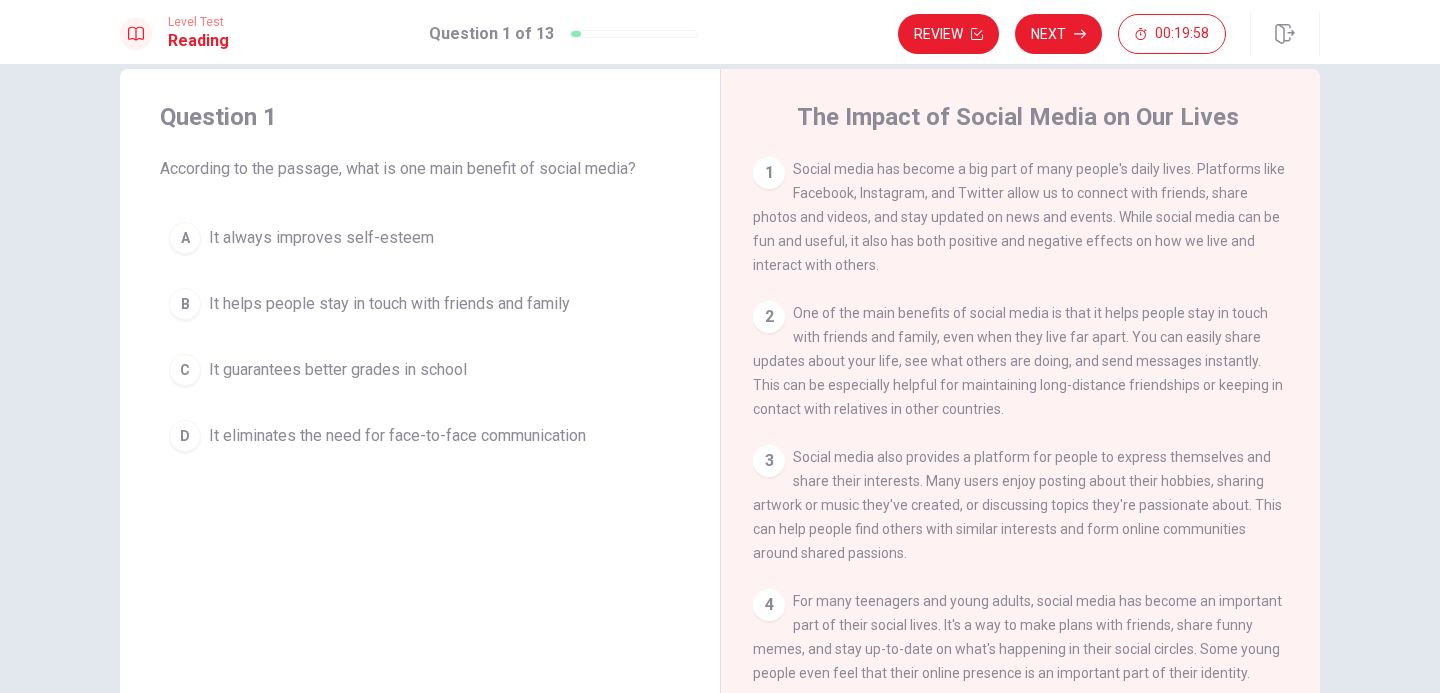scroll, scrollTop: 34, scrollLeft: 0, axis: vertical 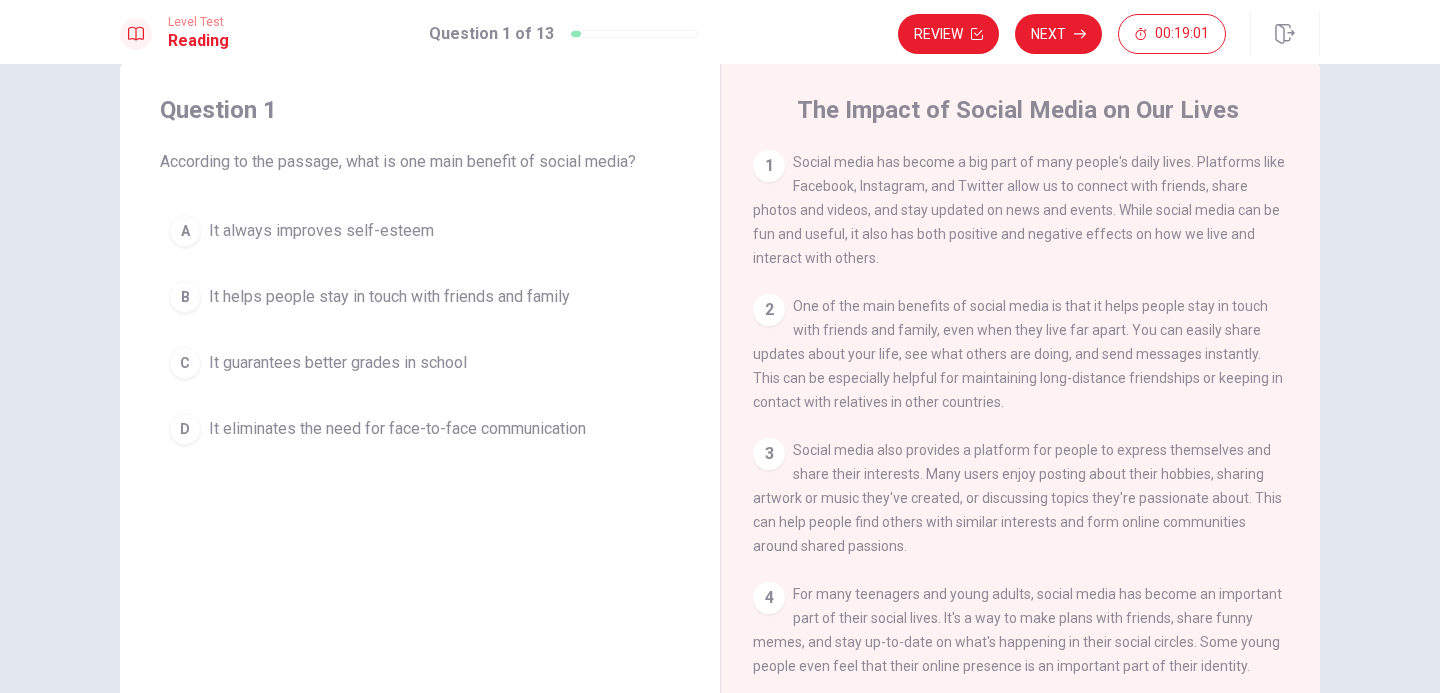 click on "A" at bounding box center [185, 231] 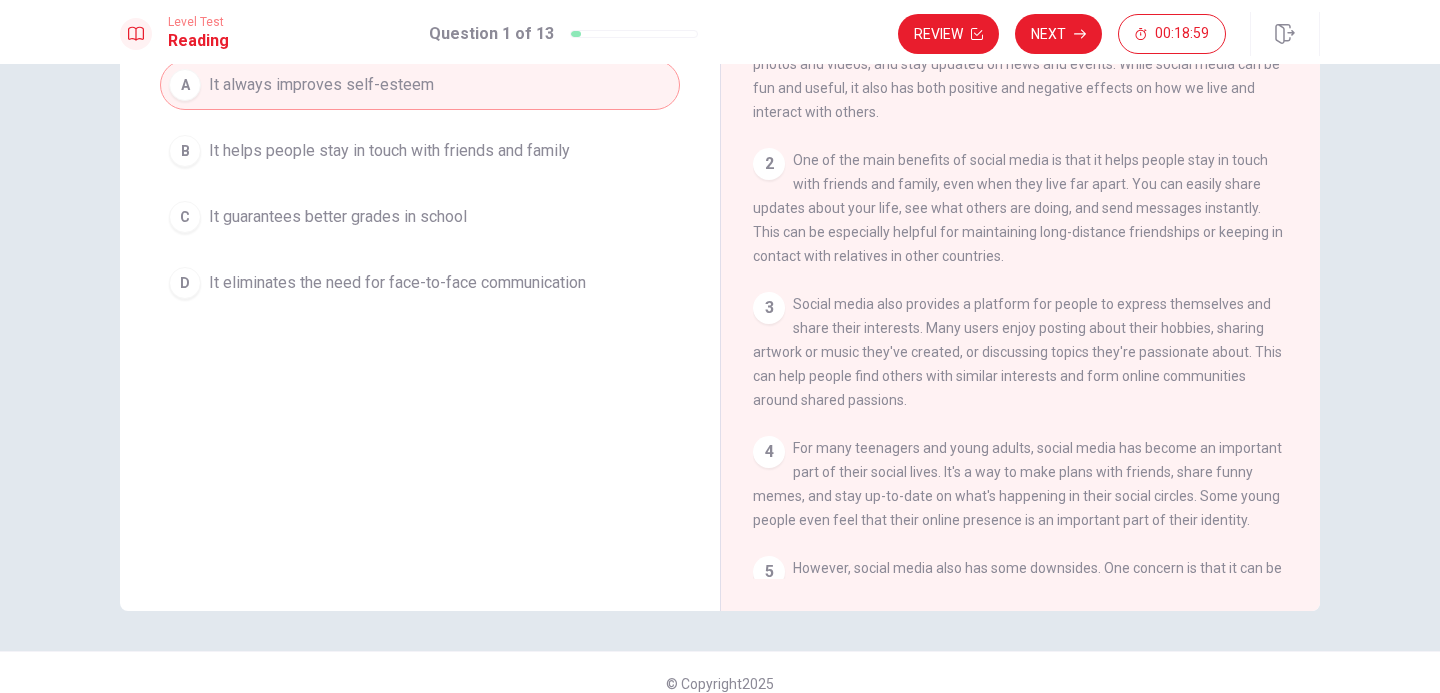 scroll, scrollTop: 210, scrollLeft: 0, axis: vertical 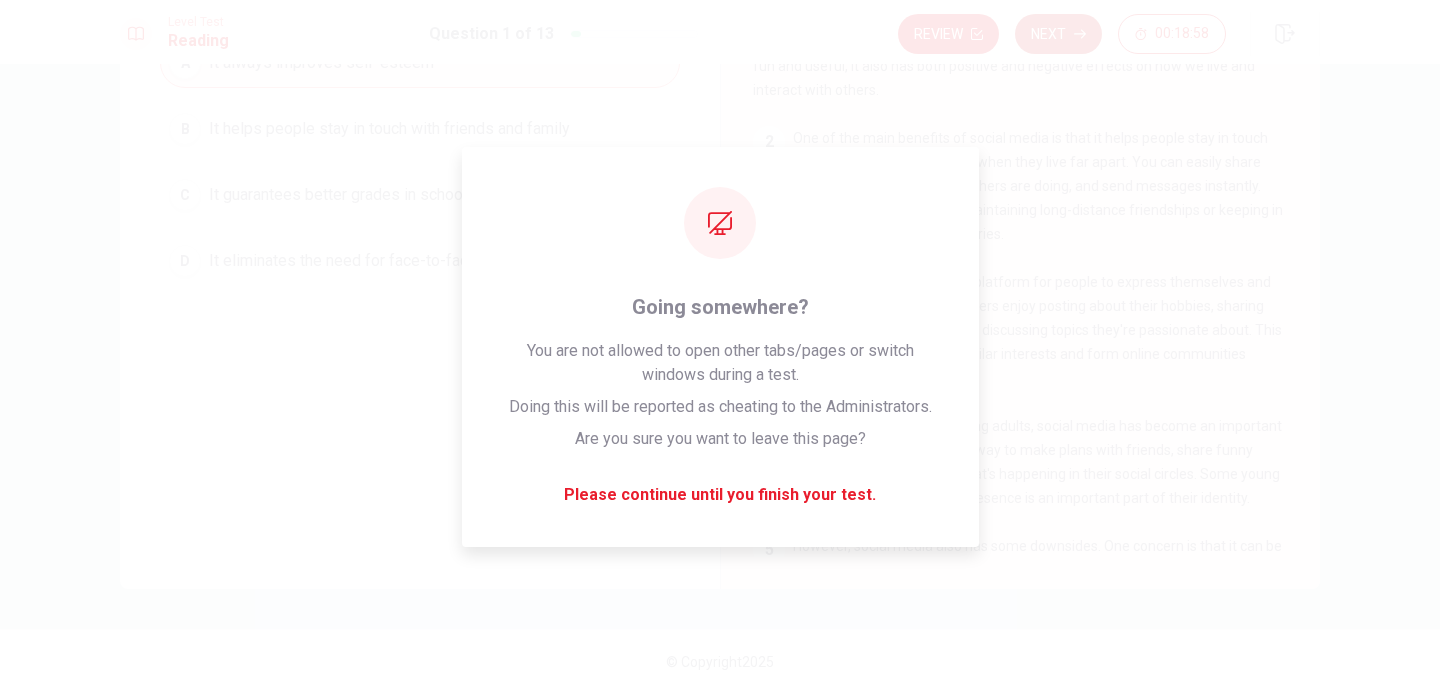 click on "Next" at bounding box center [1058, 34] 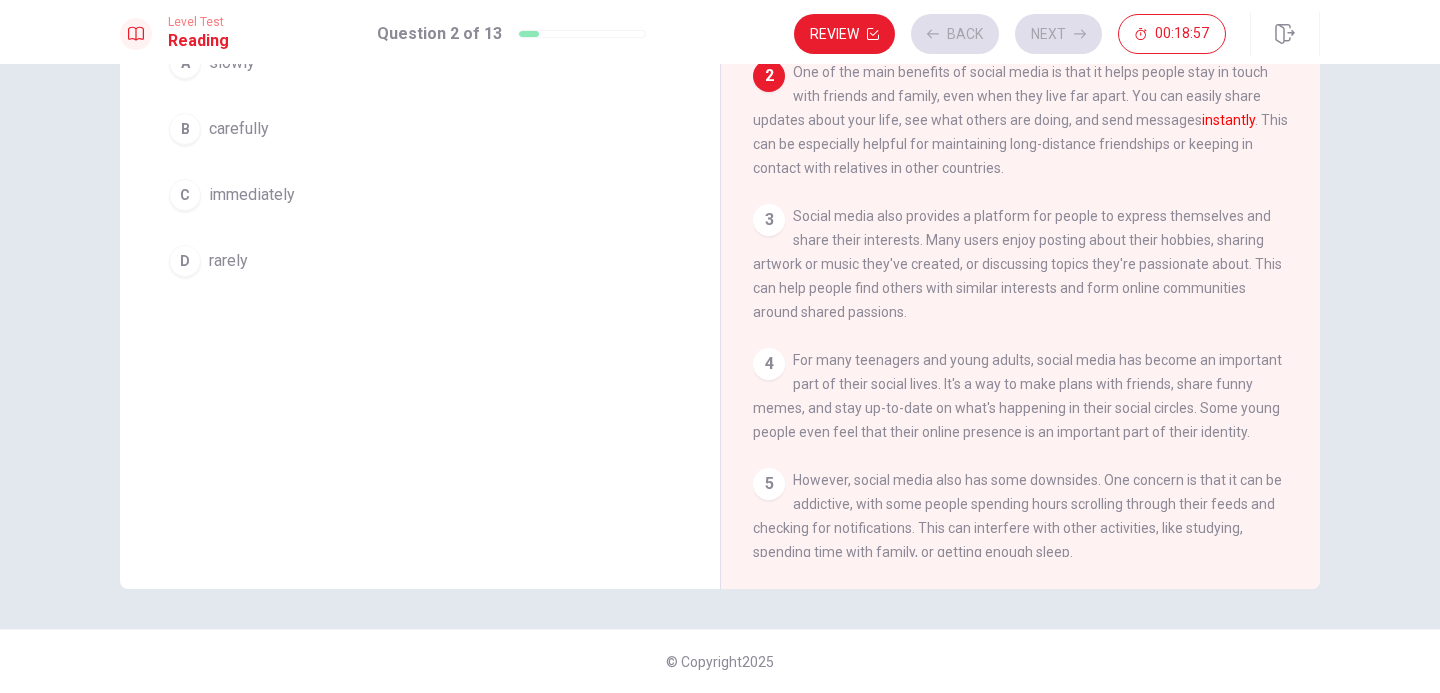 scroll, scrollTop: 0, scrollLeft: 0, axis: both 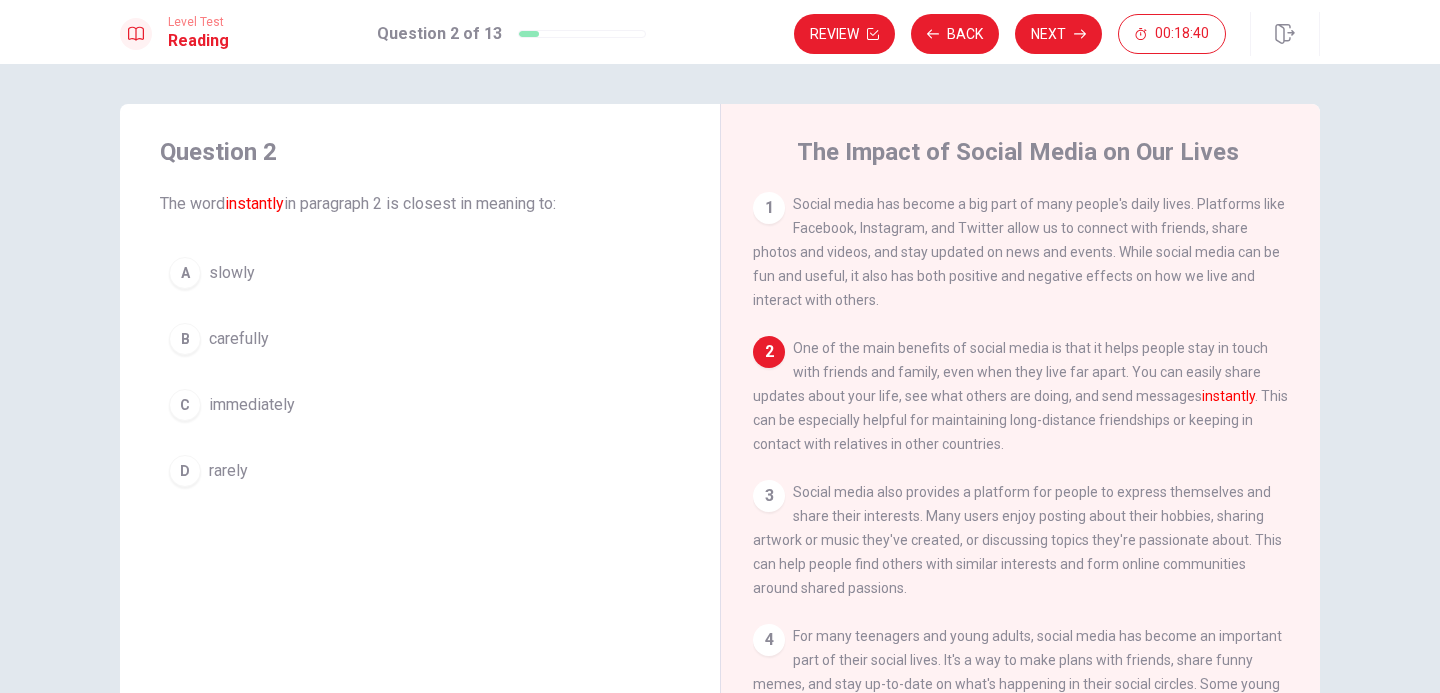 click on "C" at bounding box center [185, 405] 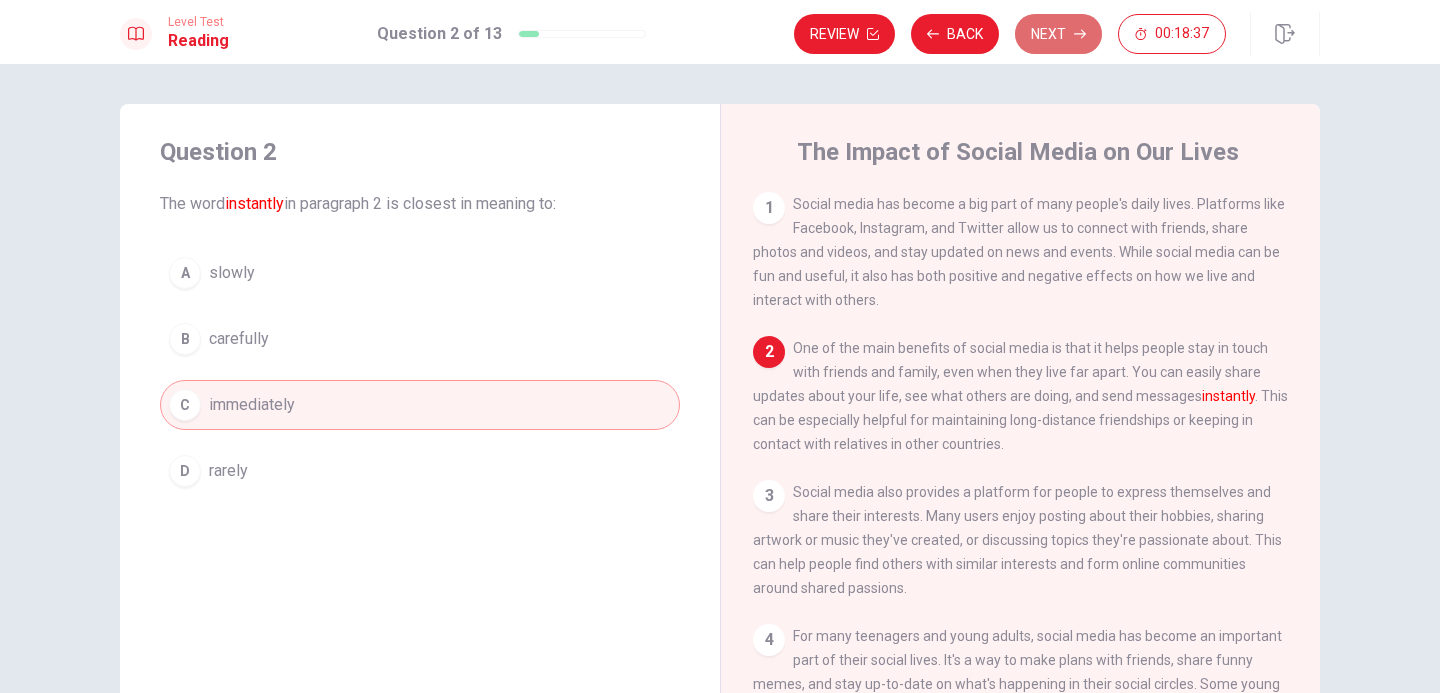 click on "Next" at bounding box center (1058, 34) 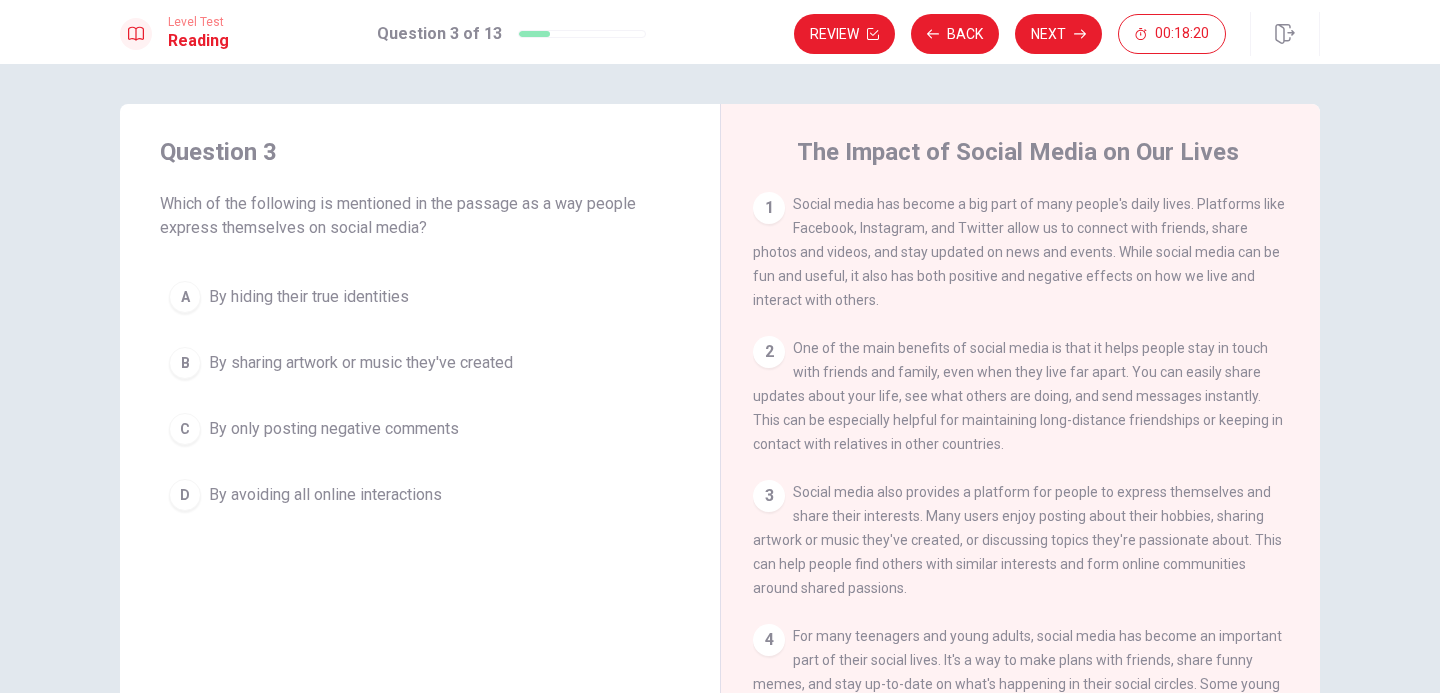 click on "Social media has become a big part of many people's daily lives. Platforms like Facebook, Instagram, and Twitter allow us to connect with friends, share photos and videos, and stay updated on news and events. While social media can be fun and useful, it also has both positive and negative effects on how we live and interact with others." at bounding box center (1019, 252) 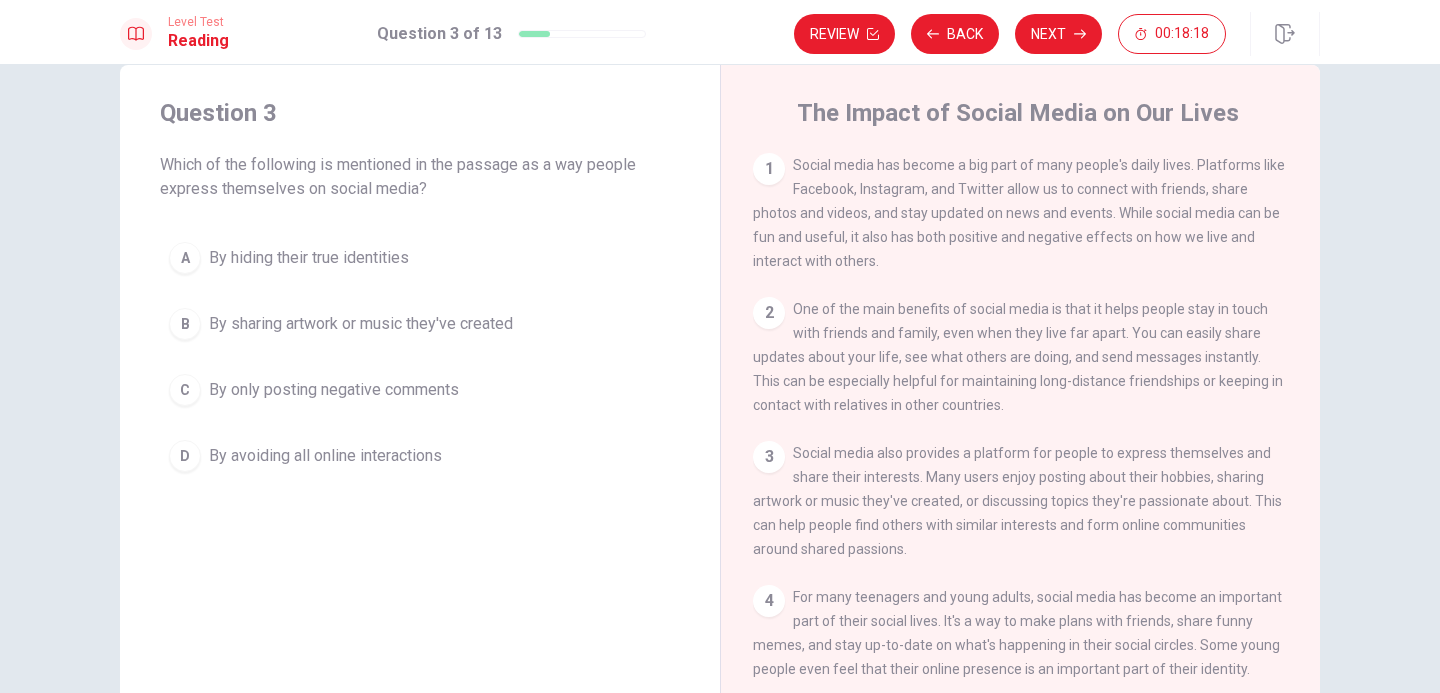 scroll, scrollTop: 51, scrollLeft: 0, axis: vertical 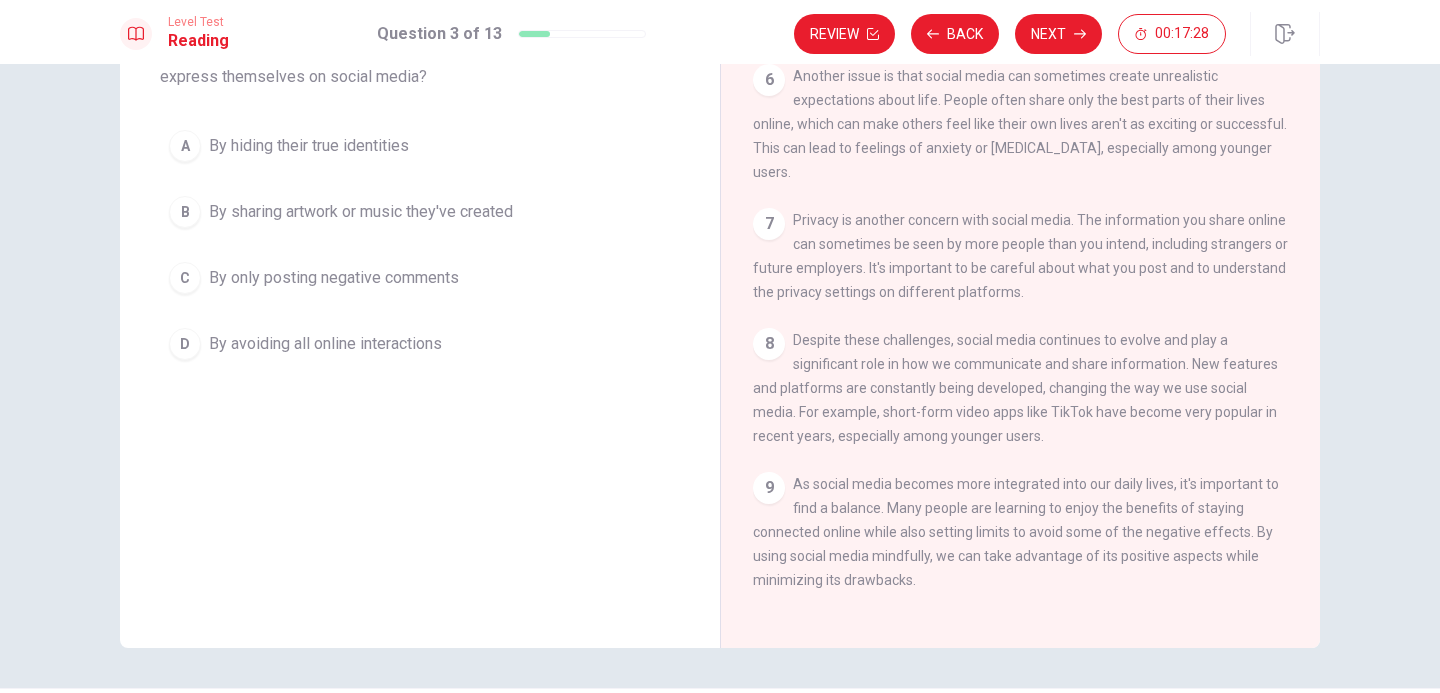 click on "Despite these challenges, social media continues to evolve and play a significant role in how we communicate and share information. New features and platforms are constantly being developed, changing the way we use social media. For example, short-form video apps like TikTok have become very popular in recent years, especially among younger users." at bounding box center (1015, 388) 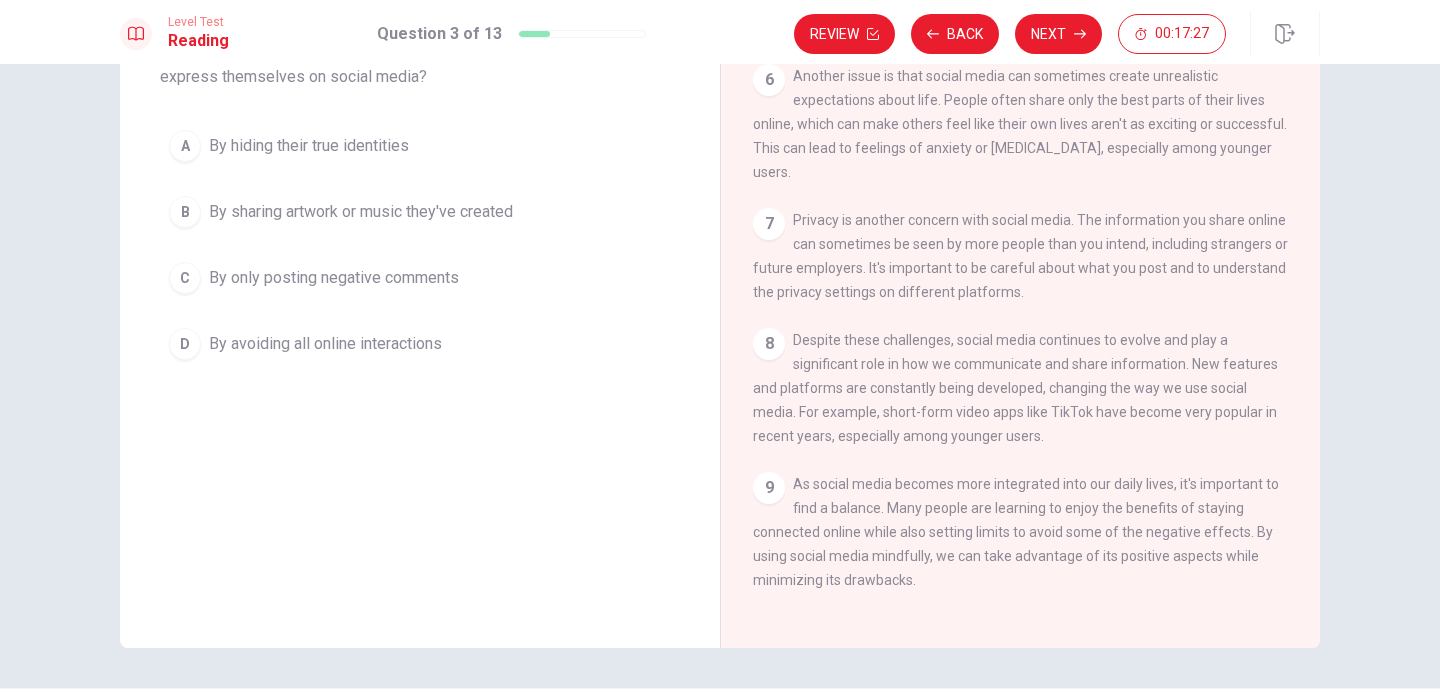 drag, startPoint x: 1067, startPoint y: 349, endPoint x: 1146, endPoint y: 350, distance: 79.00633 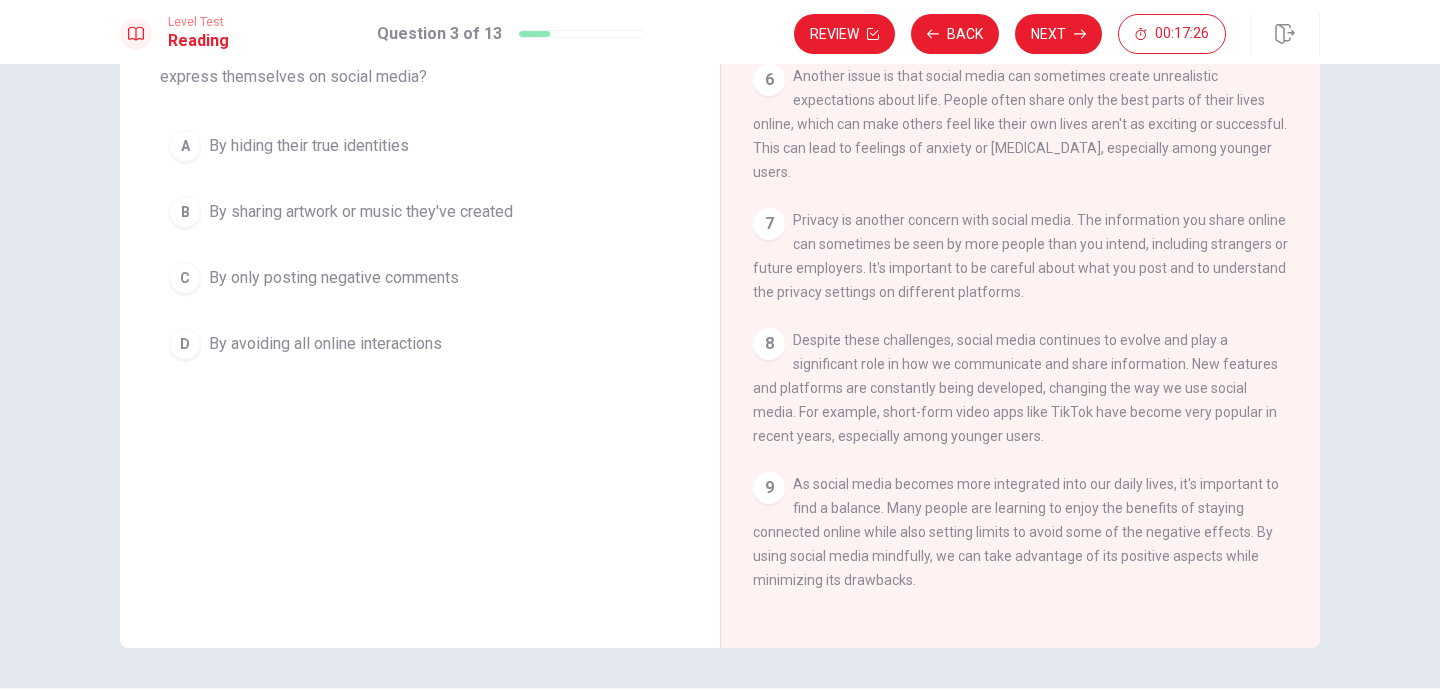 click on "Despite these challenges, social media continues to evolve and play a significant role in how we communicate and share information. New features and platforms are constantly being developed, changing the way we use social media. For example, short-form video apps like TikTok have become very popular in recent years, especially among younger users." at bounding box center [1015, 388] 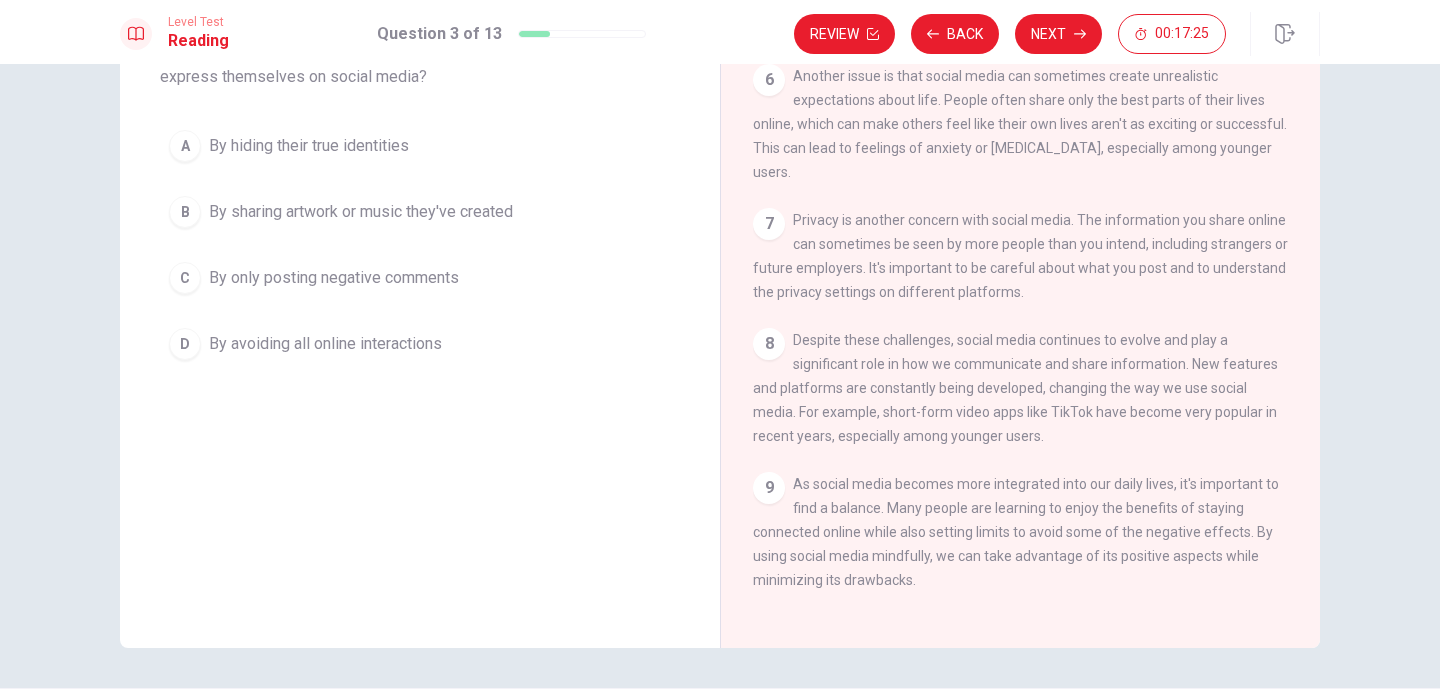 click on "8 Despite these challenges, social media continues to evolve and play a significant role in how we communicate and share information. New features and platforms are constantly being developed, changing the way we use social media. For example, short-form video apps like TikTok have become very popular in recent years, especially among younger users." at bounding box center [1021, 388] 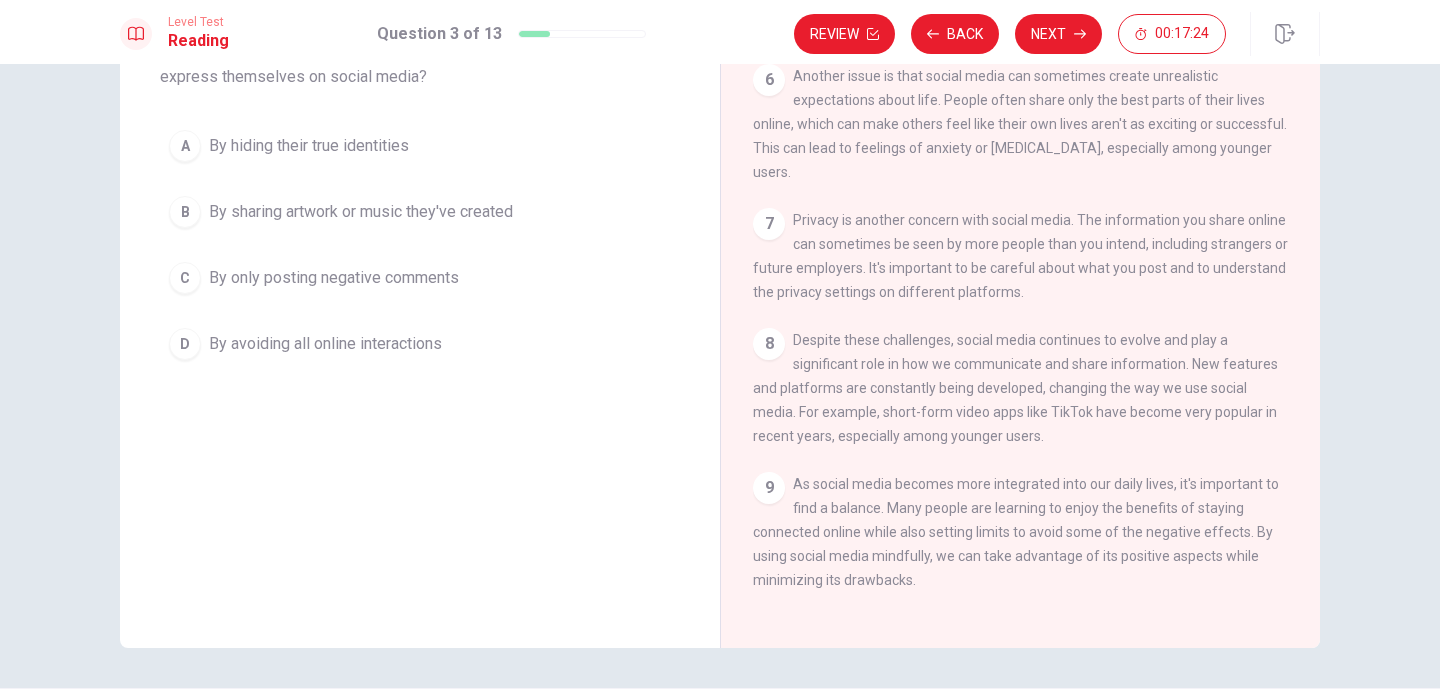 click on "8 Despite these challenges, social media continues to evolve and play a significant role in how we communicate and share information. New features and platforms are constantly being developed, changing the way we use social media. For example, short-form video apps like TikTok have become very popular in recent years, especially among younger users." at bounding box center (1021, 388) 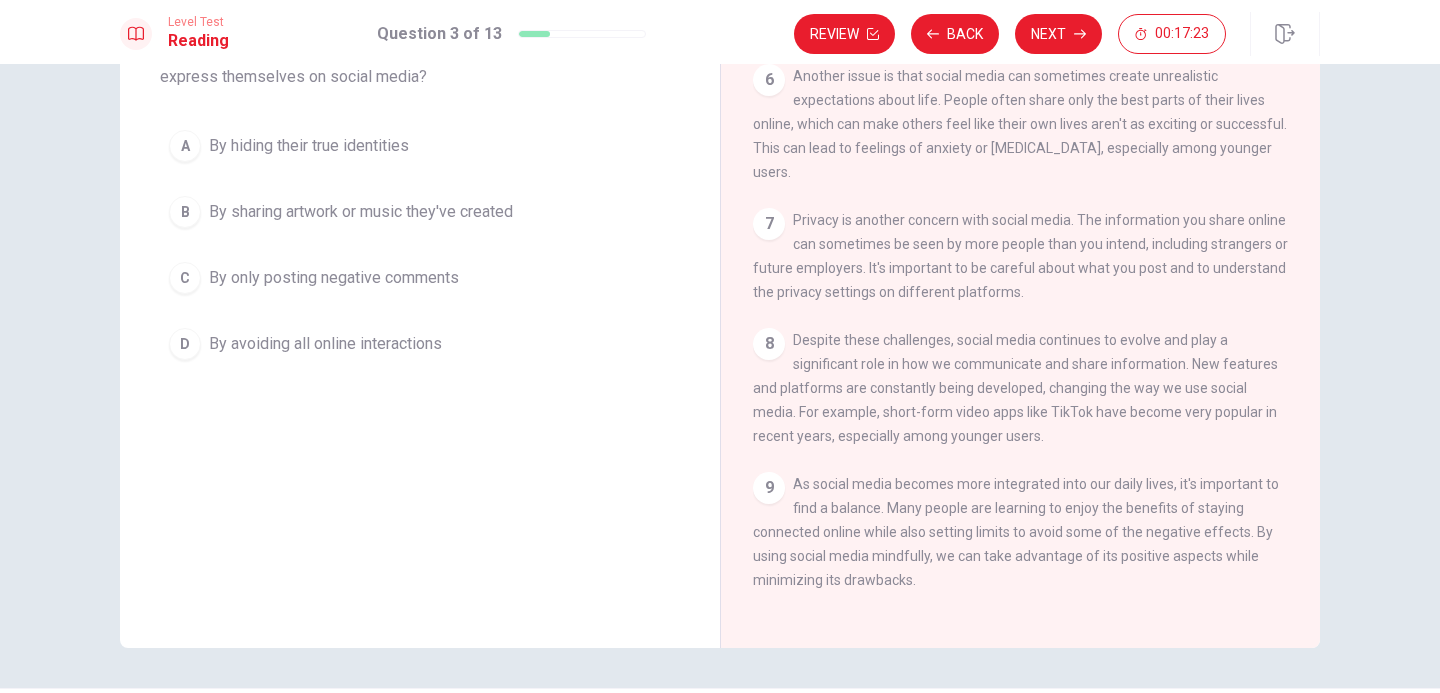 click on "8 Despite these challenges, social media continues to evolve and play a significant role in how we communicate and share information. New features and platforms are constantly being developed, changing the way we use social media. For example, short-form video apps like TikTok have become very popular in recent years, especially among younger users." at bounding box center [1021, 388] 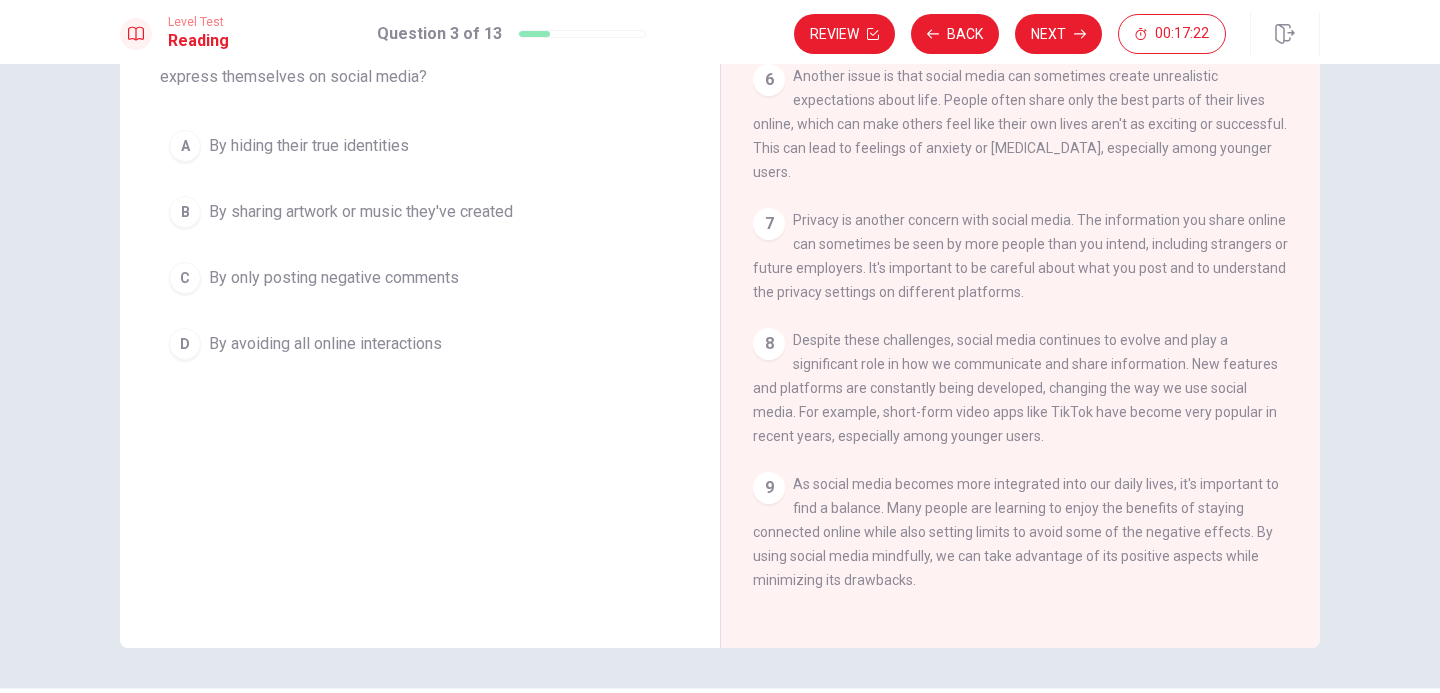 click on "8 Despite these challenges, social media continues to evolve and play a significant role in how we communicate and share information. New features and platforms are constantly being developed, changing the way we use social media. For example, short-form video apps like TikTok have become very popular in recent years, especially among younger users." at bounding box center [1021, 388] 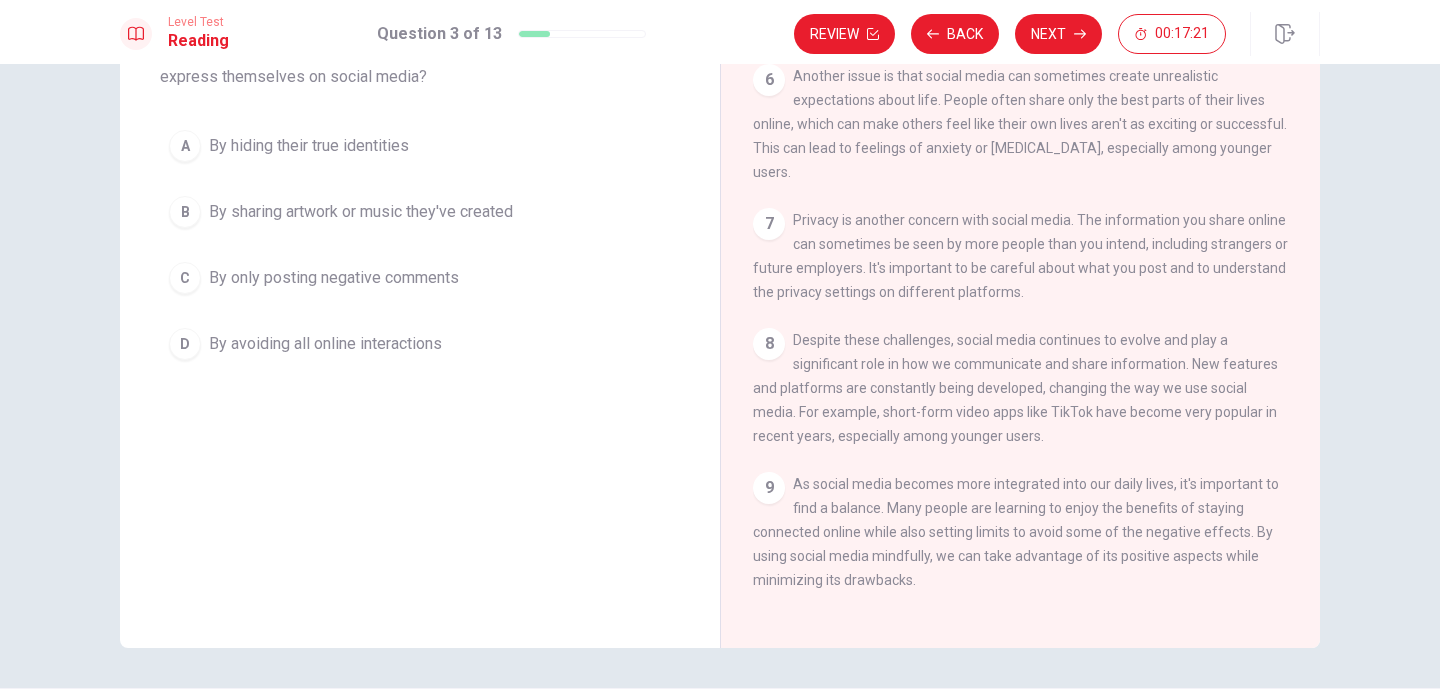 click on "8 Despite these challenges, social media continues to evolve and play a significant role in how we communicate and share information. New features and platforms are constantly being developed, changing the way we use social media. For example, short-form video apps like TikTok have become very popular in recent years, especially among younger users." at bounding box center (1021, 388) 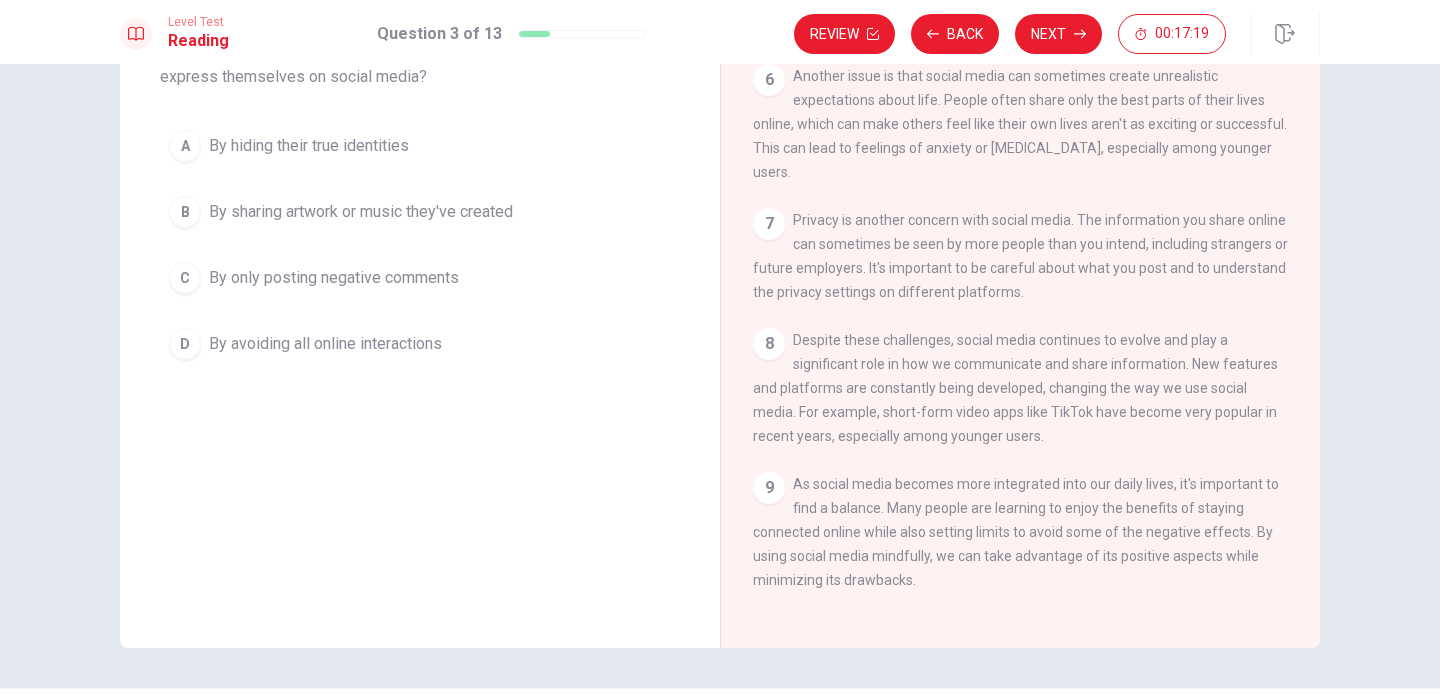 click on "8 Despite these challenges, social media continues to evolve and play a significant role in how we communicate and share information. New features and platforms are constantly being developed, changing the way we use social media. For example, short-form video apps like TikTok have become very popular in recent years, especially among younger users." at bounding box center [1021, 388] 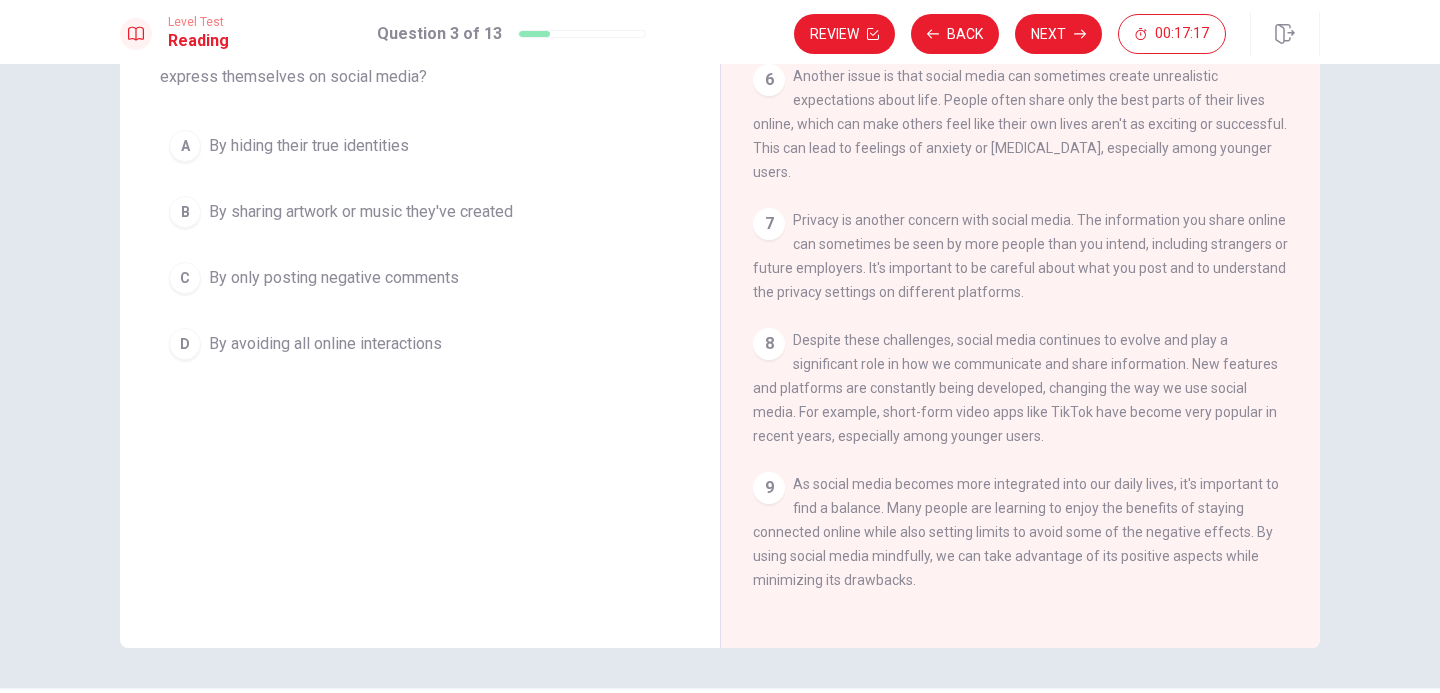 click on "8 Despite these challenges, social media continues to evolve and play a significant role in how we communicate and share information. New features and platforms are constantly being developed, changing the way we use social media. For example, short-form video apps like TikTok have become very popular in recent years, especially among younger users." at bounding box center (1021, 388) 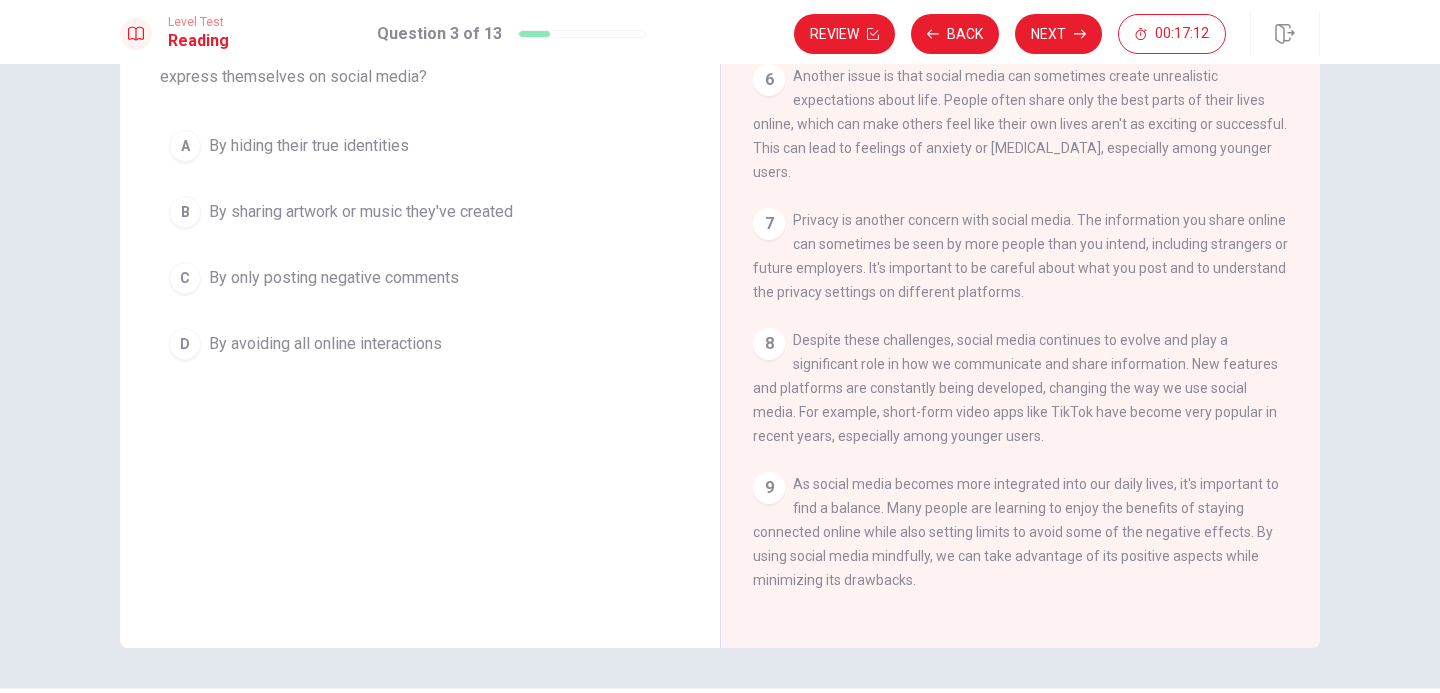 drag, startPoint x: 860, startPoint y: 500, endPoint x: 927, endPoint y: 536, distance: 76.05919 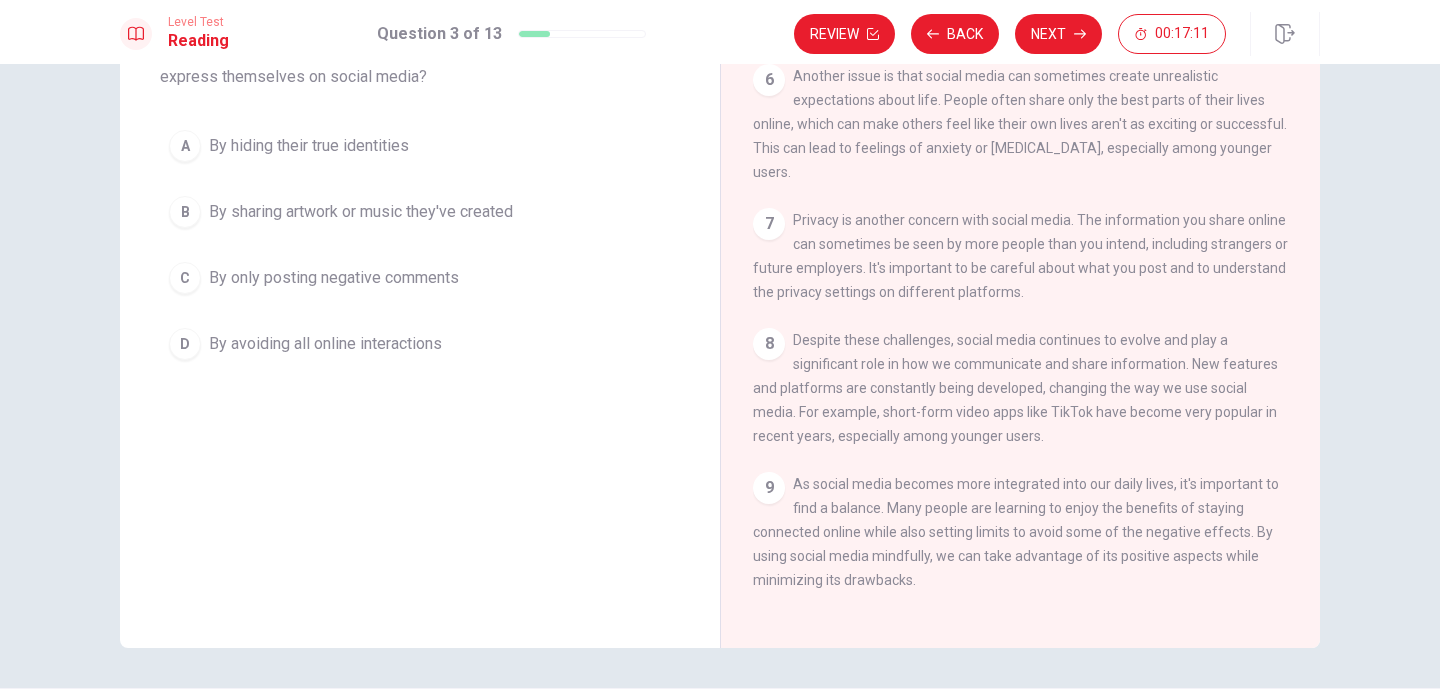 click on "As social media becomes more integrated into our daily lives, it's important to find a balance. Many people are learning to enjoy the benefits of staying connected online while also setting limits to avoid some of the negative effects. By using social media mindfully, we can take advantage of its positive aspects while minimizing its drawbacks." at bounding box center (1016, 532) 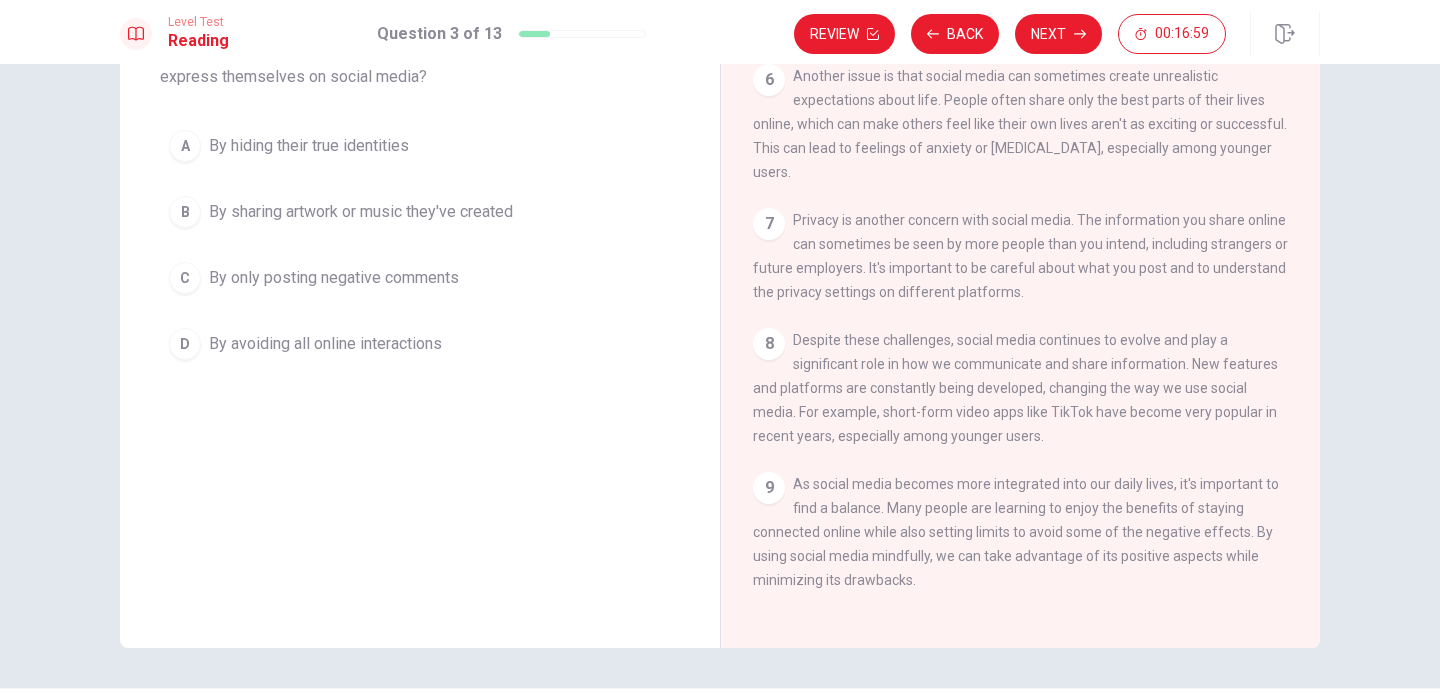 click on "By only posting negative comments" at bounding box center (334, 278) 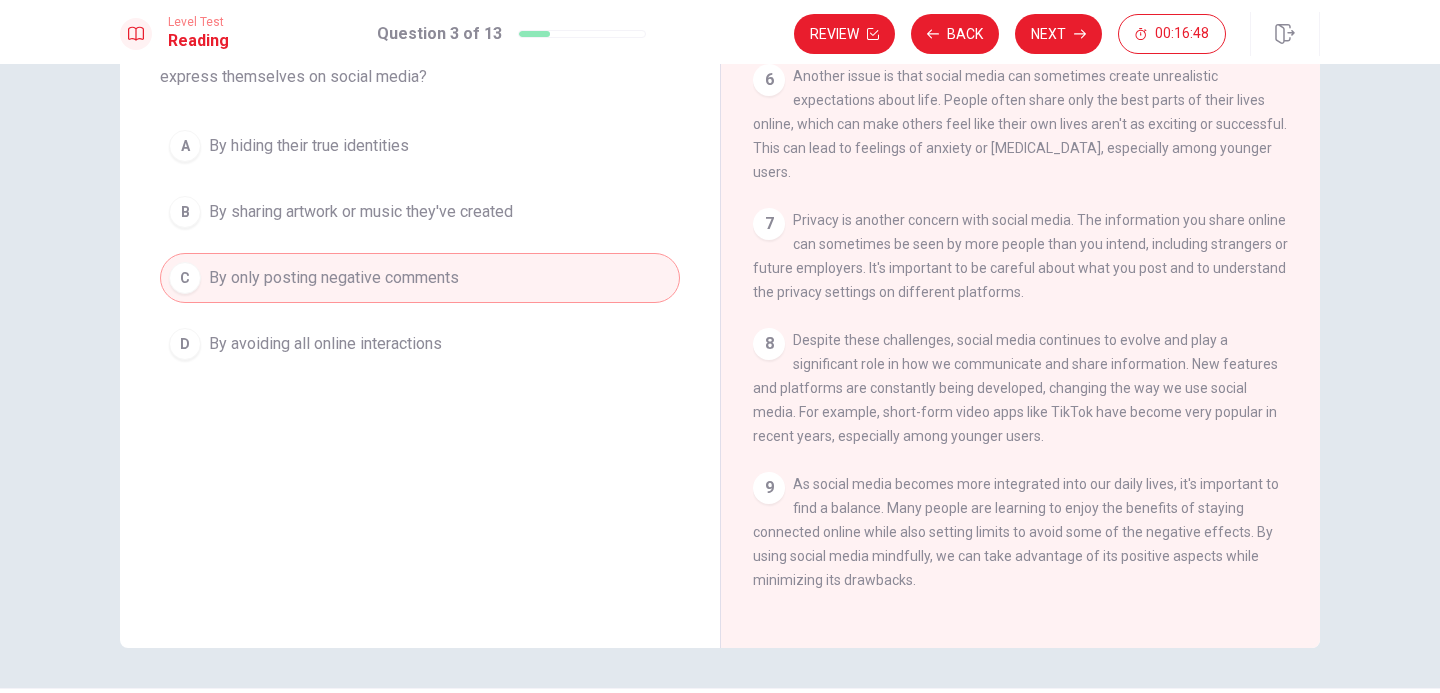 scroll, scrollTop: 115, scrollLeft: 0, axis: vertical 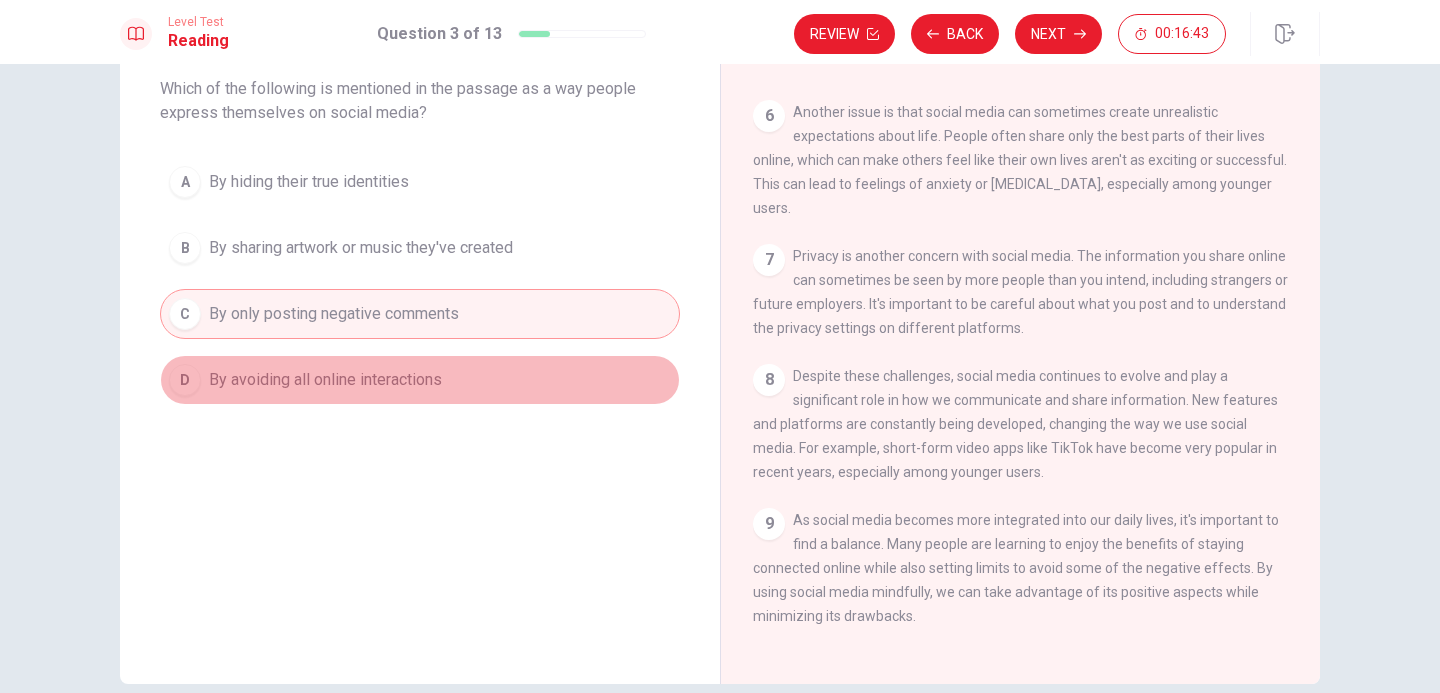 click on "D By avoiding all online interactions" at bounding box center (420, 380) 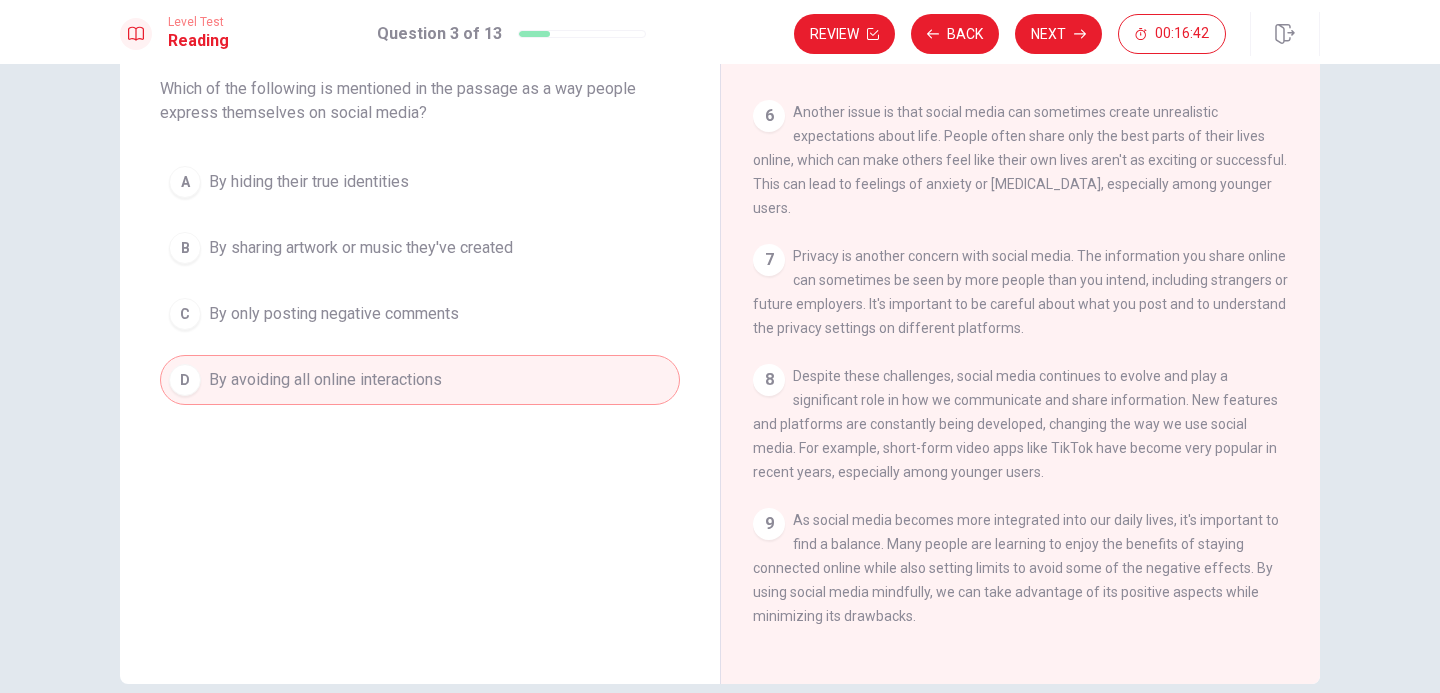 click on "By only posting negative comments" at bounding box center [334, 314] 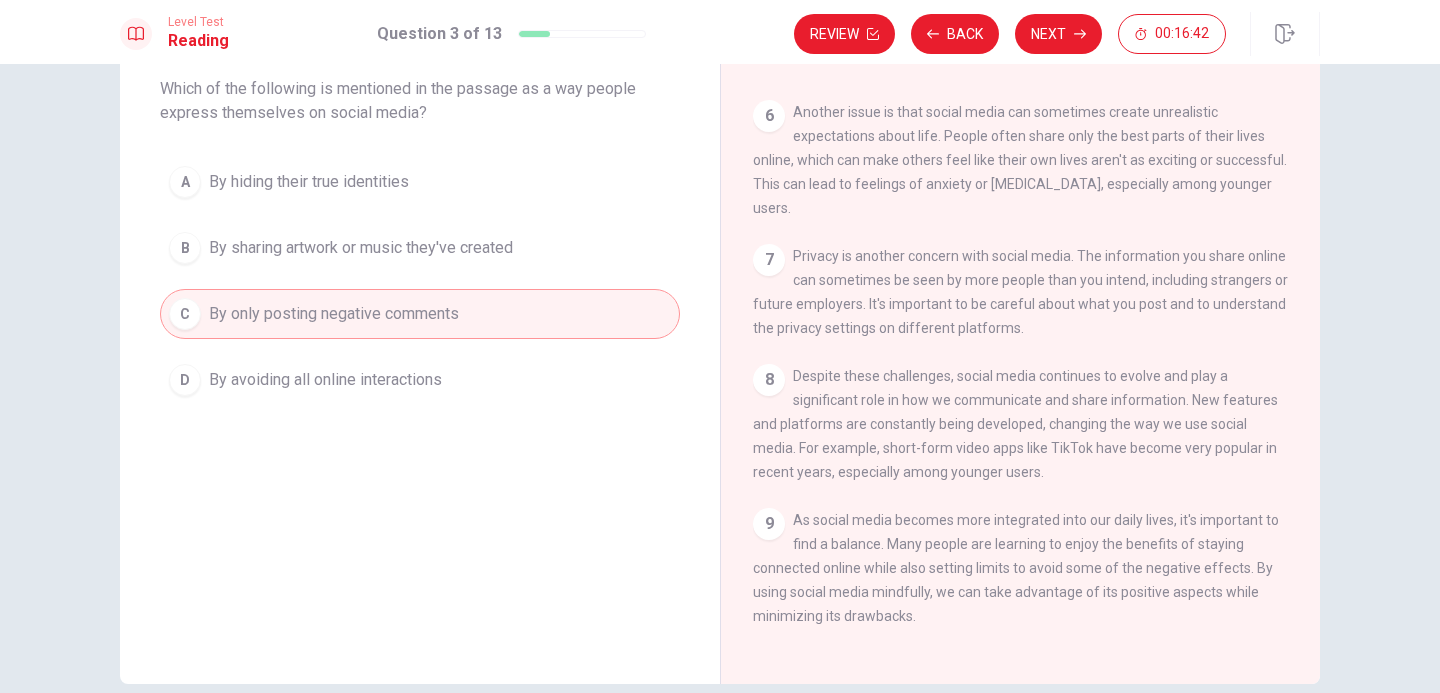 click on "By sharing artwork or music they've created" at bounding box center (361, 248) 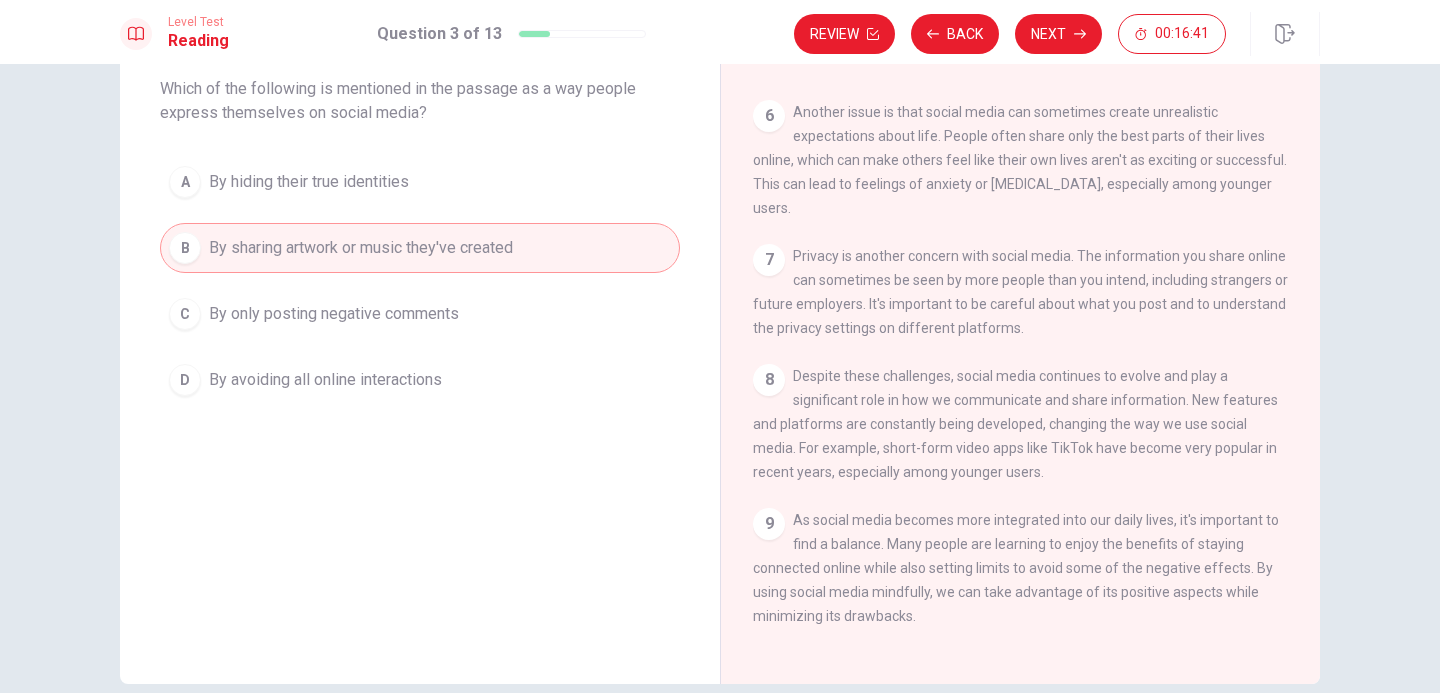 drag, startPoint x: 399, startPoint y: 152, endPoint x: 409, endPoint y: 223, distance: 71.70077 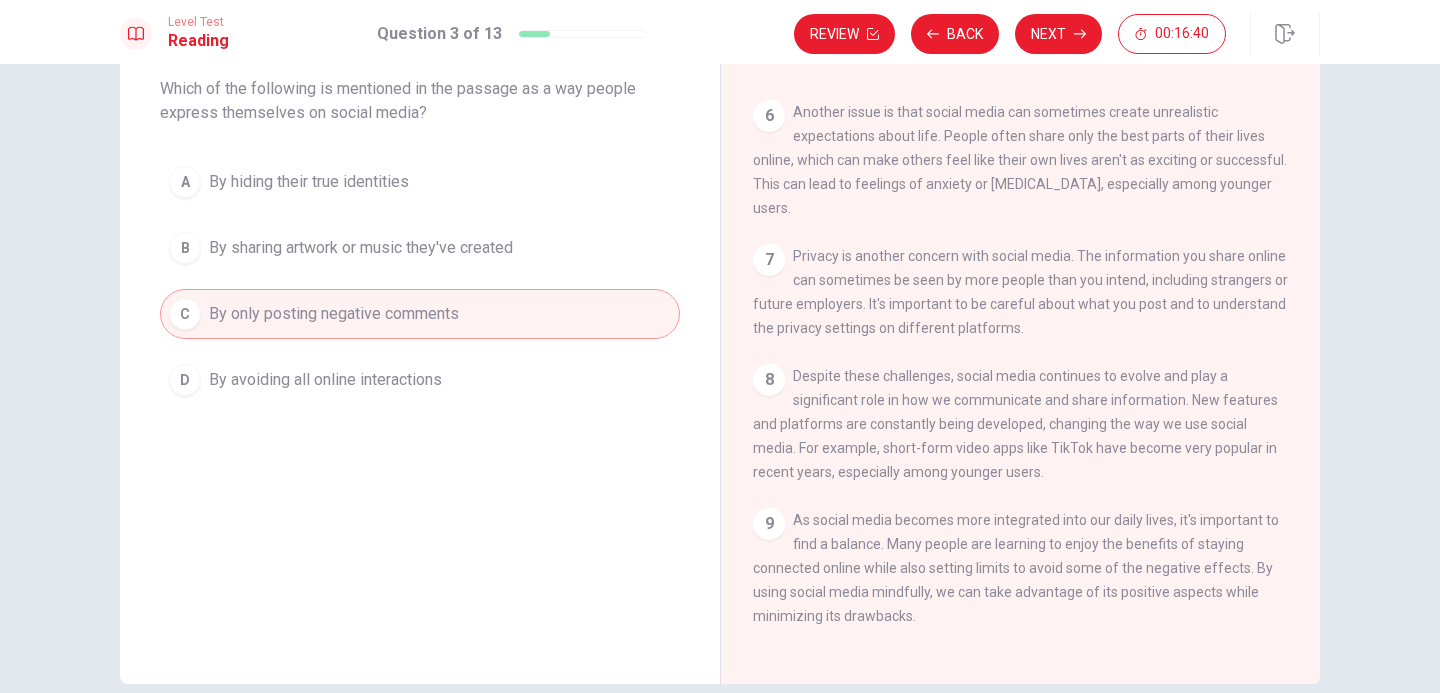 click on "B By sharing artwork or music they've created" at bounding box center [420, 248] 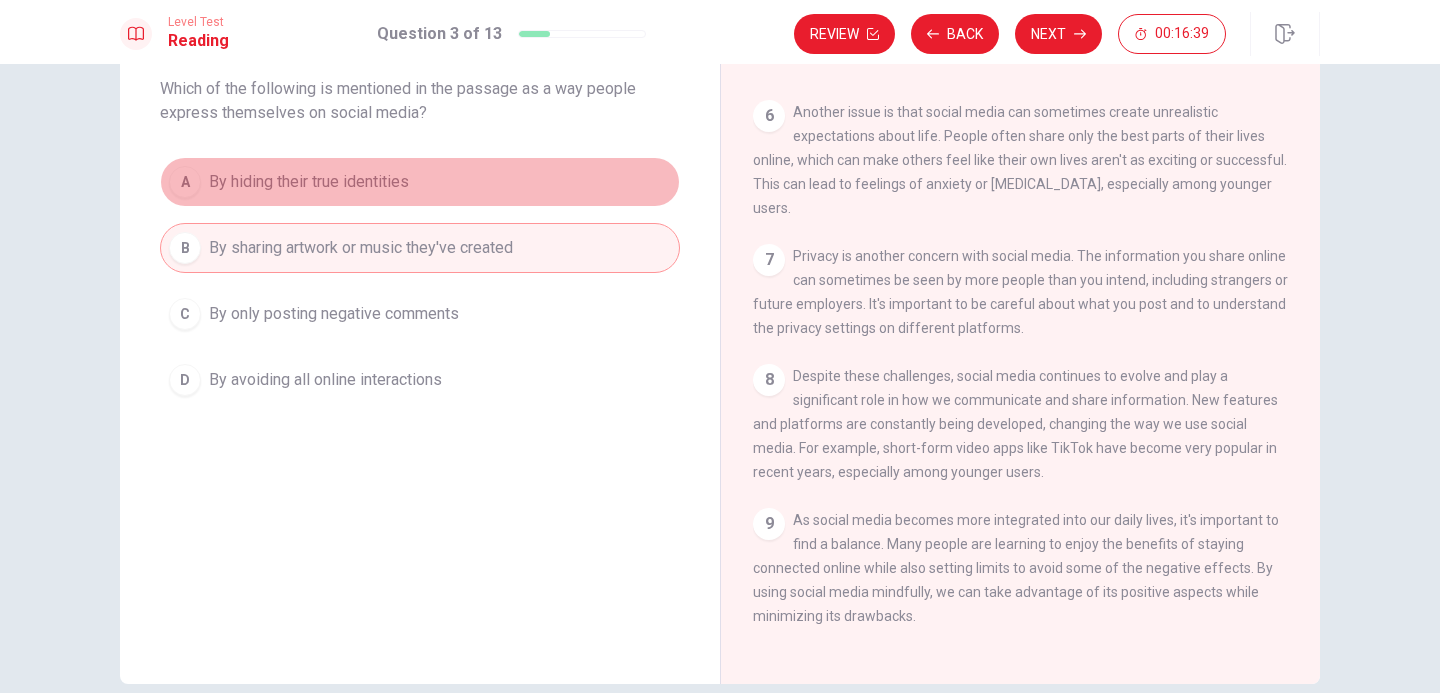 click on "A By hiding their true identities" at bounding box center (420, 182) 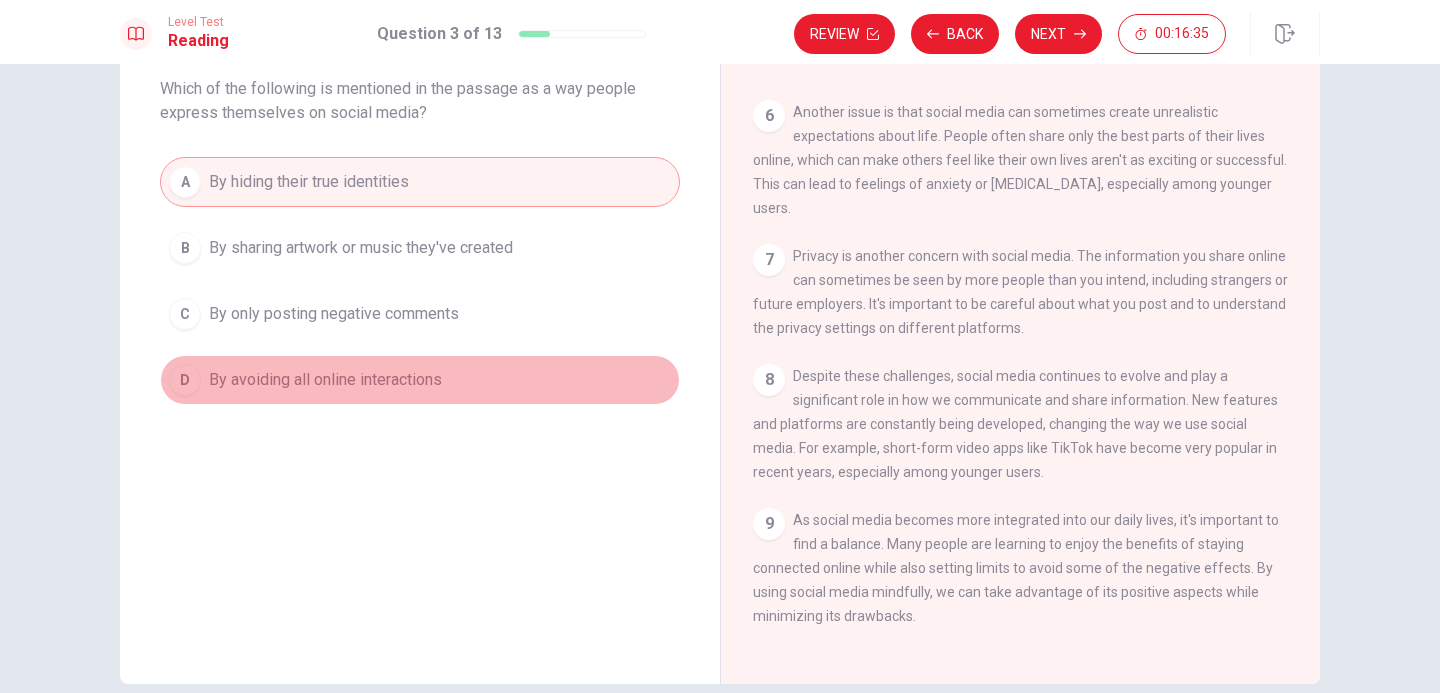 click on "D By avoiding all online interactions" at bounding box center [420, 380] 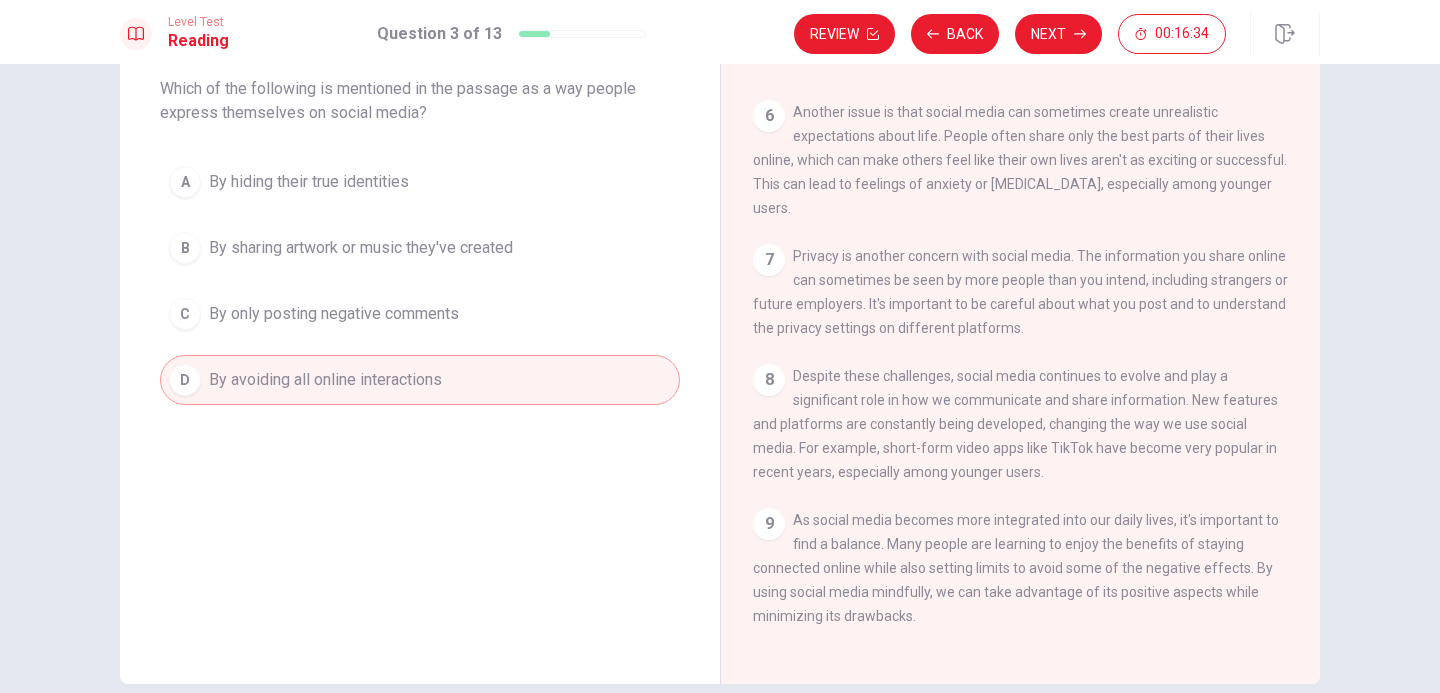 click on "C By only posting negative comments" at bounding box center (420, 314) 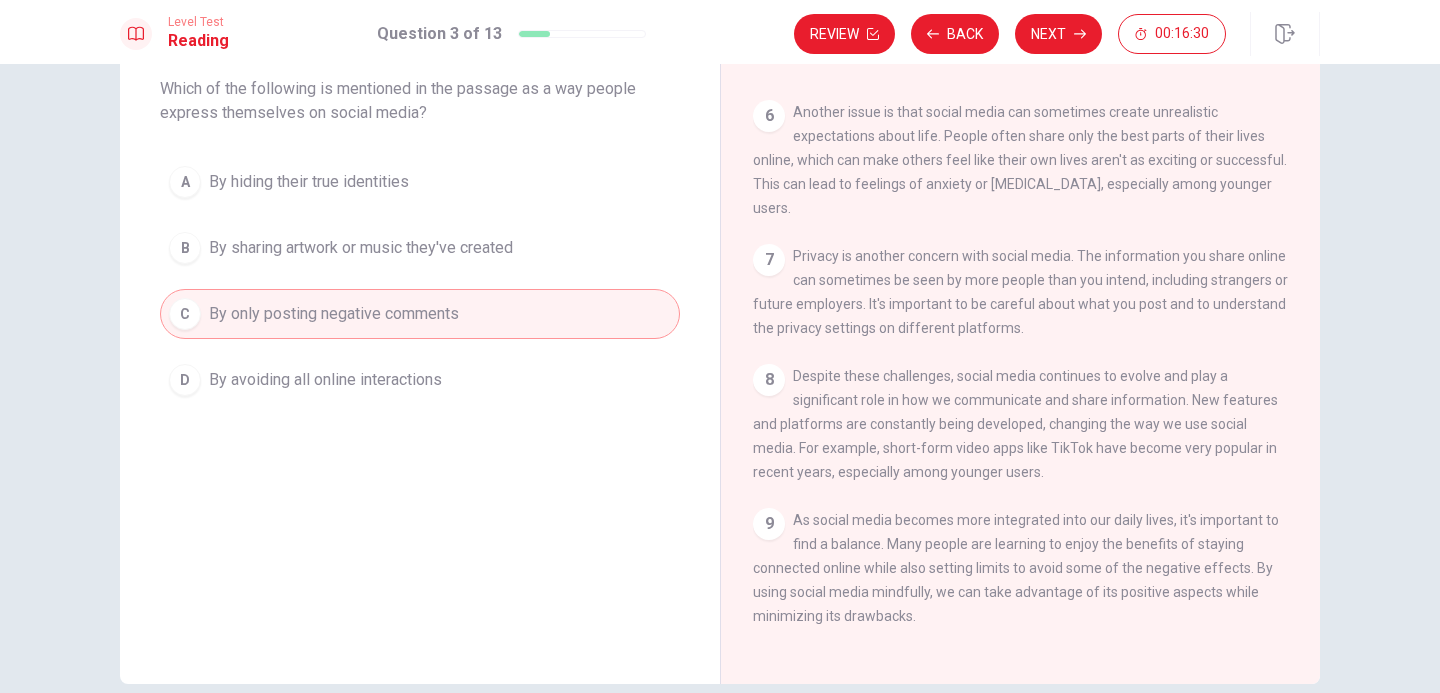 click on "A By hiding their true identities" at bounding box center [420, 182] 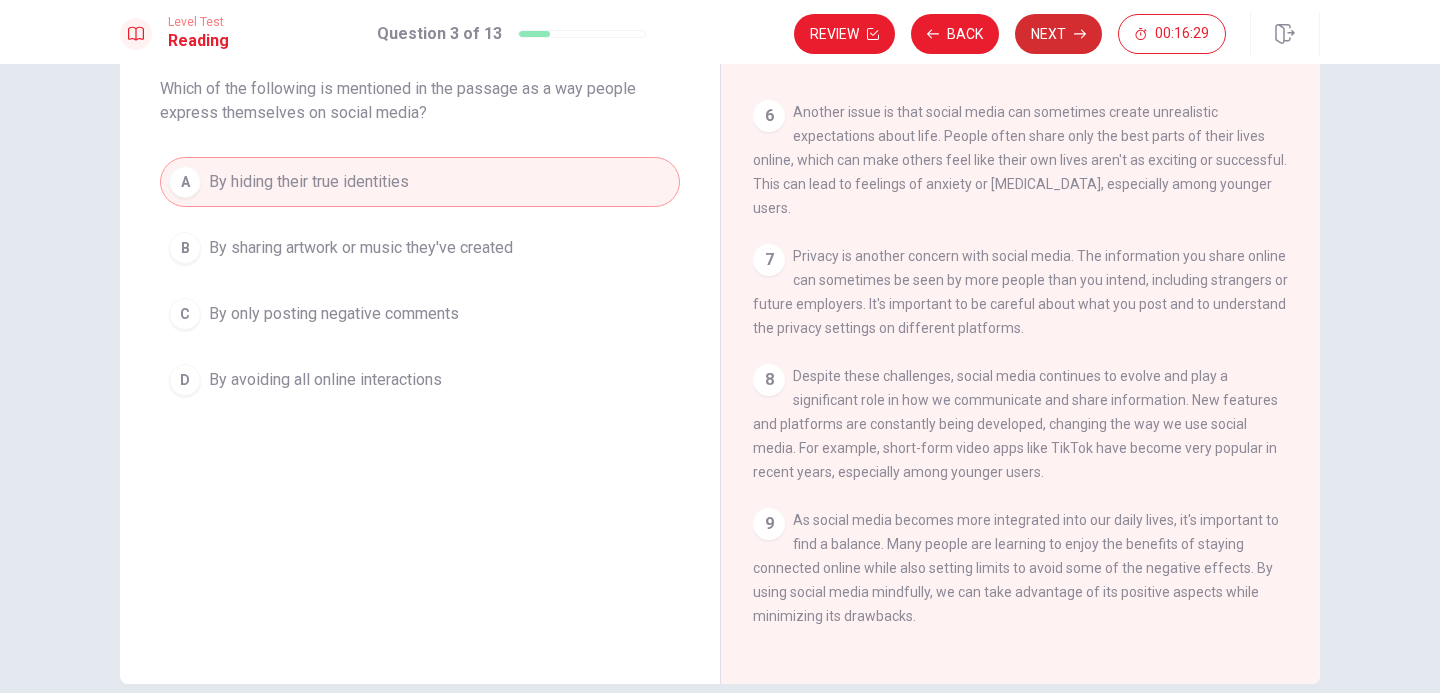 click on "Next" at bounding box center (1058, 34) 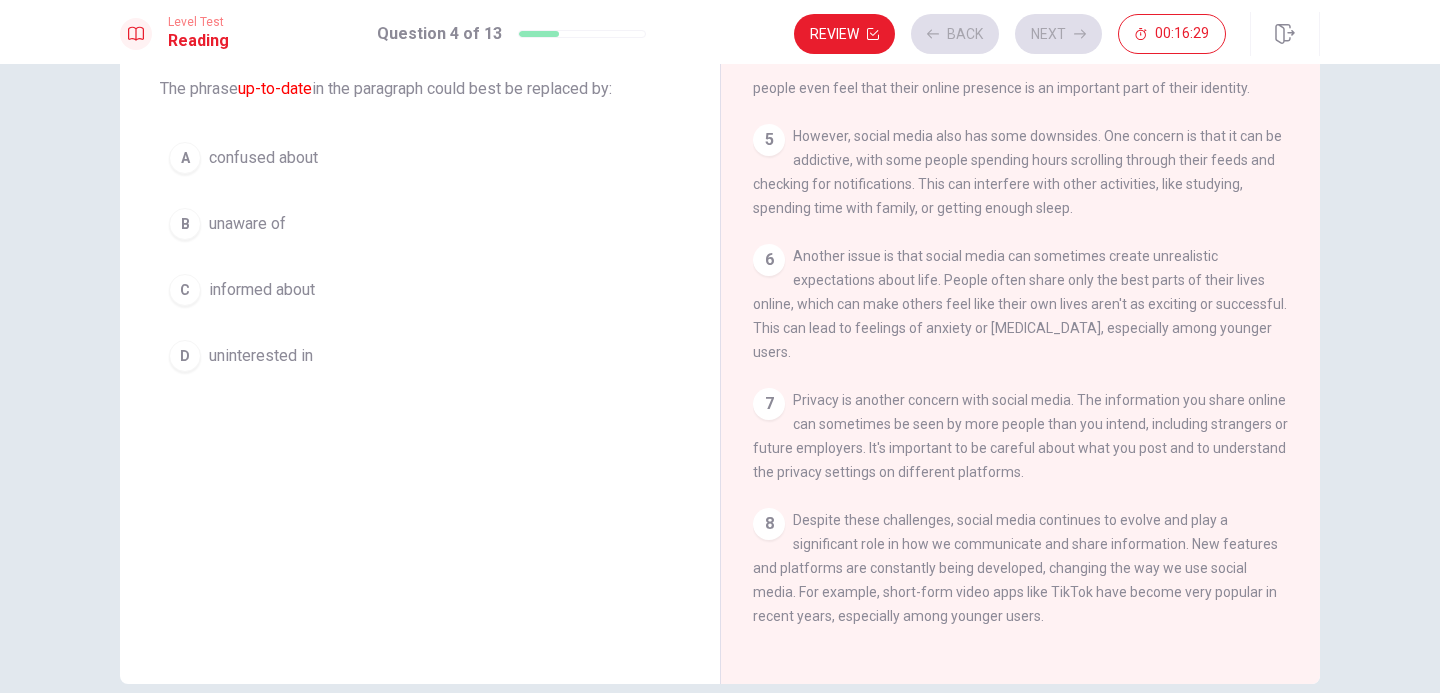 scroll, scrollTop: 447, scrollLeft: 0, axis: vertical 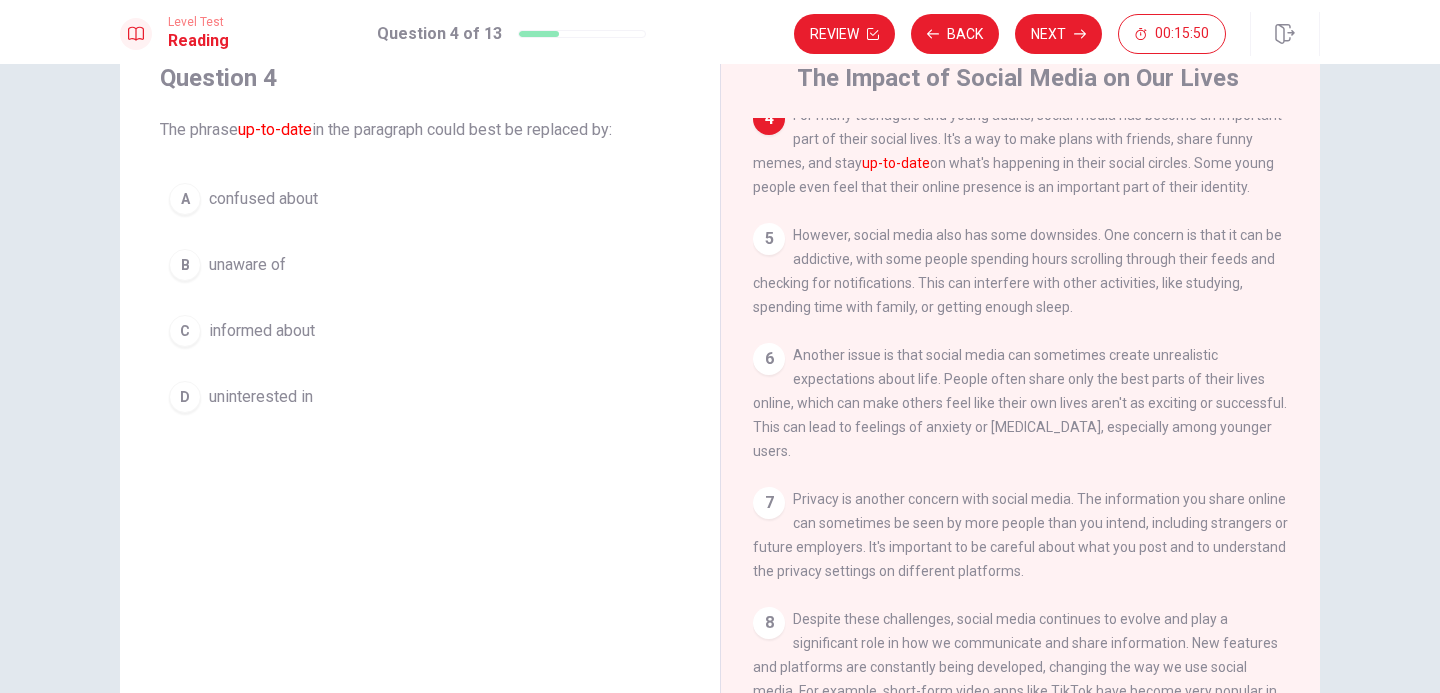 drag, startPoint x: 955, startPoint y: 157, endPoint x: 1139, endPoint y: 155, distance: 184.01086 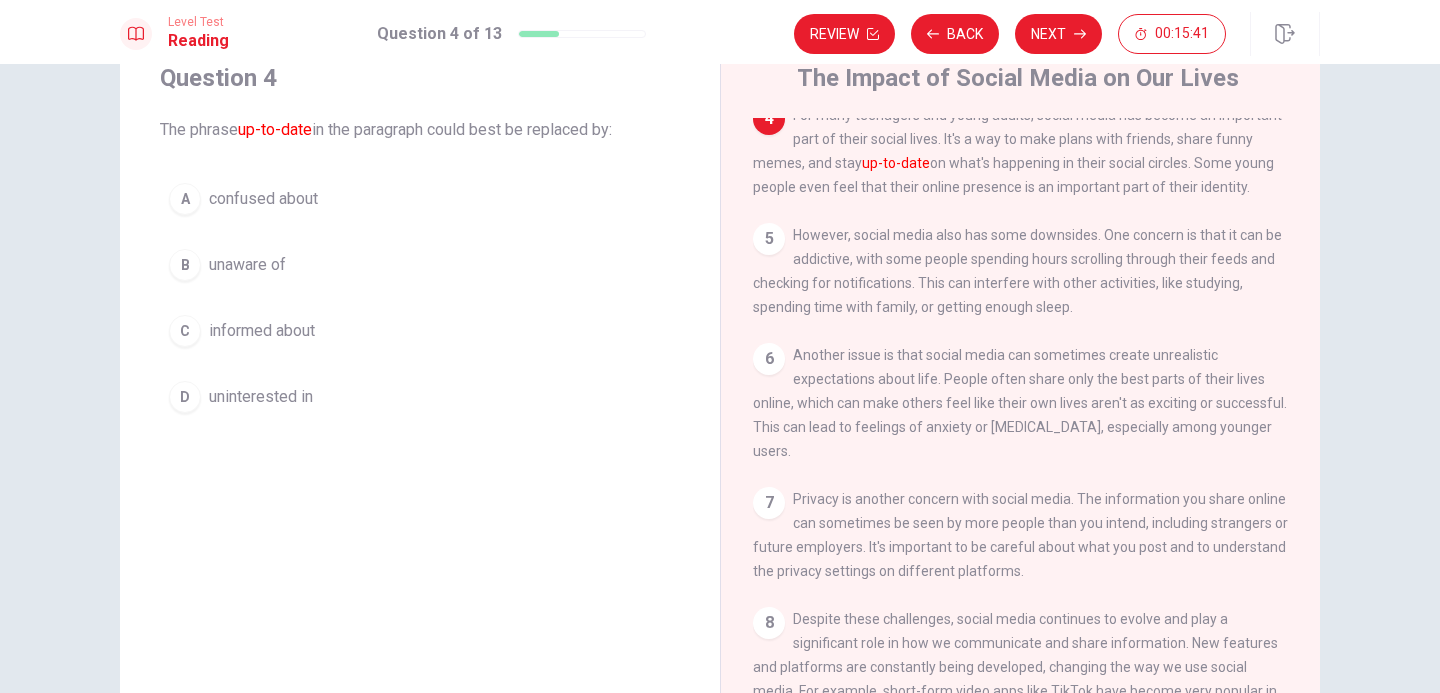click on "informed about" at bounding box center [262, 331] 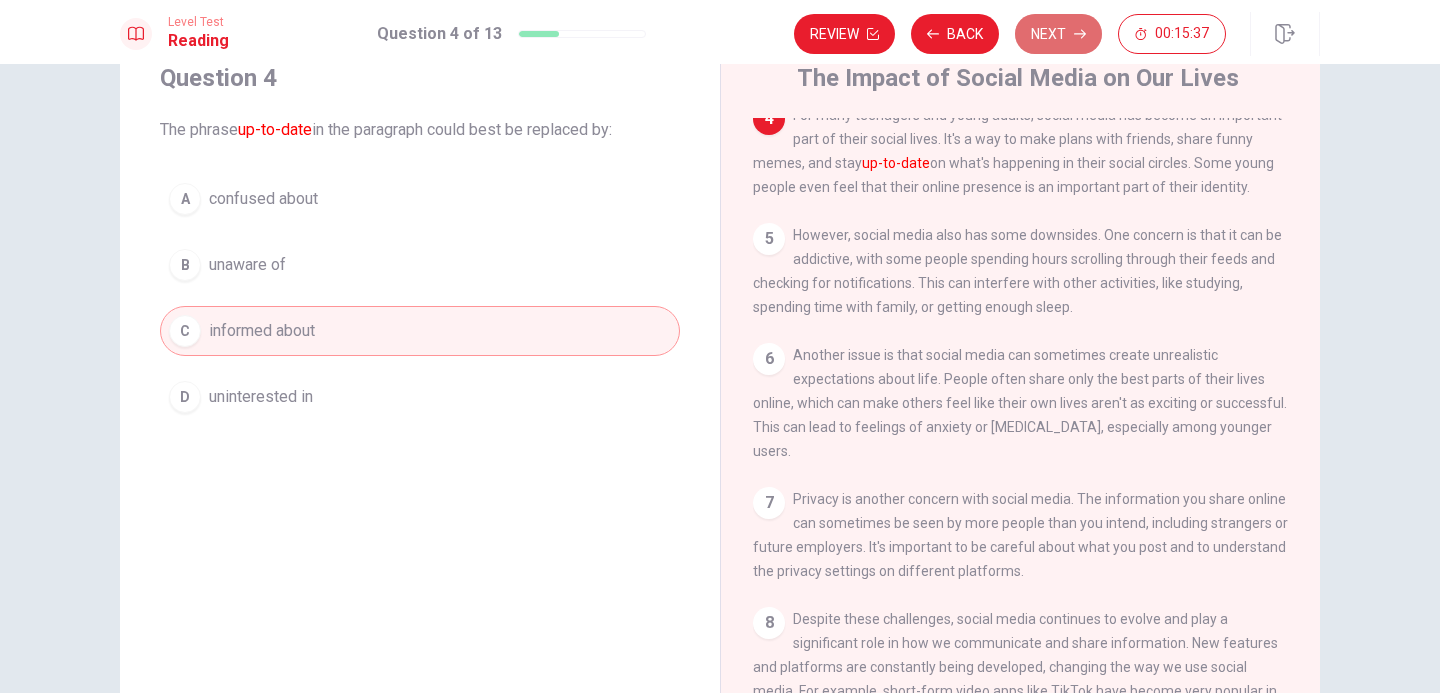 click on "Next" at bounding box center (1058, 34) 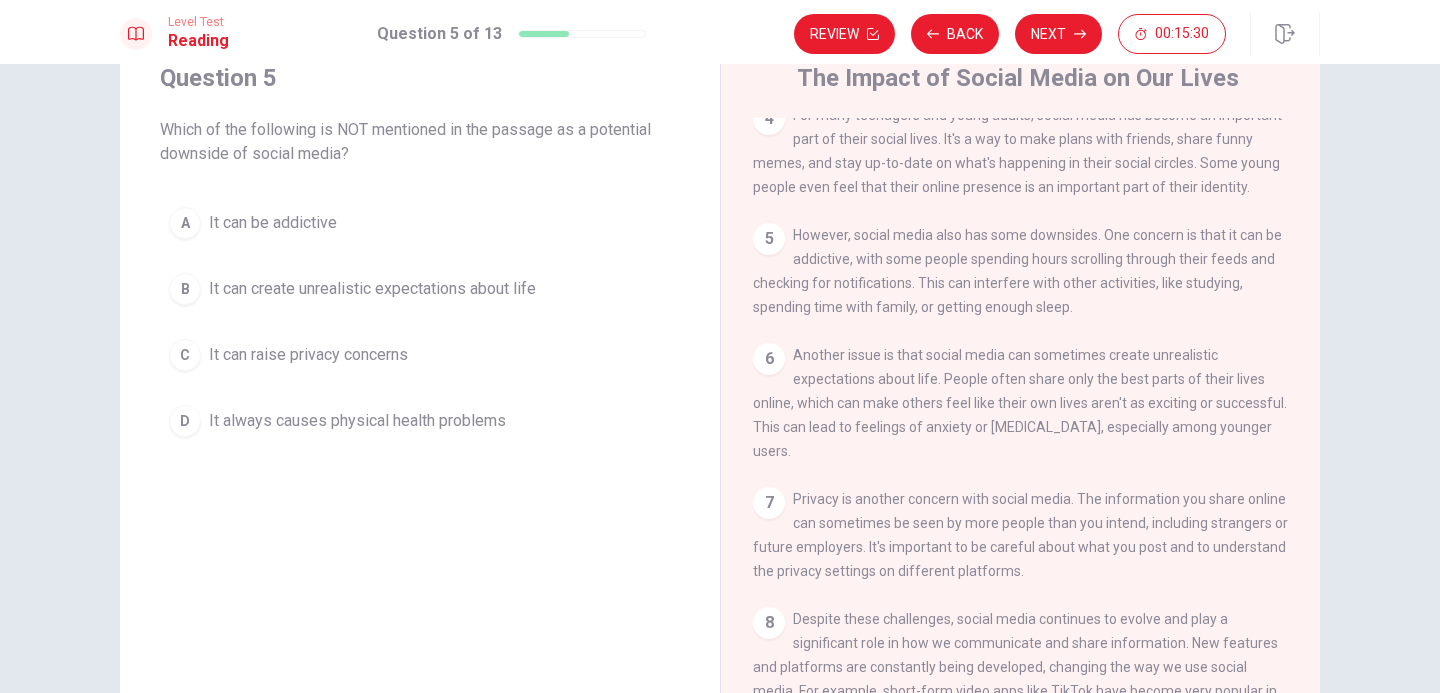 click on "Question 5 Which of the following is NOT mentioned in the passage as a potential downside of social media? A It can be addictive B It can create unrealistic expectations about life C It can raise privacy concerns D It always causes physical health problems" at bounding box center [420, 377] 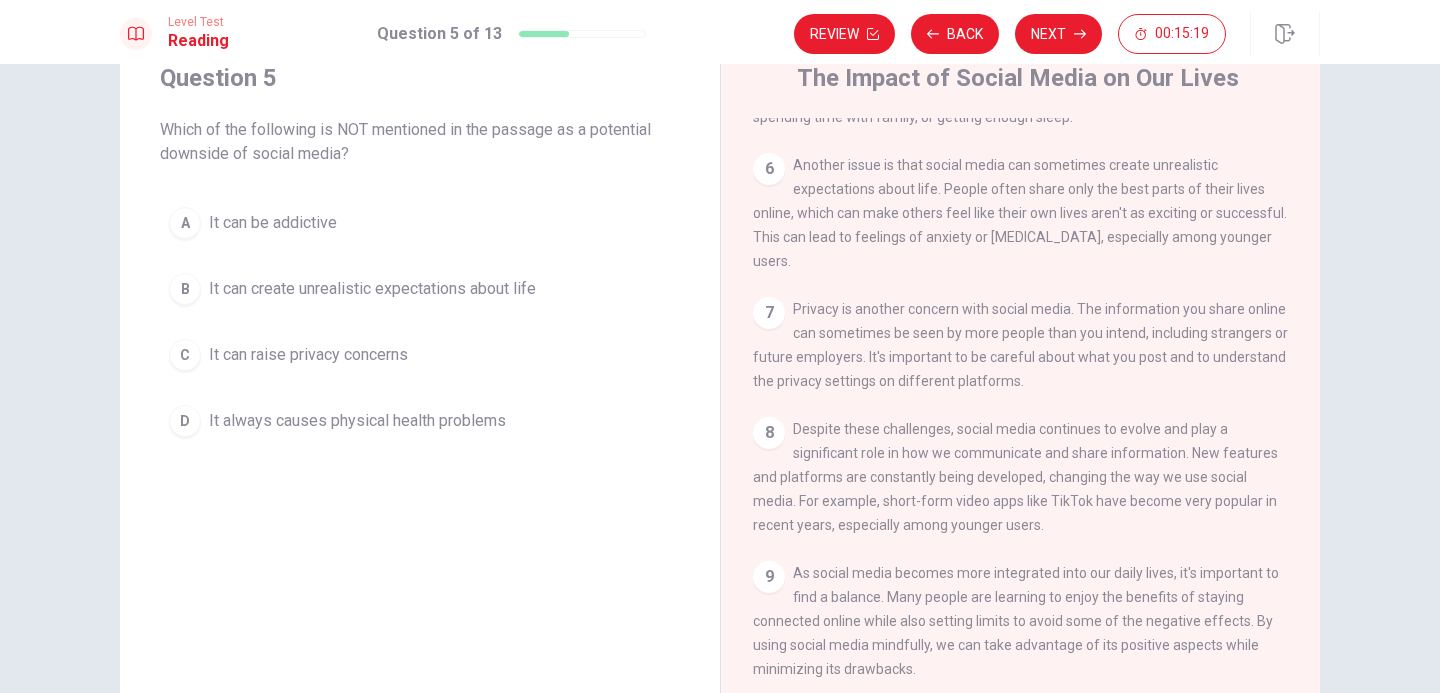 scroll, scrollTop: 691, scrollLeft: 0, axis: vertical 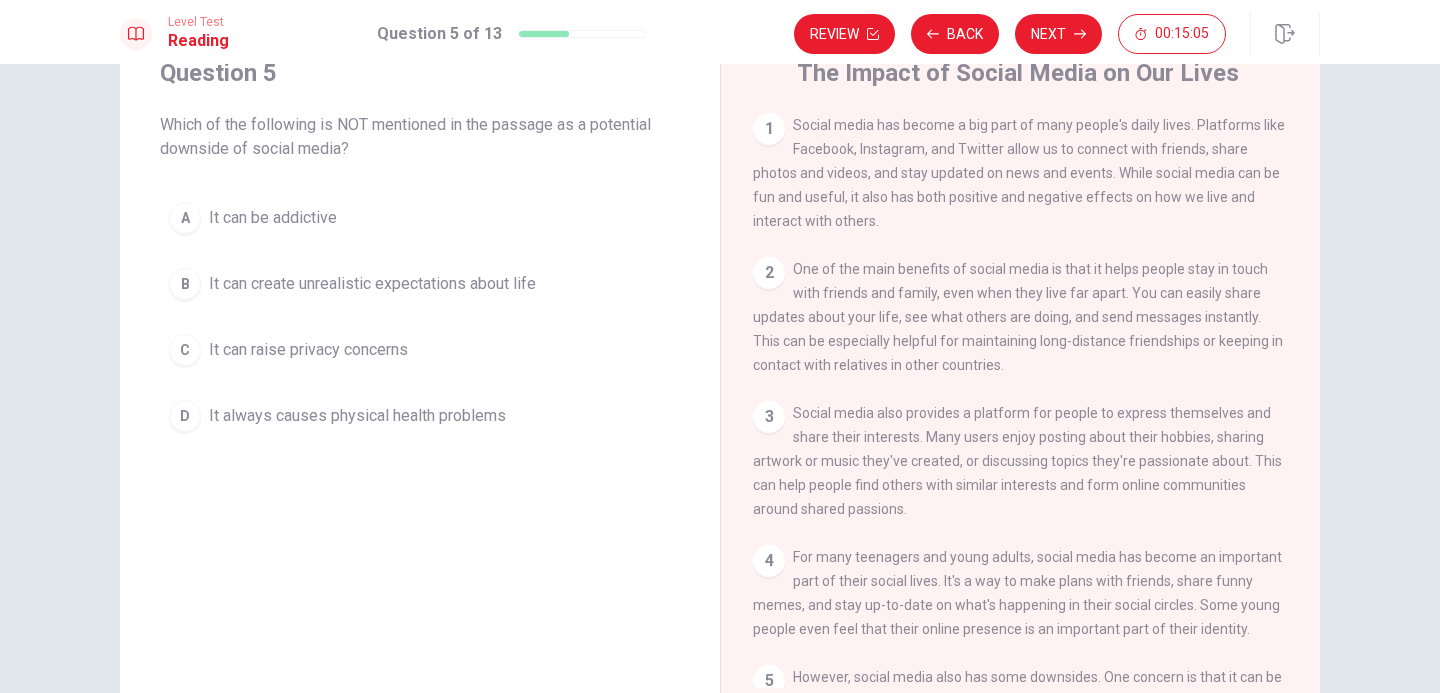 drag, startPoint x: 878, startPoint y: 221, endPoint x: 901, endPoint y: 236, distance: 27.45906 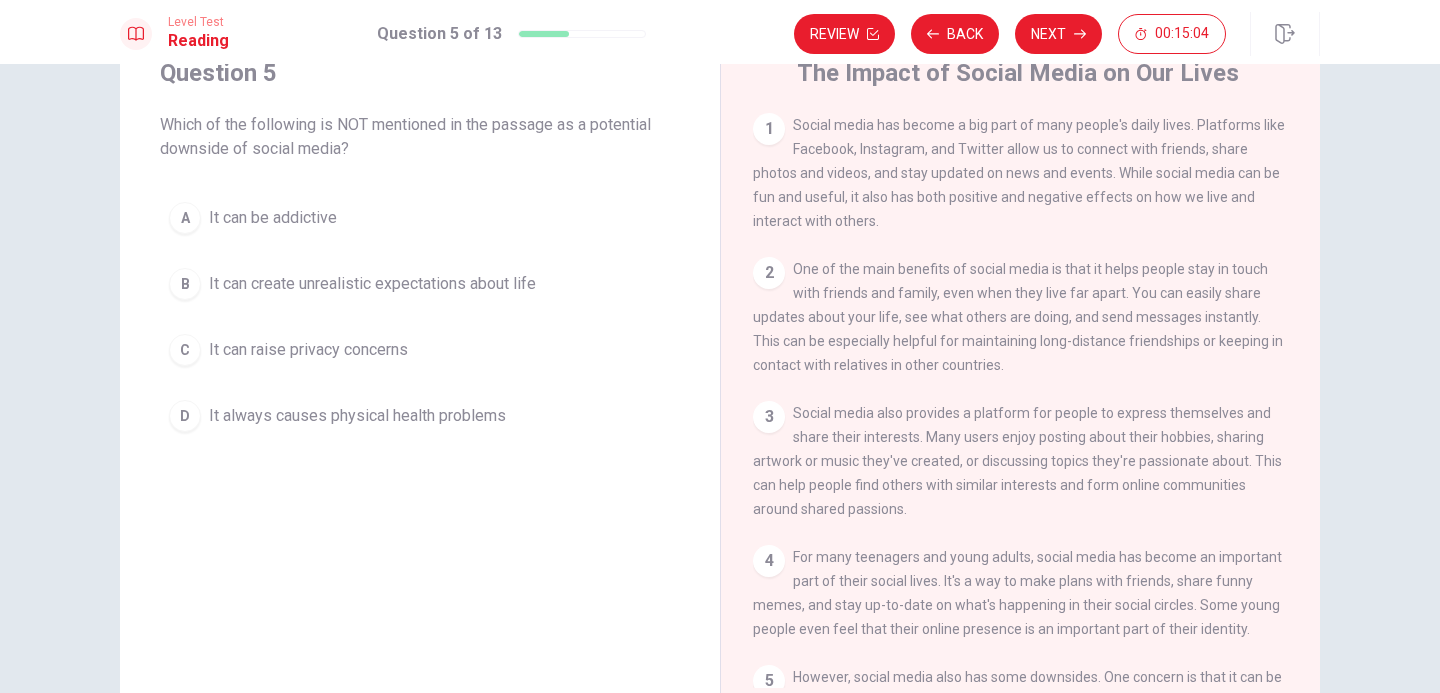 click on "One of the main benefits of social media is that it helps people stay in touch with friends and family, even when they live far apart. You can easily share updates about your life, see what others are doing, and send messages instantly. This can be especially helpful for maintaining long-distance friendships or keeping in contact with relatives in other countries." at bounding box center [1018, 317] 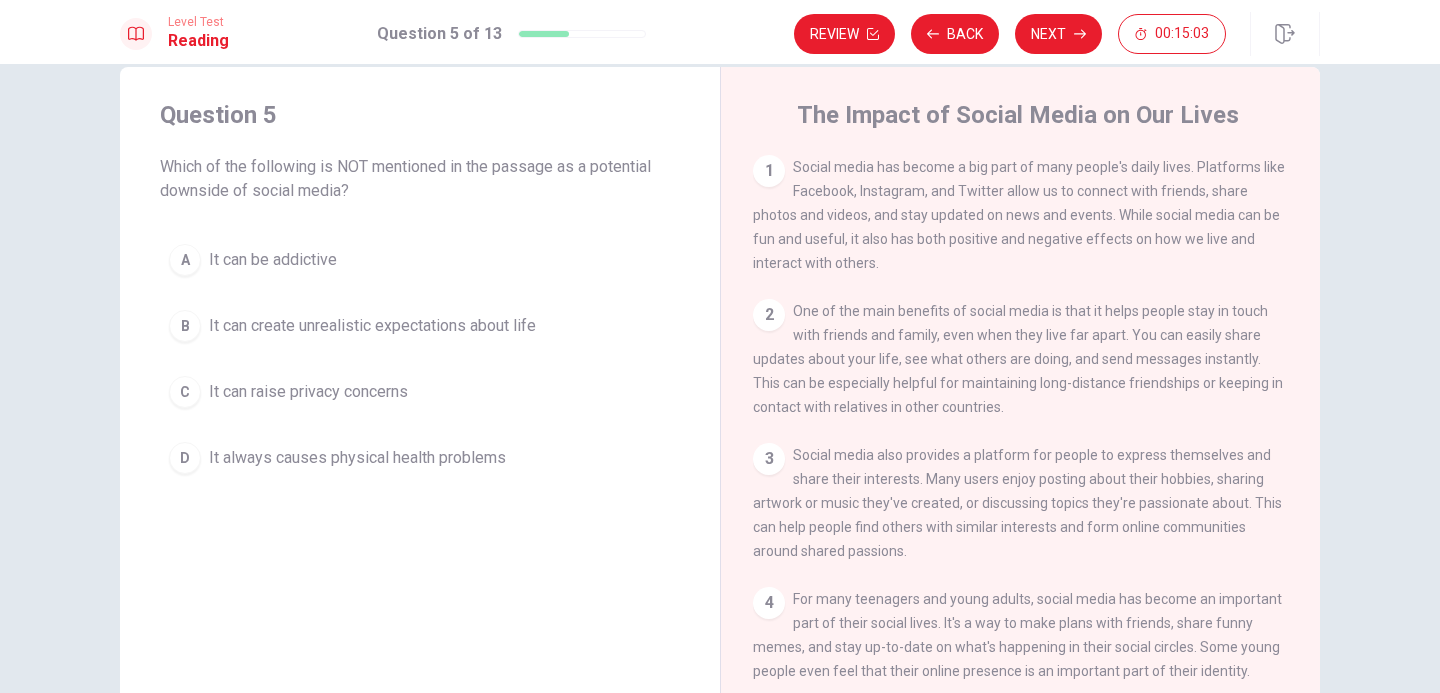 scroll, scrollTop: 52, scrollLeft: 0, axis: vertical 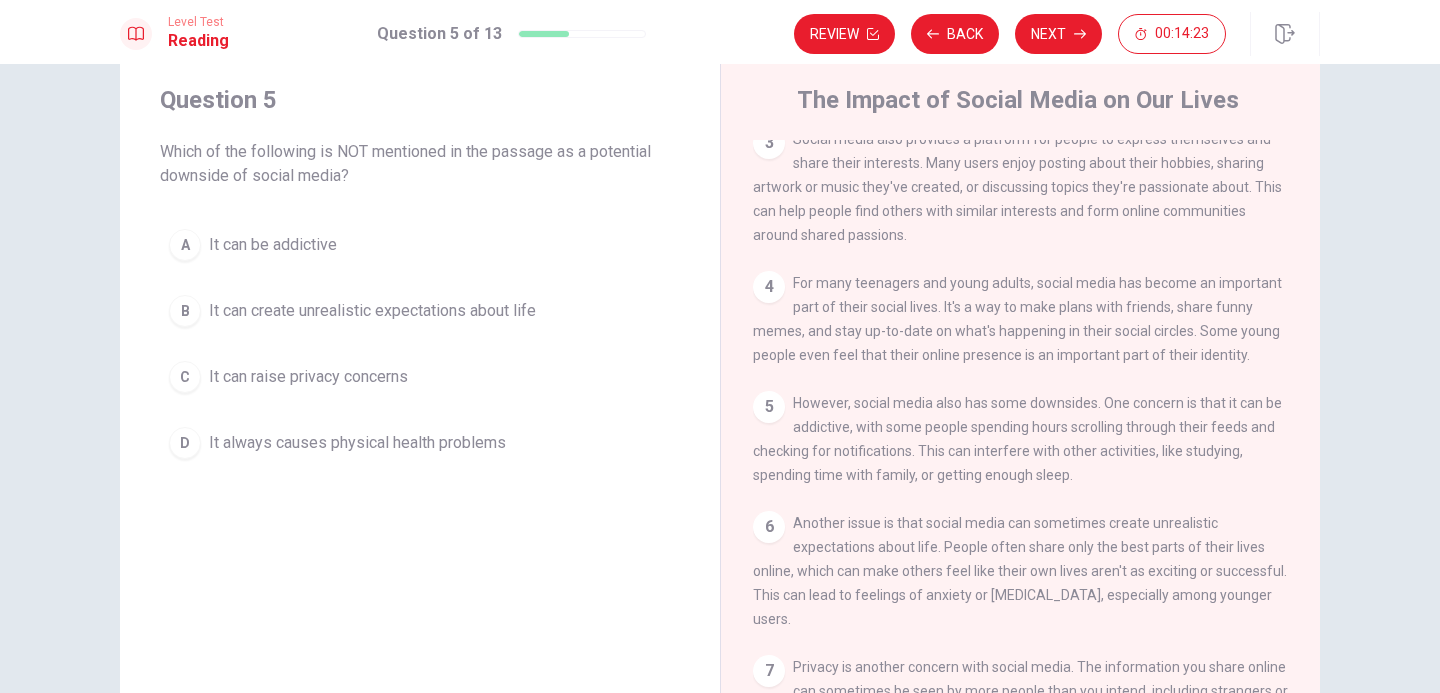 click on "A It can be addictive" at bounding box center (420, 245) 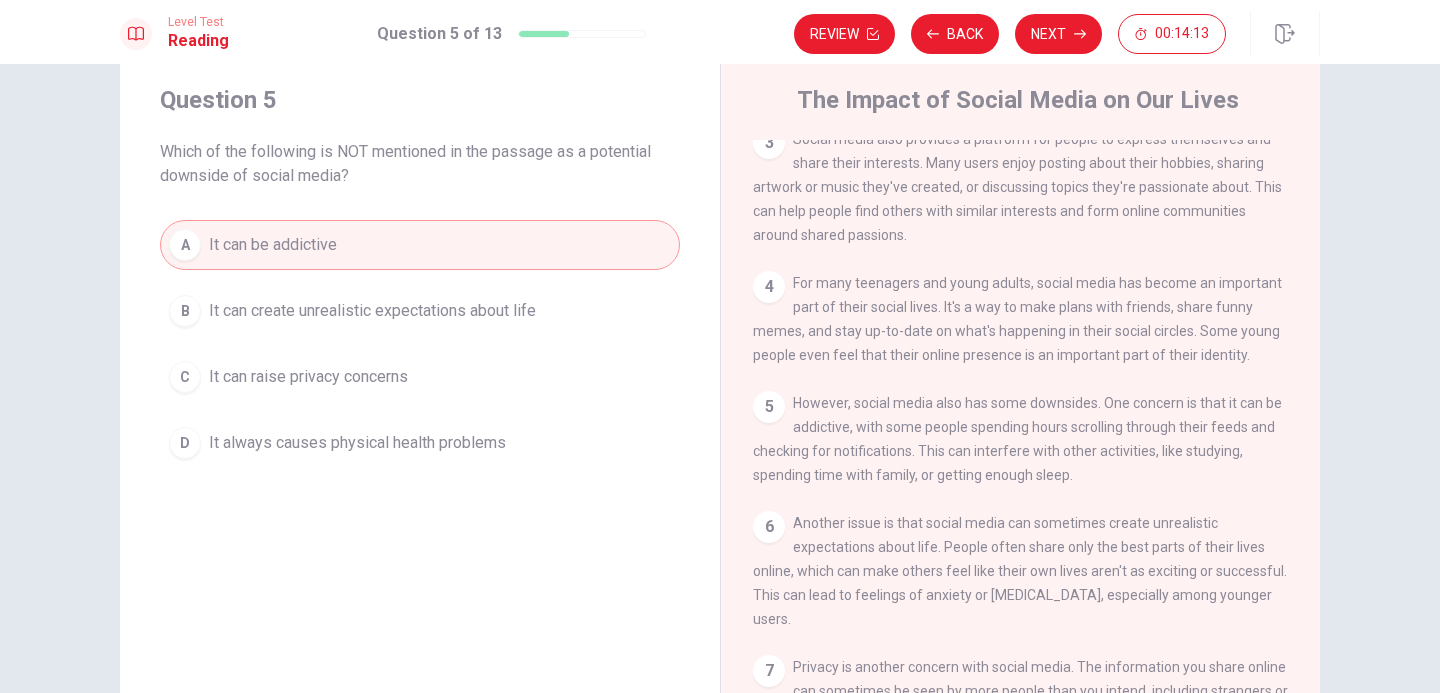 click on "It can create unrealistic expectations about life" at bounding box center (372, 311) 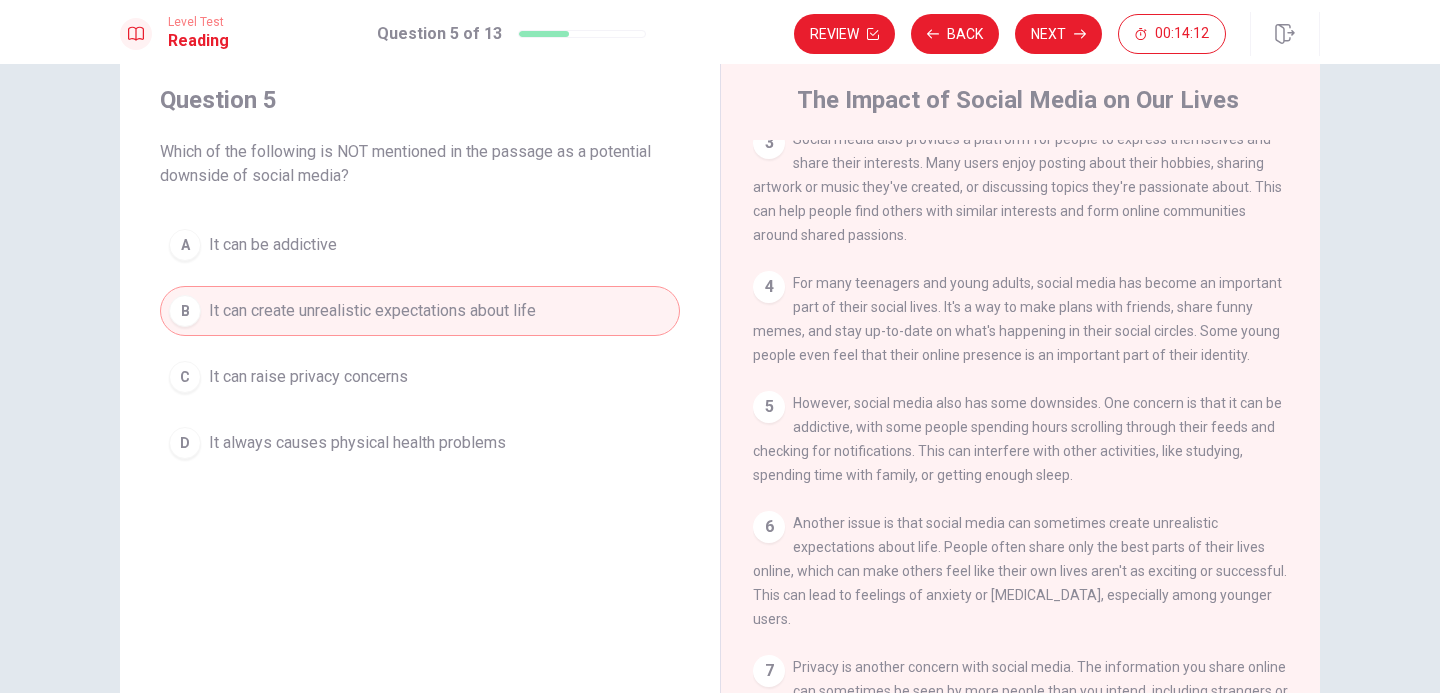 click on "C It can raise privacy concerns" at bounding box center (420, 377) 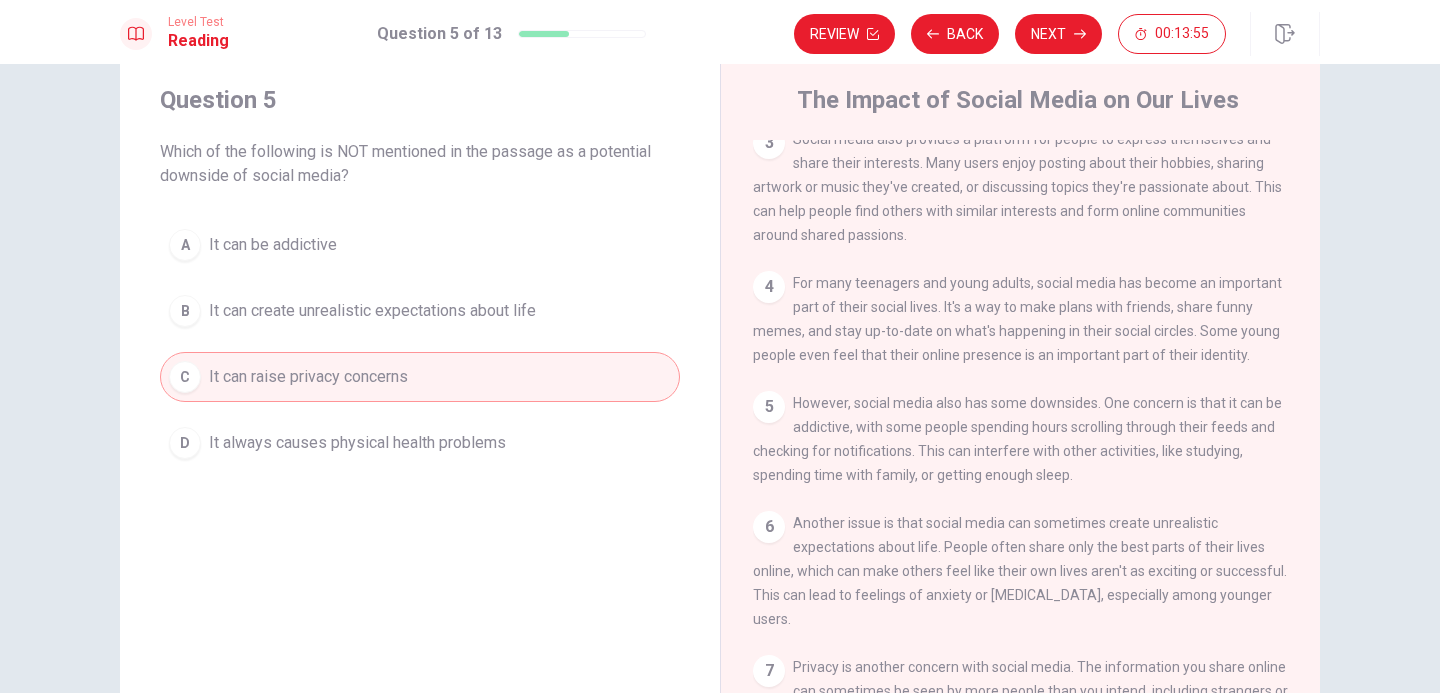 click on "It can create unrealistic expectations about life" at bounding box center [372, 311] 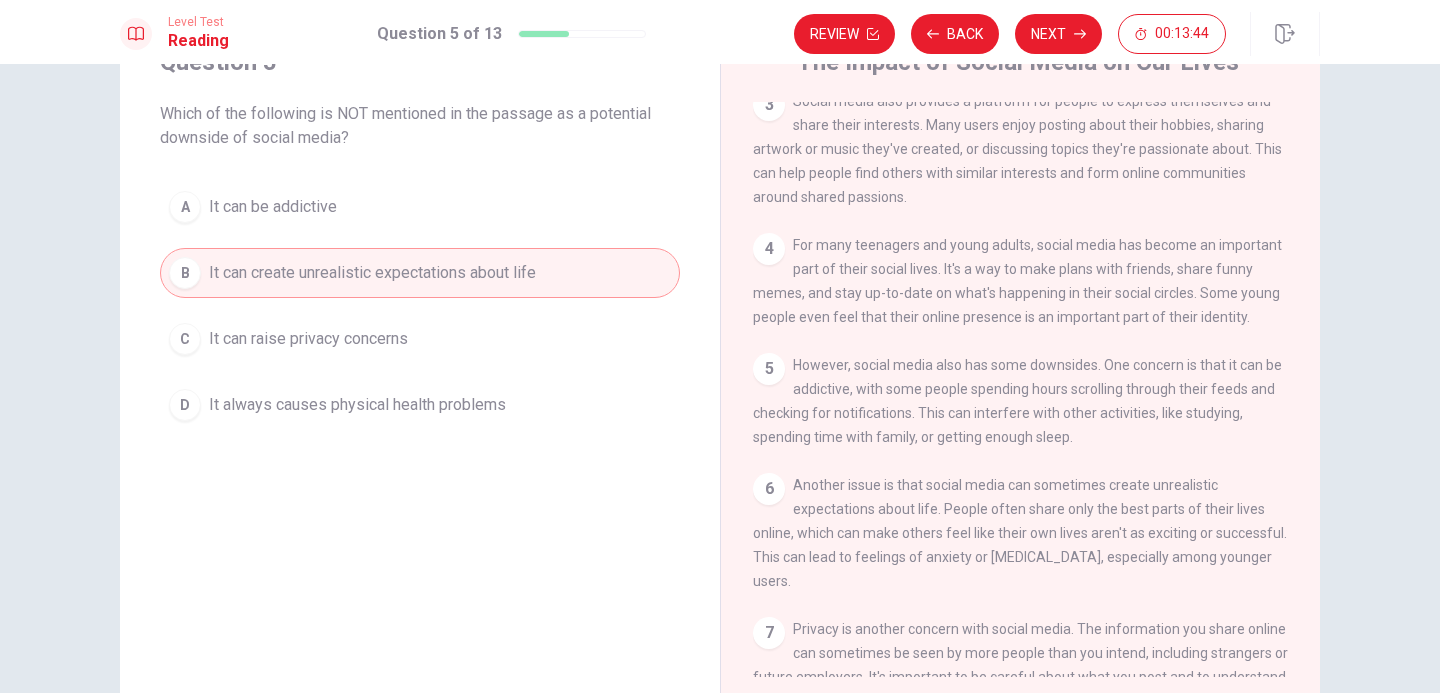 scroll, scrollTop: 131, scrollLeft: 0, axis: vertical 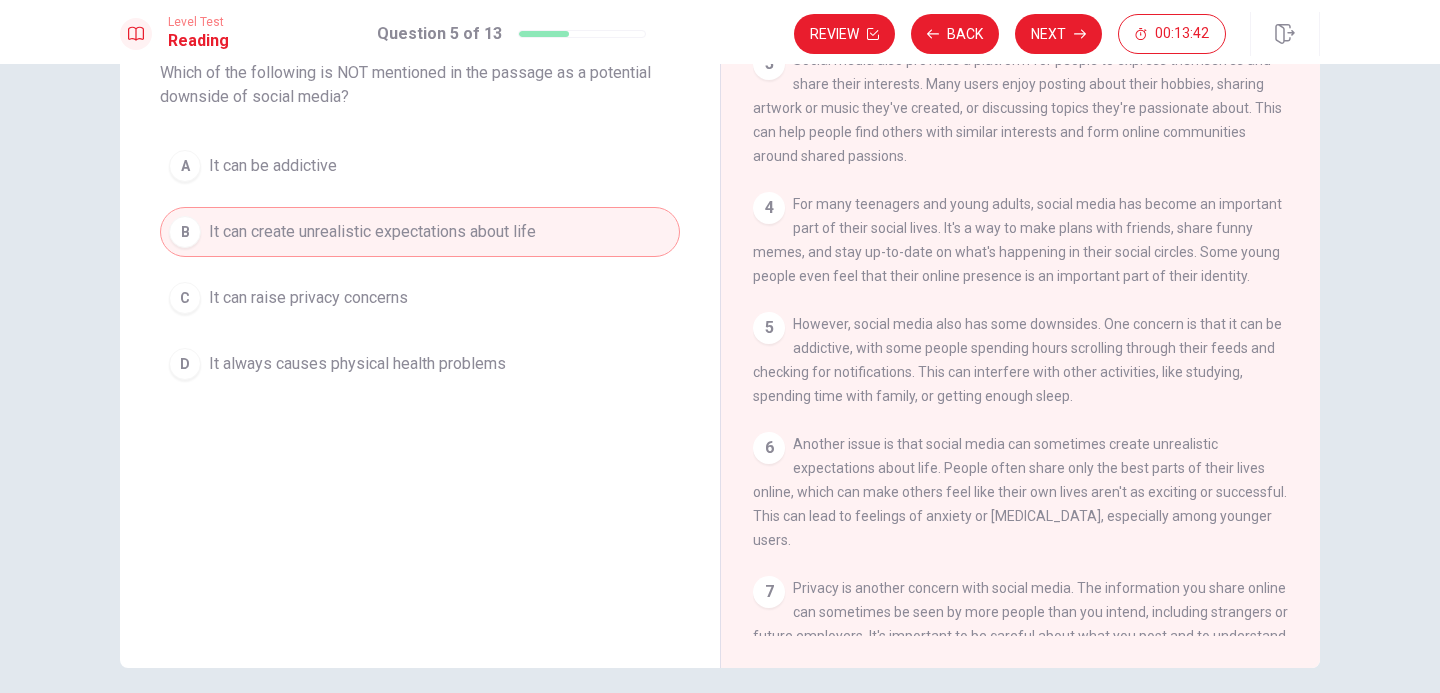 click on "It can raise privacy concerns" at bounding box center [308, 298] 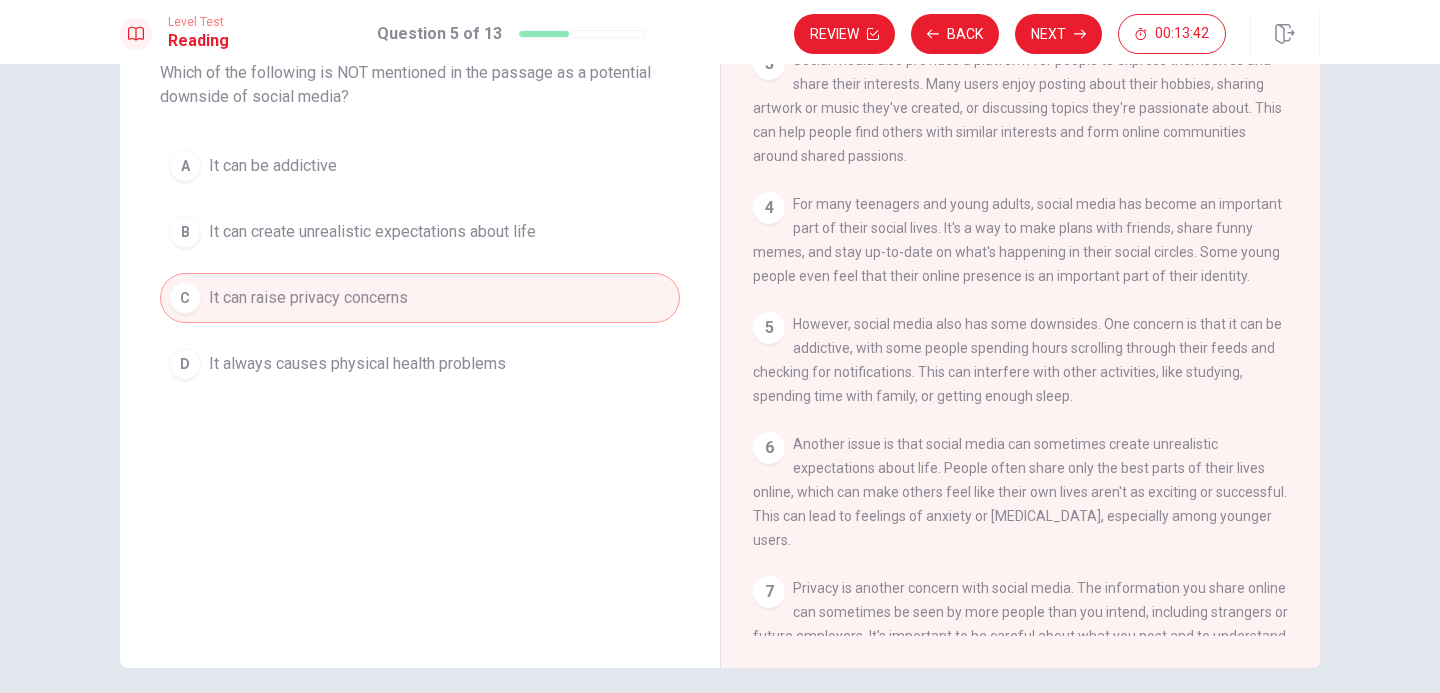 click on "D It always causes physical health problems" at bounding box center (420, 364) 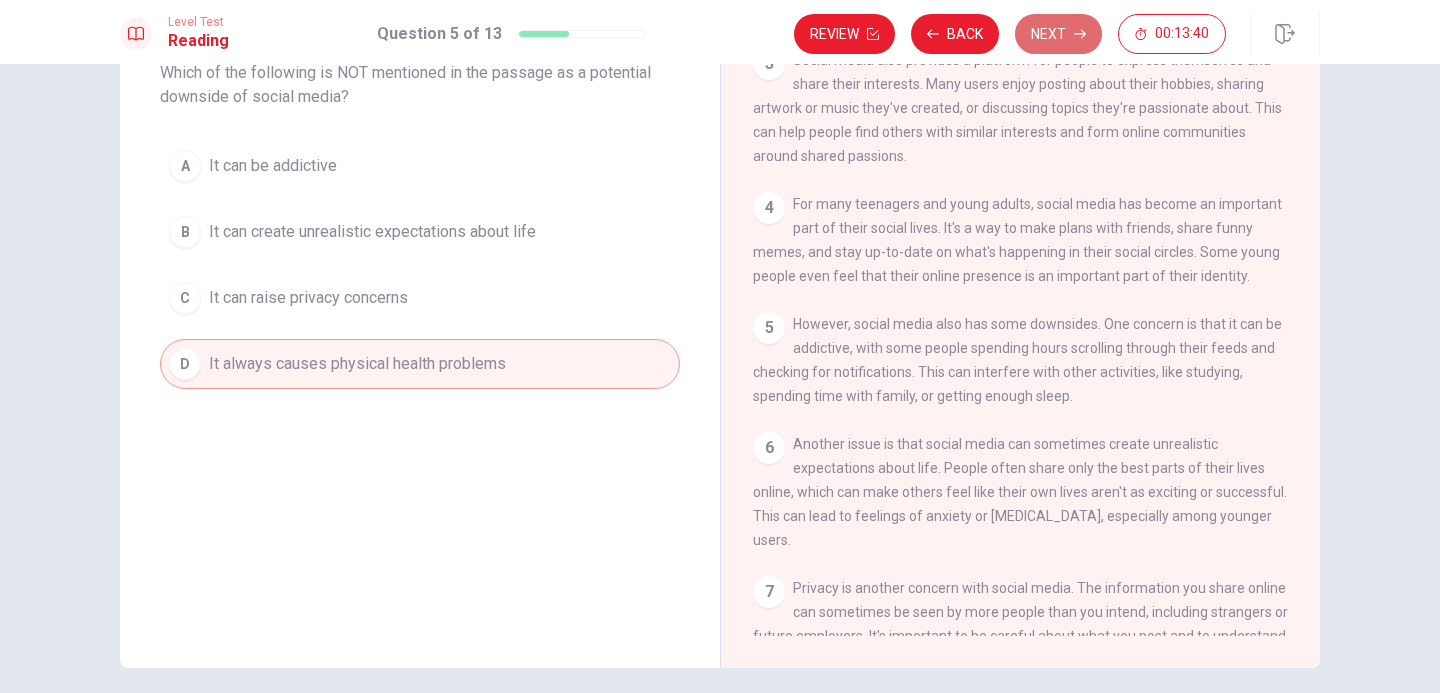 click on "Next" at bounding box center [1058, 34] 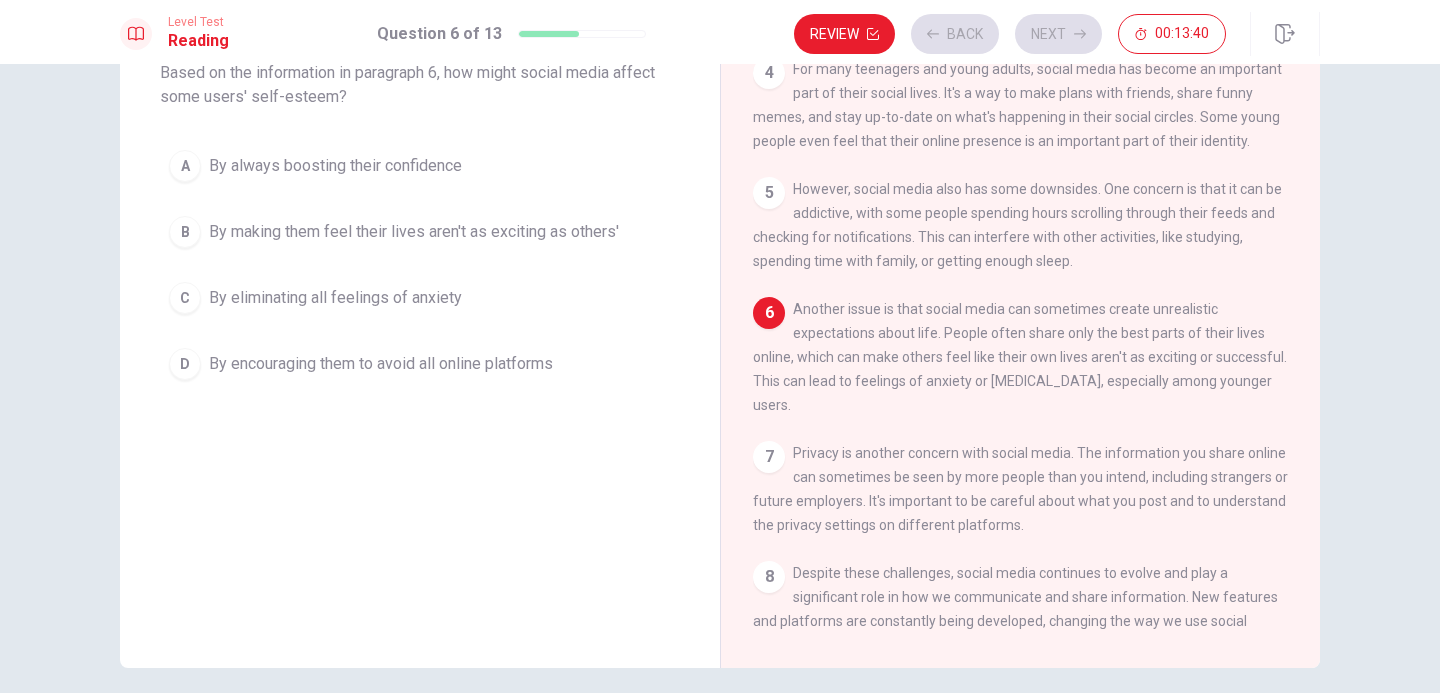 scroll, scrollTop: 445, scrollLeft: 0, axis: vertical 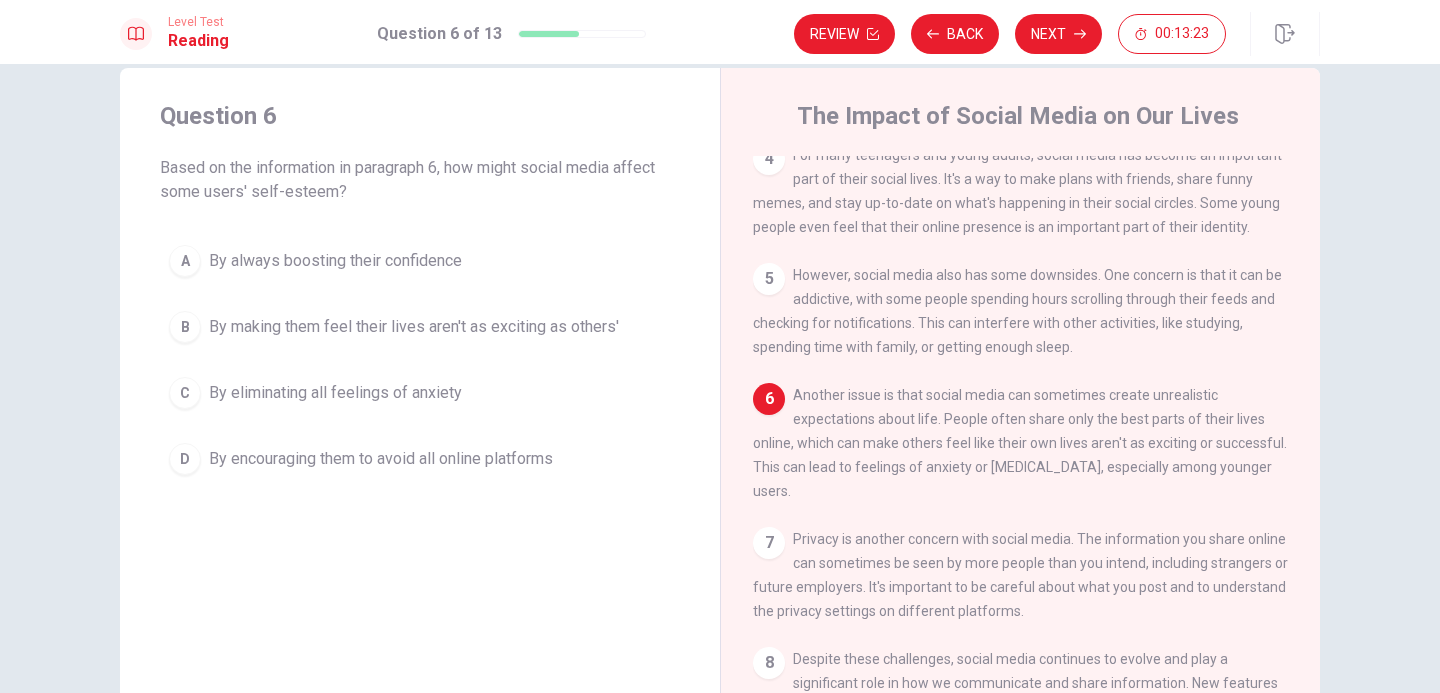 drag, startPoint x: 854, startPoint y: 425, endPoint x: 913, endPoint y: 466, distance: 71.84706 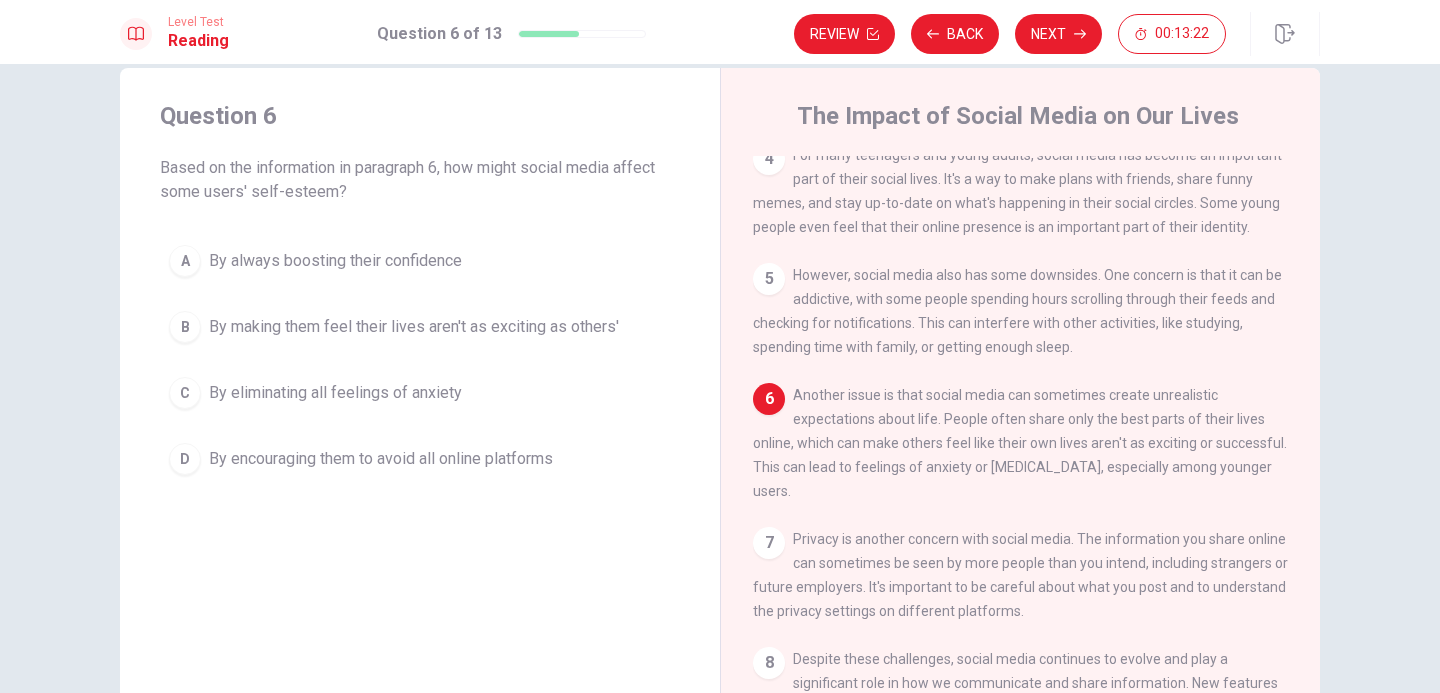 click on "Another issue is that social media can sometimes create unrealistic expectations about life. People often share only the best parts of their lives online, which can make others feel like their own lives aren't as exciting or successful. This can lead to feelings of anxiety or [MEDICAL_DATA], especially among younger users." at bounding box center (1020, 443) 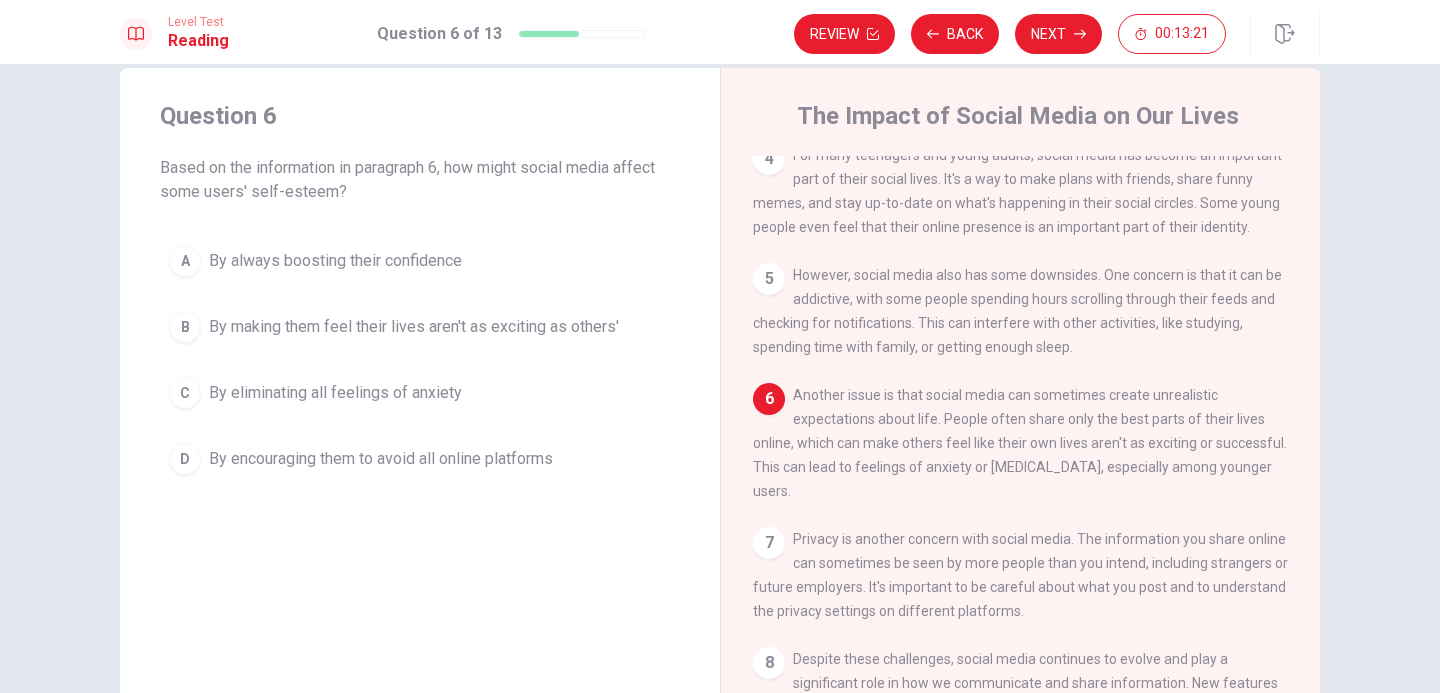 click on "Another issue is that social media can sometimes create unrealistic expectations about life. People often share only the best parts of their lives online, which can make others feel like their own lives aren't as exciting or successful. This can lead to feelings of anxiety or [MEDICAL_DATA], especially among younger users." at bounding box center [1020, 443] 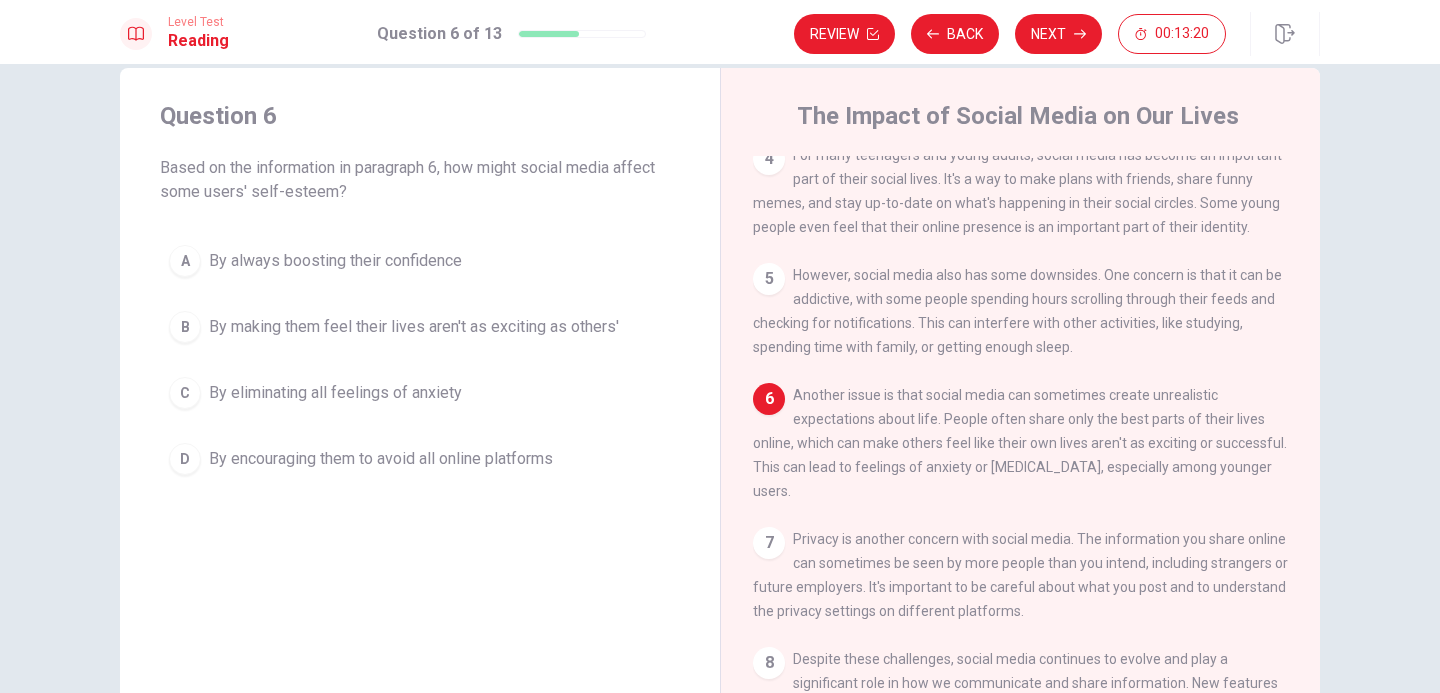 click on "Another issue is that social media can sometimes create unrealistic expectations about life. People often share only the best parts of their lives online, which can make others feel like their own lives aren't as exciting or successful. This can lead to feelings of anxiety or [MEDICAL_DATA], especially among younger users." at bounding box center (1020, 443) 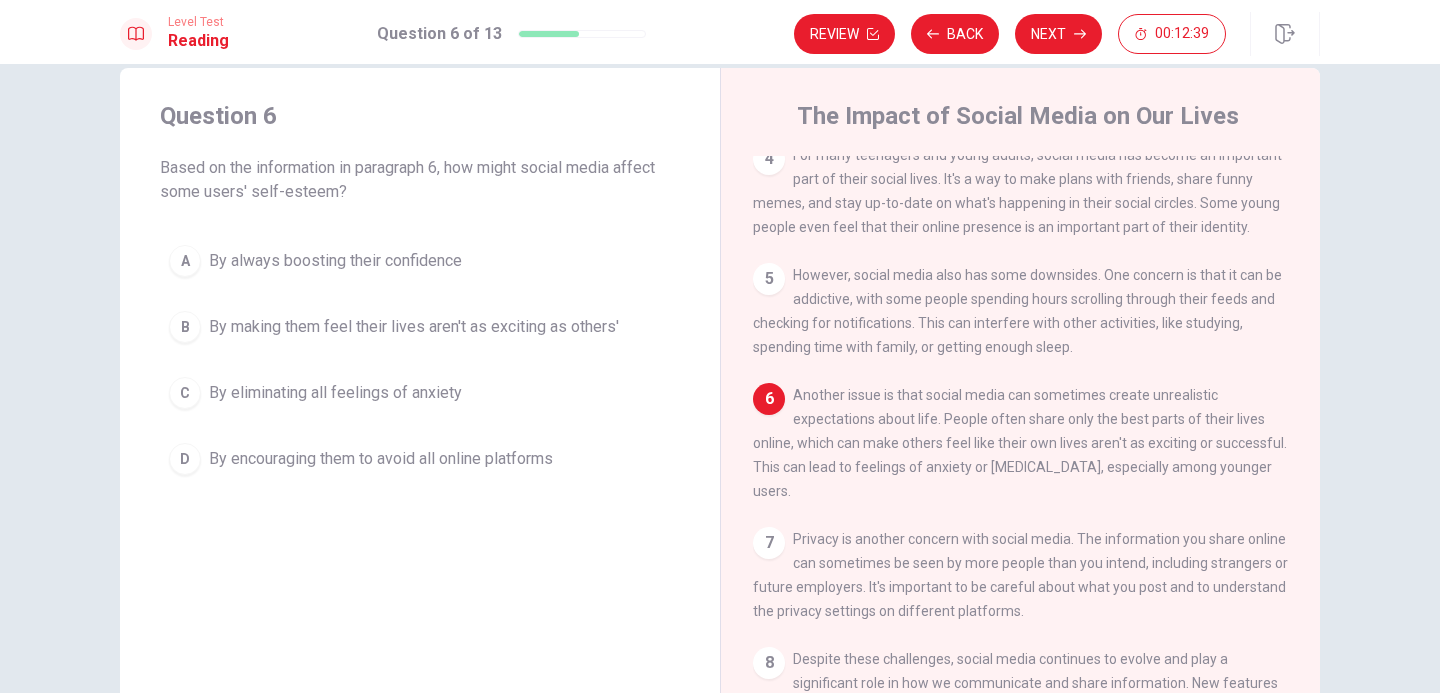 click on "By making them feel their lives aren't as exciting as others'" at bounding box center (414, 327) 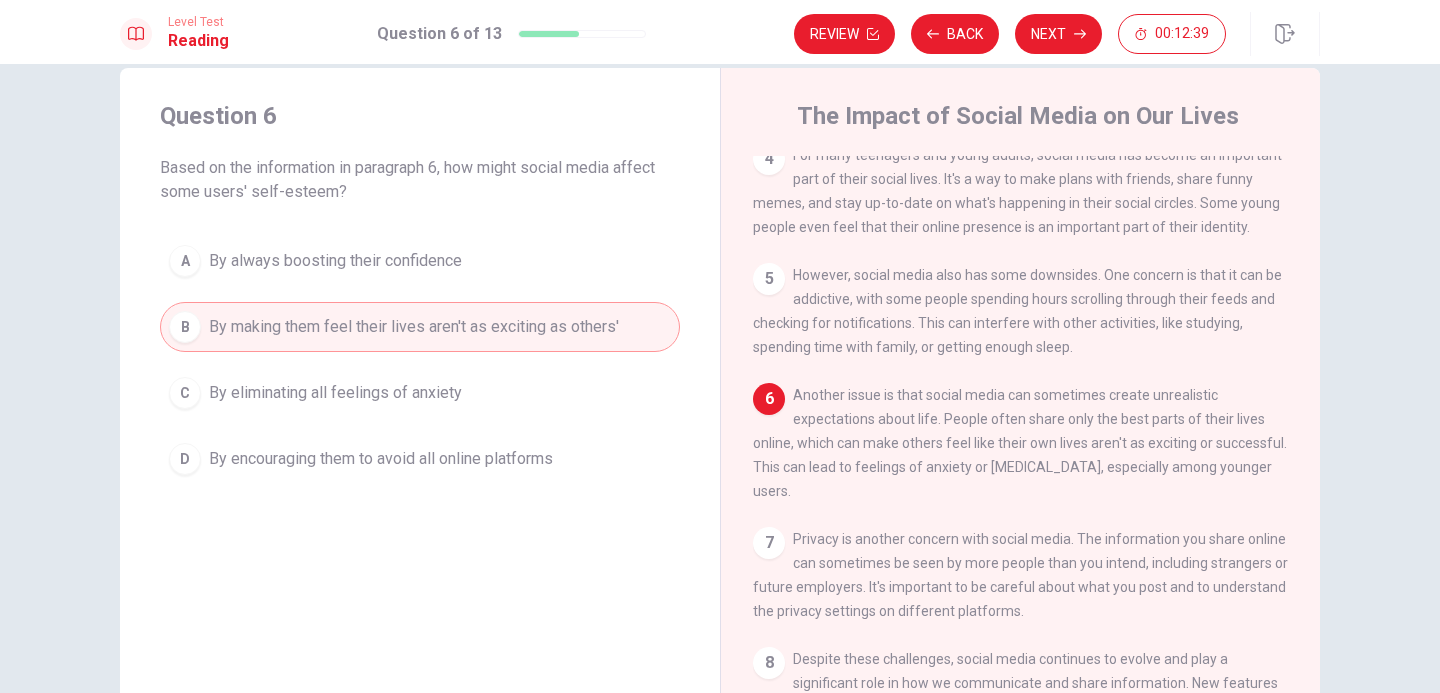 click on "C By eliminating all feelings of anxiety" at bounding box center [420, 393] 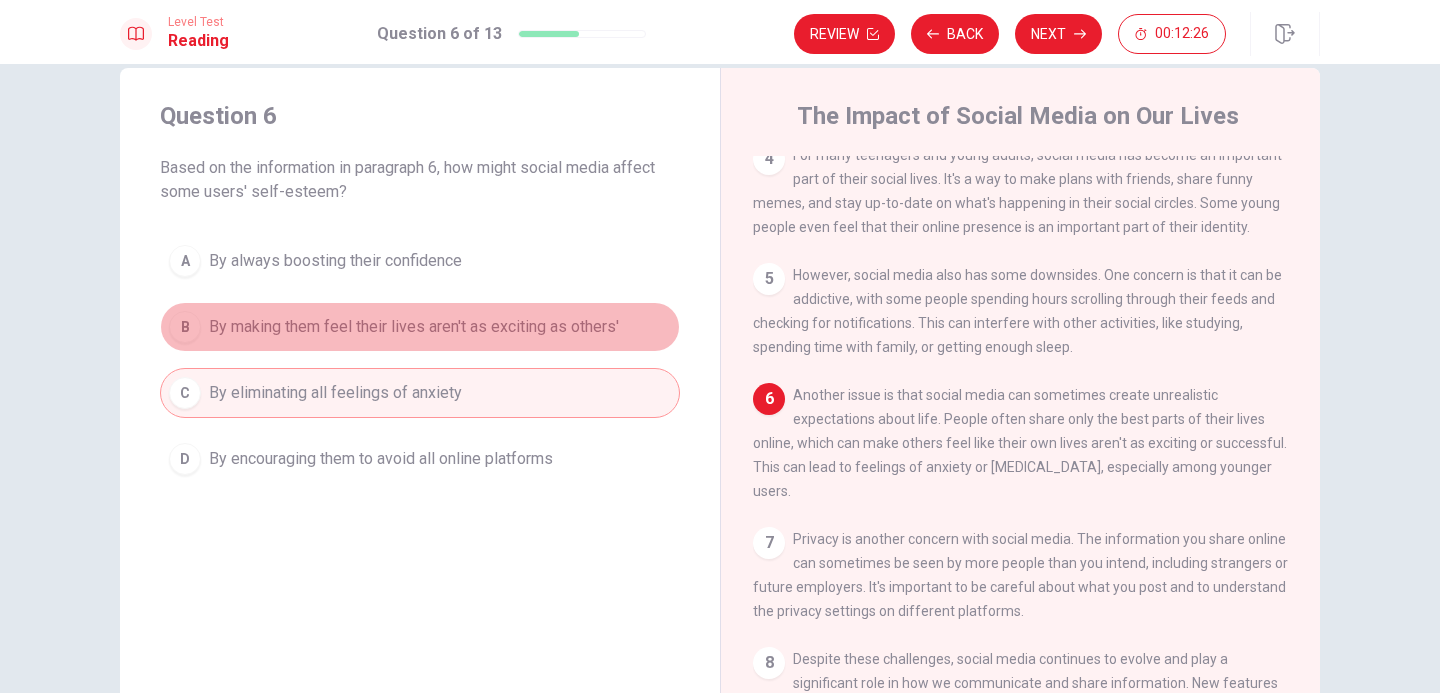 click on "B By making them feel their lives aren't as exciting as others'" at bounding box center (420, 327) 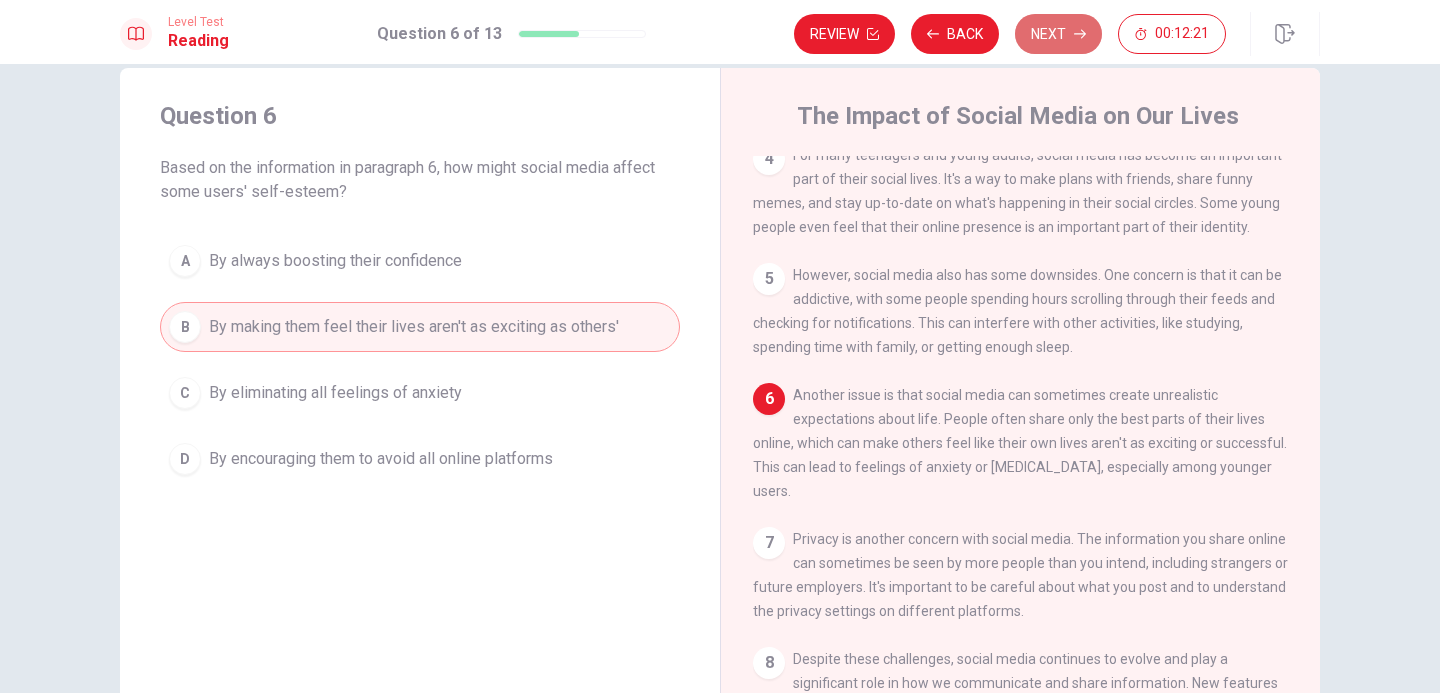 click on "Next" at bounding box center [1058, 34] 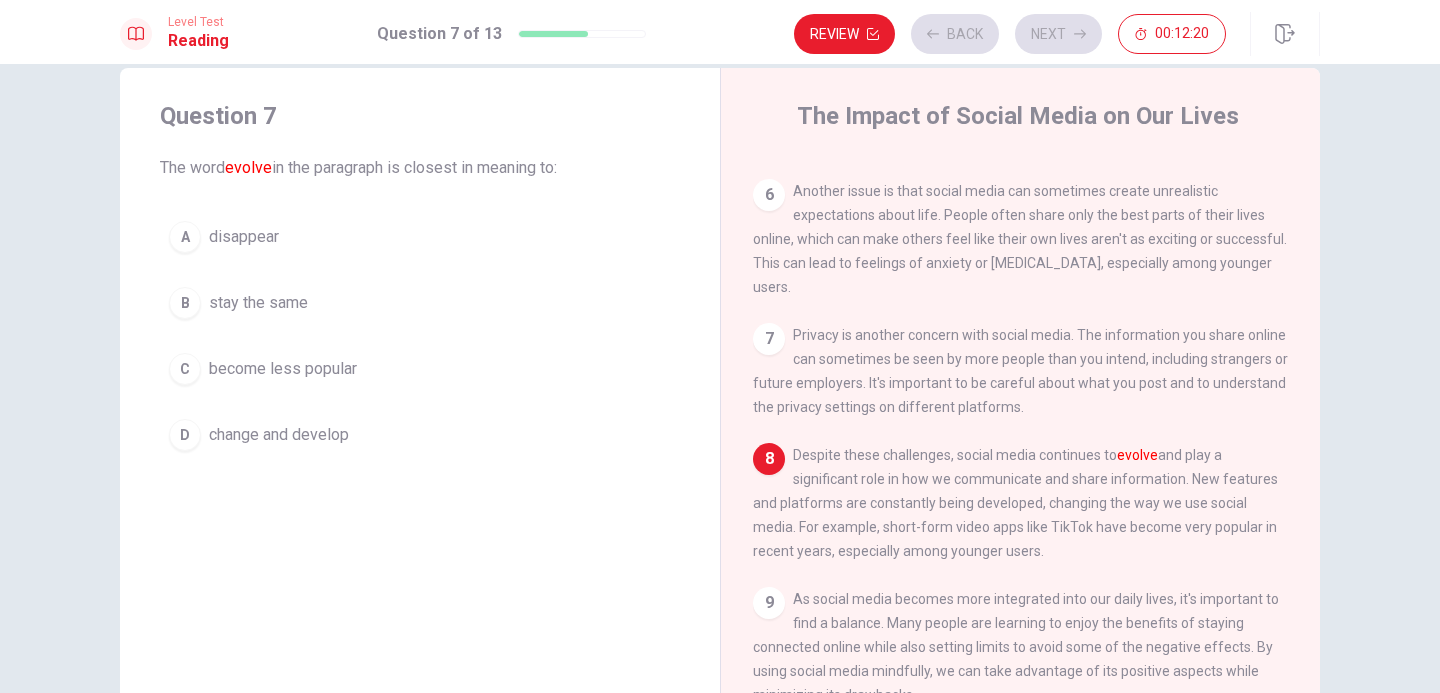 scroll, scrollTop: 691, scrollLeft: 0, axis: vertical 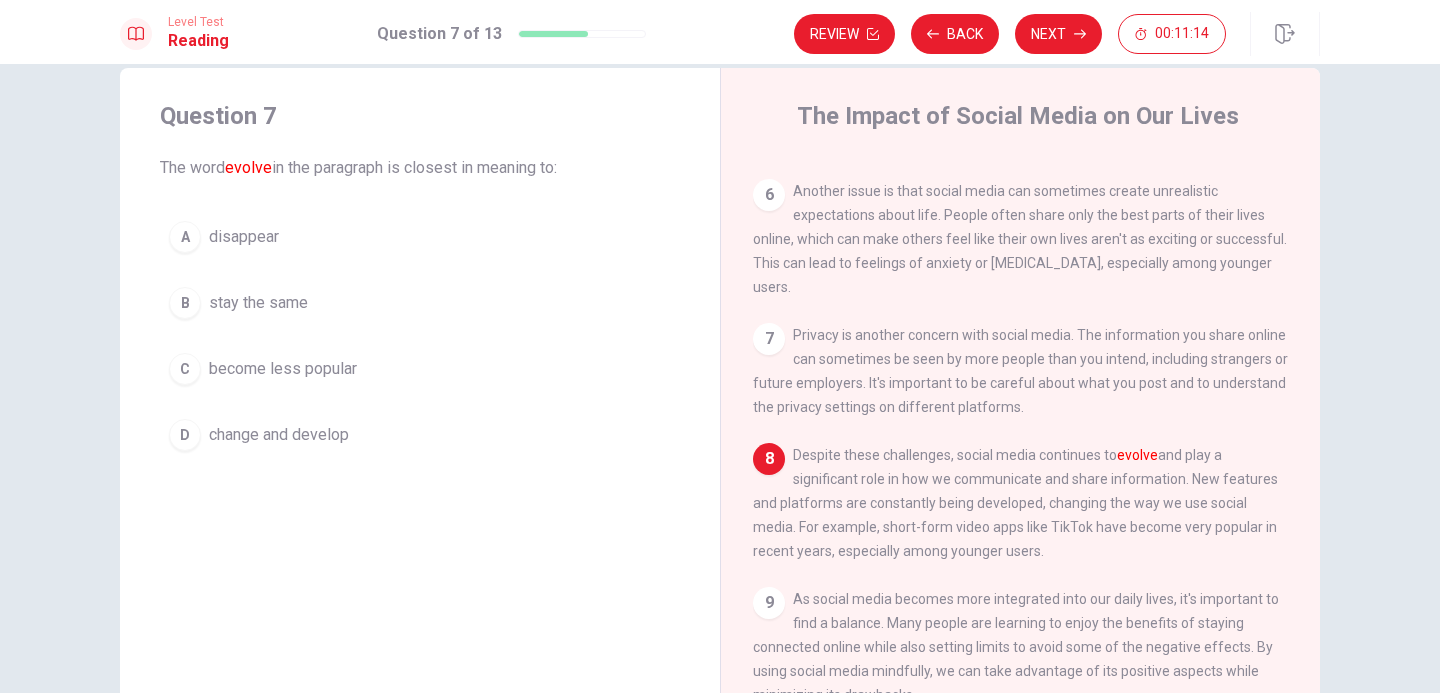 click on "D change and develop" at bounding box center (420, 435) 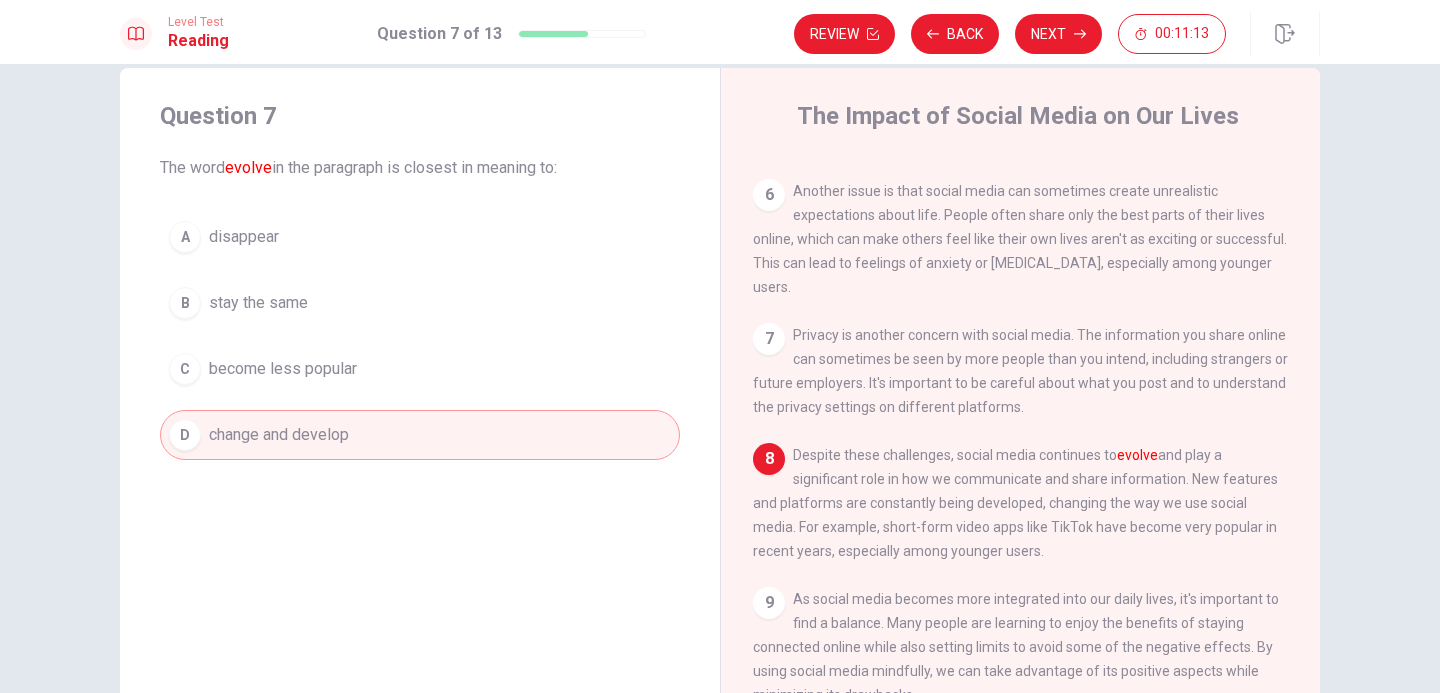 click on "Next" at bounding box center [1058, 34] 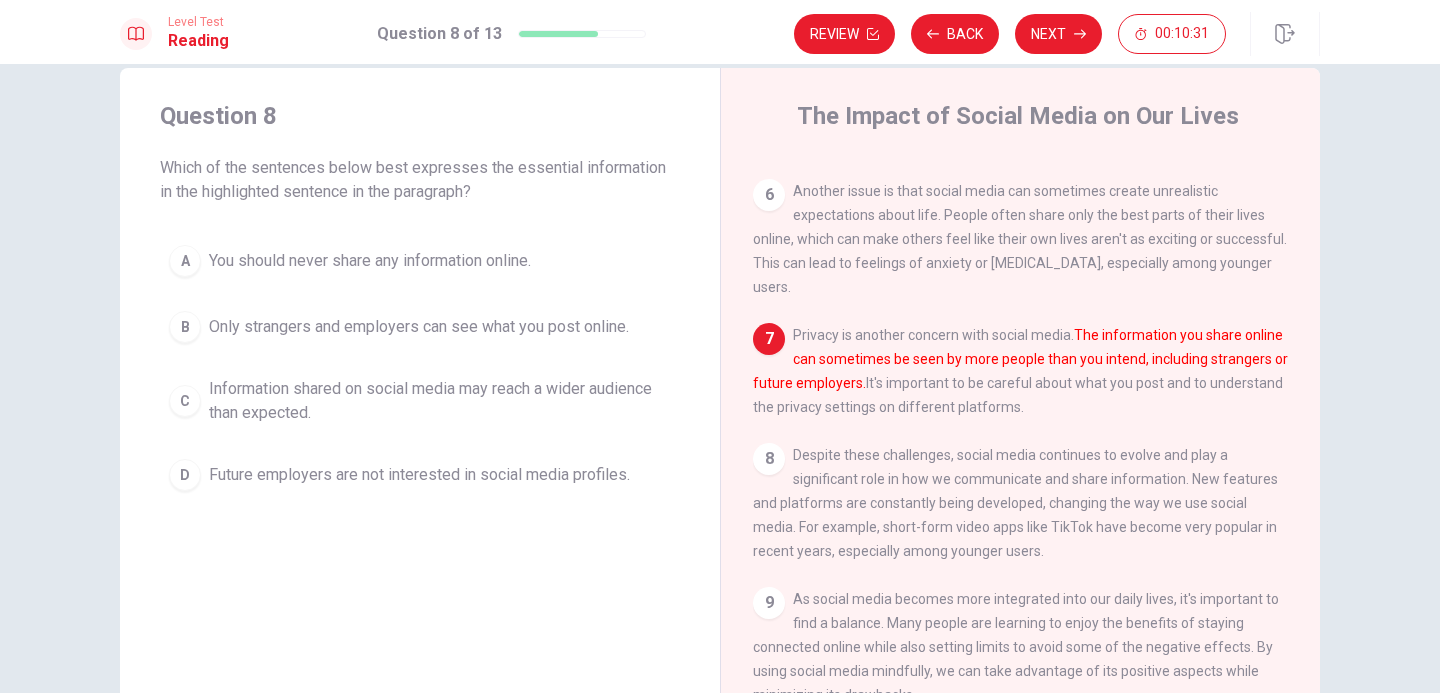 click on "Question 8 Which of the sentences below best expresses the essential information in the highlighted sentence in the paragraph? A You should never share any information online. B Only strangers and employers can see what you post online. C Information shared on social media may reach a wider audience than expected. D Future employers are not interested in social media profiles." at bounding box center [420, 415] 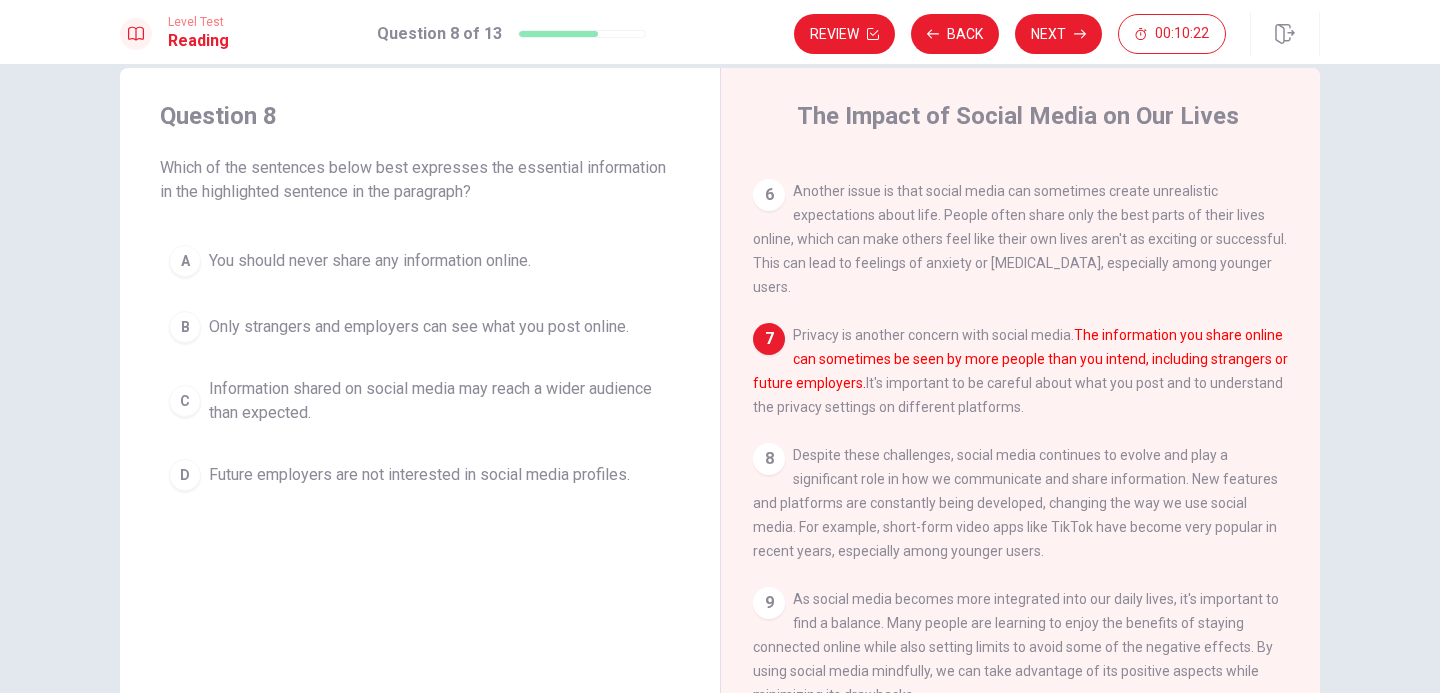 click on "Information shared on social media may reach a wider audience than expected." at bounding box center (440, 401) 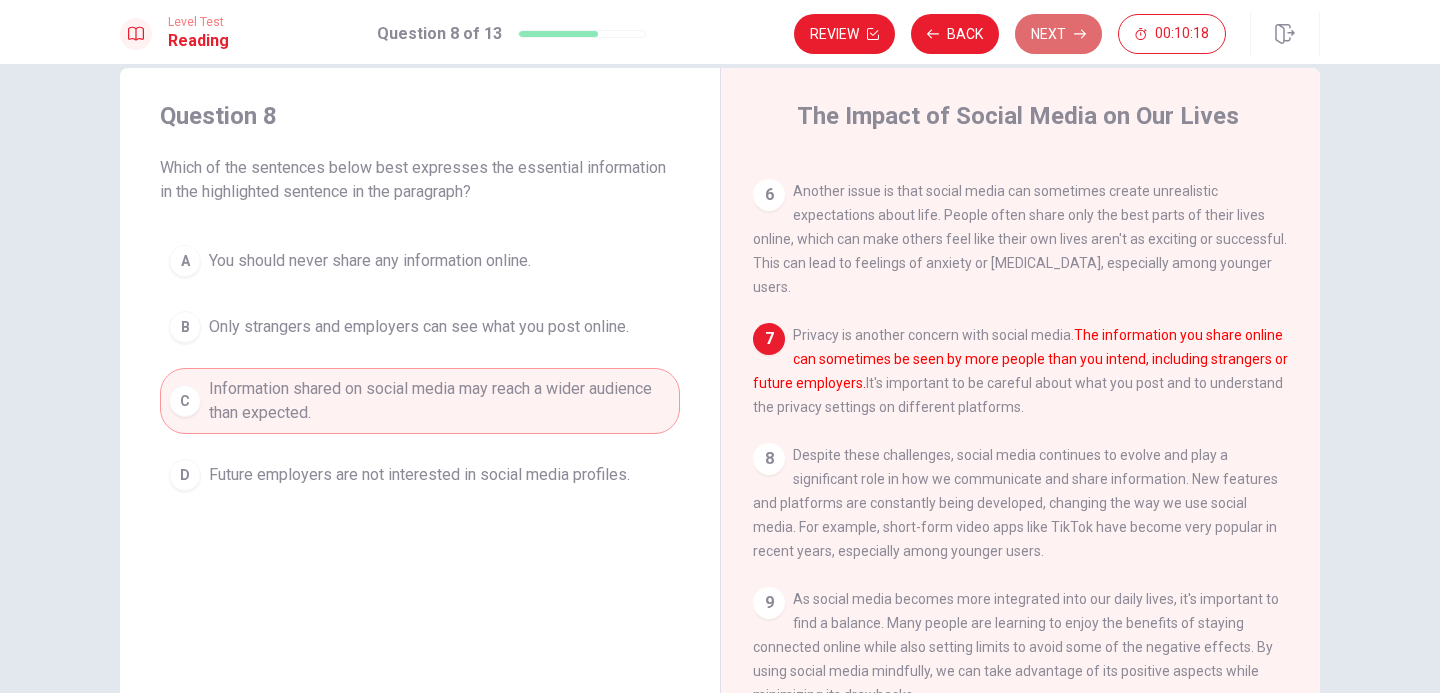 click on "Next" at bounding box center [1058, 34] 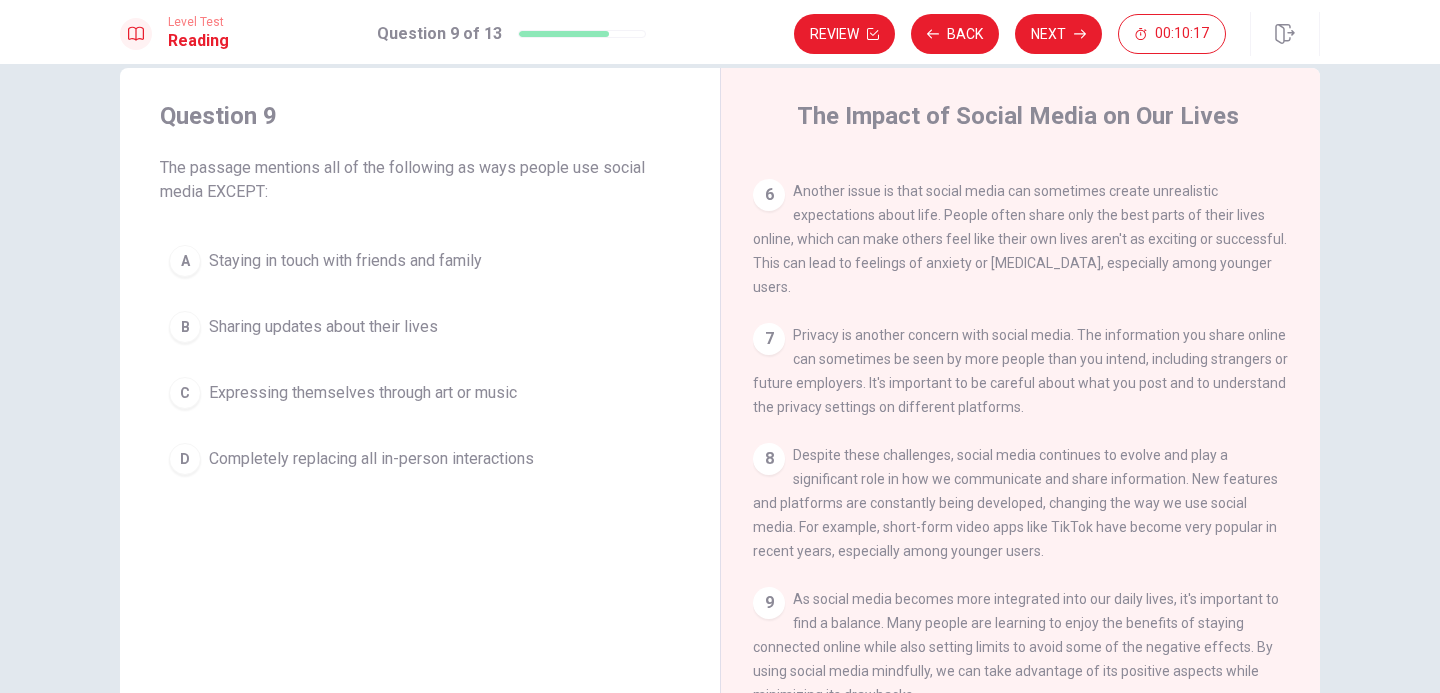click on "Question 9 The passage mentions all of the following as ways people use social media EXCEPT: A Staying in touch with friends and family B Sharing updates about their lives C Expressing themselves through art or music D Completely replacing all in-person interactions" at bounding box center (420, 415) 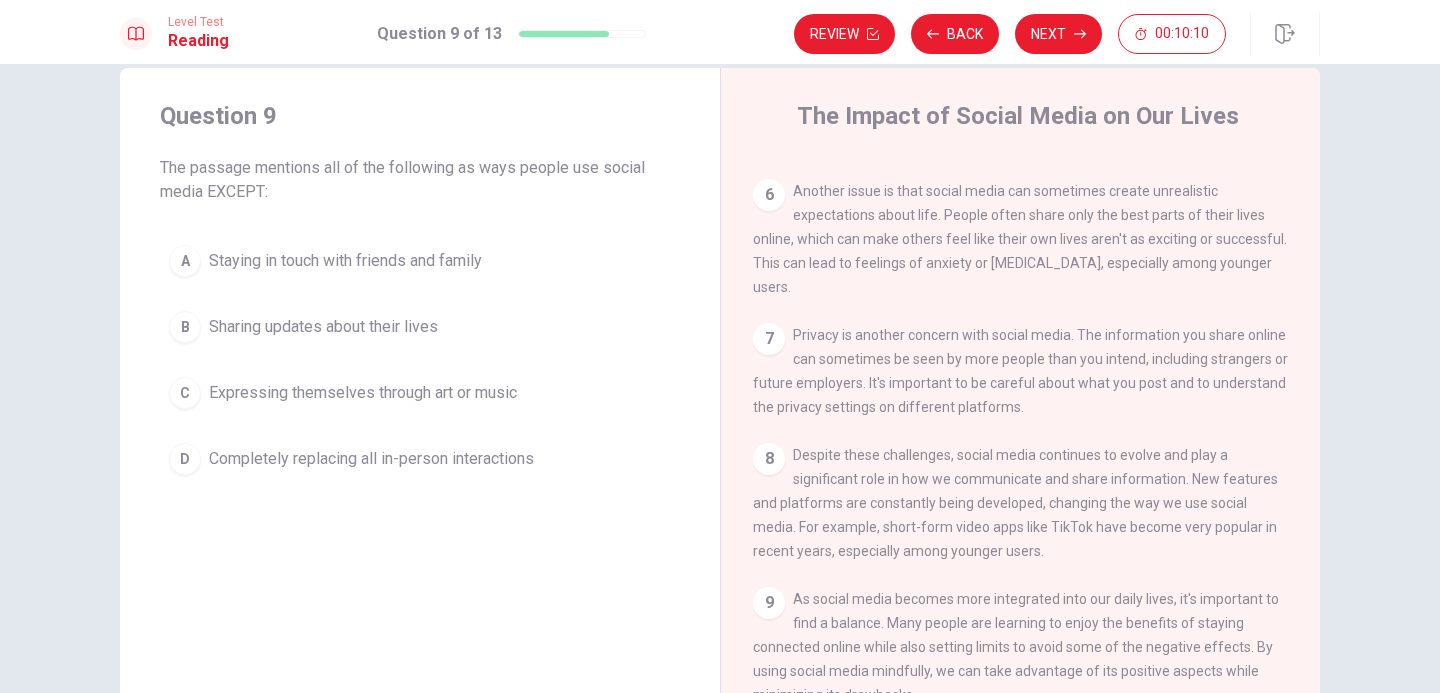 click on "Question 9 The passage mentions all of the following as ways people use social media EXCEPT: A Staying in touch with friends and family B Sharing updates about their lives C Expressing themselves through art or music D Completely replacing all in-person interactions" at bounding box center [420, 415] 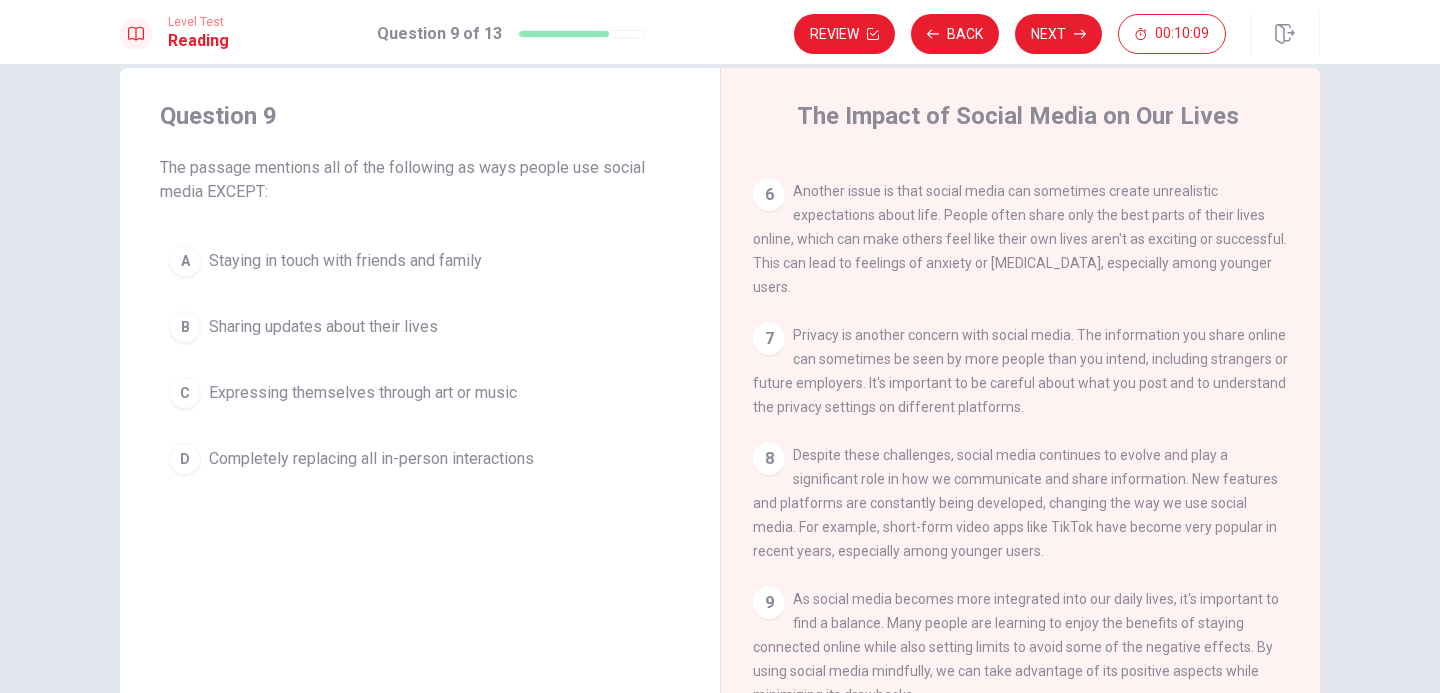 click on "Question 9 The passage mentions all of the following as ways people use social media EXCEPT: A Staying in touch with friends and family B Sharing updates about their lives C Expressing themselves through art or music D Completely replacing all in-person interactions" at bounding box center (420, 415) 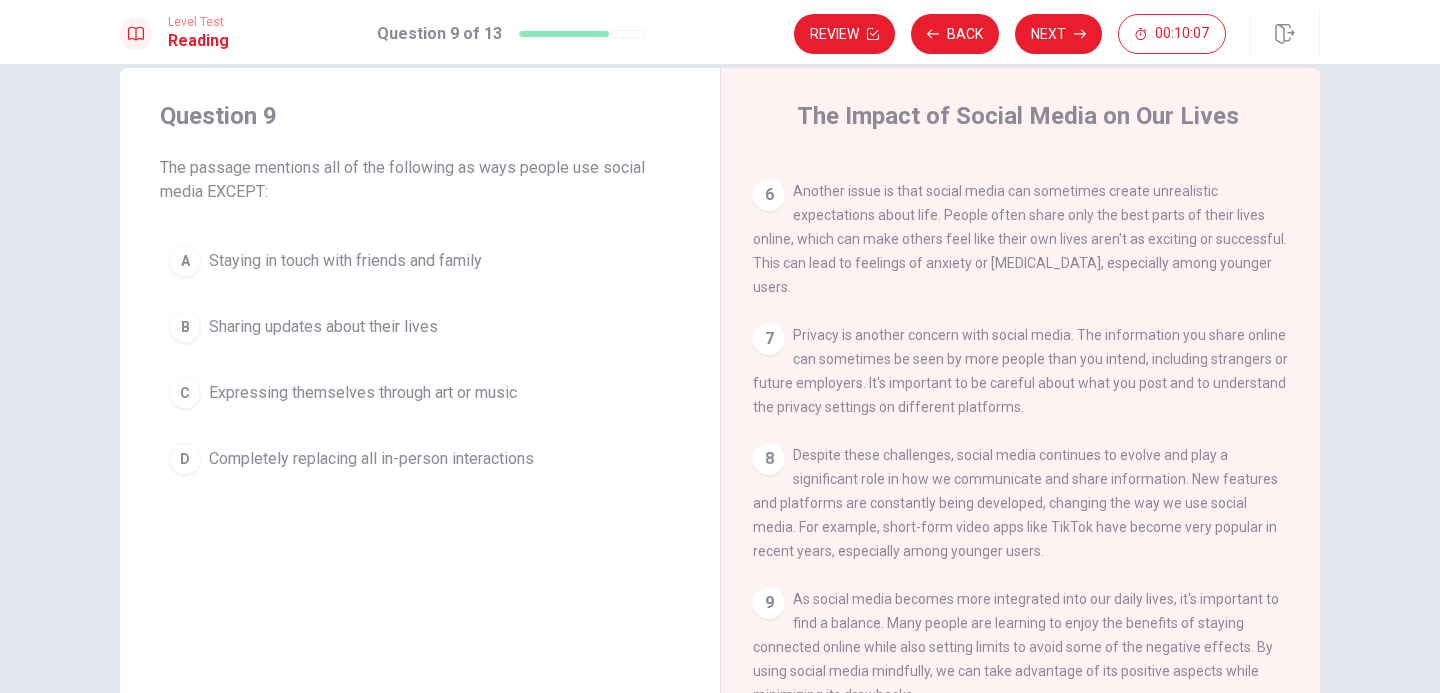 drag, startPoint x: 493, startPoint y: 168, endPoint x: 582, endPoint y: 167, distance: 89.005615 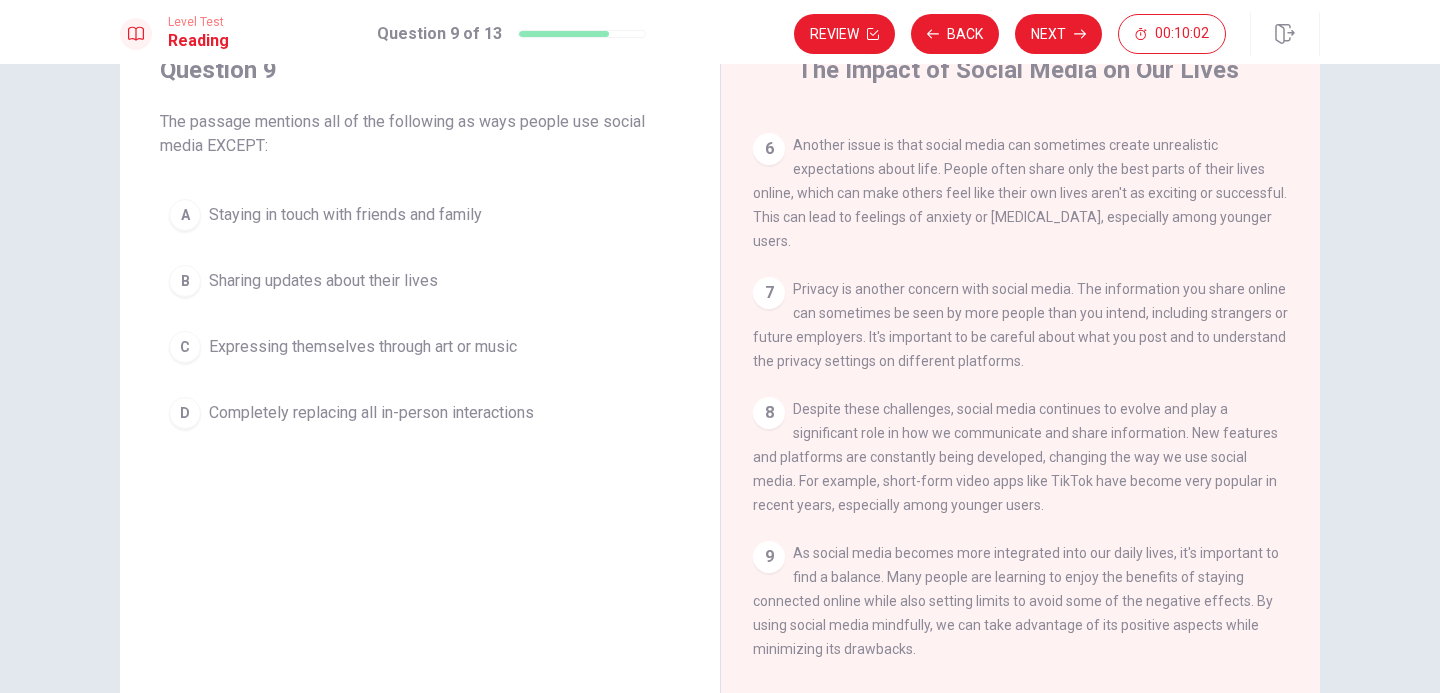 scroll, scrollTop: 0, scrollLeft: 0, axis: both 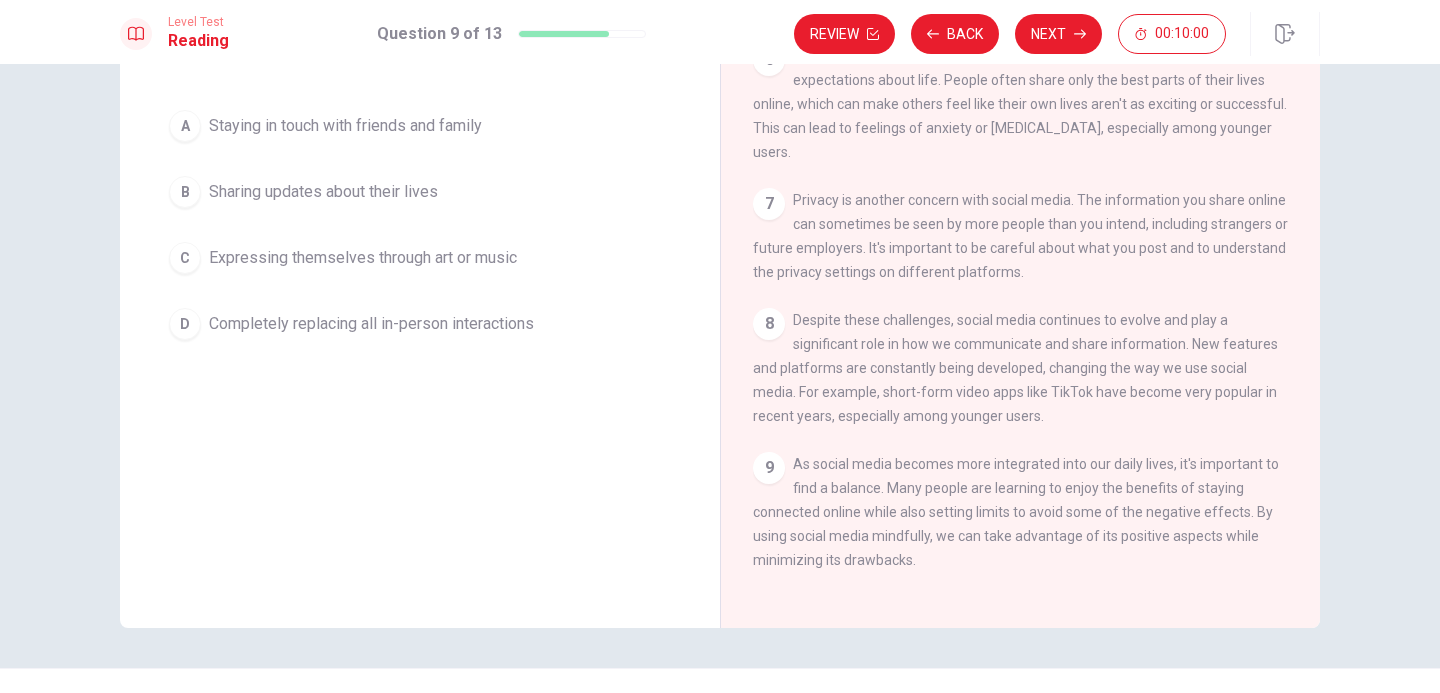 click on "Question 9 The passage mentions all of the following as ways people use social media EXCEPT: A Staying in touch with friends and family B Sharing updates about their lives C Expressing themselves through art or music D Completely replacing all in-person interactions" at bounding box center (420, 280) 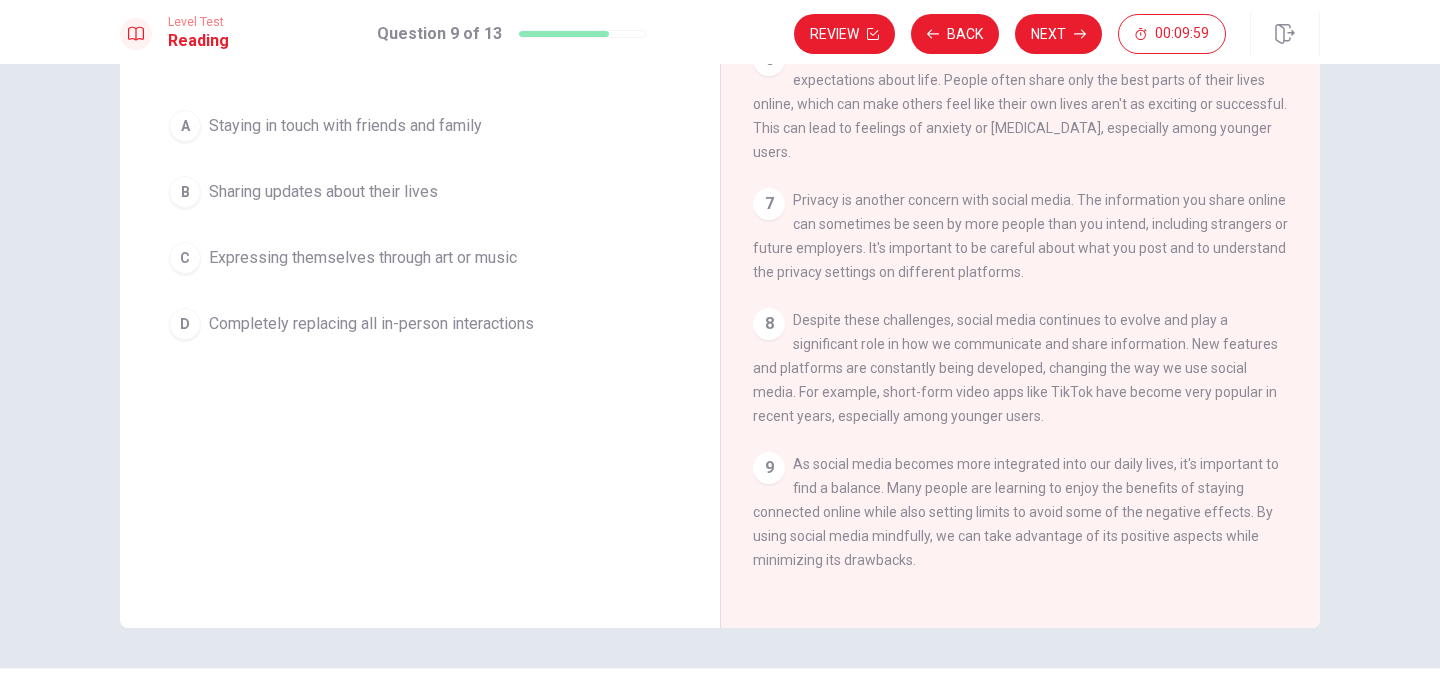 click on "Question 9 The passage mentions all of the following as ways people use social media EXCEPT: A Staying in touch with friends and family B Sharing updates about their lives C Expressing themselves through art or music D Completely replacing all in-person interactions" at bounding box center [420, 280] 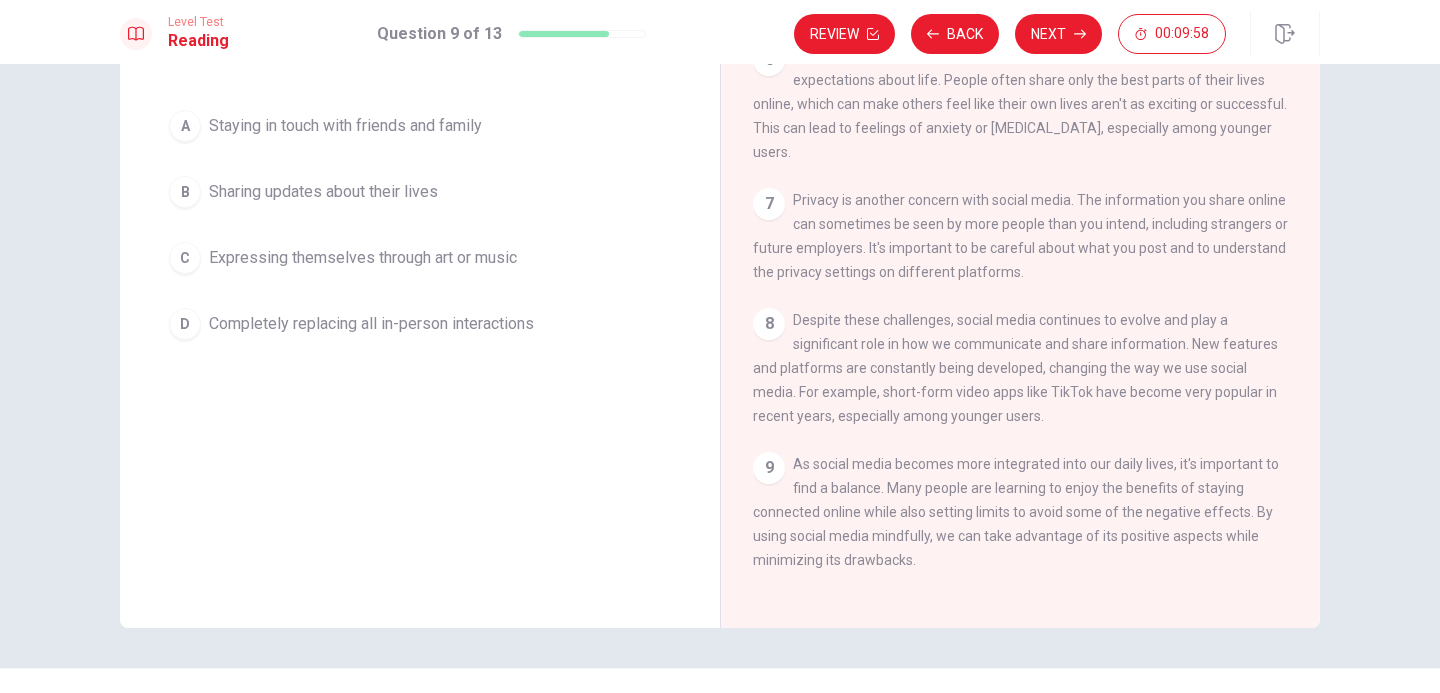 click on "Question 9 The passage mentions all of the following as ways people use social media EXCEPT: A Staying in touch with friends and family B Sharing updates about their lives C Expressing themselves through art or music D Completely replacing all in-person interactions" at bounding box center [420, 280] 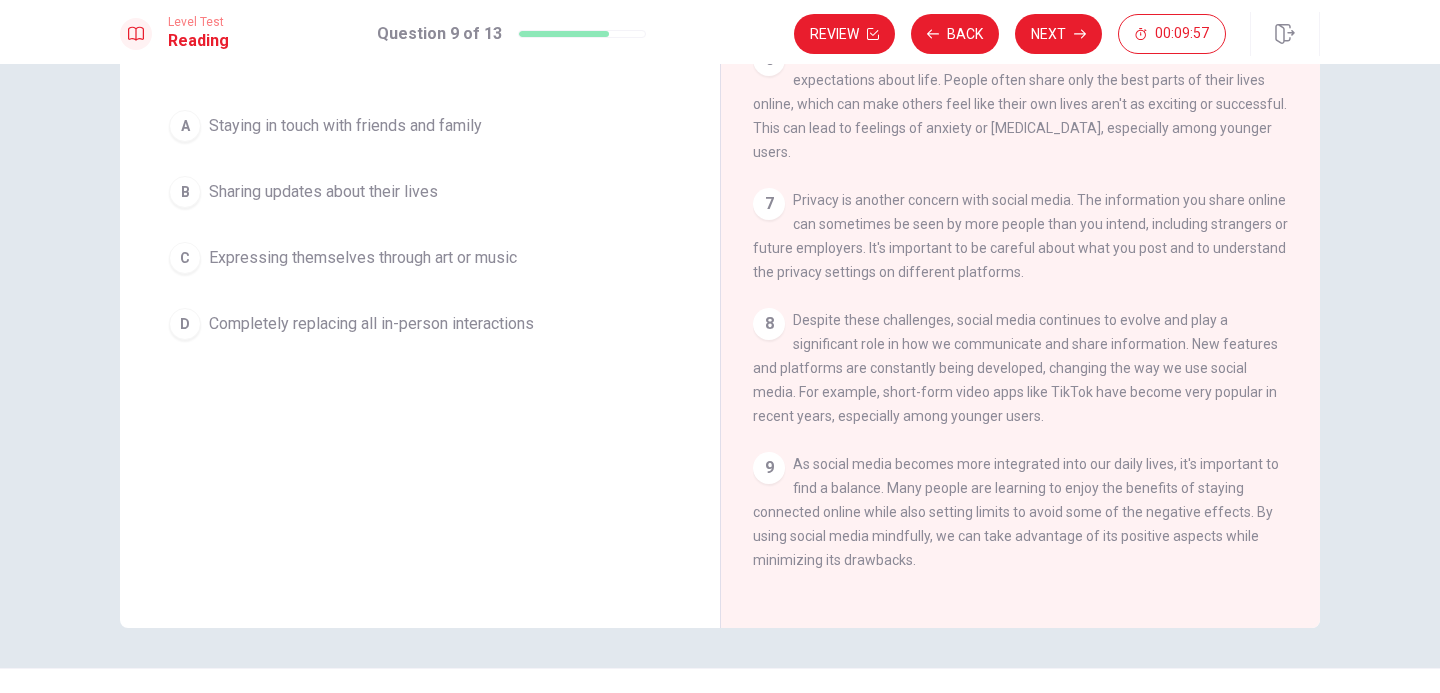click on "Question 9 The passage mentions all of the following as ways people use social media EXCEPT: A Staying in touch with friends and family B Sharing updates about their lives C Expressing themselves through art or music D Completely replacing all in-person interactions" at bounding box center (420, 280) 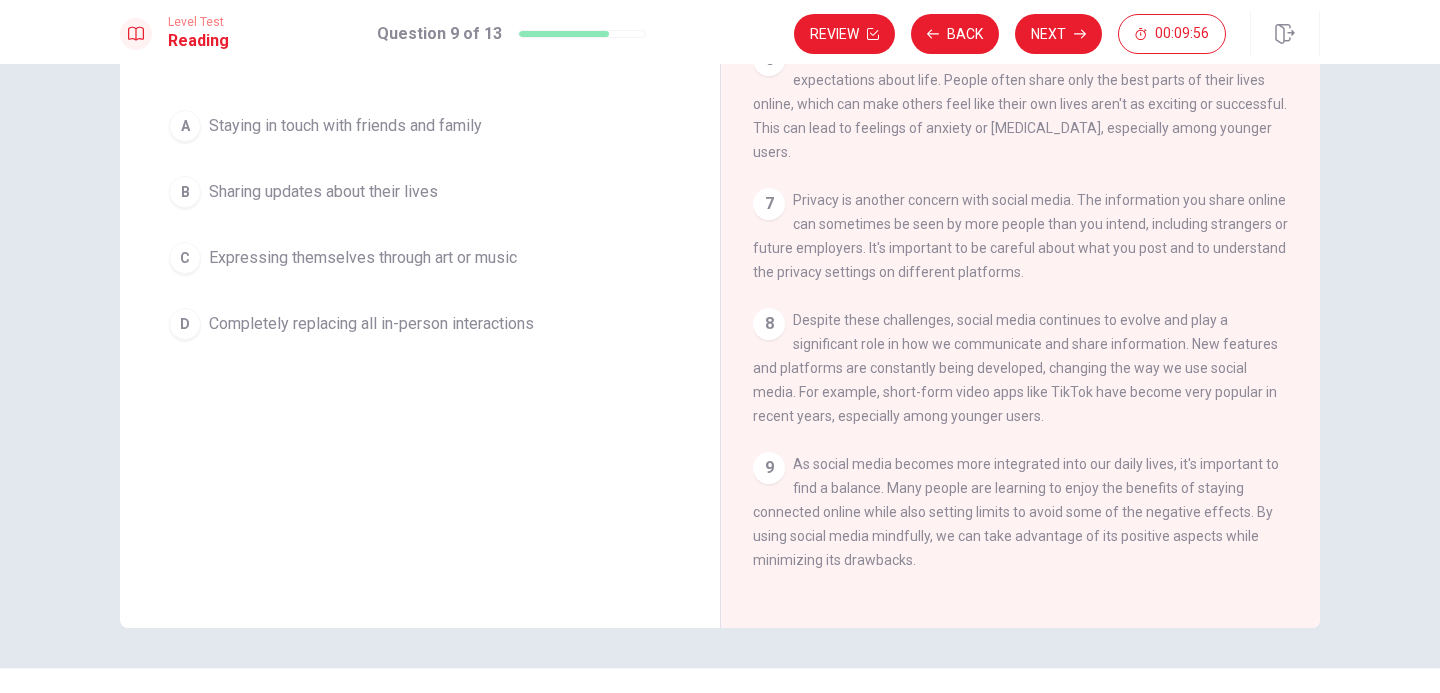 click on "9 As social media becomes more integrated into our daily lives, it's important to find a balance. Many people are learning to enjoy the benefits of staying connected online while also setting limits to avoid some of the negative effects. By using social media mindfully, we can take advantage of its positive aspects while minimizing its drawbacks." at bounding box center [1021, 512] 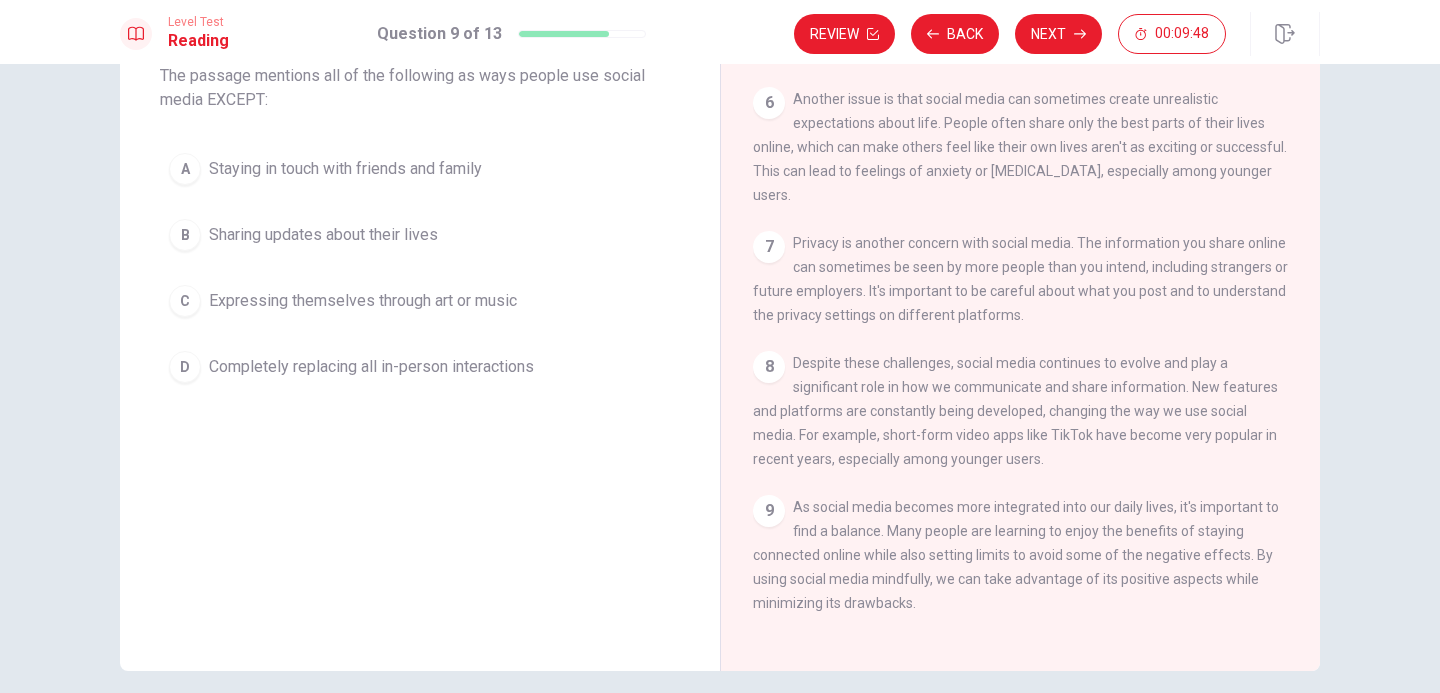 scroll, scrollTop: 124, scrollLeft: 0, axis: vertical 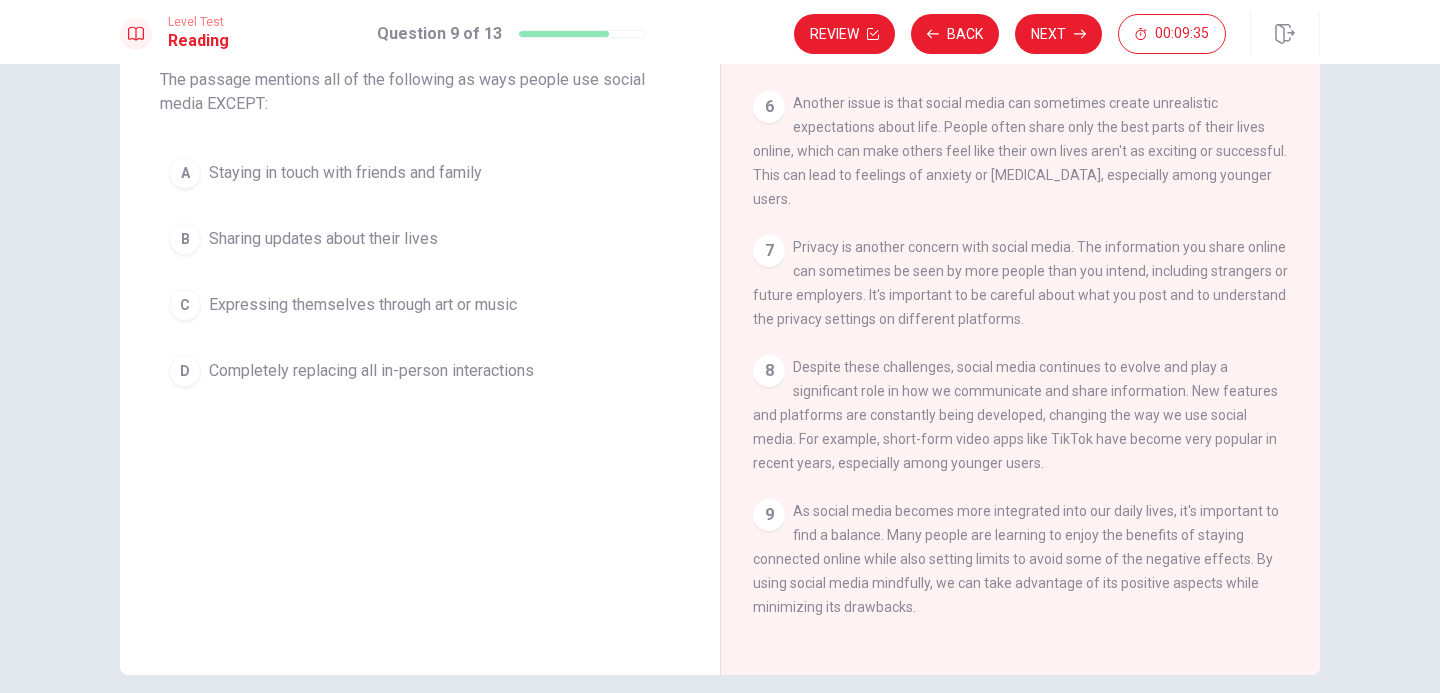 click on "Completely replacing all in-person interactions" at bounding box center (371, 371) 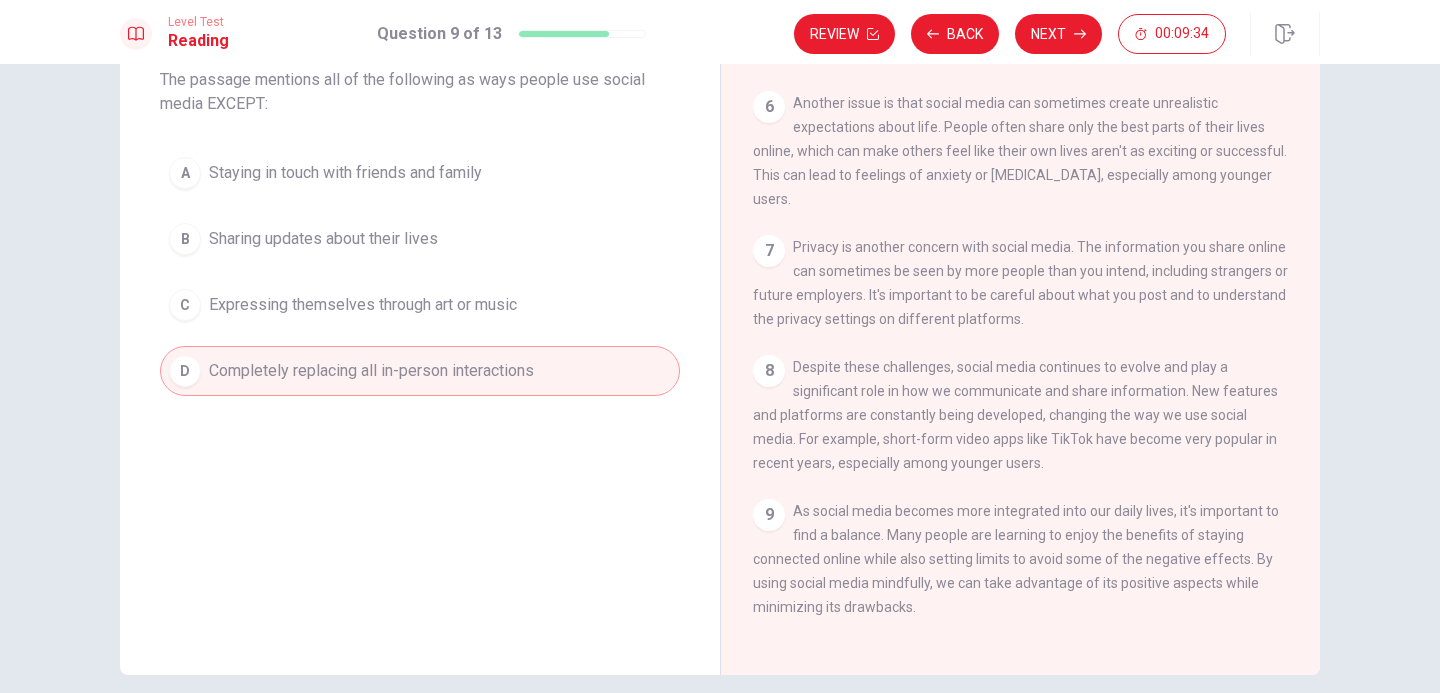 click on "Next" at bounding box center (1058, 34) 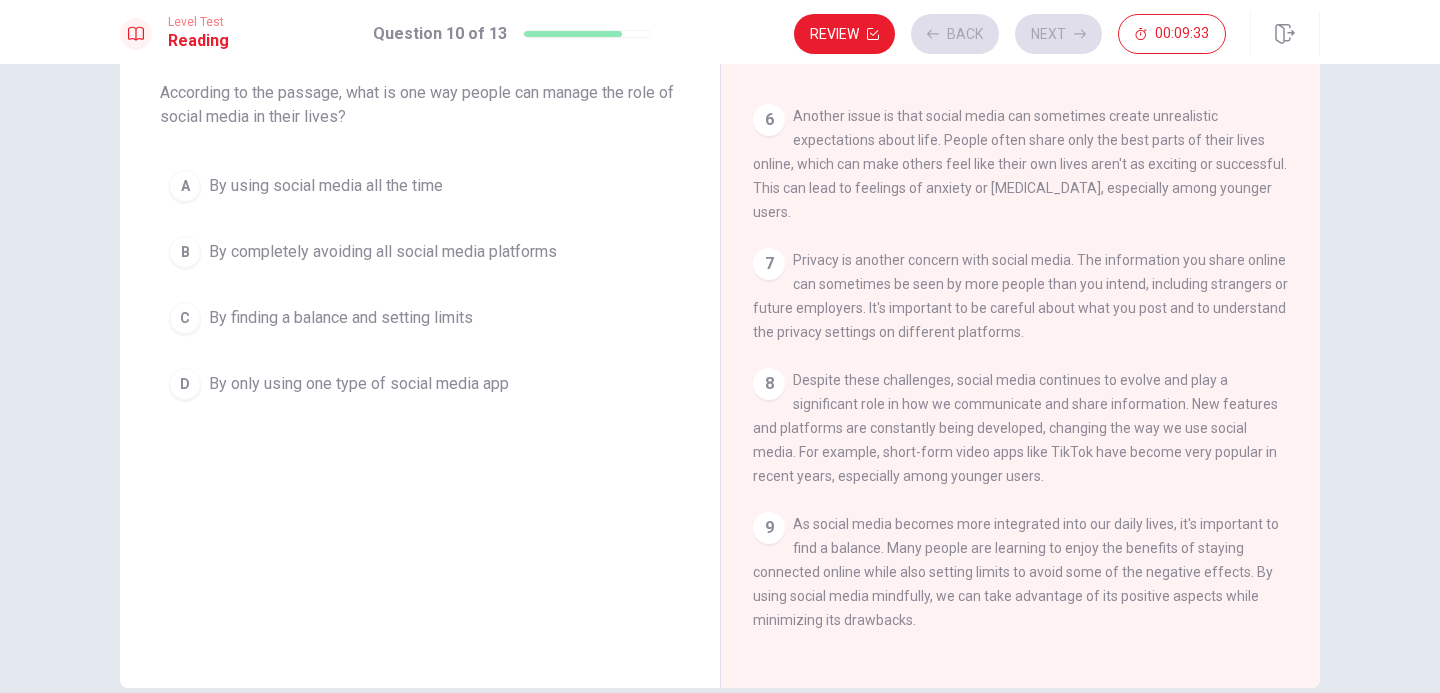 scroll, scrollTop: 93, scrollLeft: 0, axis: vertical 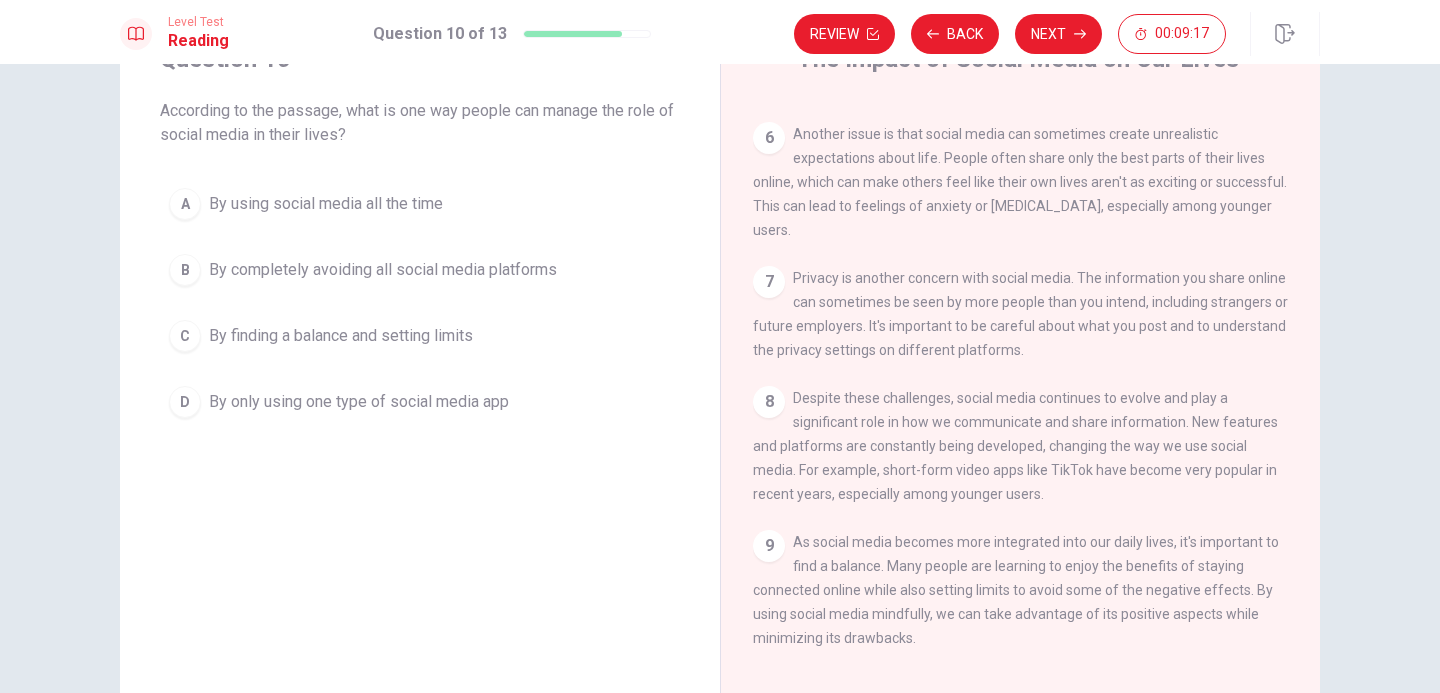 click on "Question 10 According to the passage, what is one way people can manage the role of social media in their lives? A By using social media all the time B By completely avoiding all social media platforms C By finding a balance and setting limits D By only using one type of social media app" at bounding box center (420, 358) 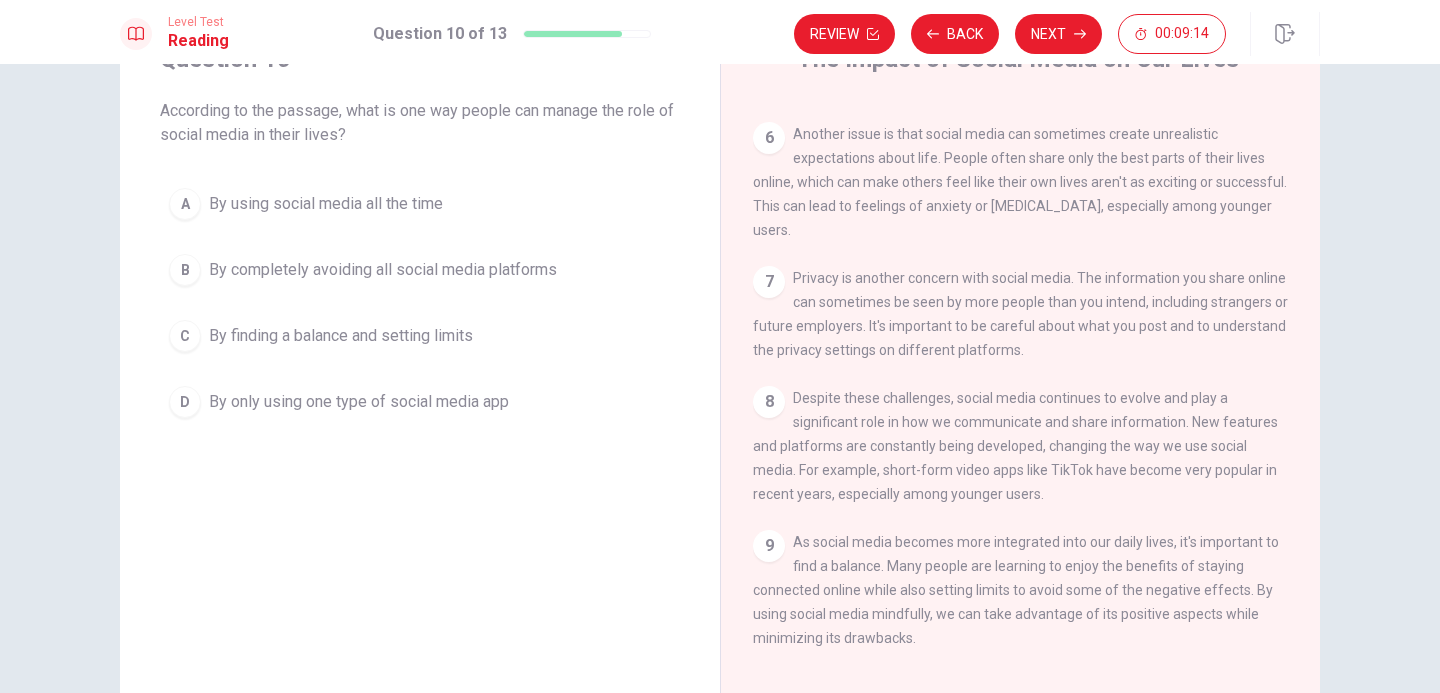 click on "Despite these challenges, social media continues to evolve and play a significant role in how we communicate and share information. New features and platforms are constantly being developed, changing the way we use social media. For example, short-form video apps like TikTok have become very popular in recent years, especially among younger users." at bounding box center [1015, 446] 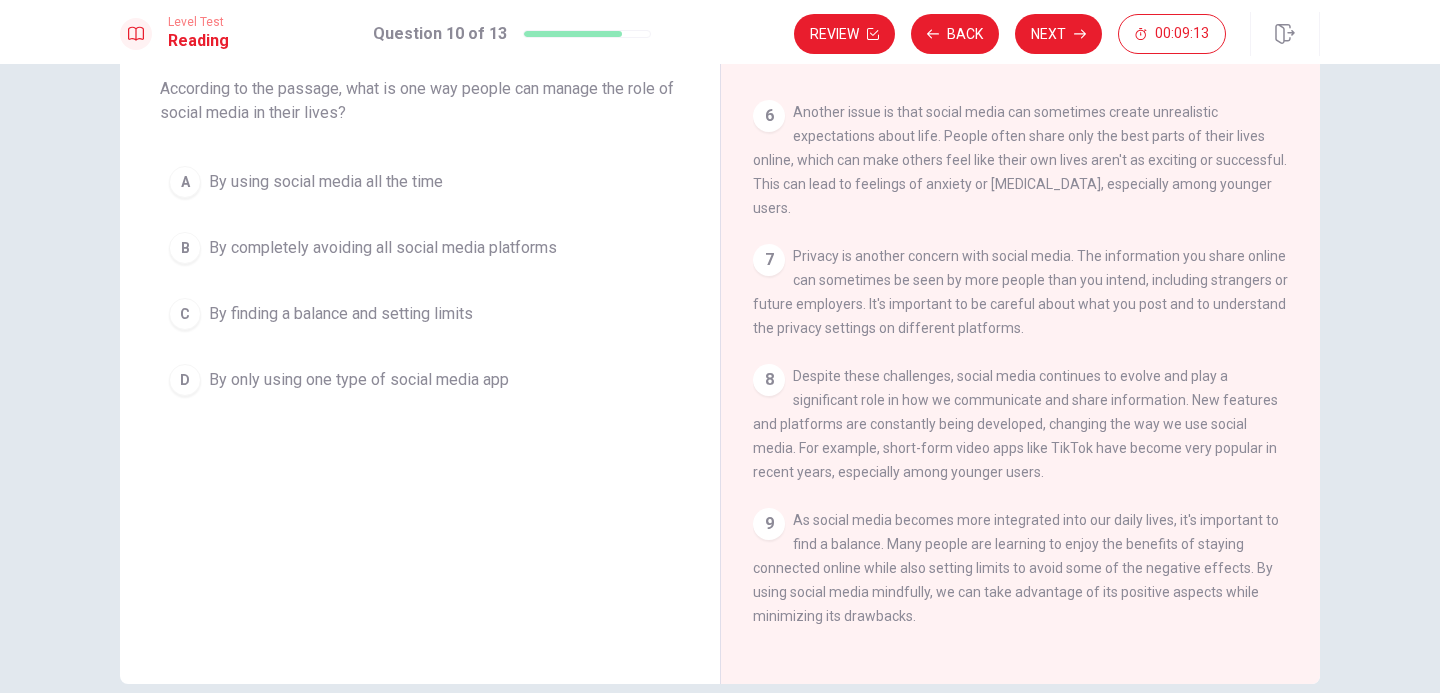 scroll, scrollTop: 117, scrollLeft: 0, axis: vertical 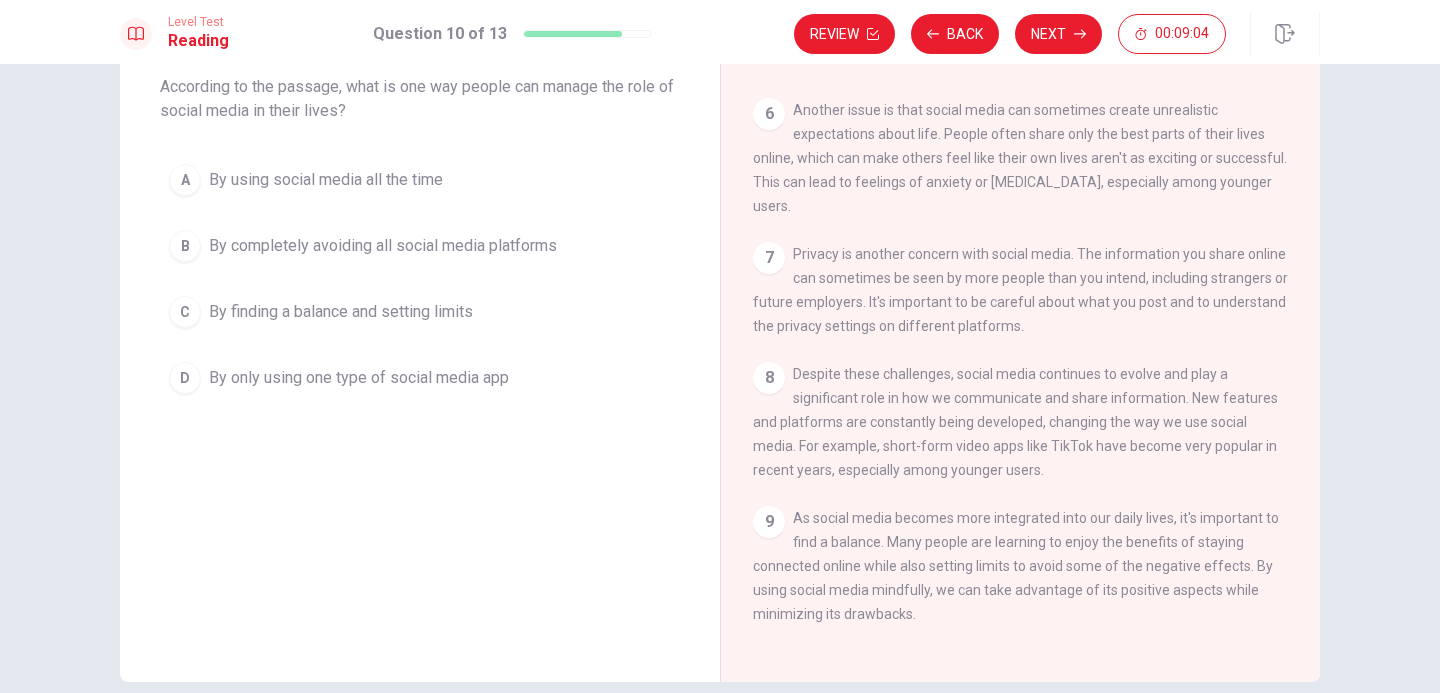 click on "C By finding a balance and setting limits" at bounding box center [420, 312] 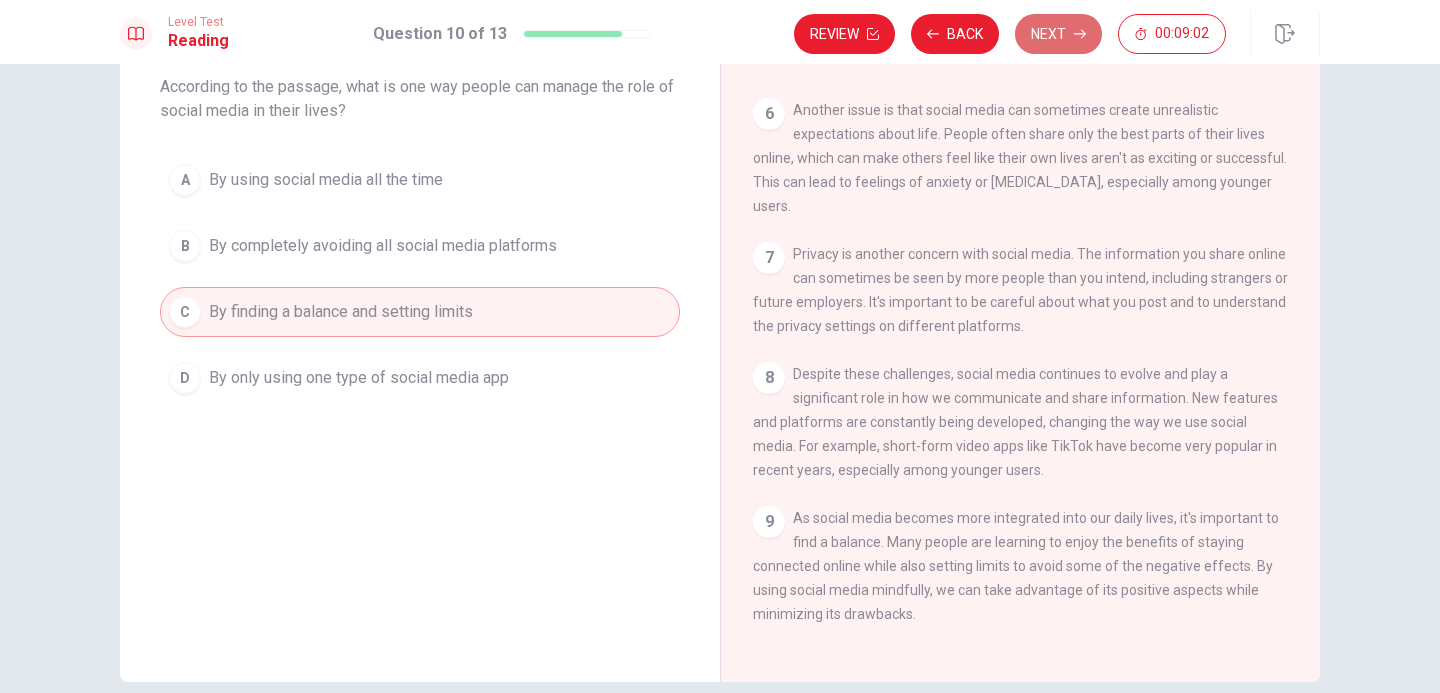 click on "Next" at bounding box center (1058, 34) 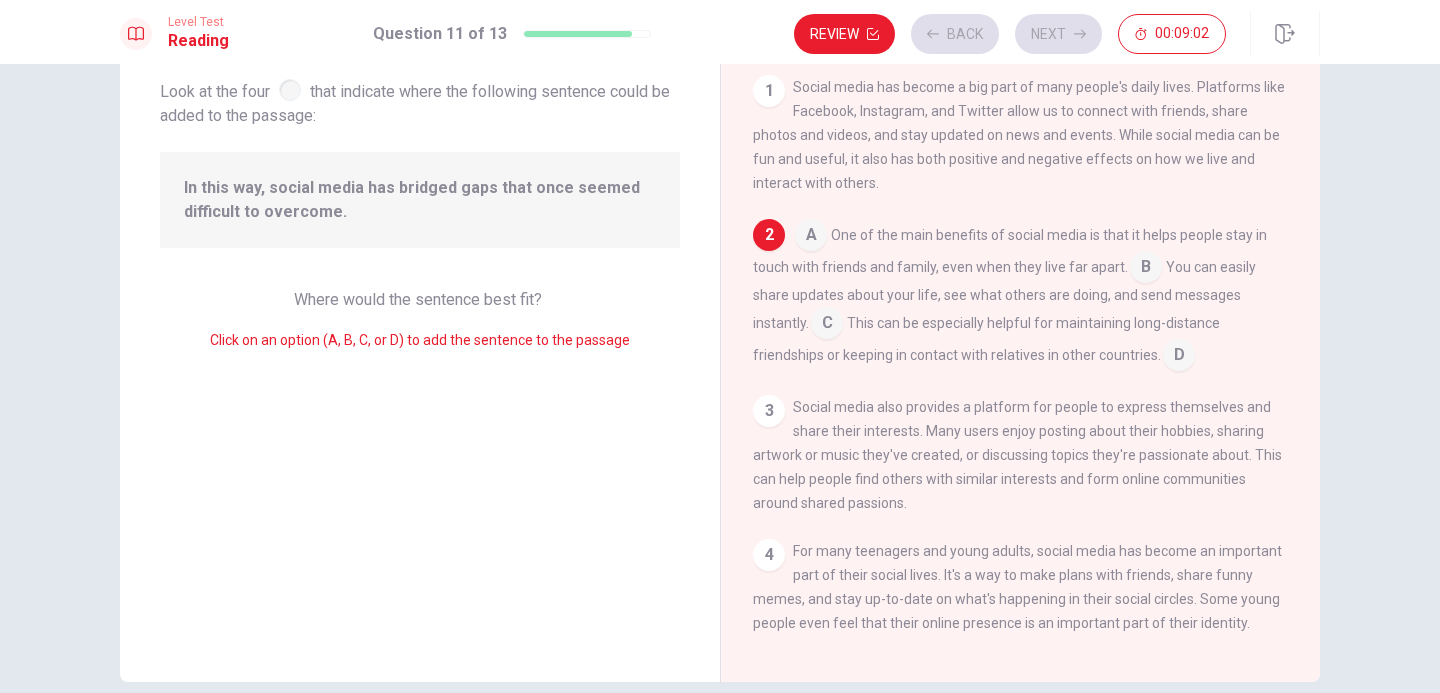 scroll, scrollTop: 149, scrollLeft: 0, axis: vertical 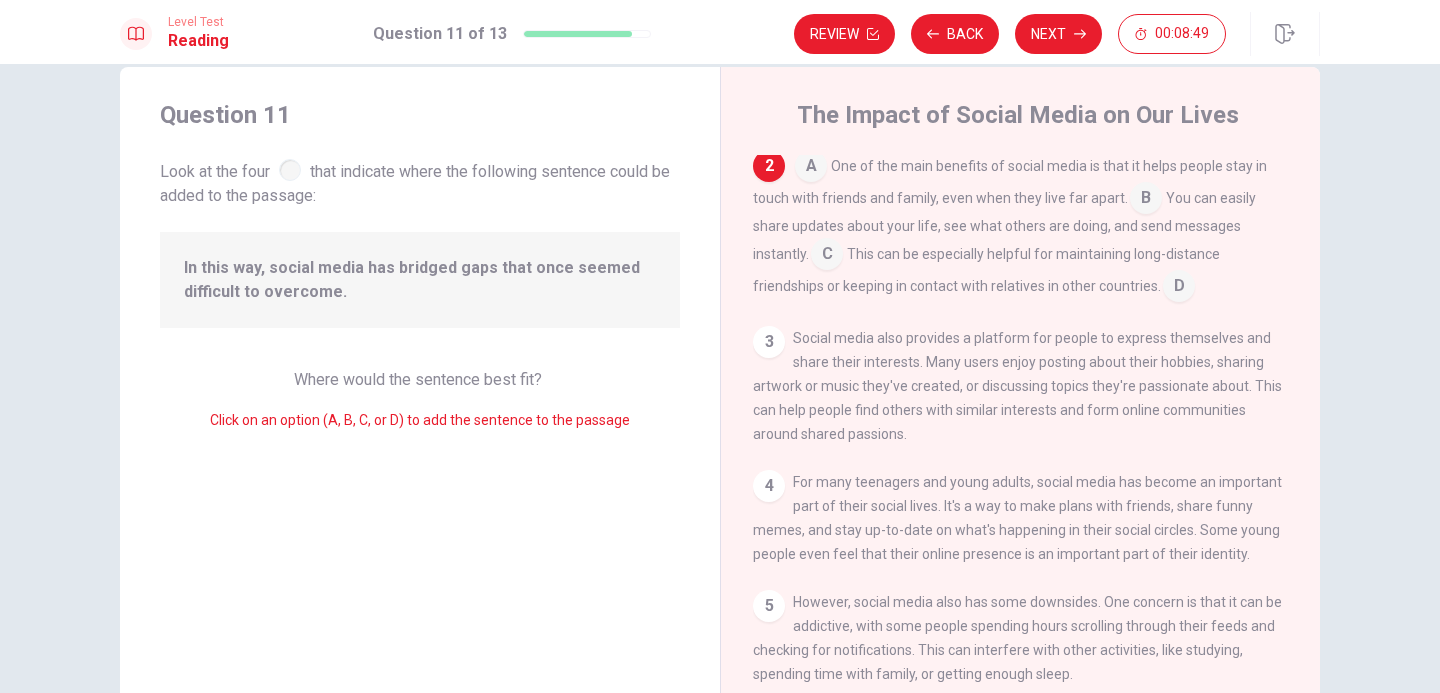 click on "In this way, social media has bridged gaps that once seemed difficult to overcome." at bounding box center (420, 280) 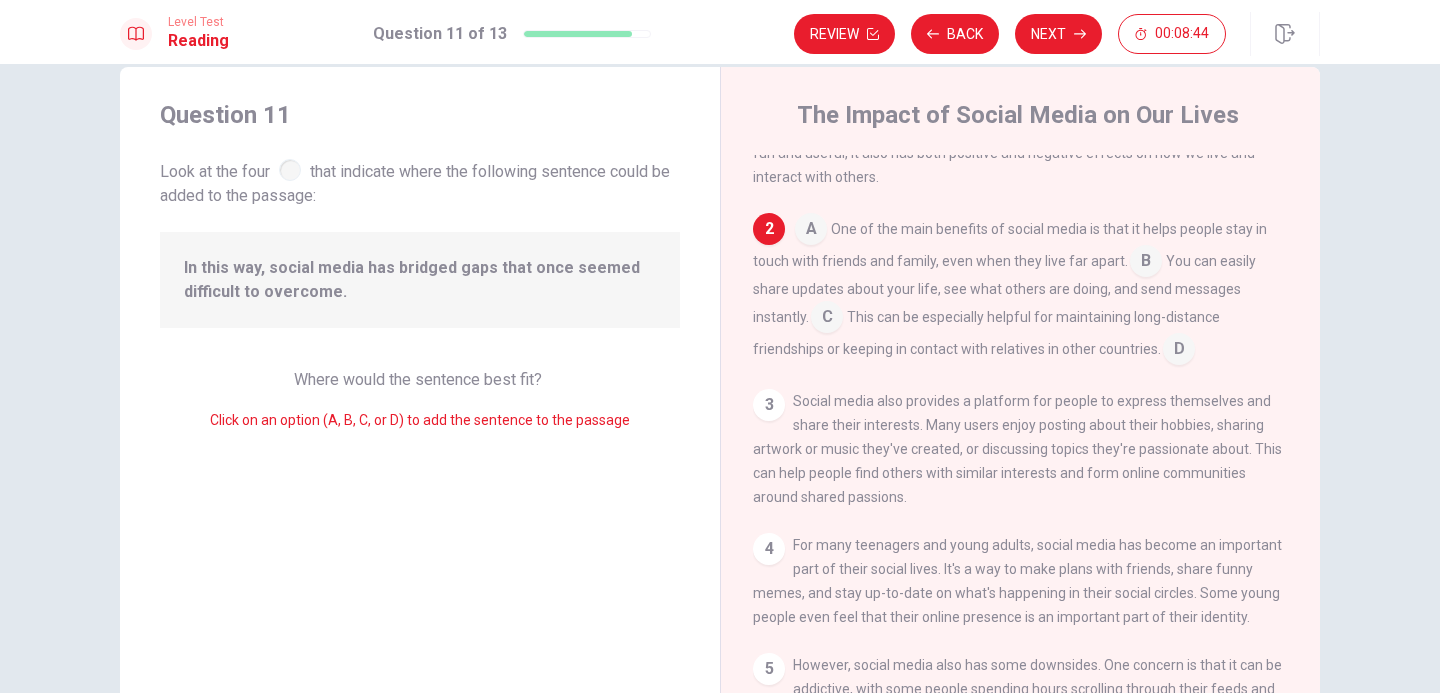 scroll, scrollTop: 0, scrollLeft: 0, axis: both 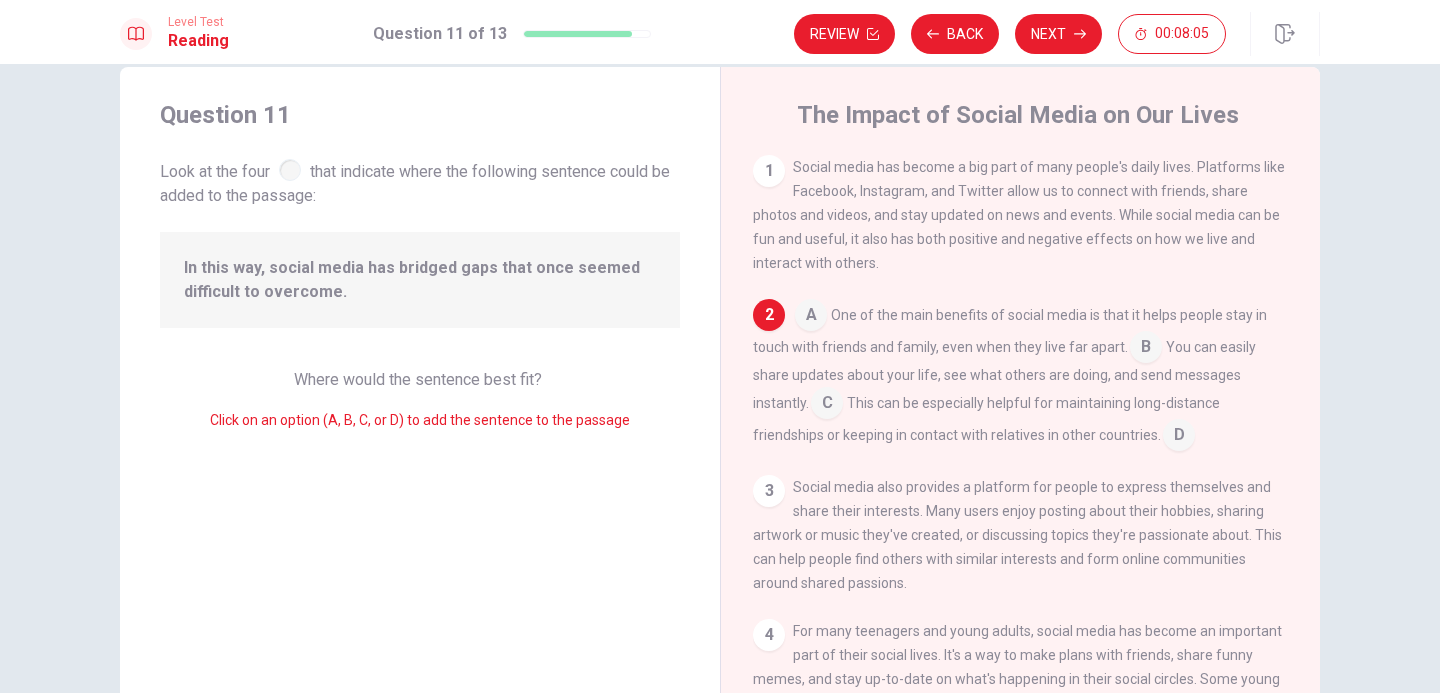 click on "Social media also provides a platform for people to express themselves and share their interests. Many users enjoy posting about their hobbies, sharing artwork or music they've created, or discussing topics they're passionate about. This can help people find others with similar interests and form online communities around shared passions." at bounding box center [1017, 535] 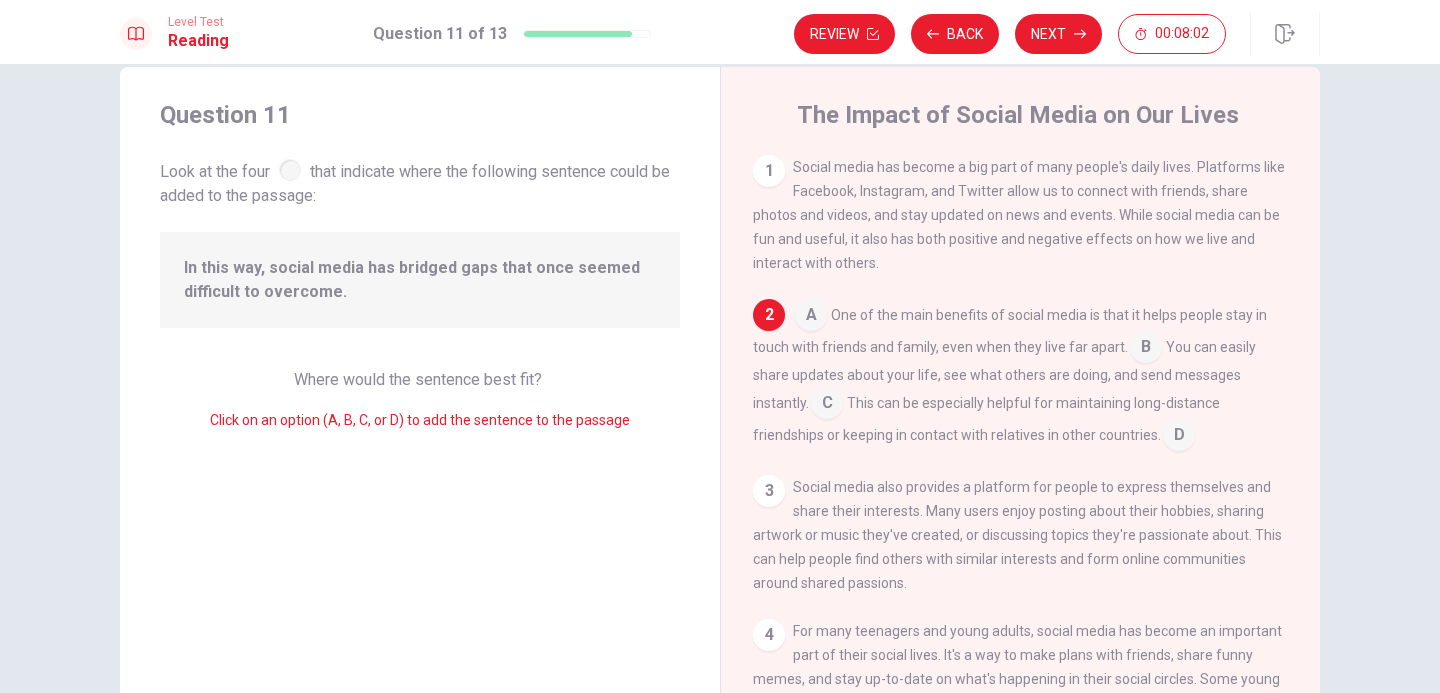 click on "Social media also provides a platform for people to express themselves and share their interests. Many users enjoy posting about their hobbies, sharing artwork or music they've created, or discussing topics they're passionate about. This can help people find others with similar interests and form online communities around shared passions." at bounding box center [1017, 535] 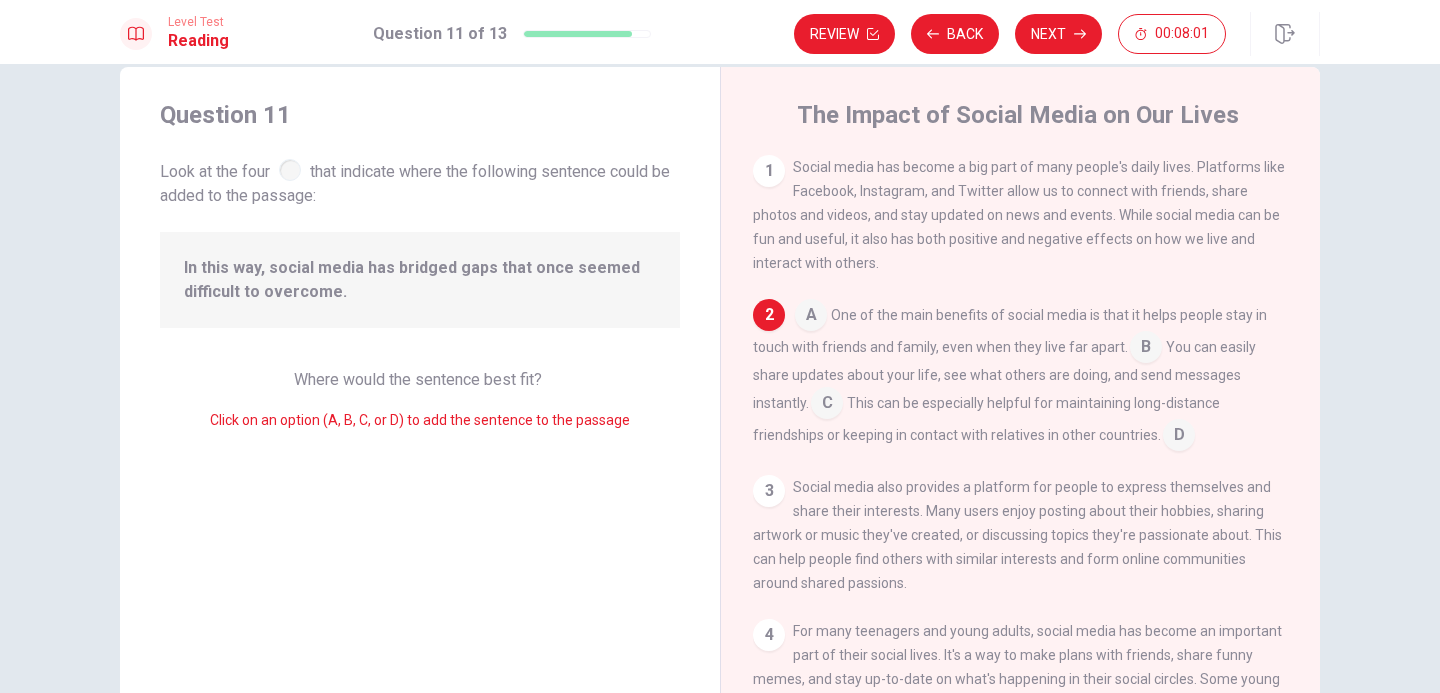 click on "Social media also provides a platform for people to express themselves and share their interests. Many users enjoy posting about their hobbies, sharing artwork or music they've created, or discussing topics they're passionate about. This can help people find others with similar interests and form online communities around shared passions." at bounding box center [1017, 535] 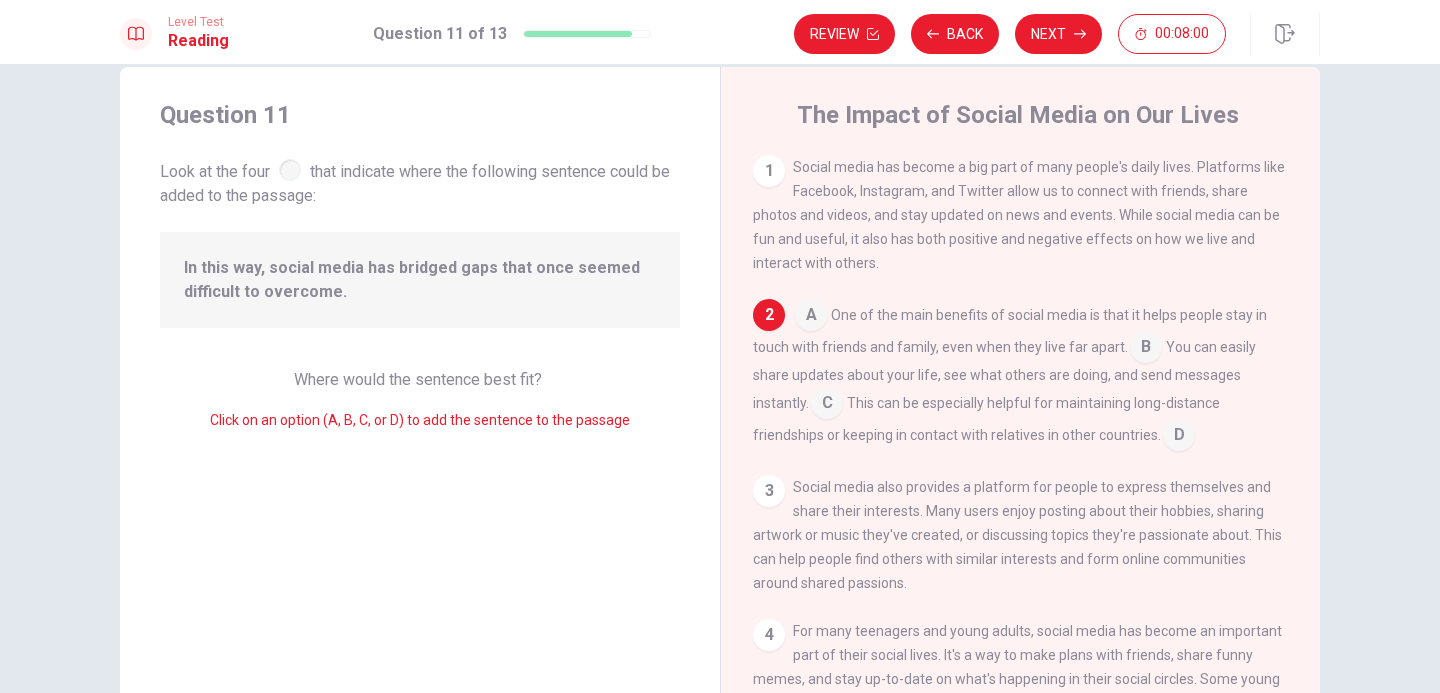 click at bounding box center (811, 317) 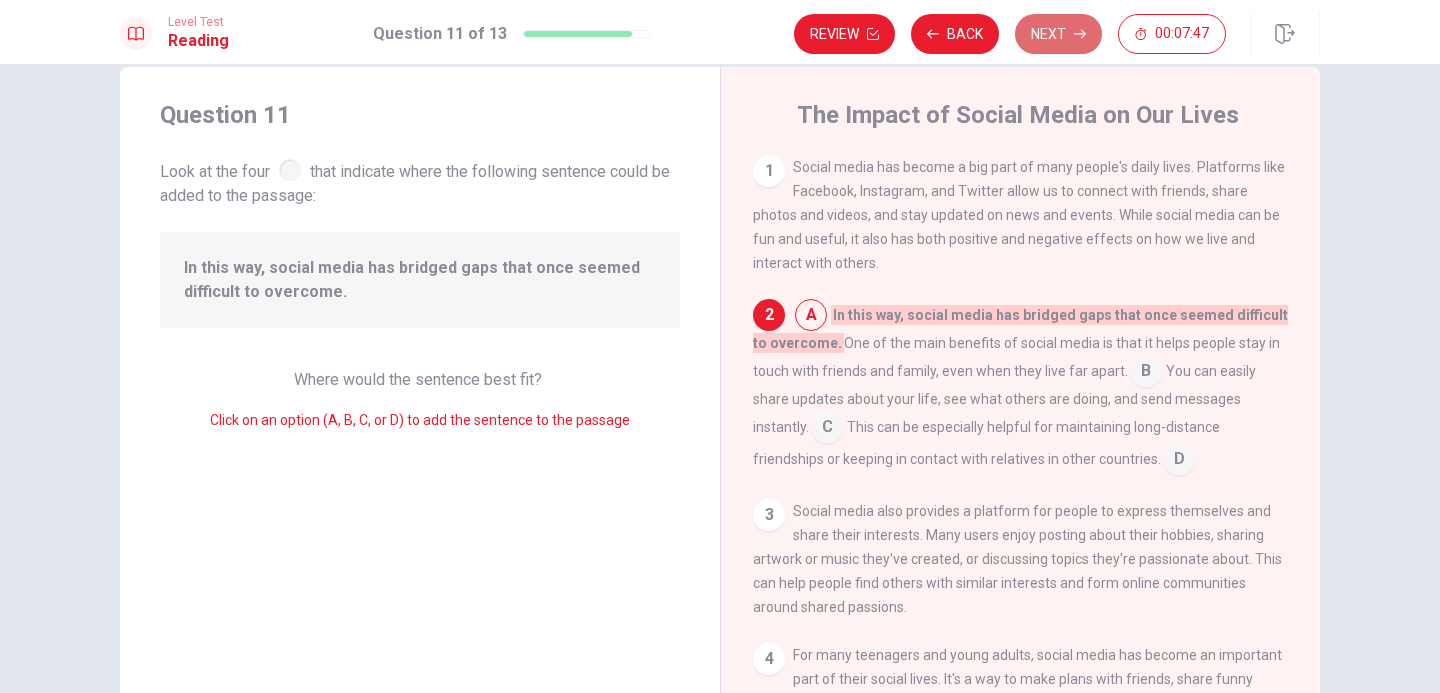 click on "Next" at bounding box center [1058, 34] 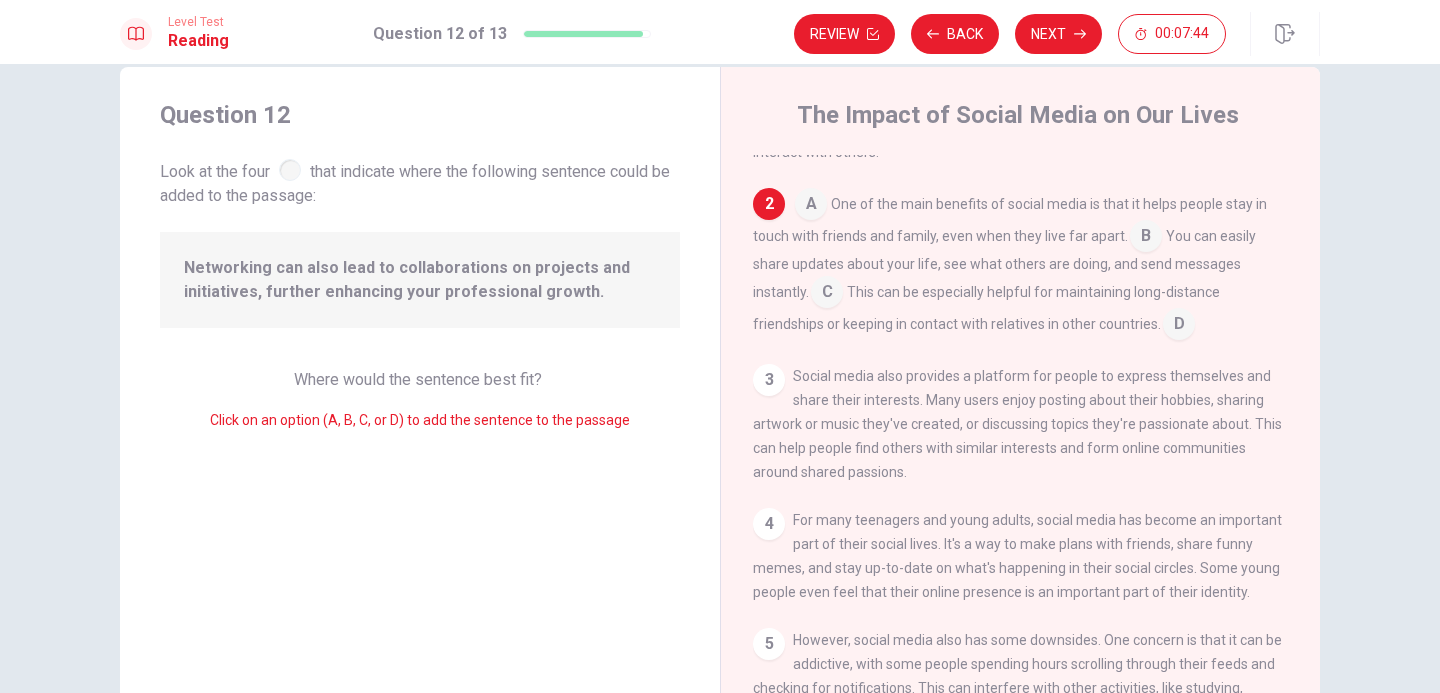 scroll, scrollTop: 0, scrollLeft: 0, axis: both 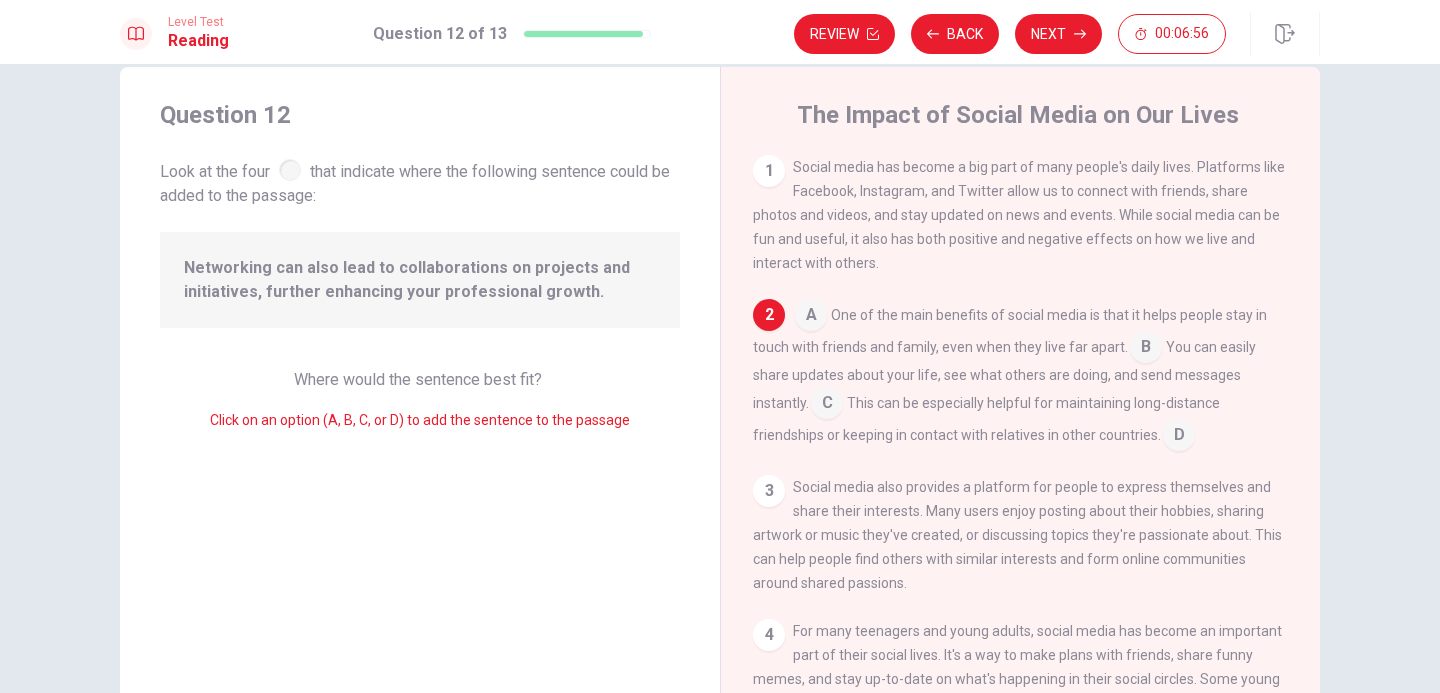 click at bounding box center (827, 405) 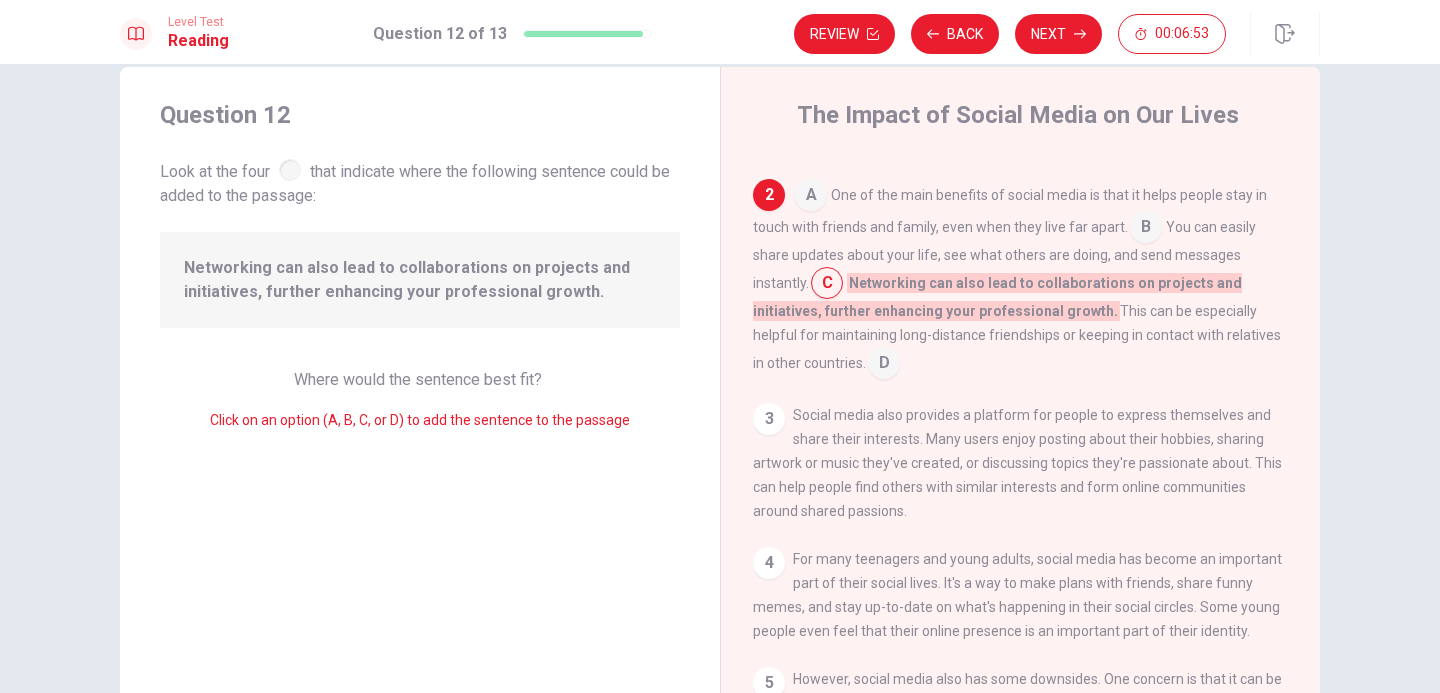 scroll, scrollTop: 119, scrollLeft: 0, axis: vertical 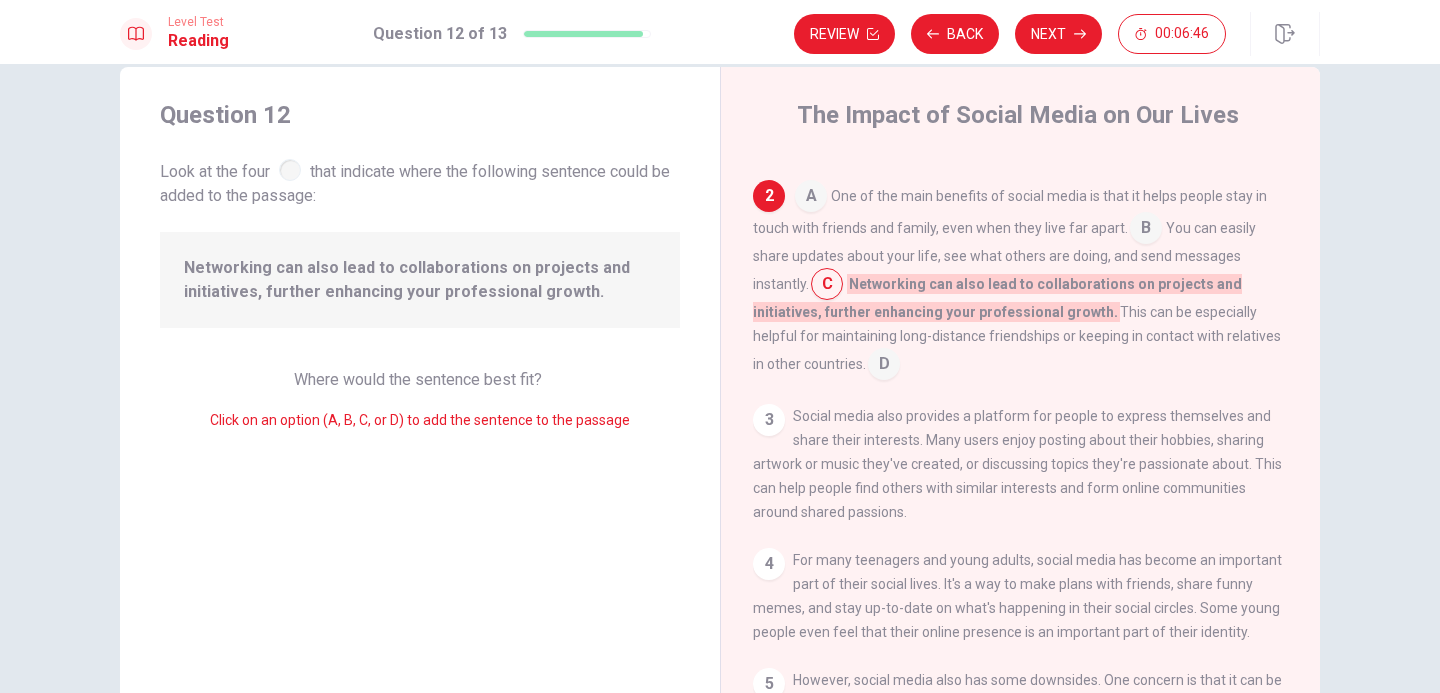 click at bounding box center [1146, 230] 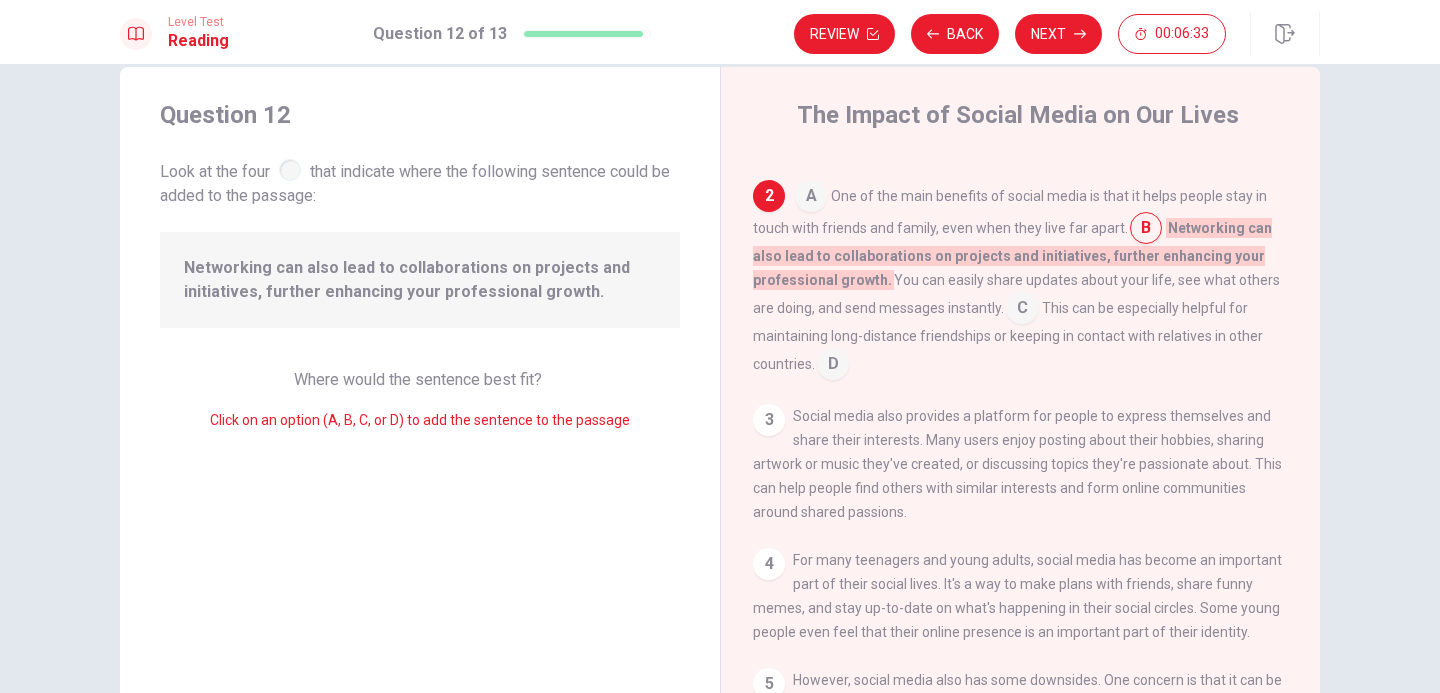 click at bounding box center [1022, 310] 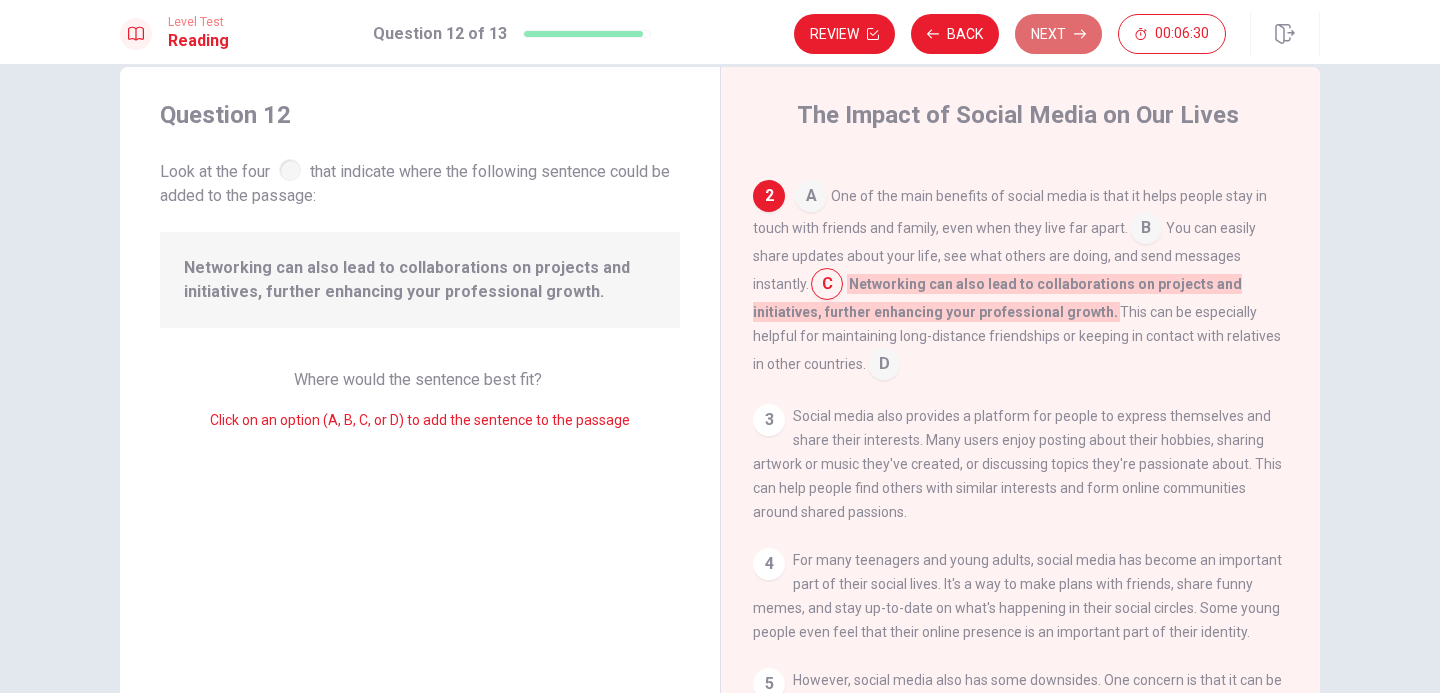click on "Next" at bounding box center (1058, 34) 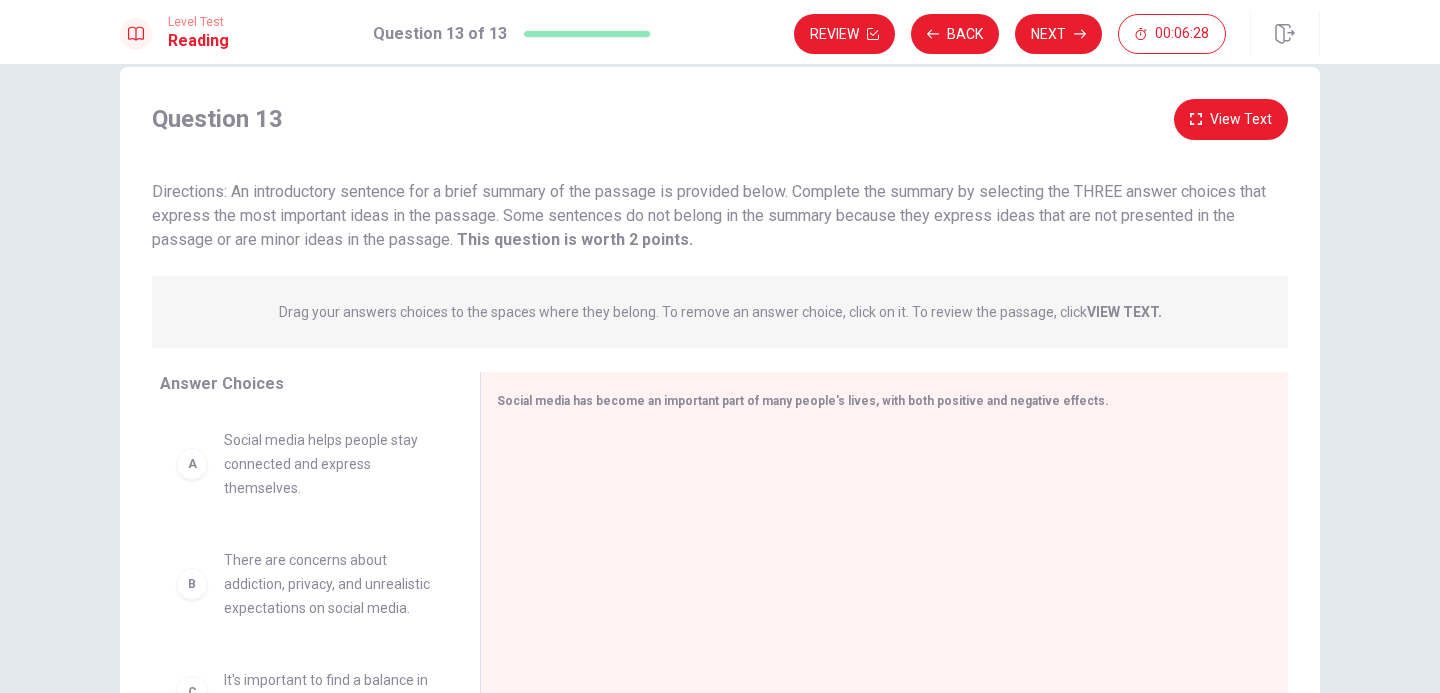 click on "This question is worth 2 points." at bounding box center (573, 239) 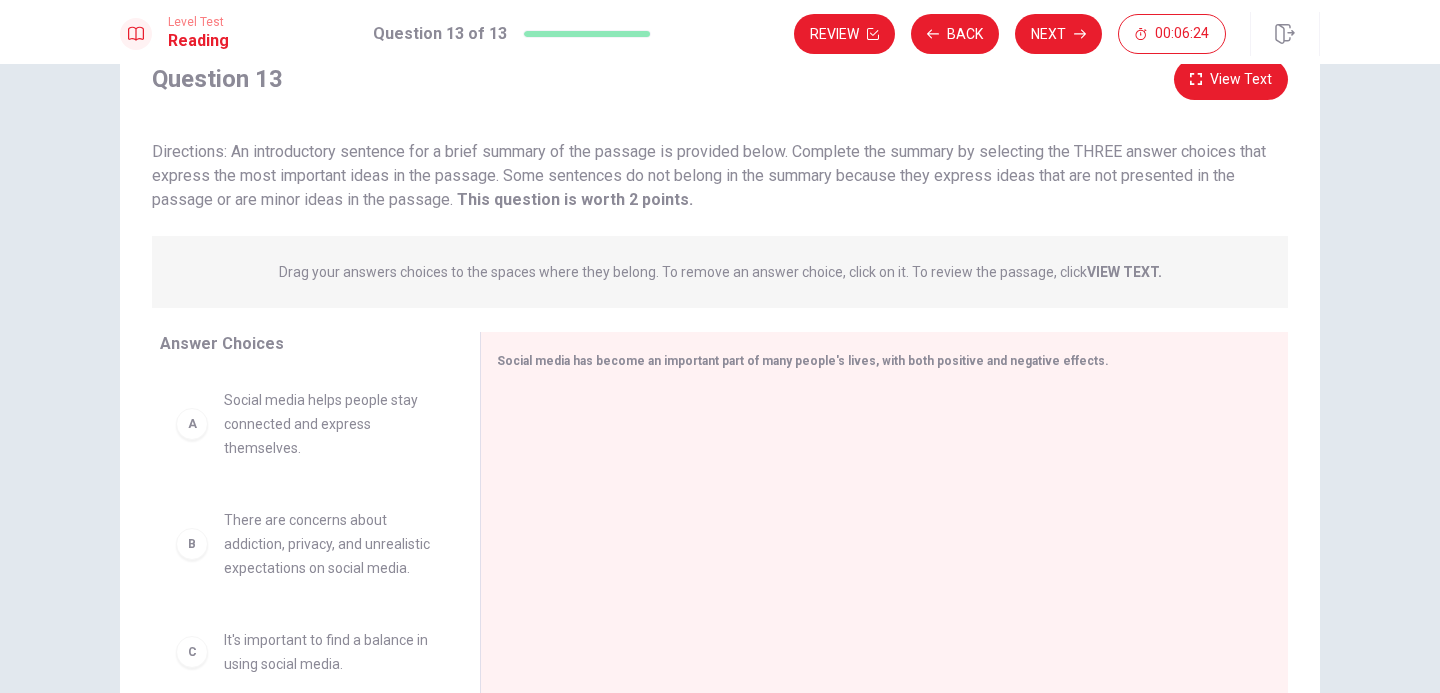 scroll, scrollTop: 64, scrollLeft: 0, axis: vertical 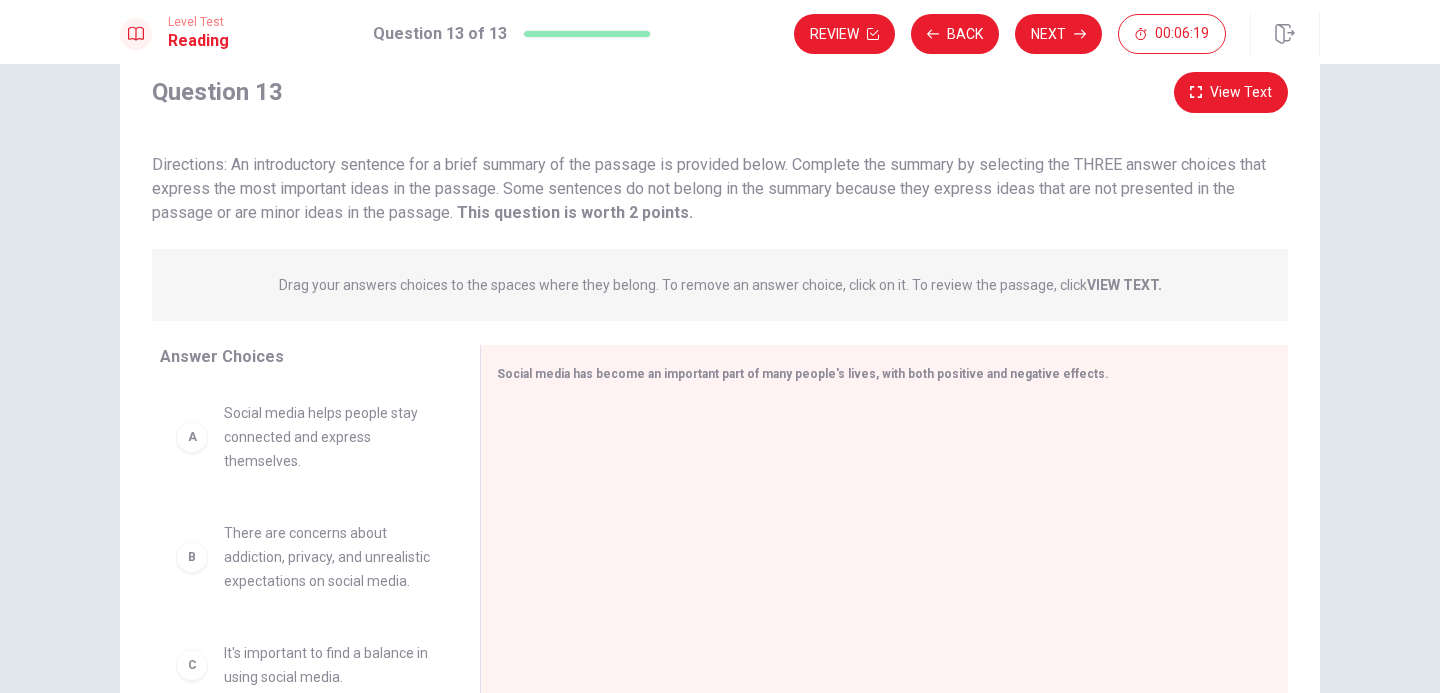 drag, startPoint x: 467, startPoint y: 214, endPoint x: 674, endPoint y: 214, distance: 207 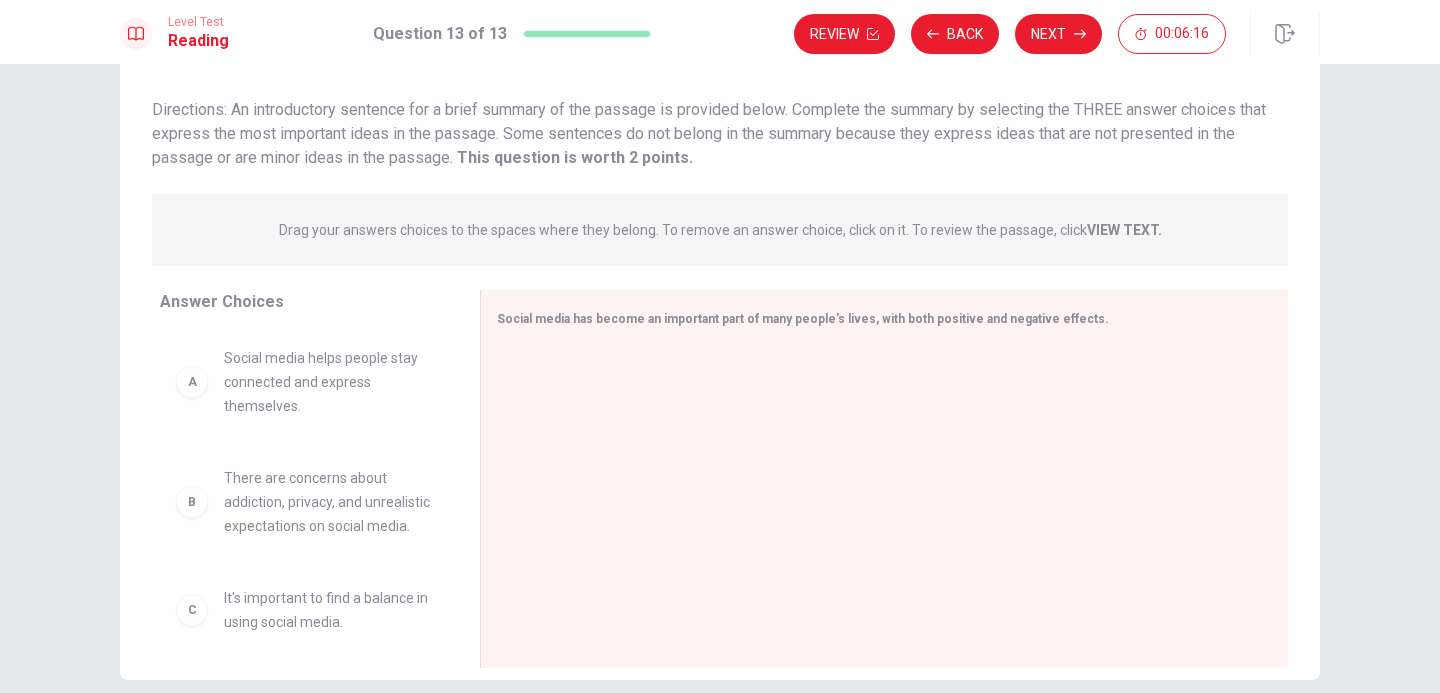 scroll, scrollTop: 121, scrollLeft: 0, axis: vertical 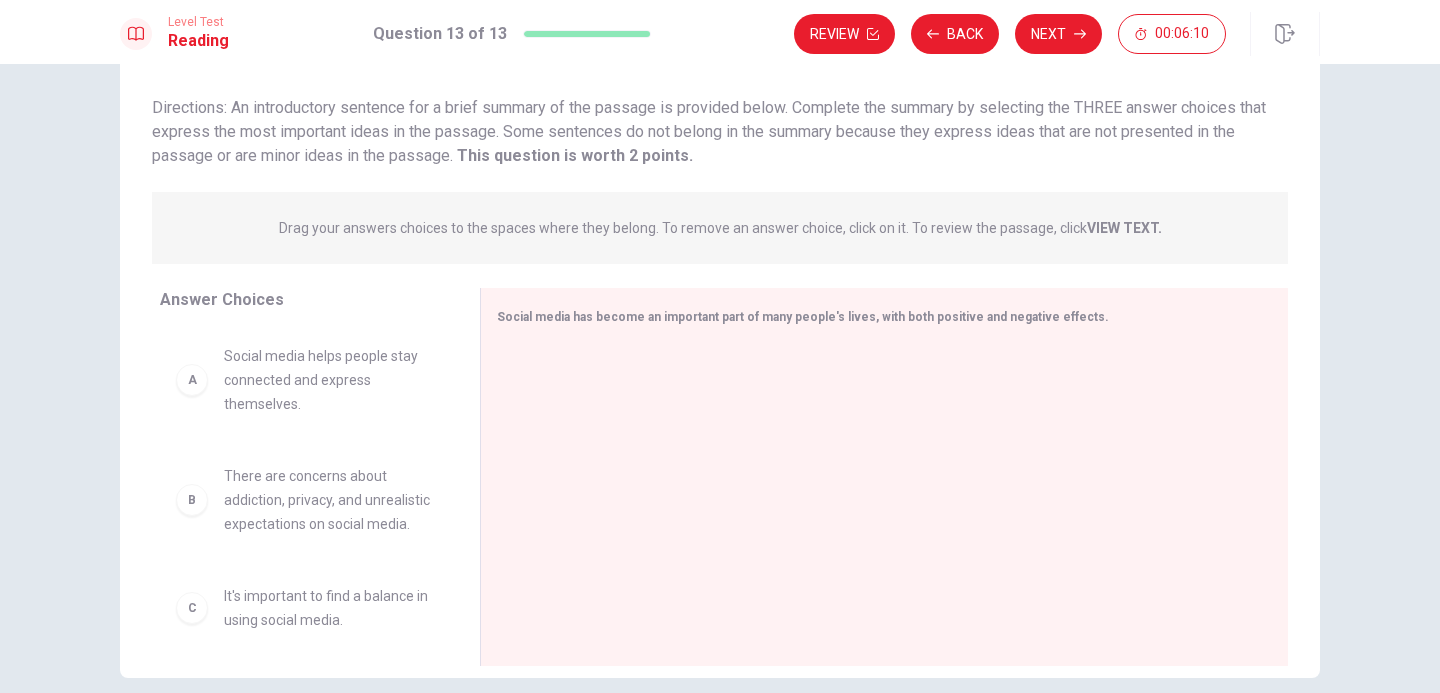 click on "Drag your answers choices to the spaces where they belong. To remove an answer choice, click on it. To review the passage, click   VIEW TEXT. Click on the answer choices below to select your answers. To remove an answer choice, go to the Answers tab and click on it. To review the passage, click the PASSAGE tab." at bounding box center (720, 228) 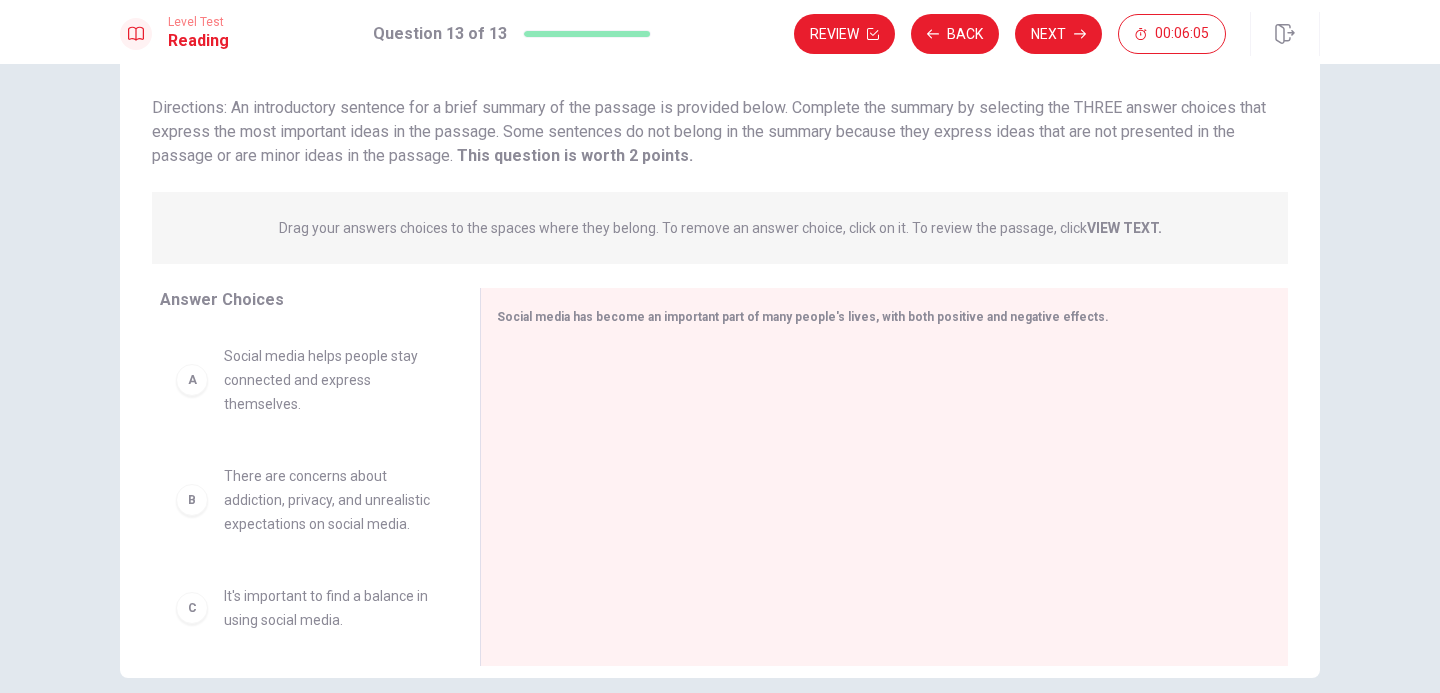 scroll, scrollTop: 210, scrollLeft: 0, axis: vertical 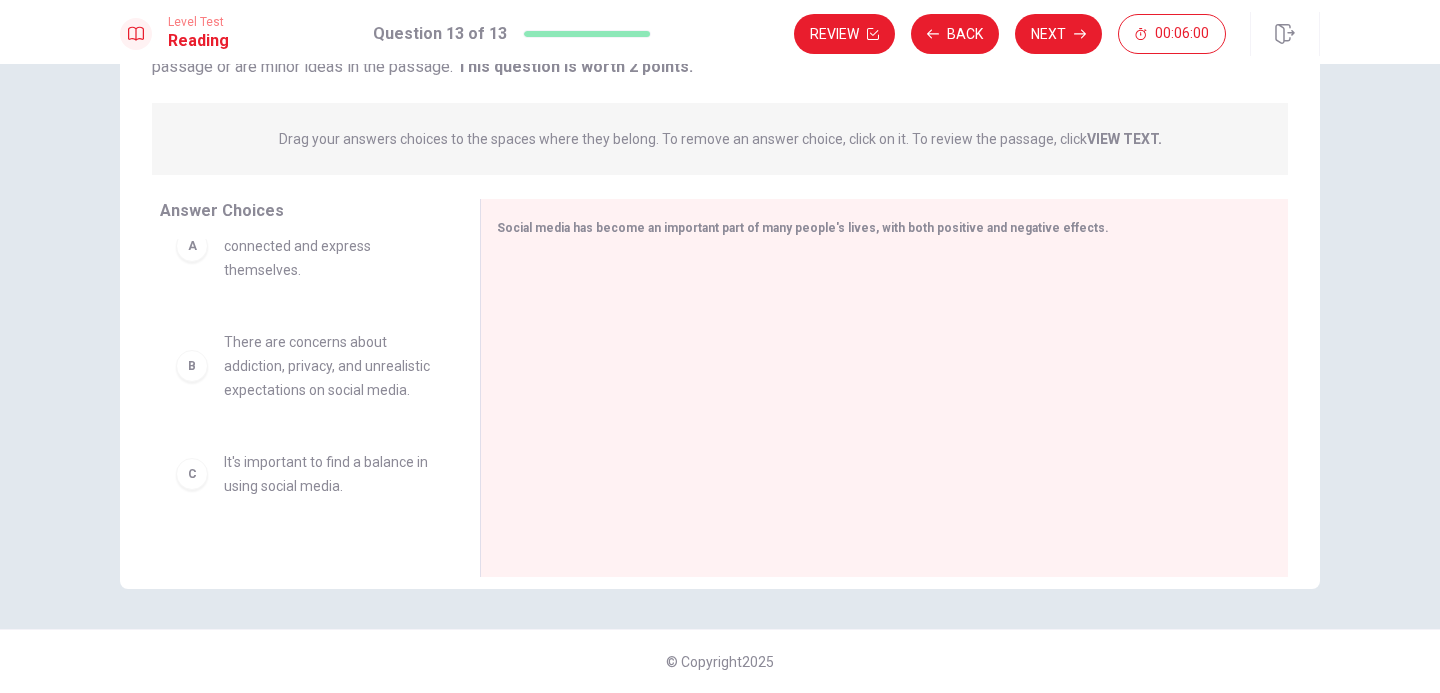 click on "A Social media helps people stay connected and express themselves." at bounding box center [304, 246] 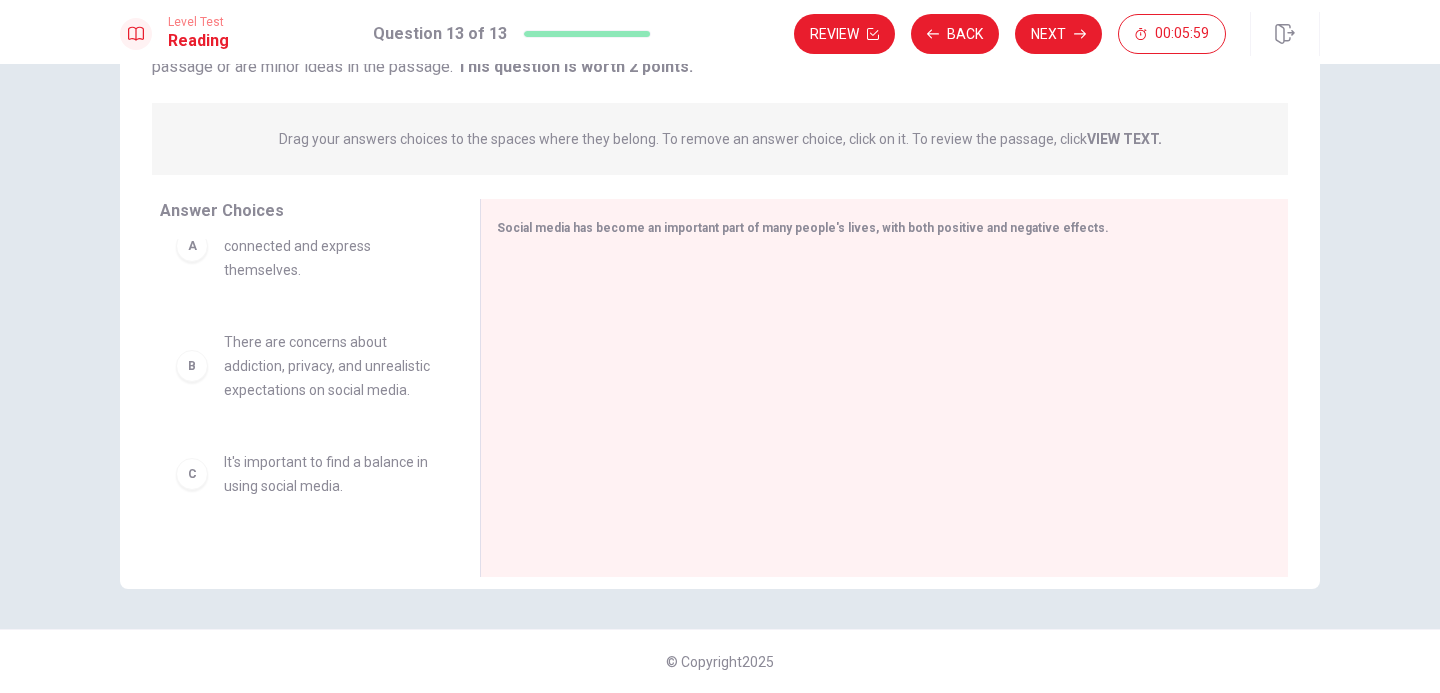 click on "Social media helps people stay connected and express themselves." at bounding box center (328, 246) 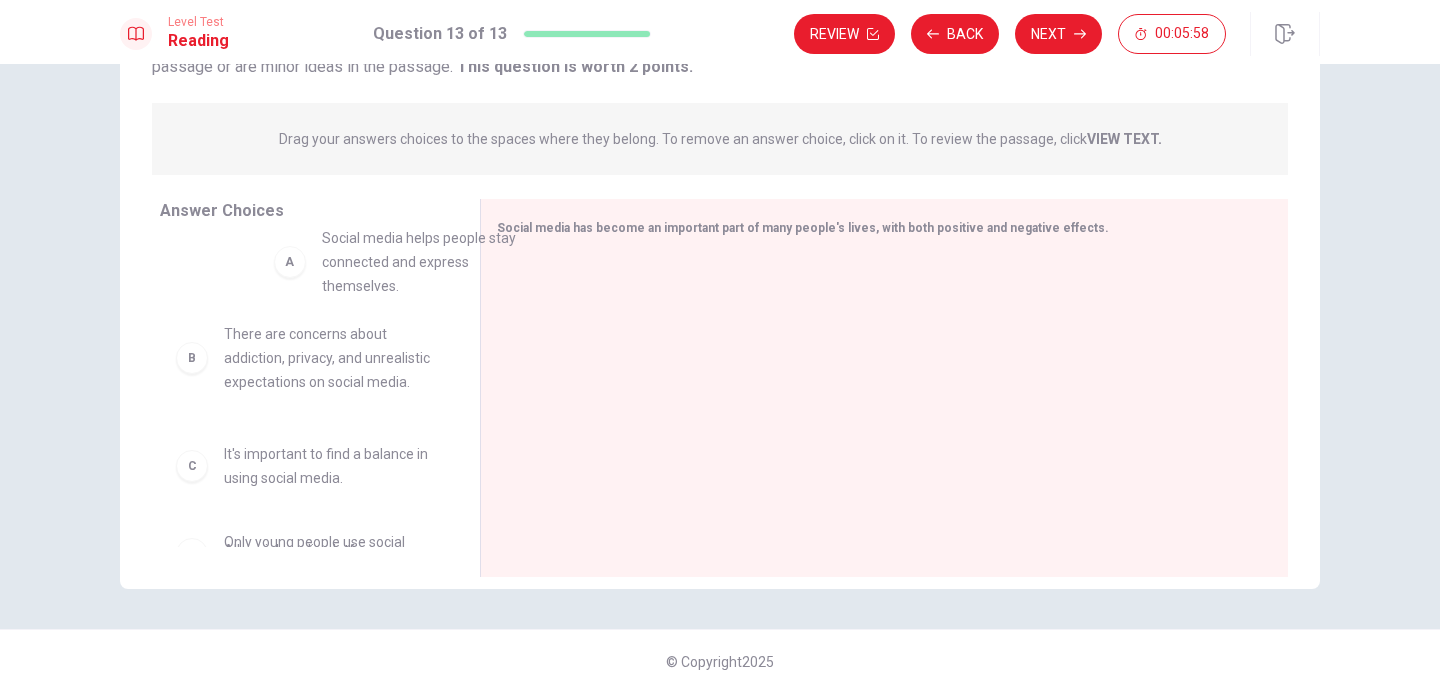 scroll, scrollTop: 0, scrollLeft: 0, axis: both 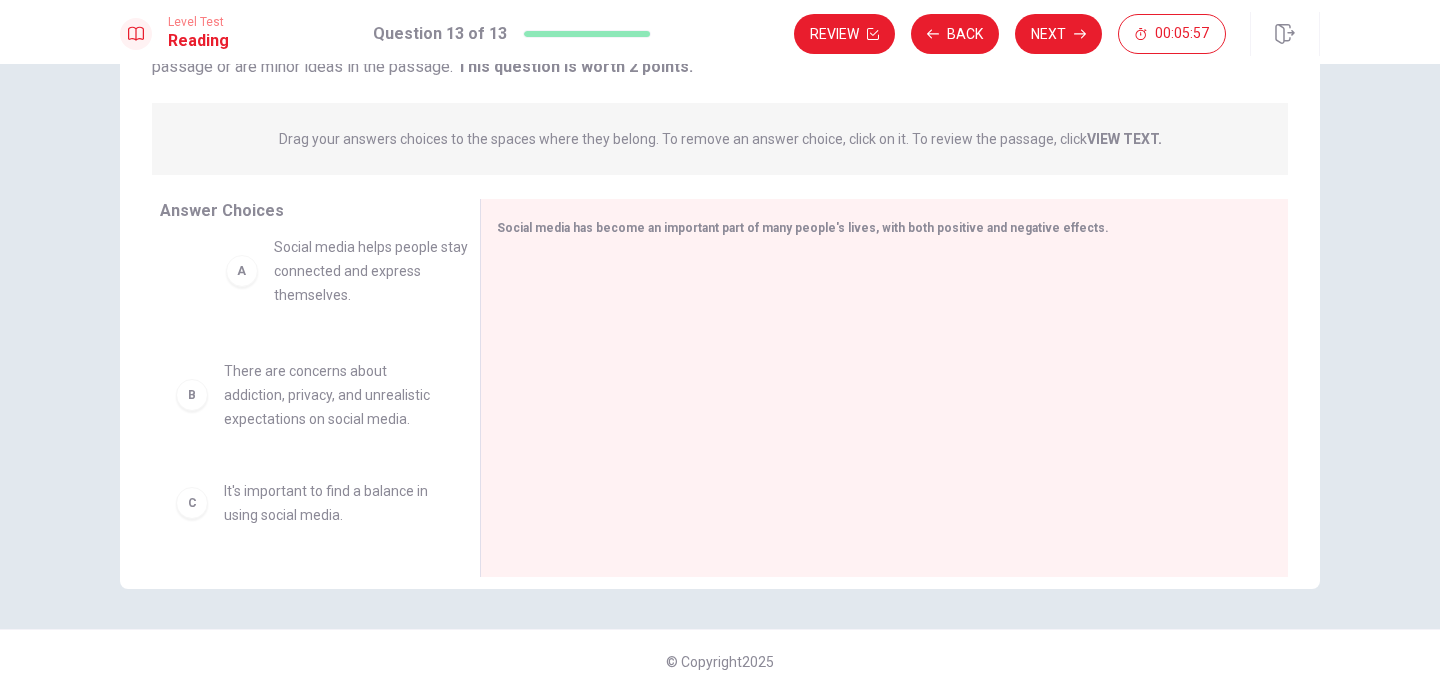 drag, startPoint x: 287, startPoint y: 274, endPoint x: 343, endPoint y: 299, distance: 61.326992 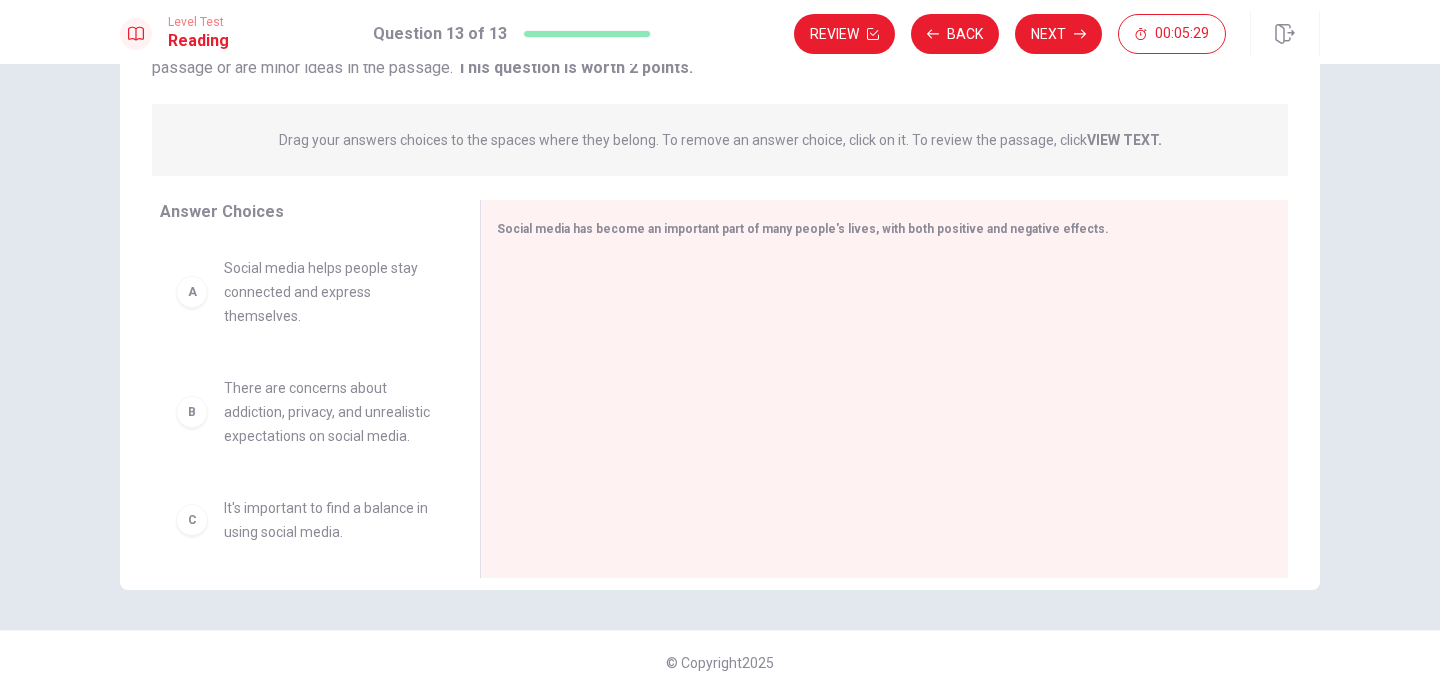 scroll, scrollTop: 210, scrollLeft: 0, axis: vertical 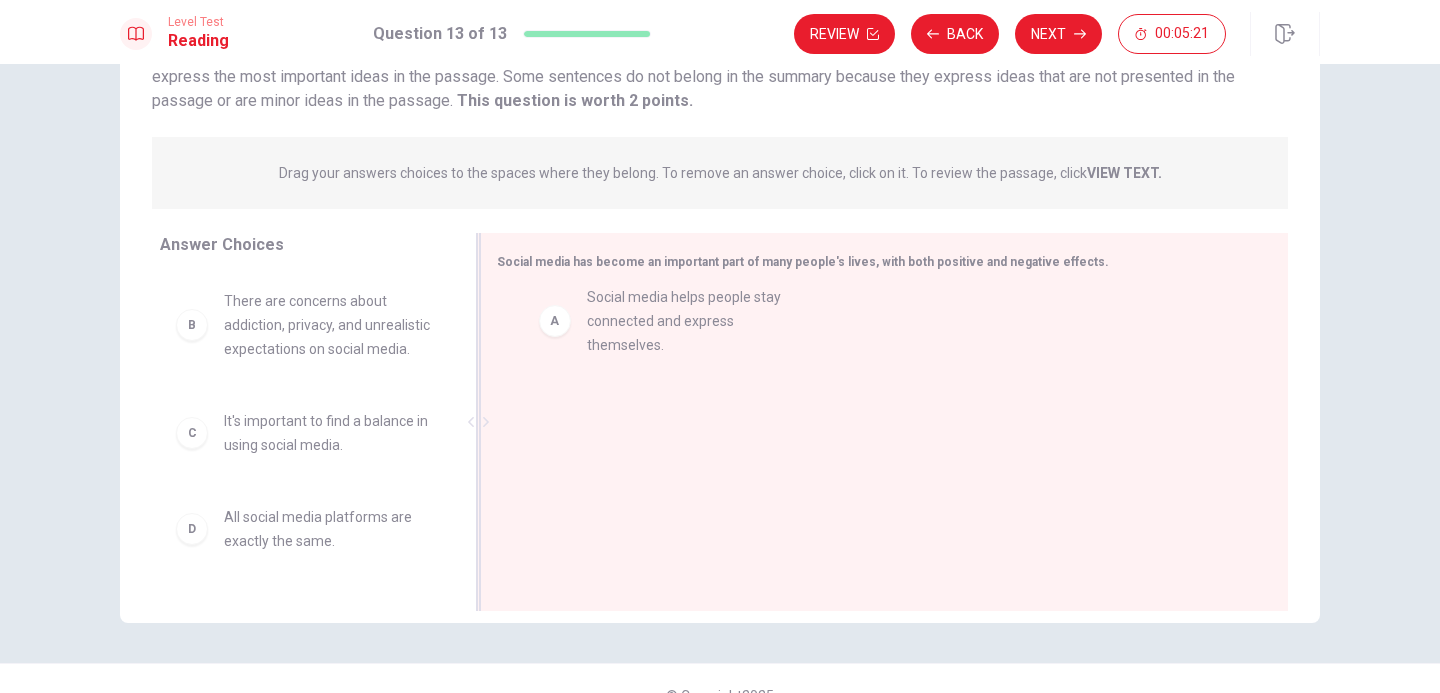 drag, startPoint x: 302, startPoint y: 343, endPoint x: 684, endPoint y: 336, distance: 382.06412 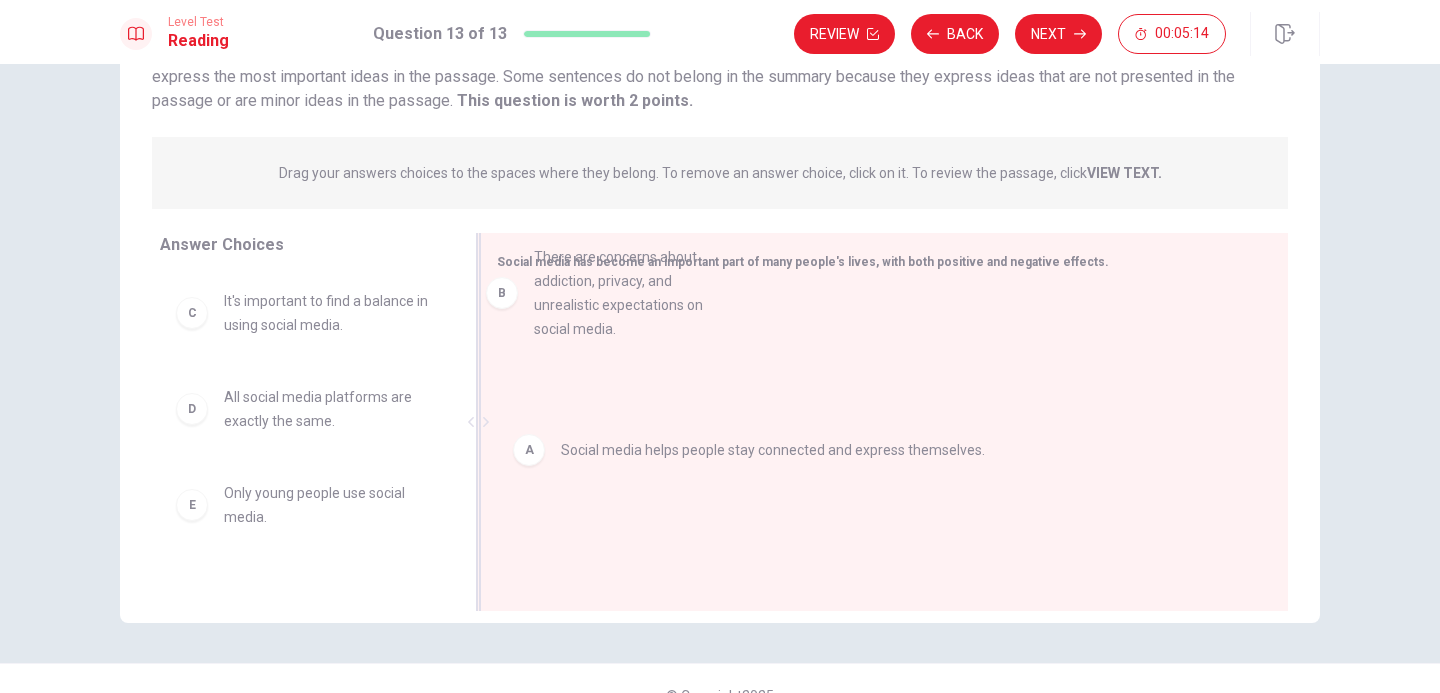 drag, startPoint x: 451, startPoint y: 358, endPoint x: 627, endPoint y: 311, distance: 182.16751 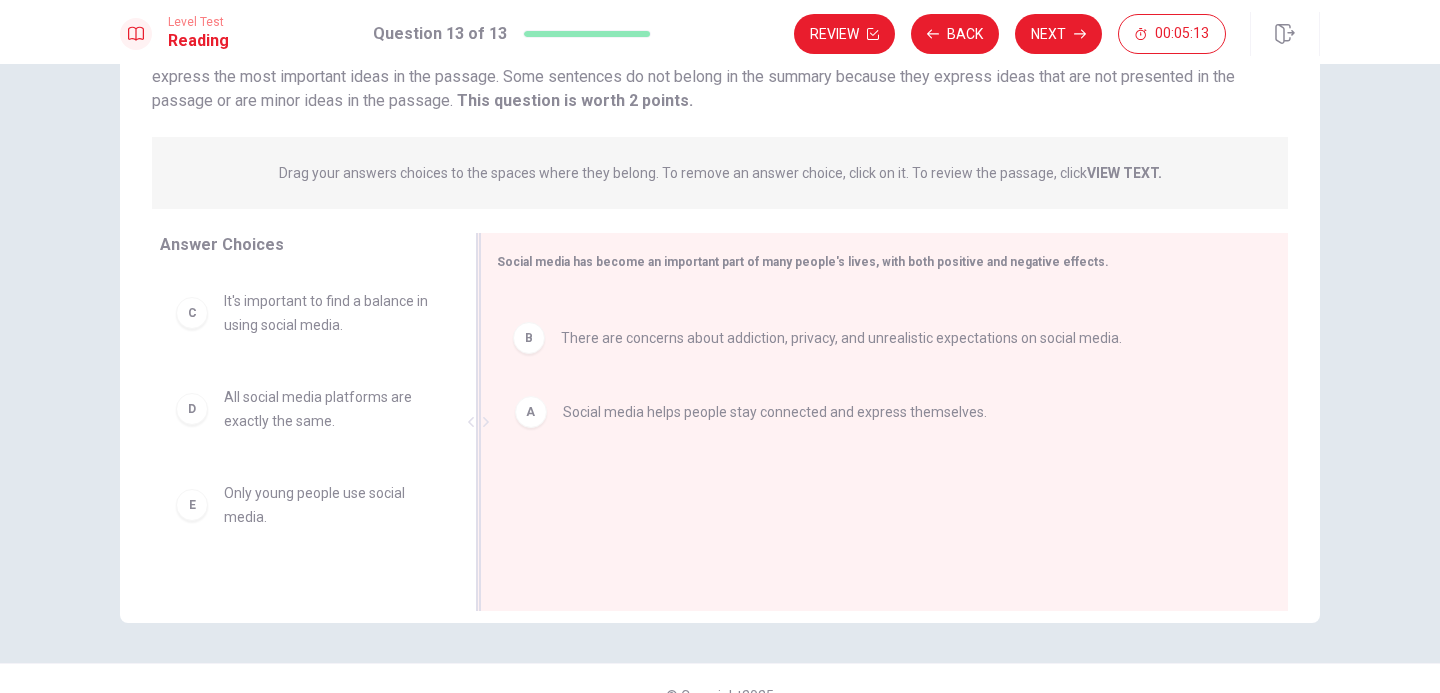 drag, startPoint x: 601, startPoint y: 328, endPoint x: 603, endPoint y: 418, distance: 90.02222 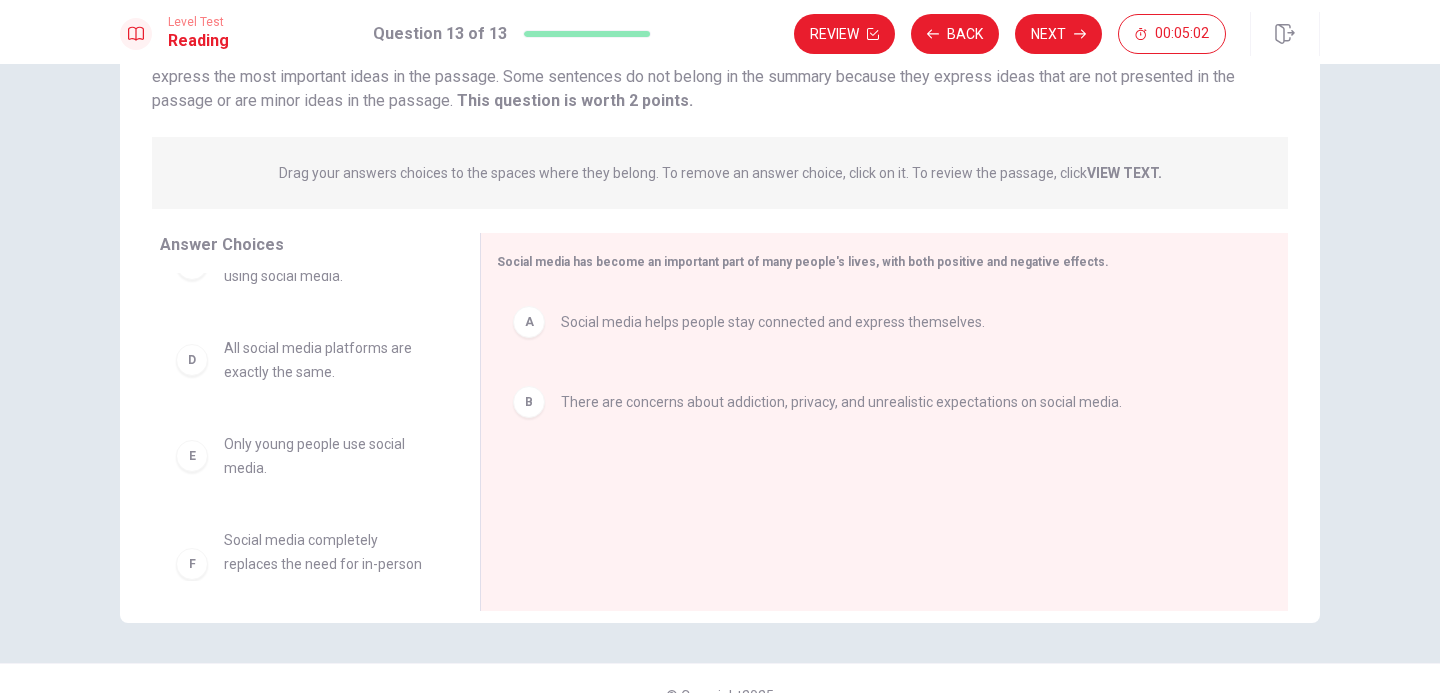 scroll, scrollTop: 0, scrollLeft: 0, axis: both 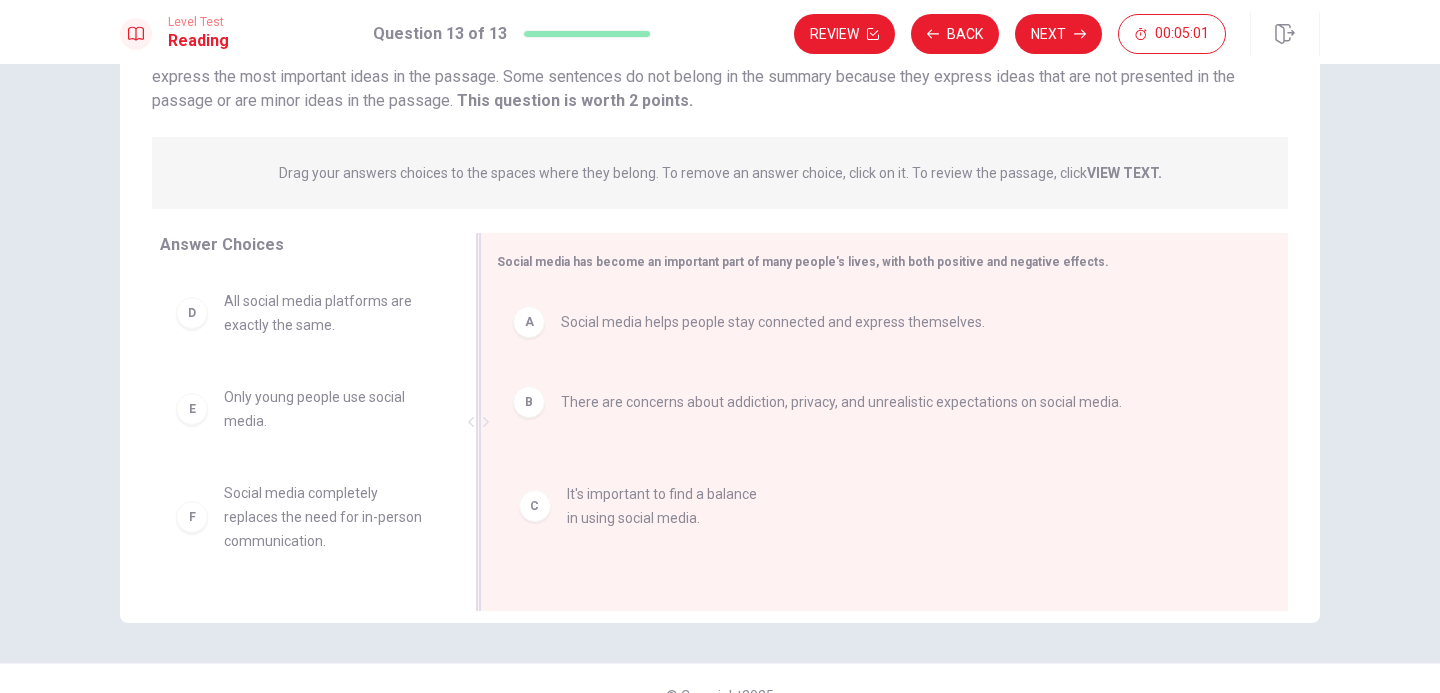 drag, startPoint x: 300, startPoint y: 320, endPoint x: 659, endPoint y: 516, distance: 409.01956 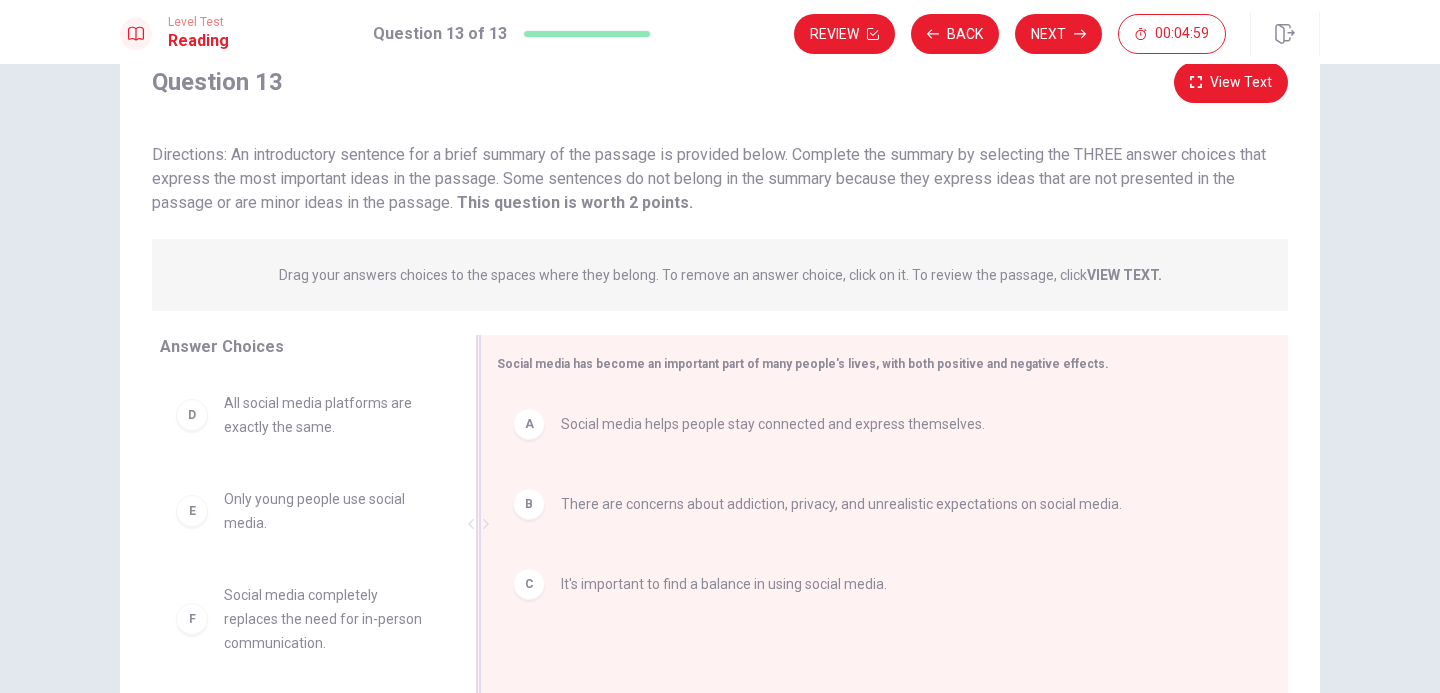 scroll, scrollTop: 71, scrollLeft: 0, axis: vertical 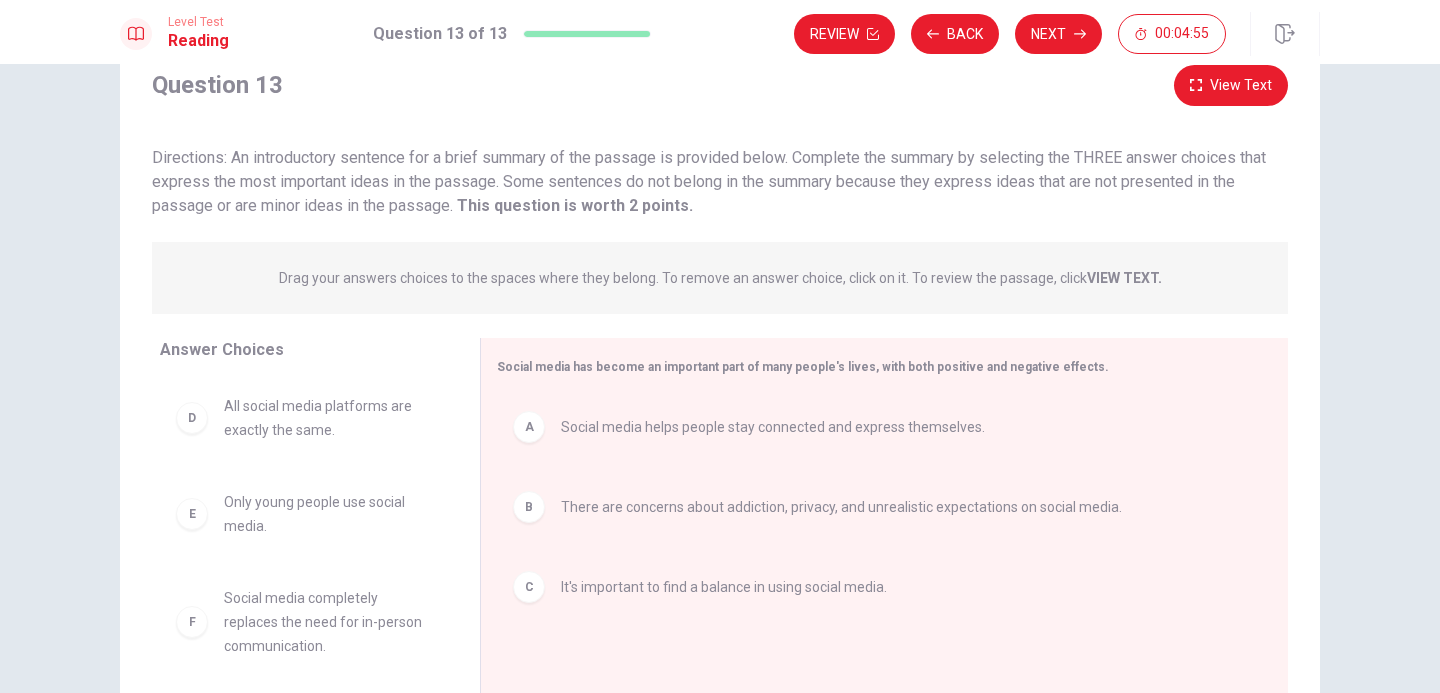 click on "Drag your answers choices to the spaces where they belong. To remove an answer choice, click on it. To review the passage, click   VIEW TEXT. Click on the answer choices below to select your answers. To remove an answer choice, go to the Answers tab and click on it. To review the passage, click the PASSAGE tab." at bounding box center (720, 278) 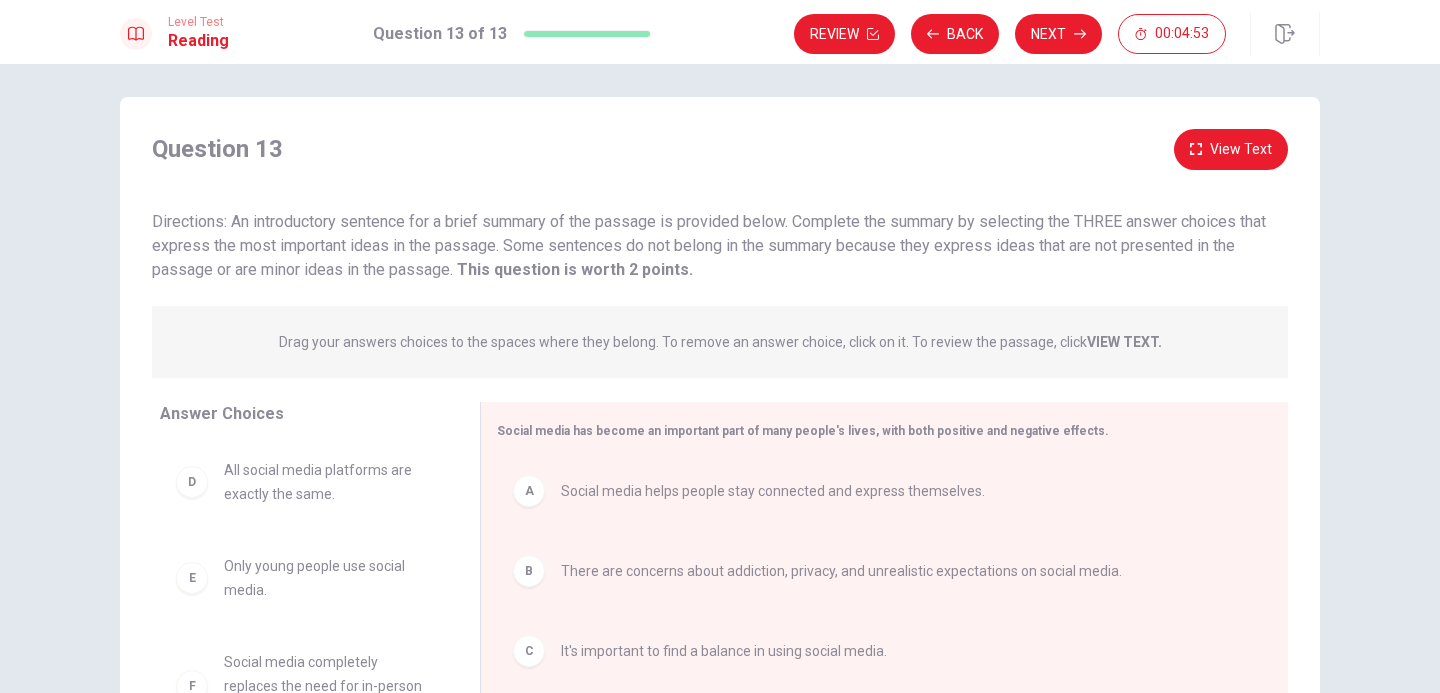 scroll, scrollTop: 0, scrollLeft: 0, axis: both 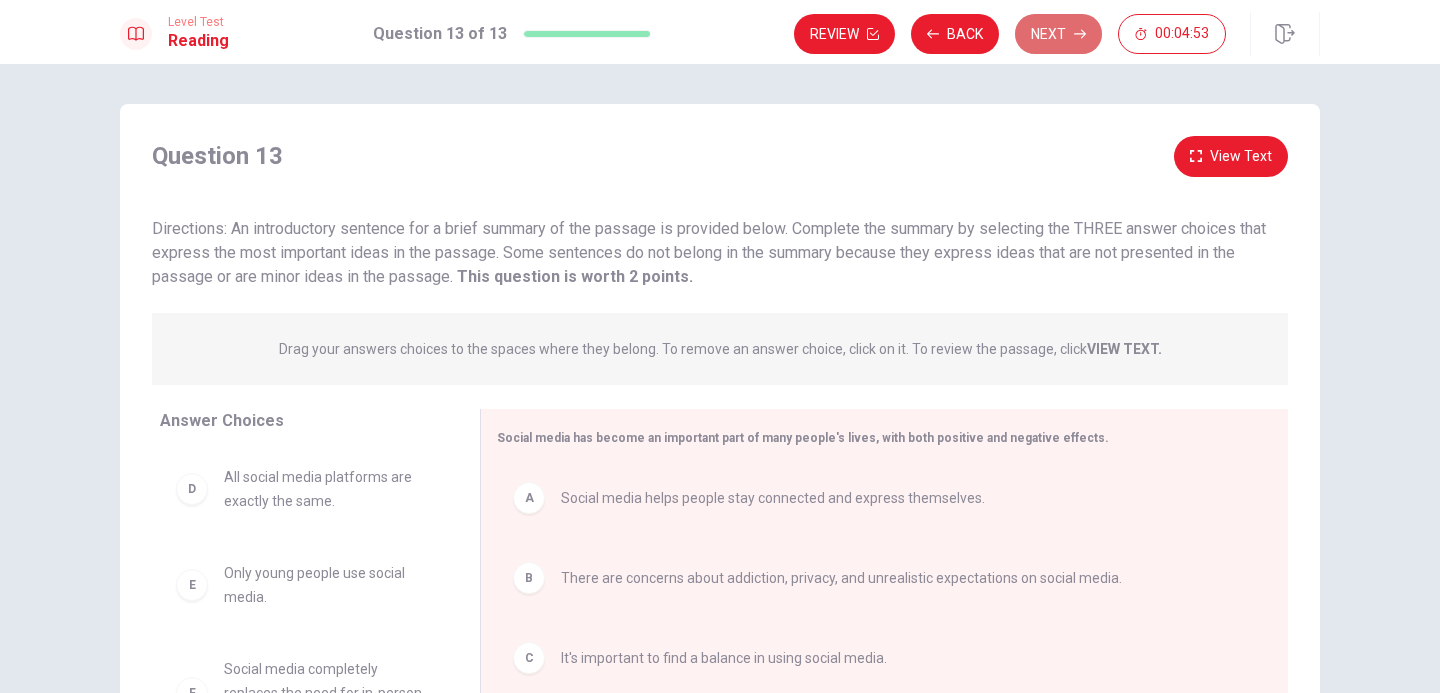 click on "Next" at bounding box center (1058, 34) 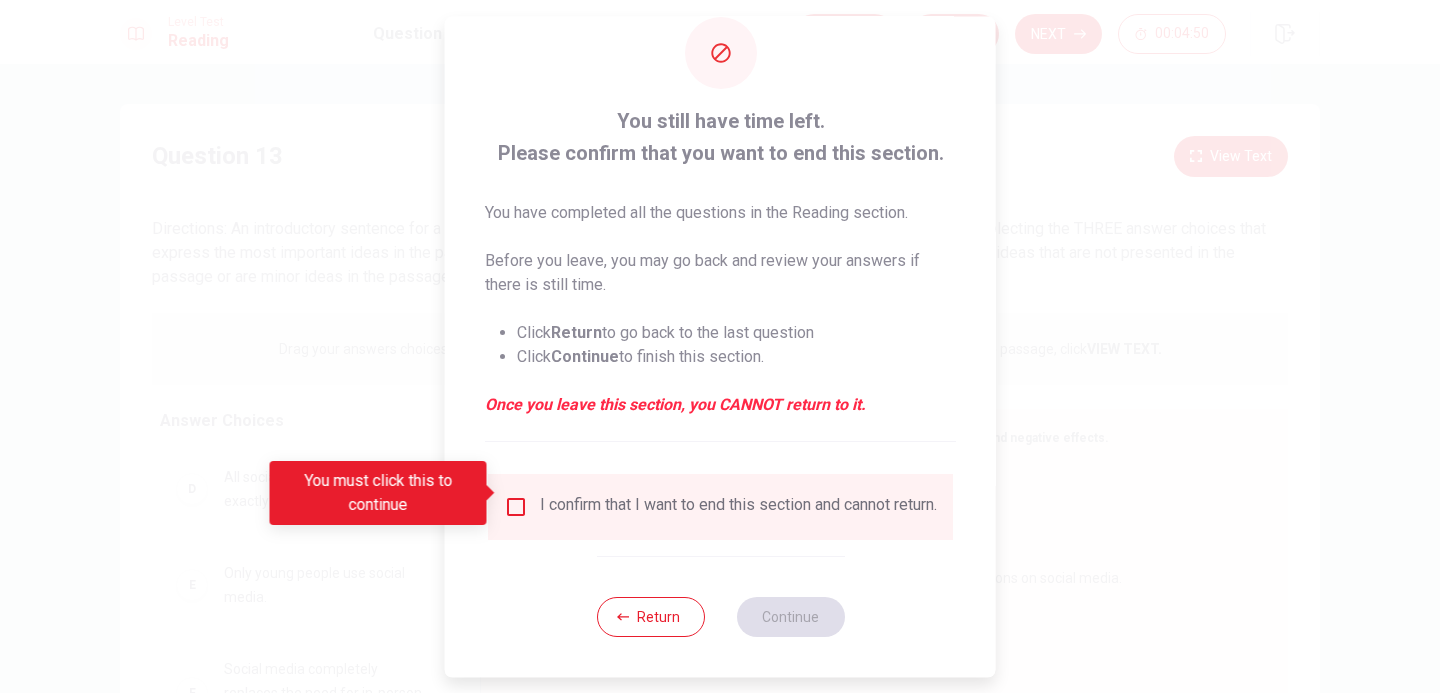 scroll, scrollTop: 53, scrollLeft: 0, axis: vertical 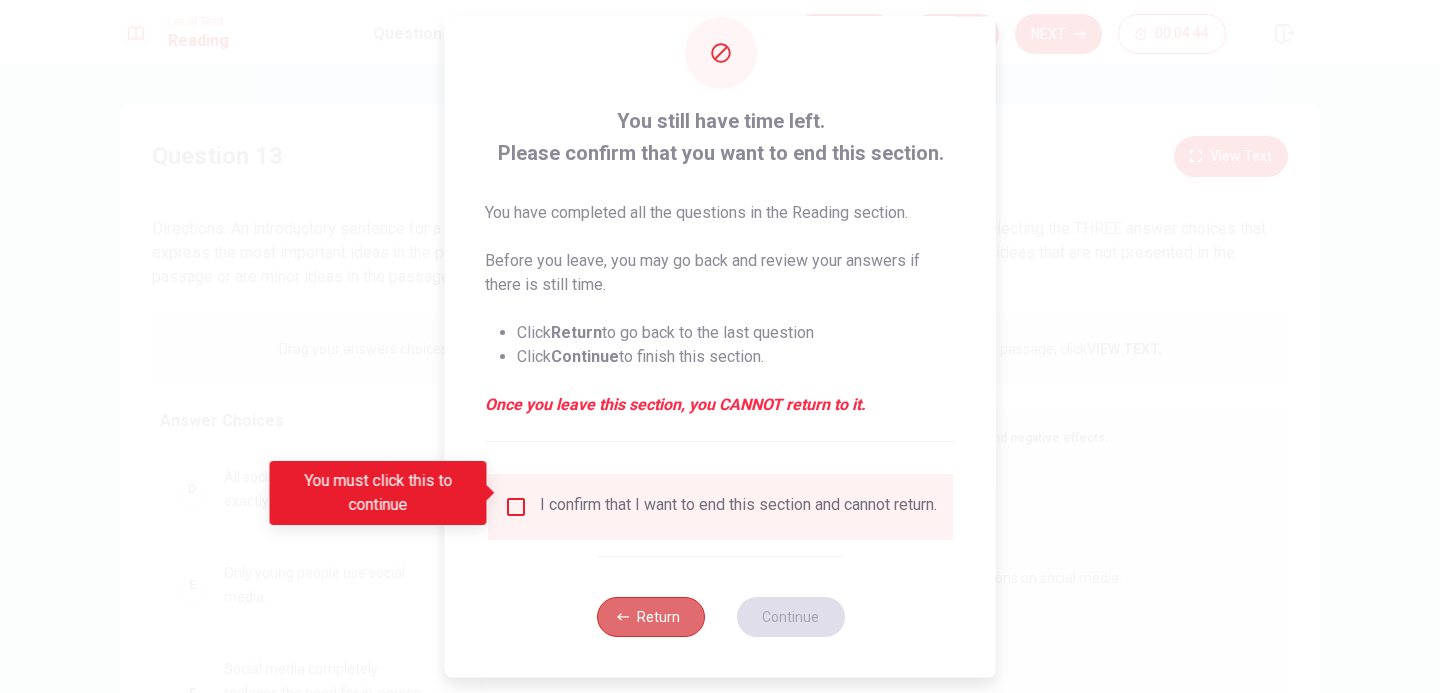 click on "Return" at bounding box center (650, 617) 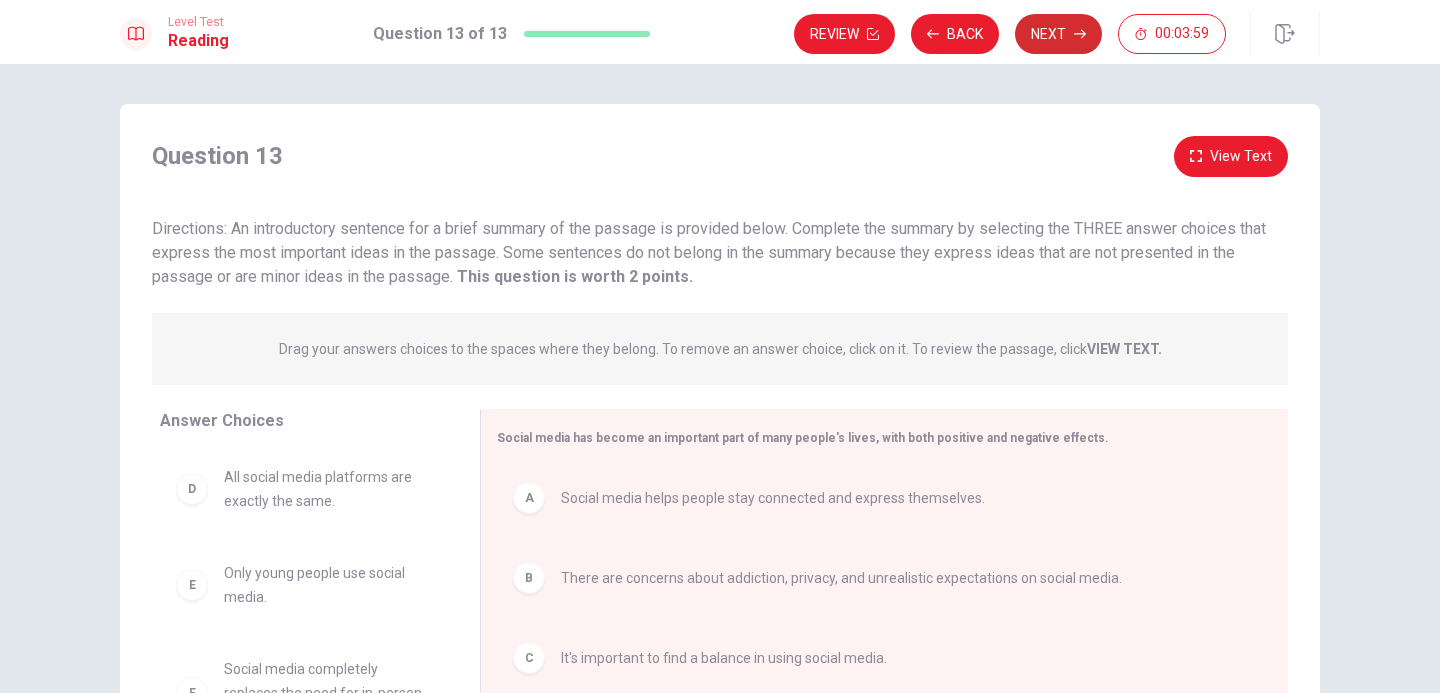 click on "Next" at bounding box center [1058, 34] 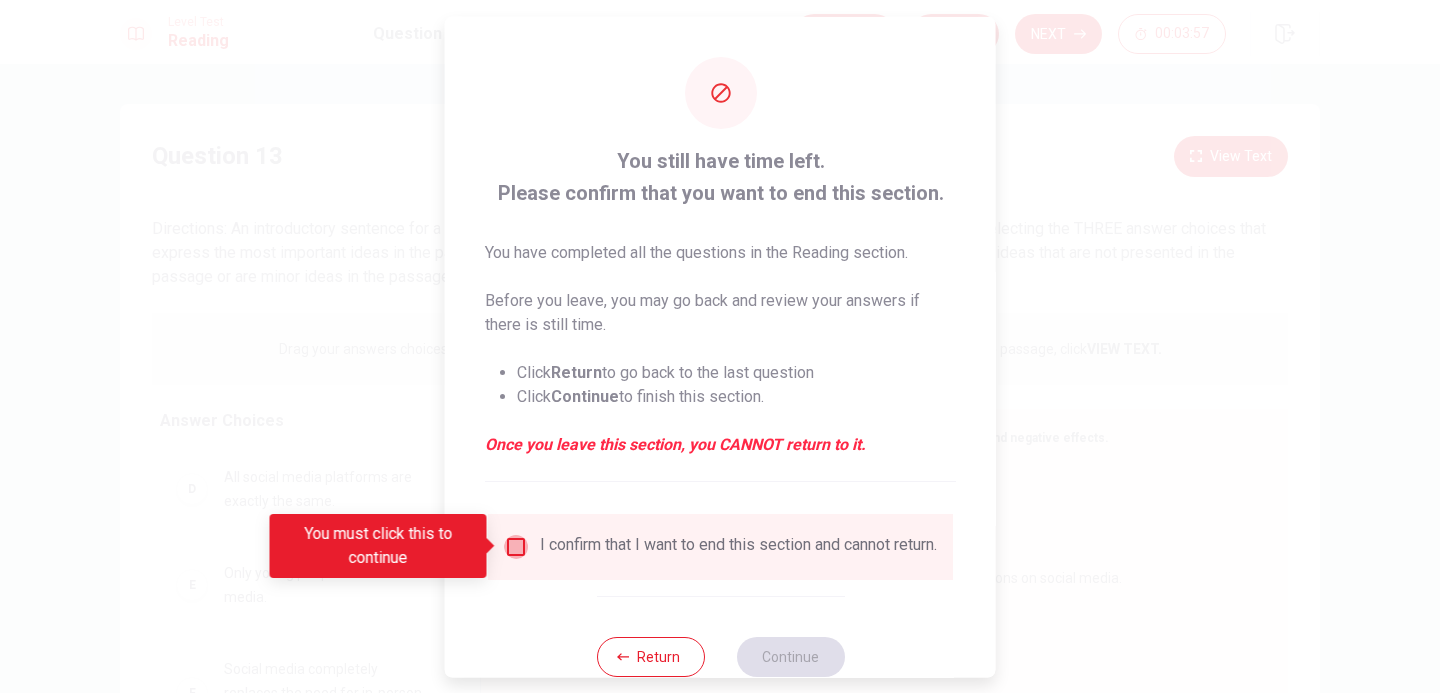 click at bounding box center [516, 546] 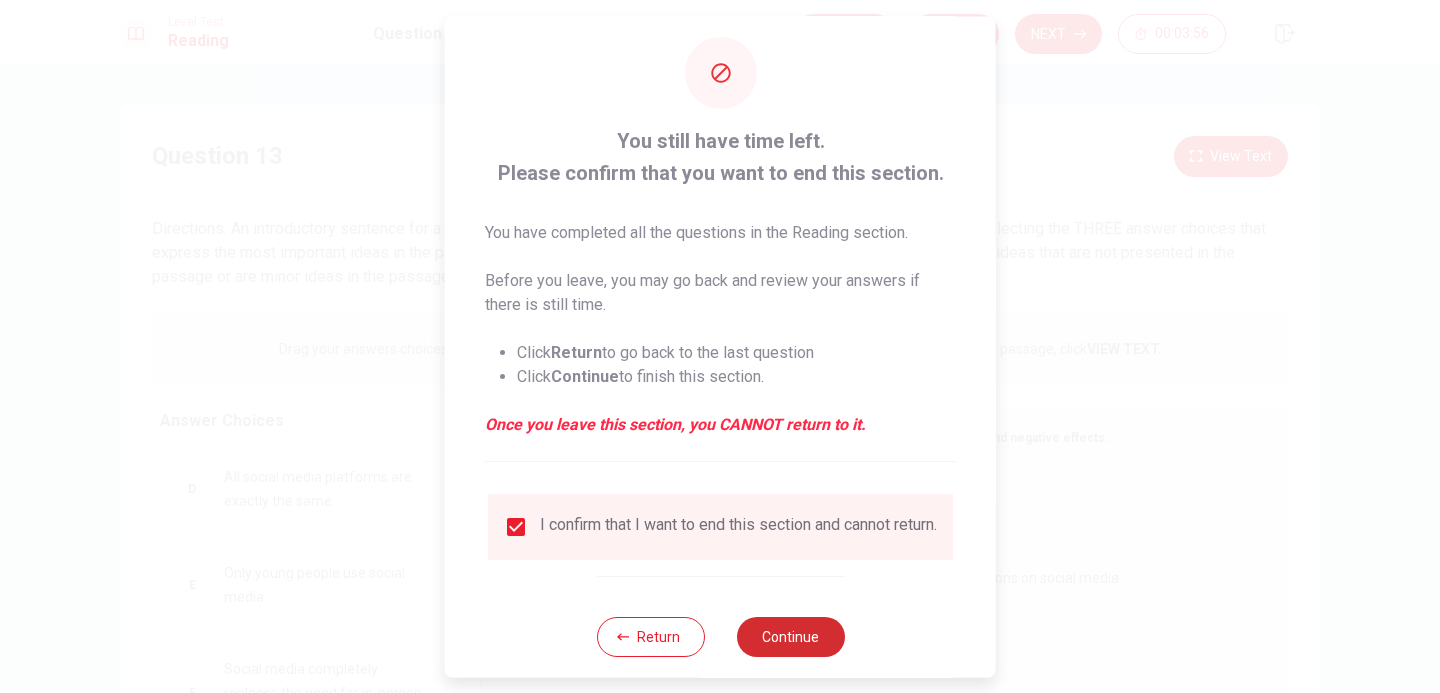 scroll, scrollTop: 53, scrollLeft: 0, axis: vertical 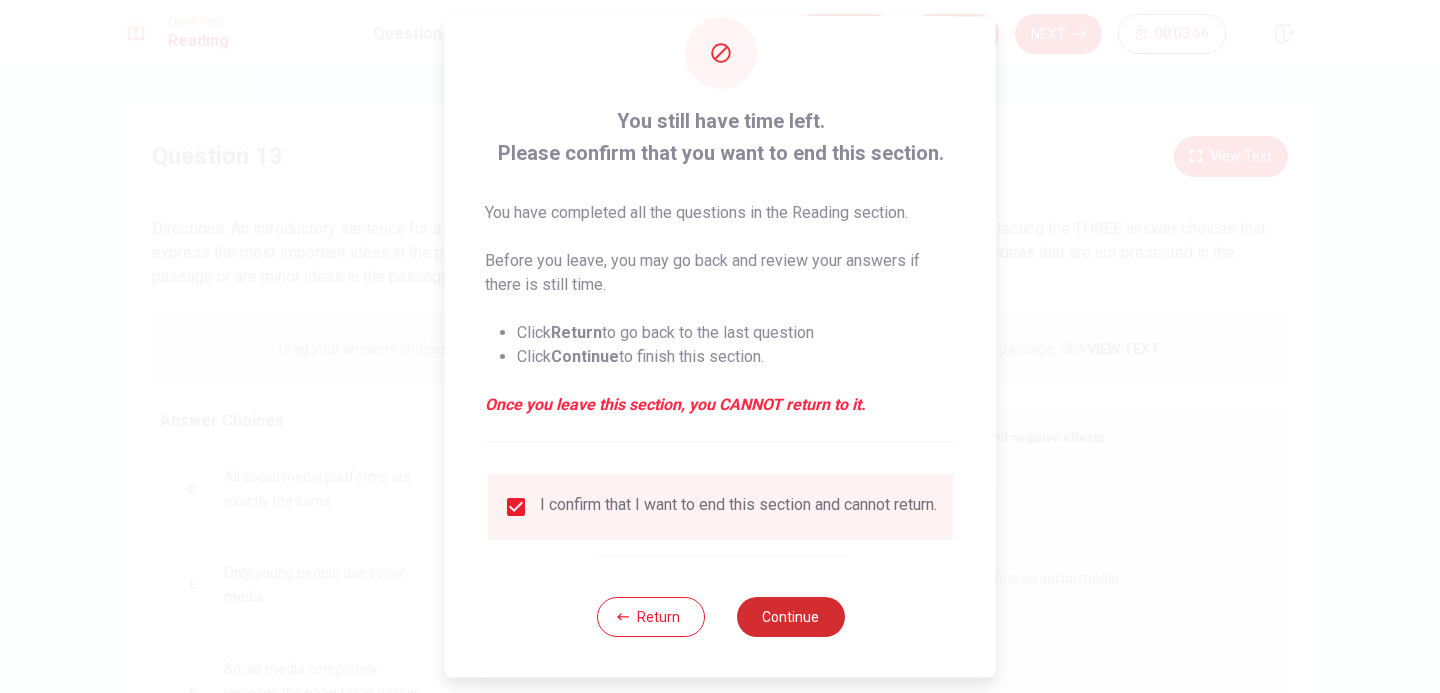 click on "Continue" at bounding box center [790, 617] 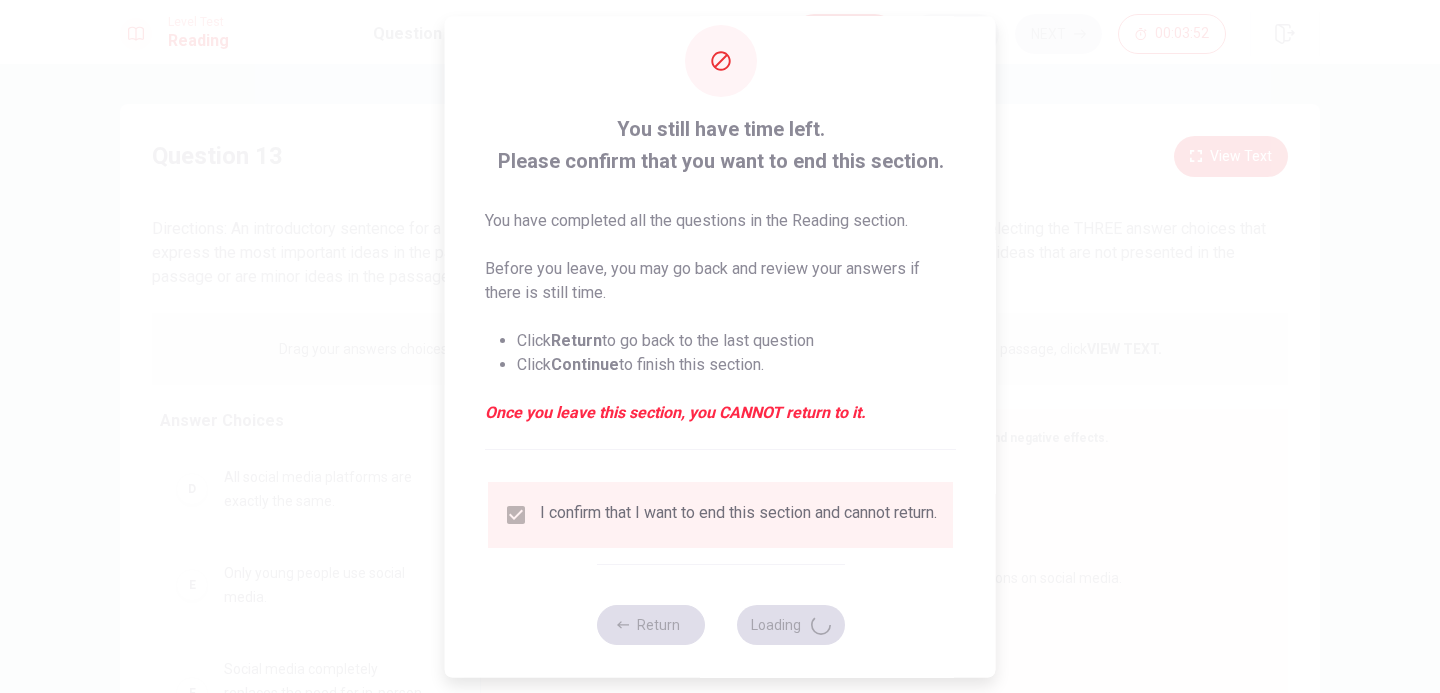 scroll, scrollTop: 53, scrollLeft: 0, axis: vertical 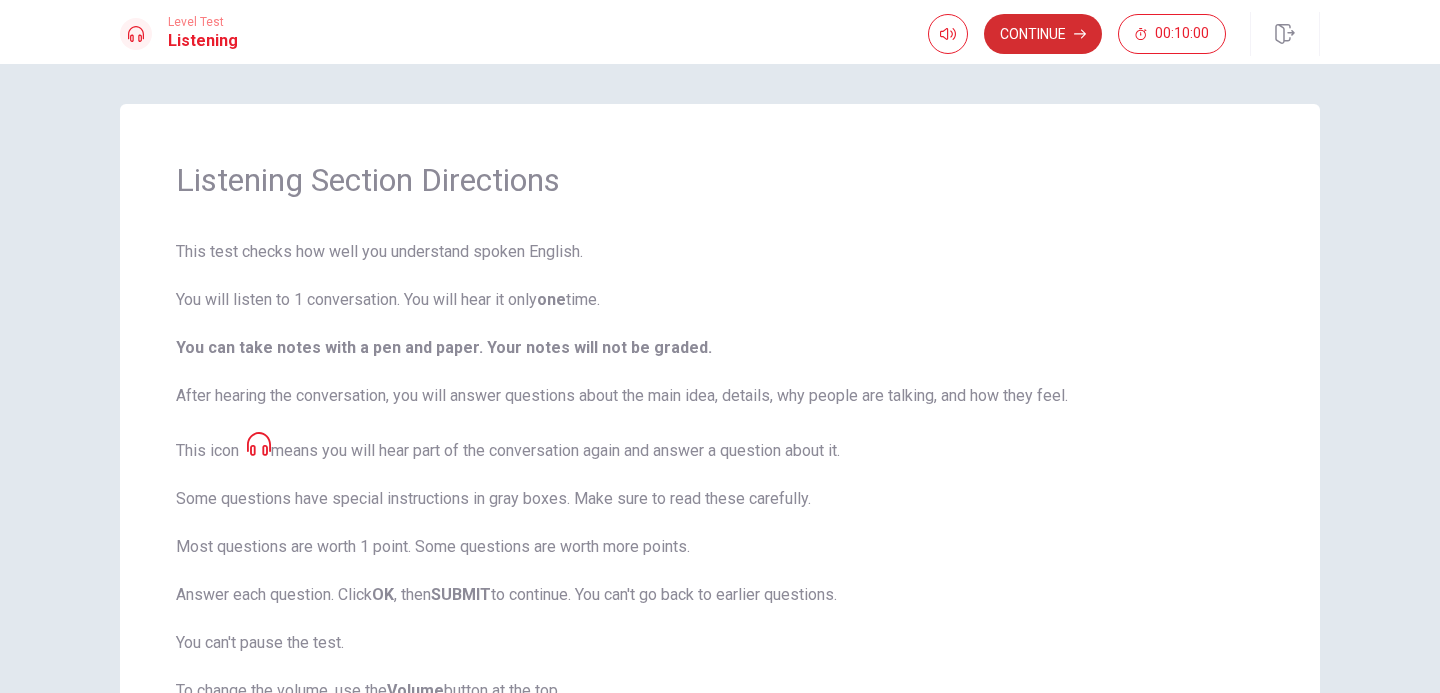click on "Continue" at bounding box center (1043, 34) 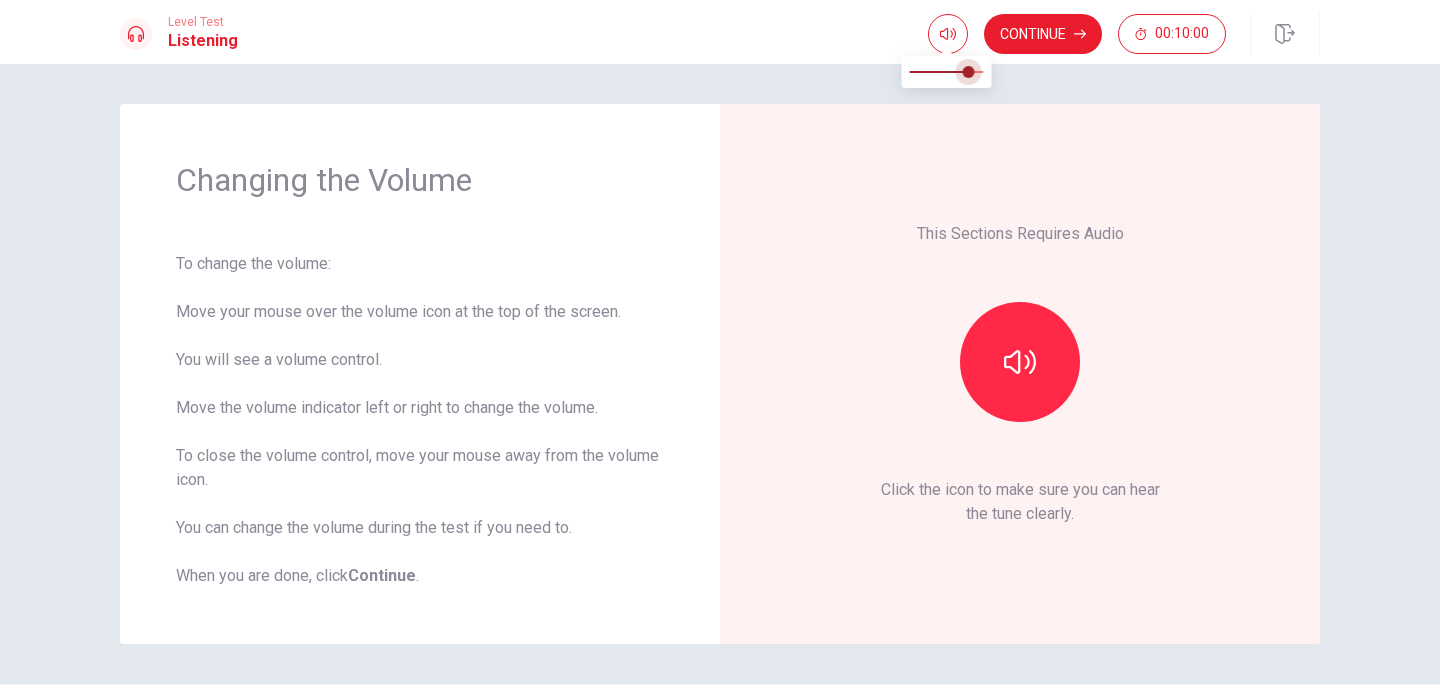 click at bounding box center (969, 72) 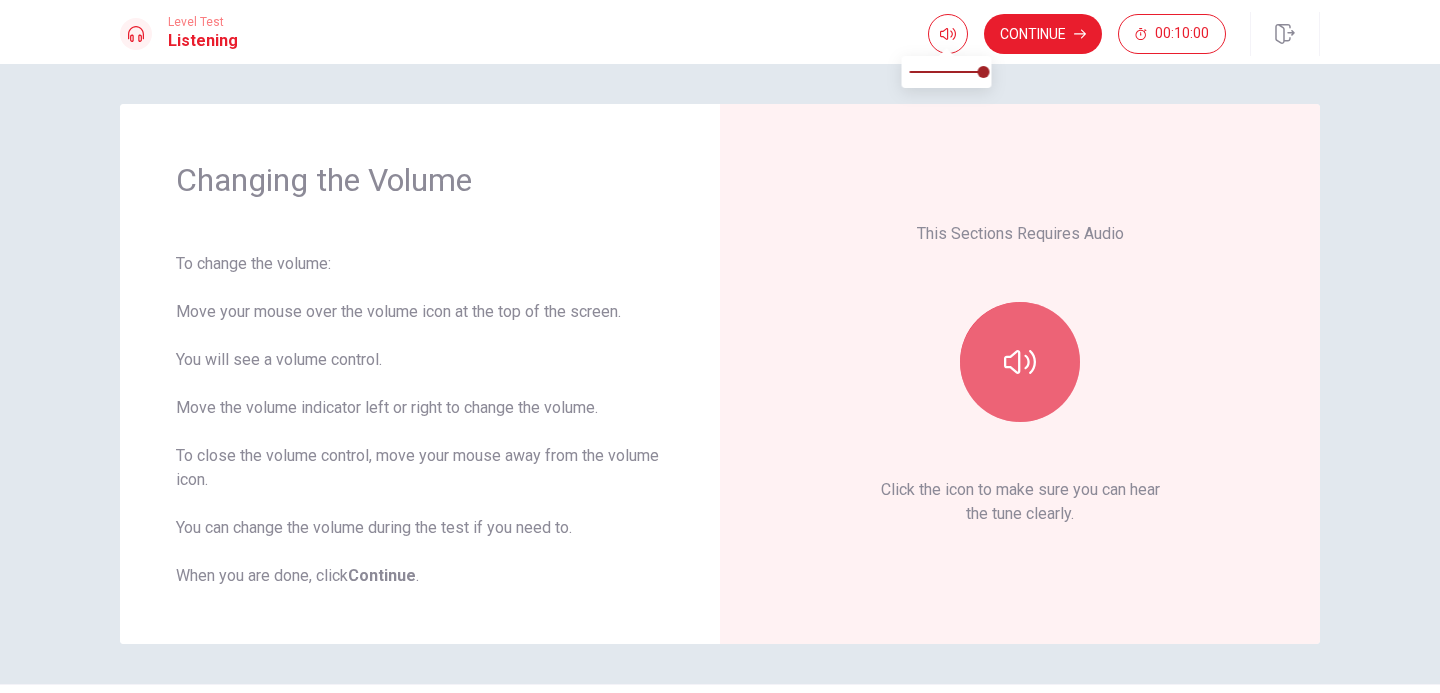 click at bounding box center [1020, 362] 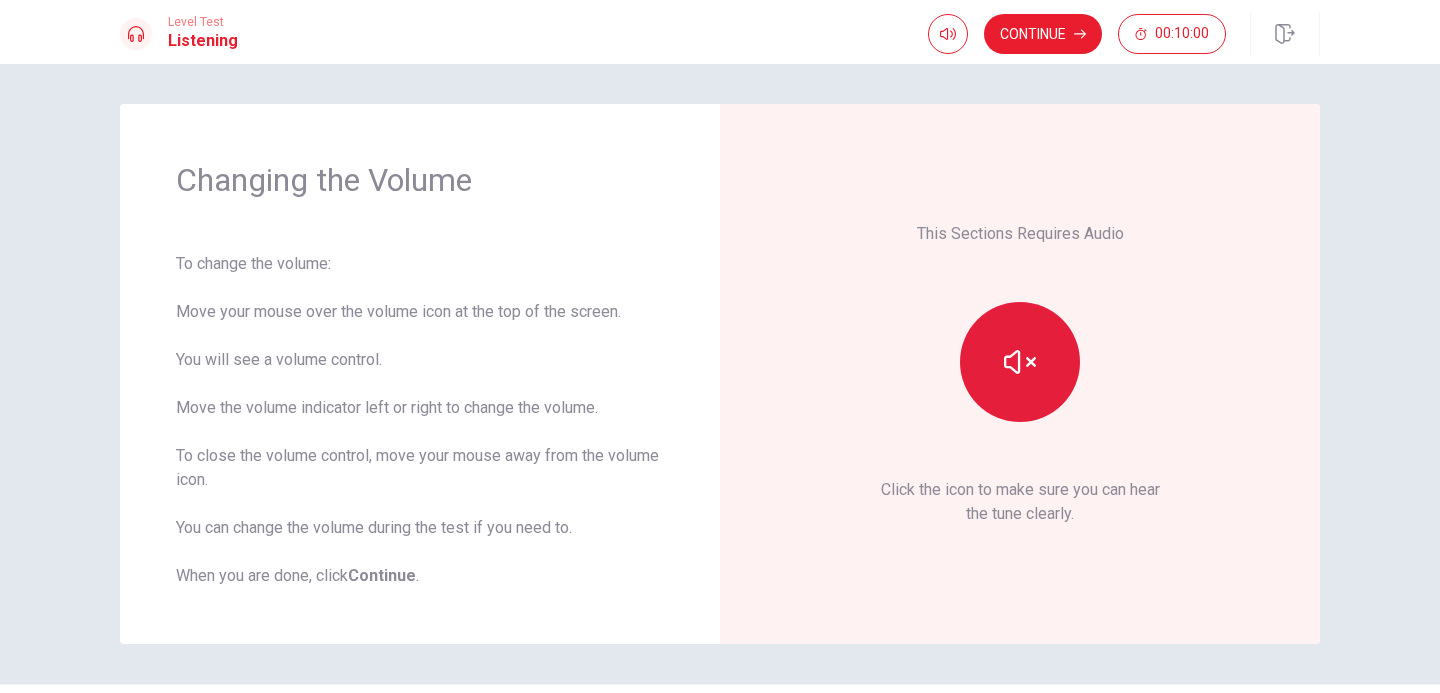 click at bounding box center [1020, 362] 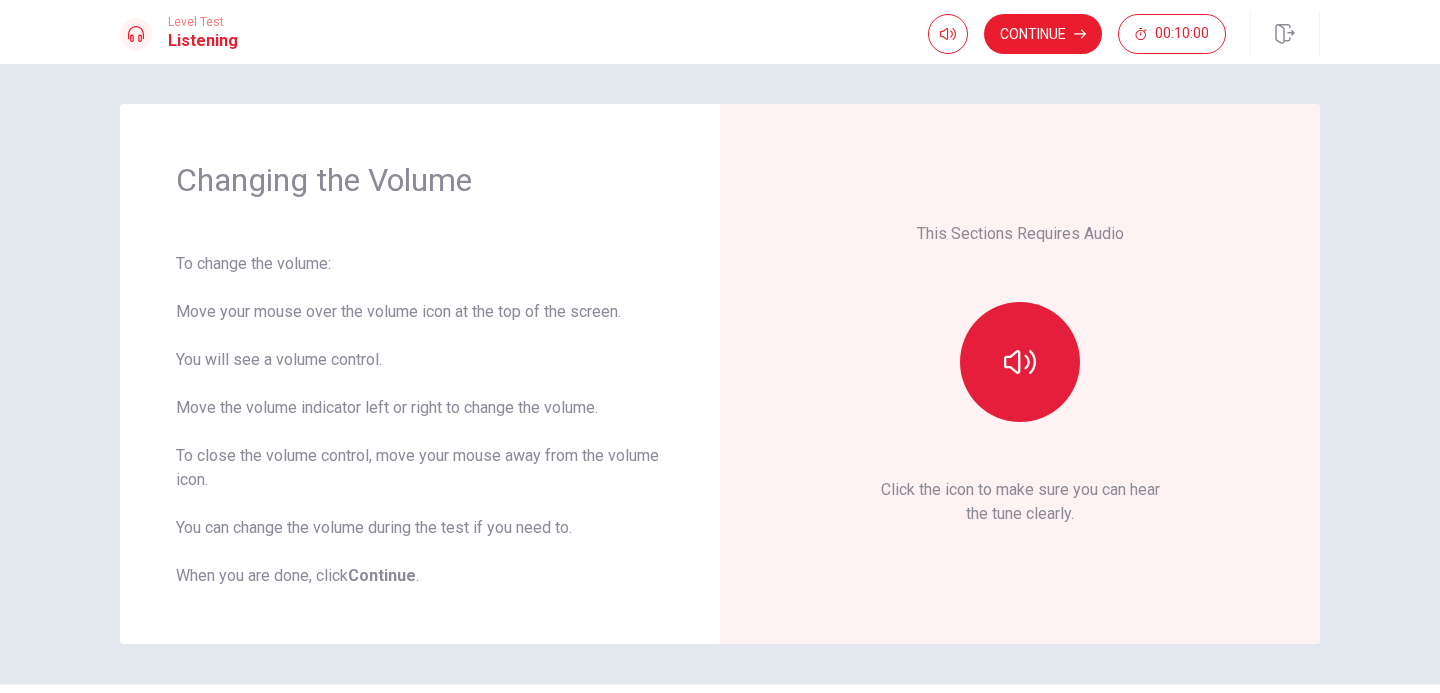 click at bounding box center (1020, 362) 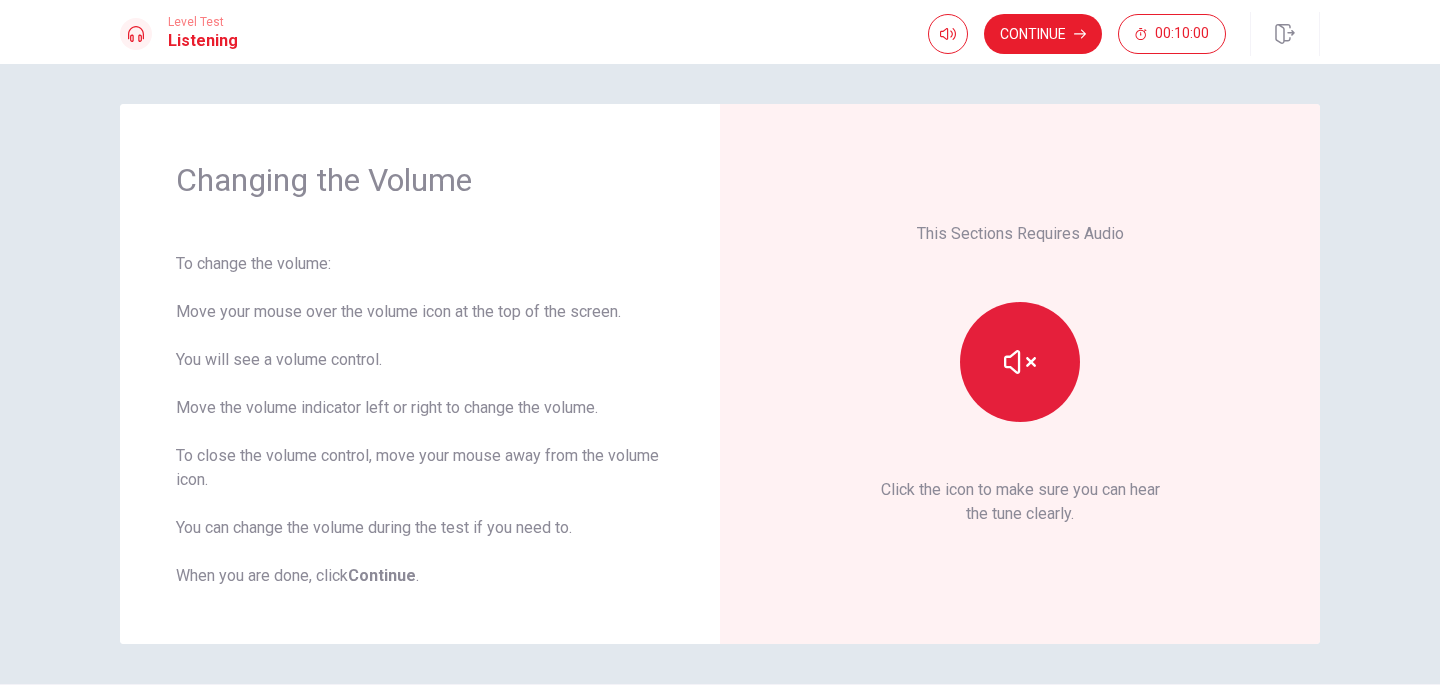 click at bounding box center [1020, 362] 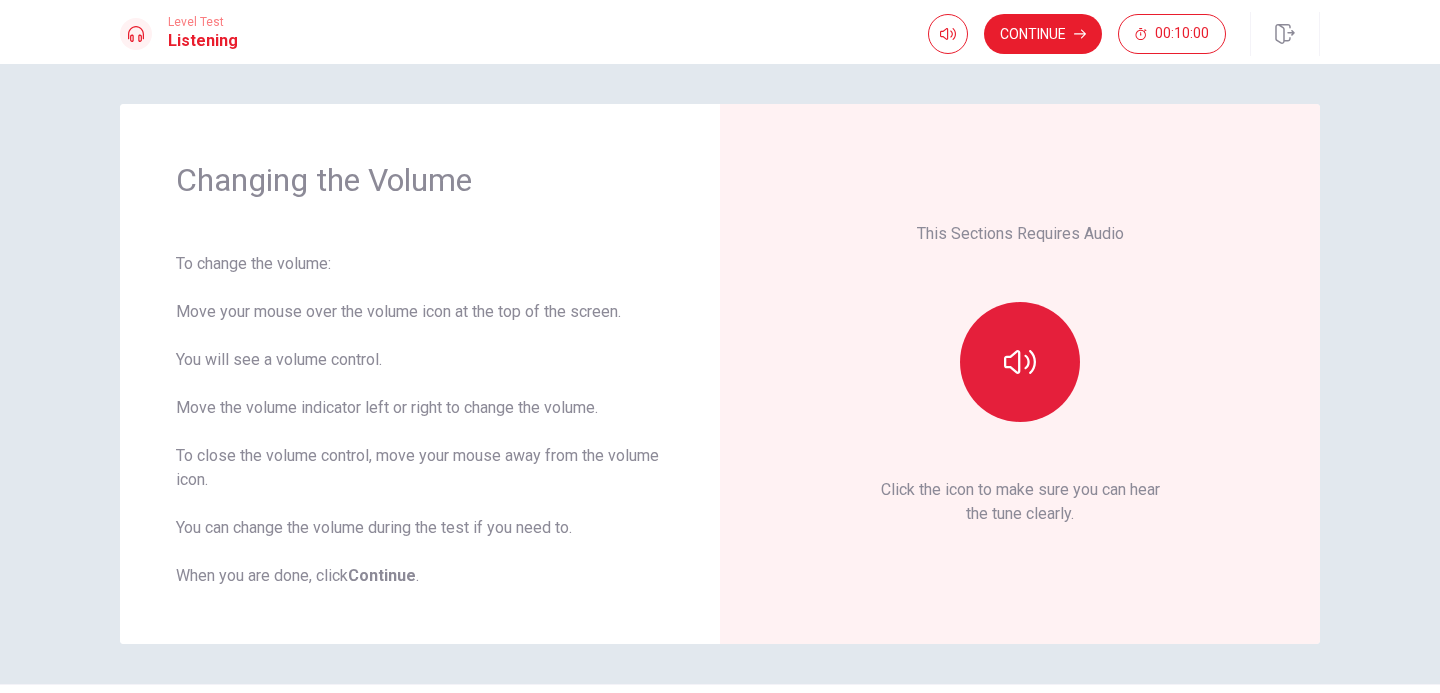 click at bounding box center [1020, 362] 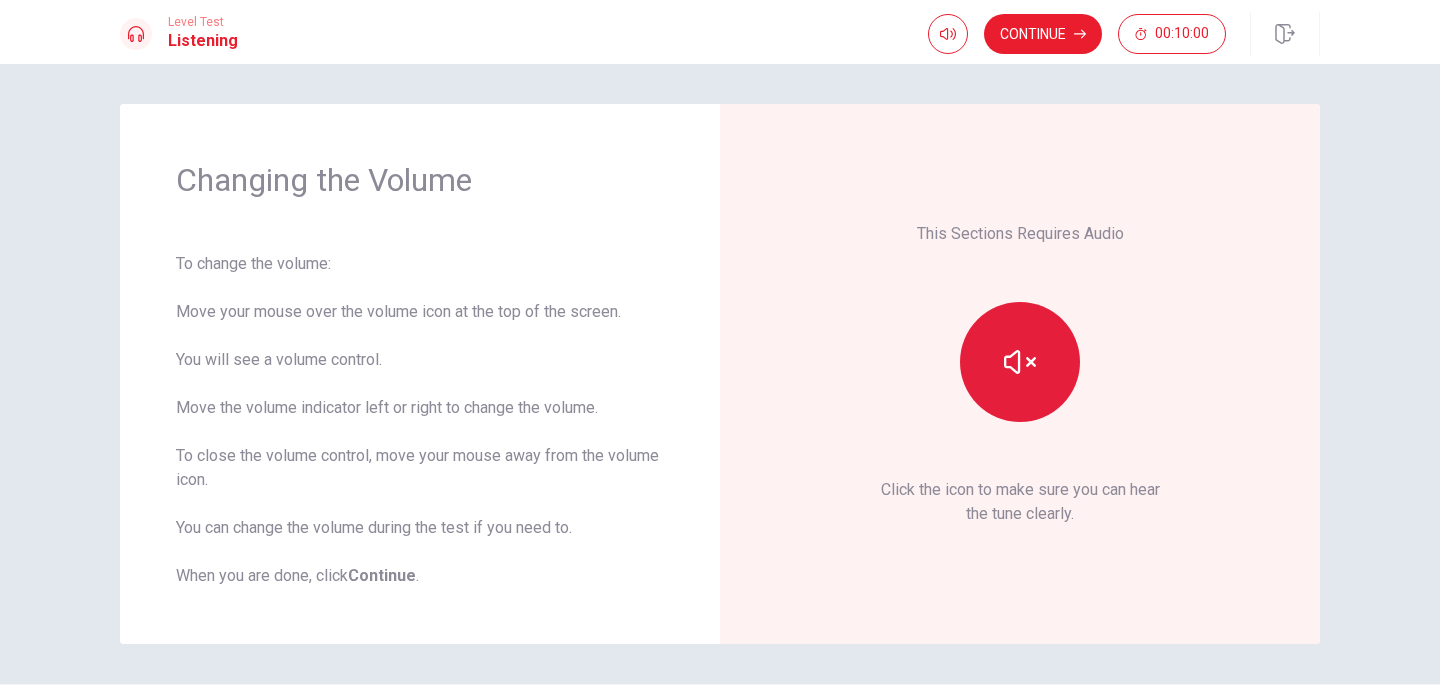 click 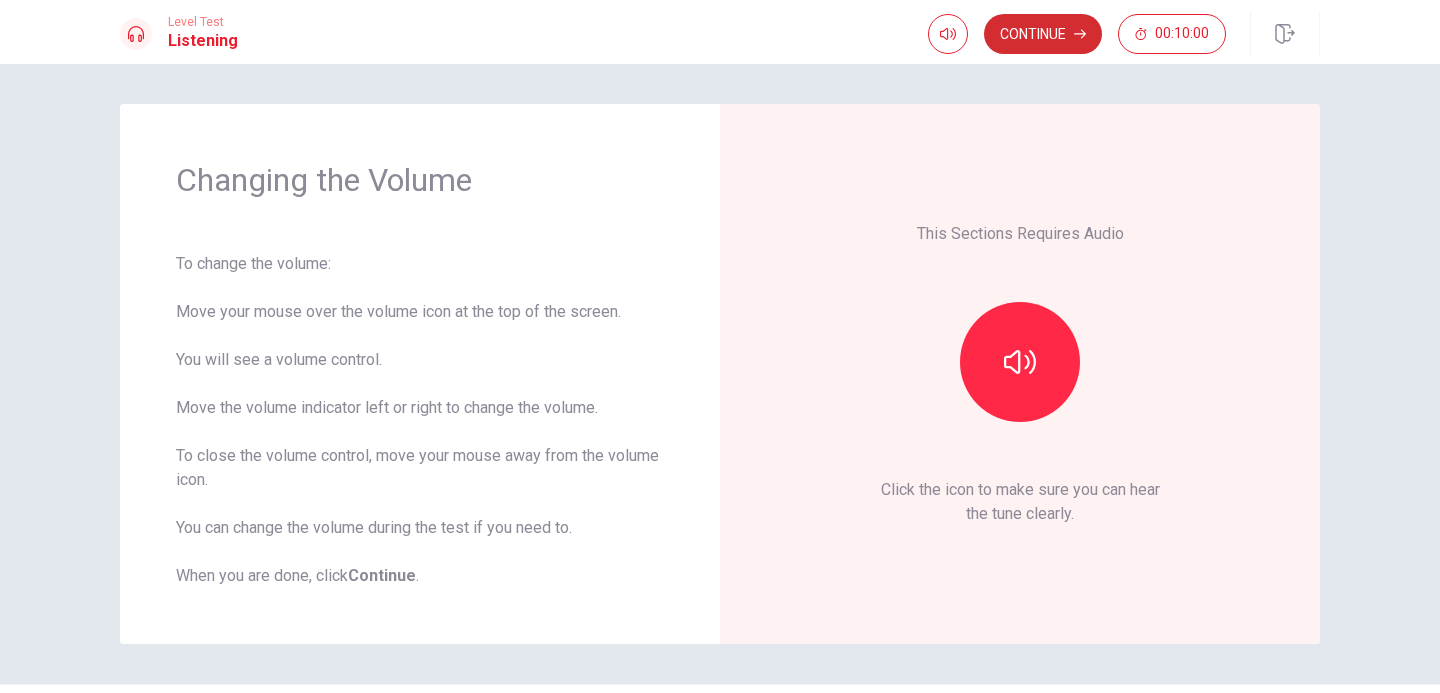 click on "Continue" at bounding box center [1043, 34] 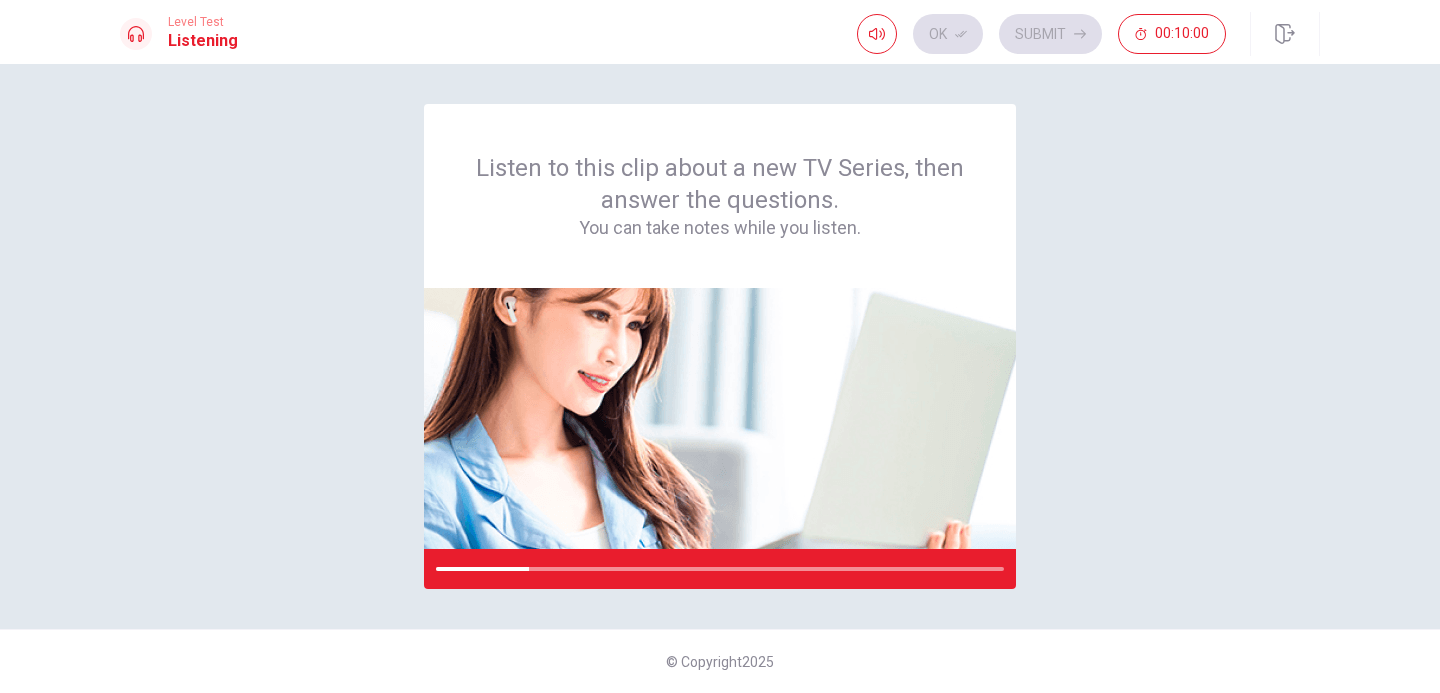 click on "Ok Submit 00:10:00" at bounding box center [1041, 34] 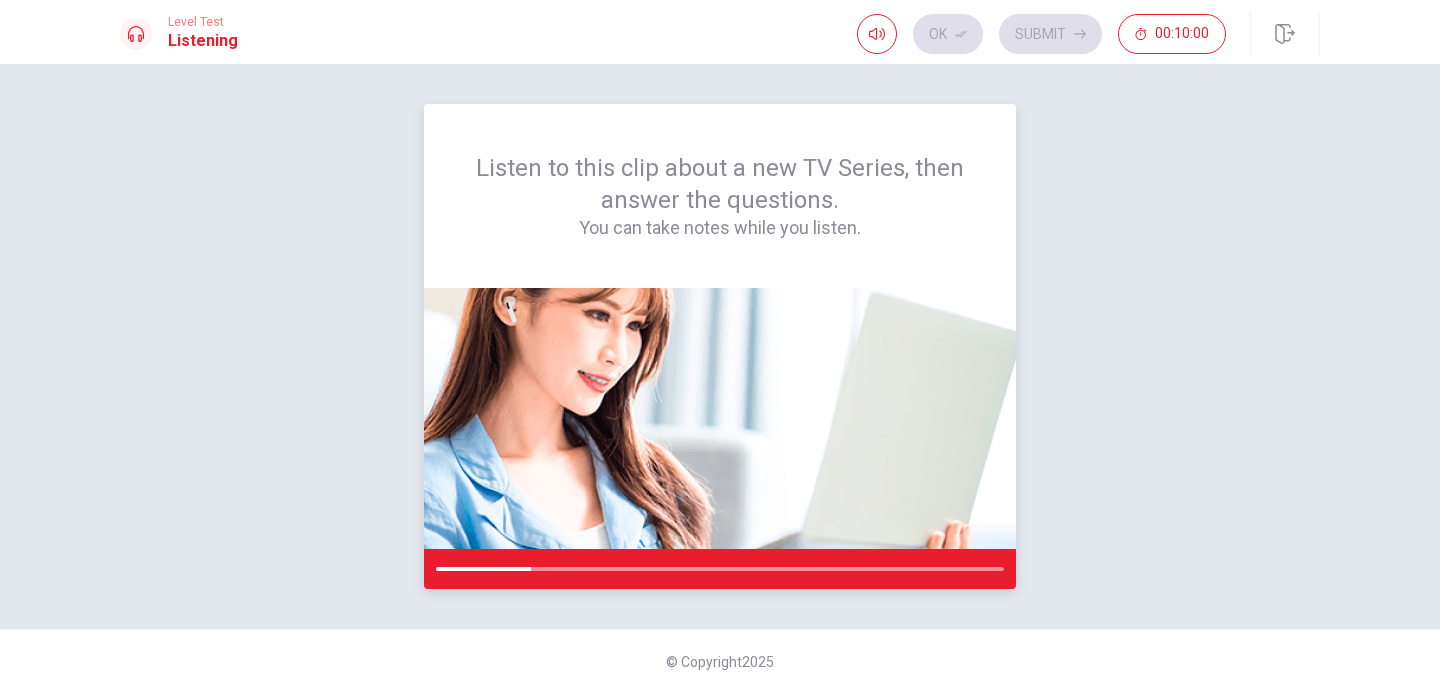 click at bounding box center [720, 569] 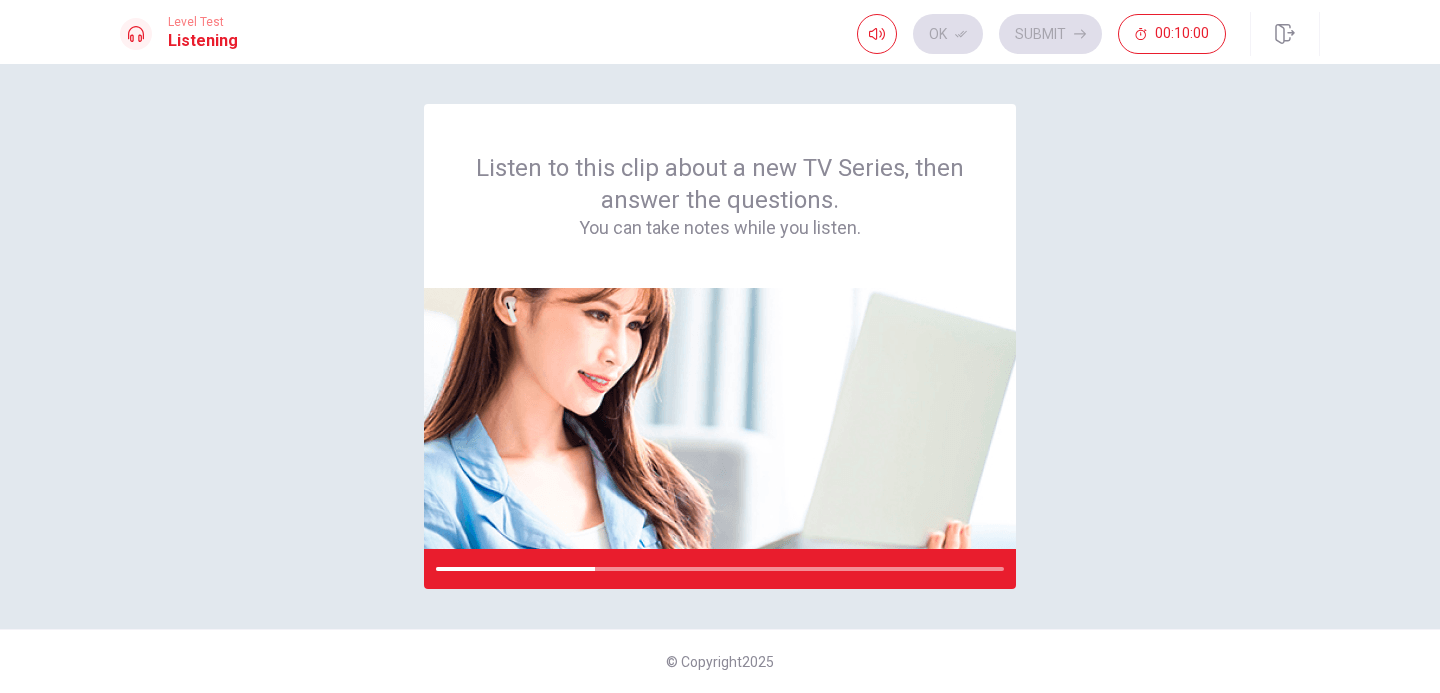 click on "Listen to this clip about a new TV Series, then answer the questions.  You can take notes while you listen." at bounding box center (720, 346) 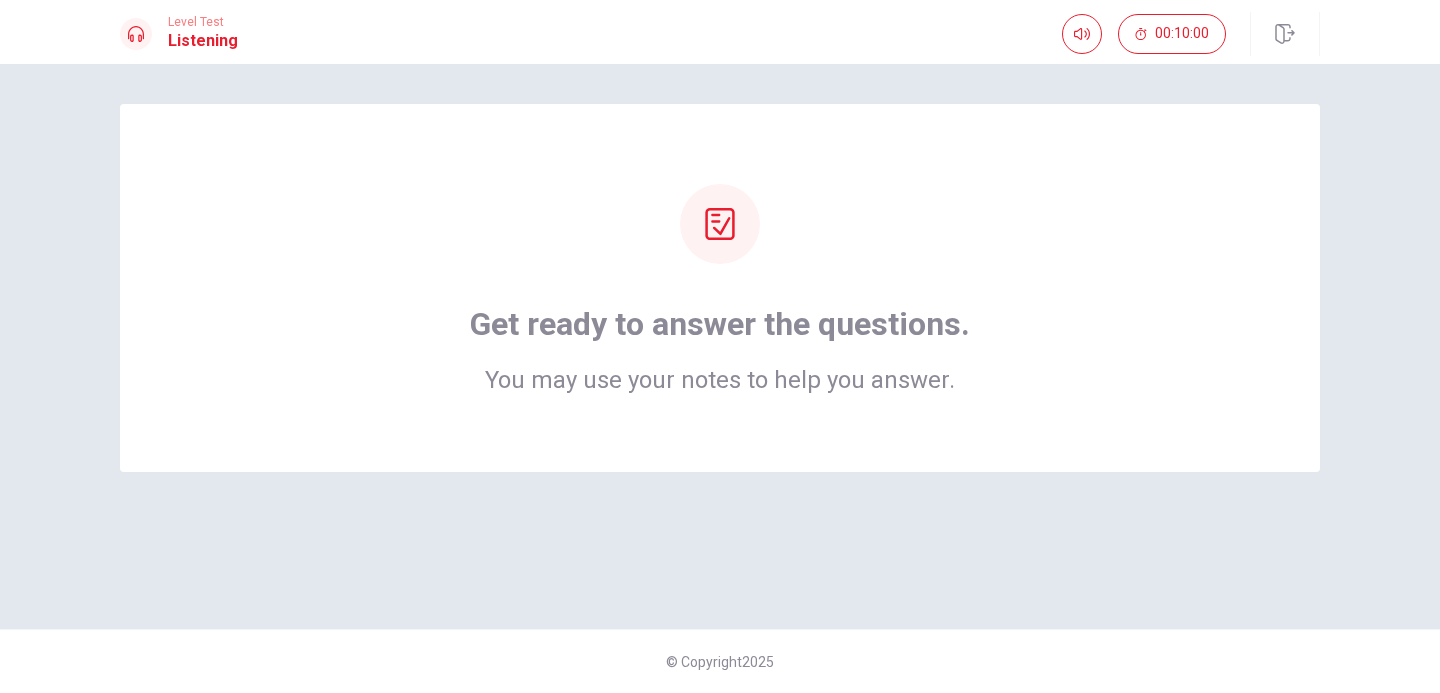 click on "Get ready to answer the questions. You may use your notes to help you answer." at bounding box center [720, 288] 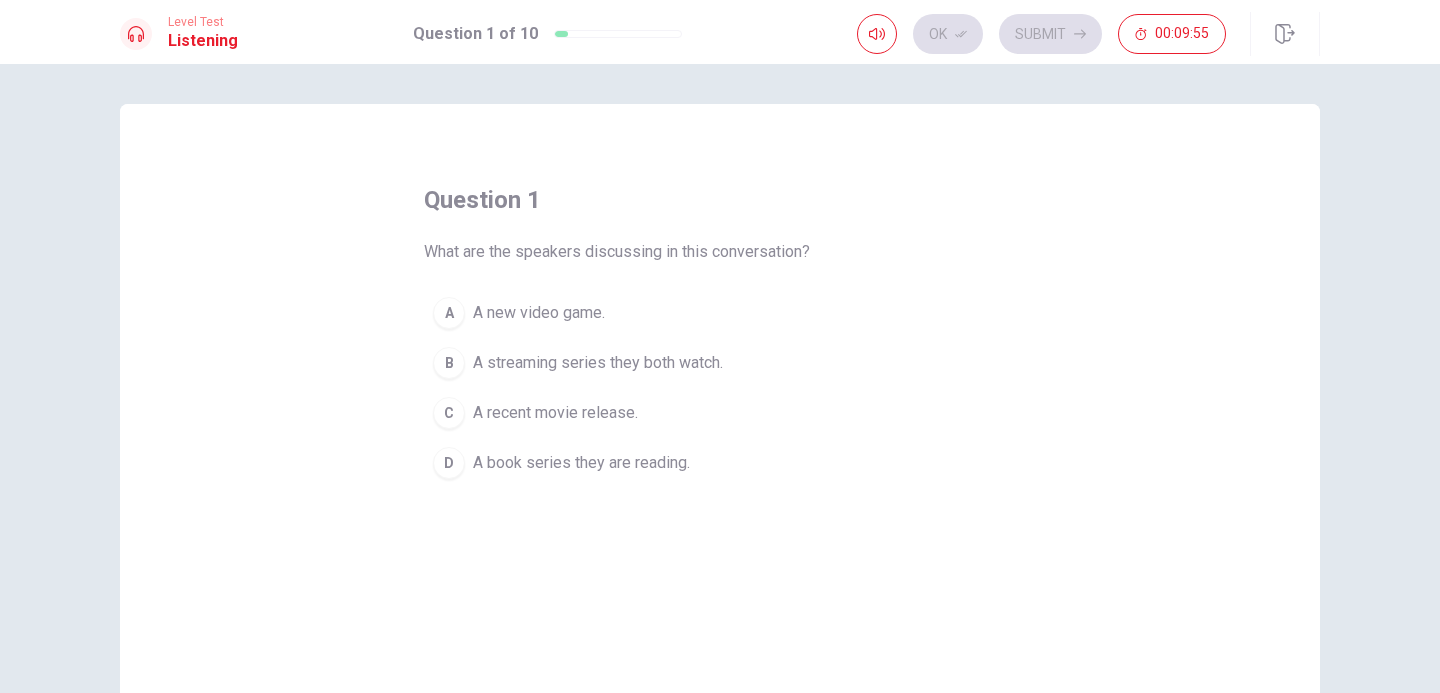 click on "question   1 What are the speakers discussing in this conversation? A A new video game.
B A streaming series they both watch.
C A recent movie release.
D A book series they are reading." at bounding box center [720, 336] 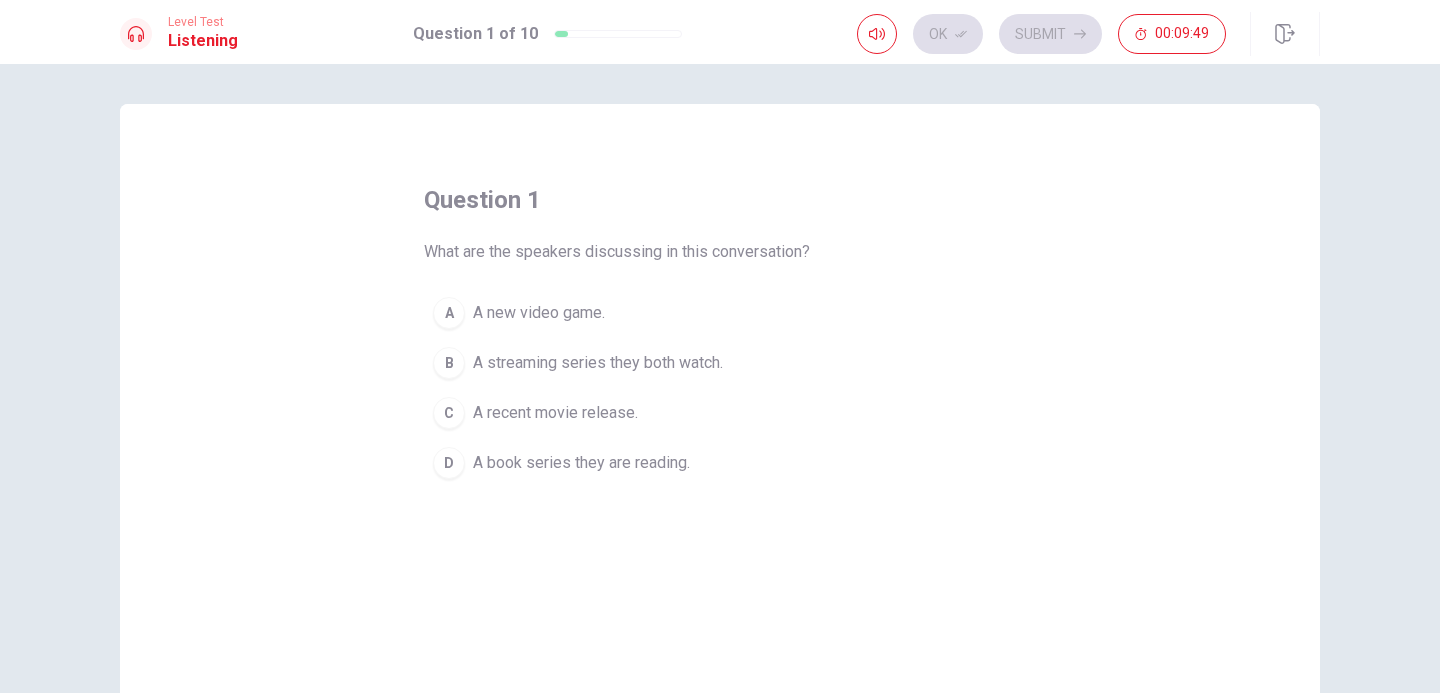 click on "A streaming series they both watch." at bounding box center (598, 363) 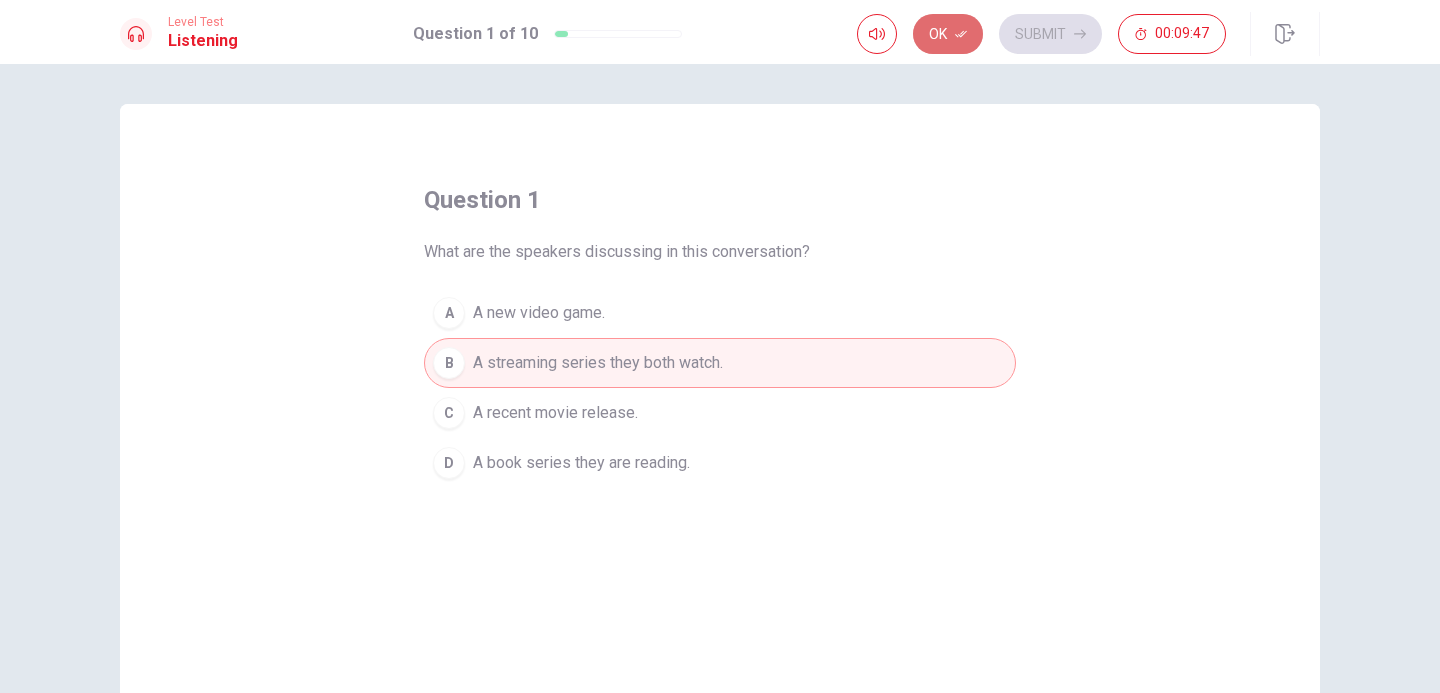 click on "Ok" at bounding box center [948, 34] 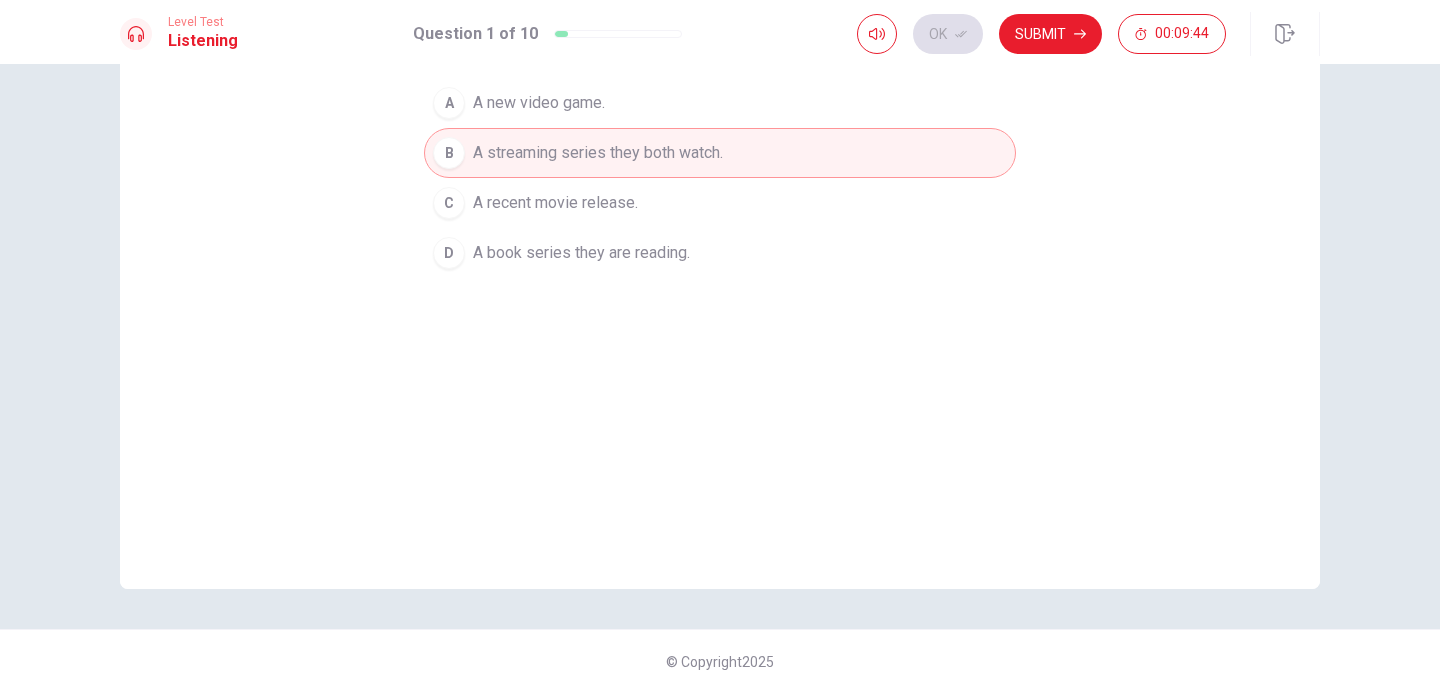 scroll, scrollTop: 0, scrollLeft: 0, axis: both 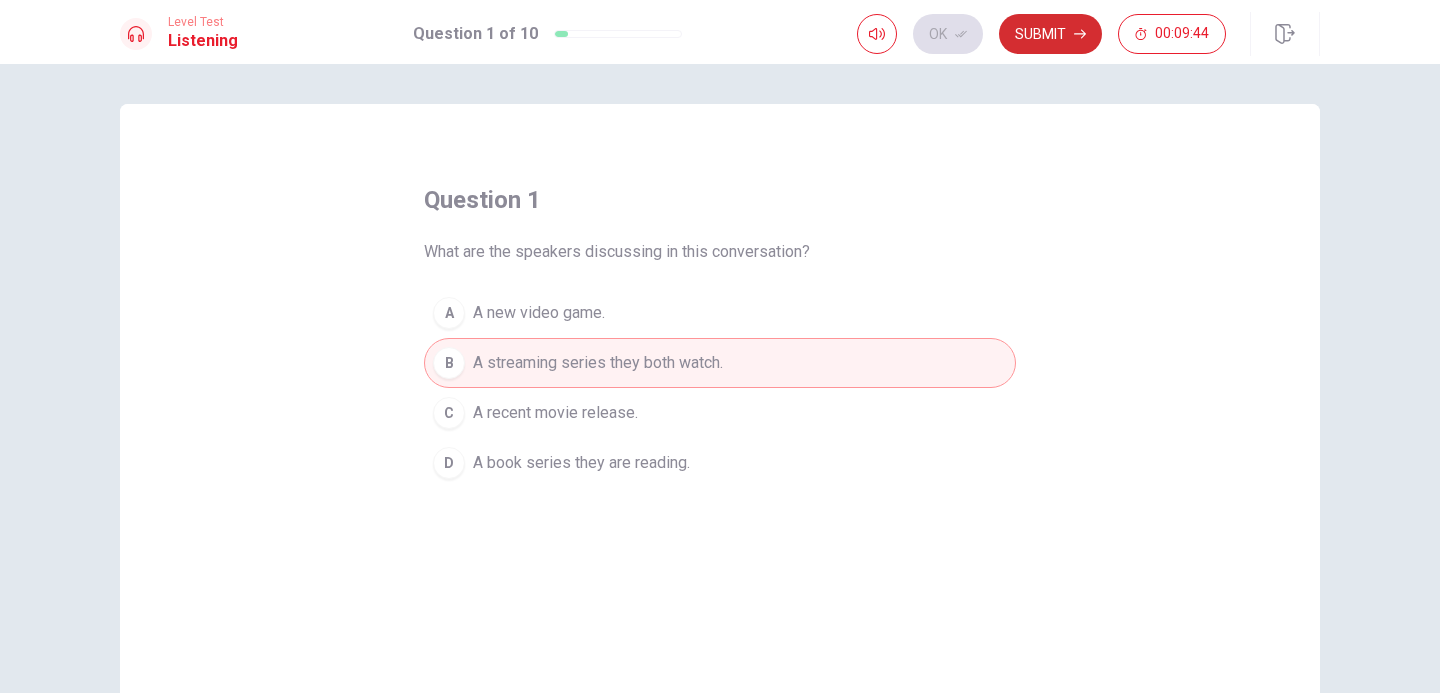 click on "Submit" at bounding box center [1050, 34] 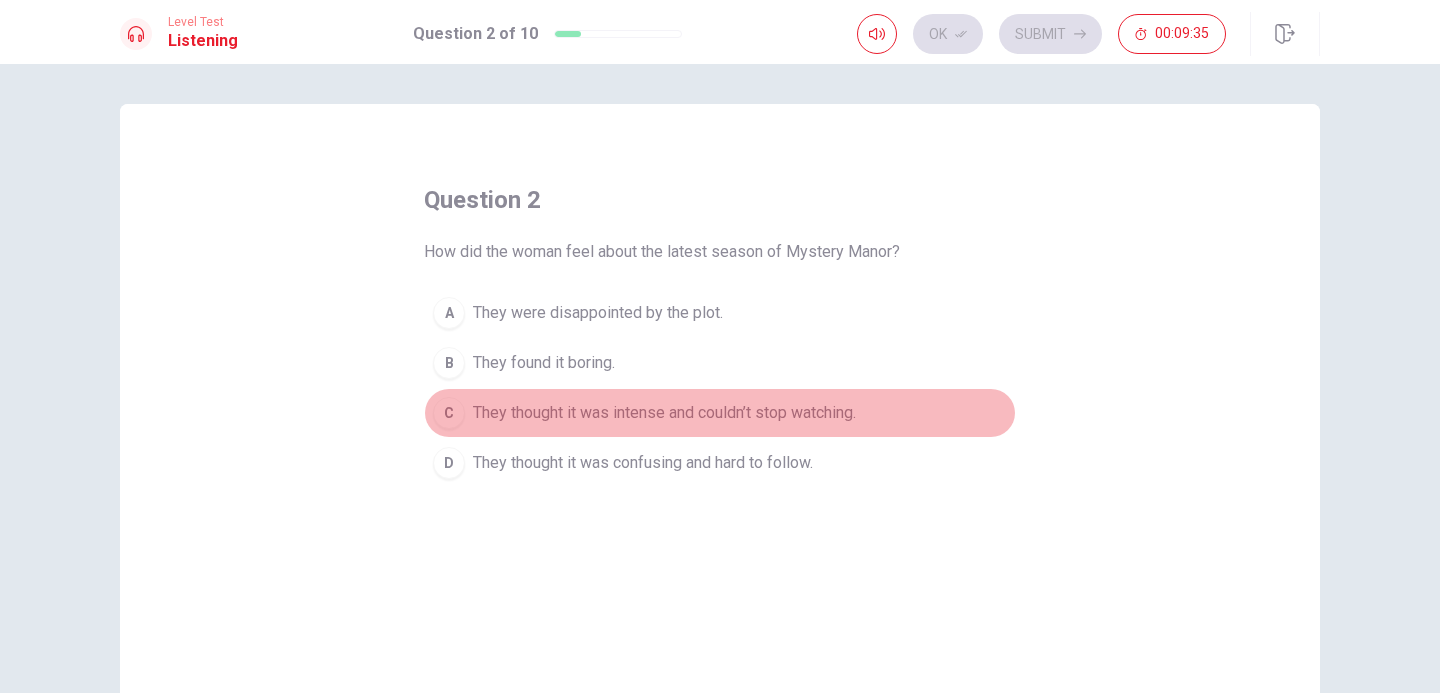 click on "They thought it was intense and couldn’t stop watching." at bounding box center (664, 413) 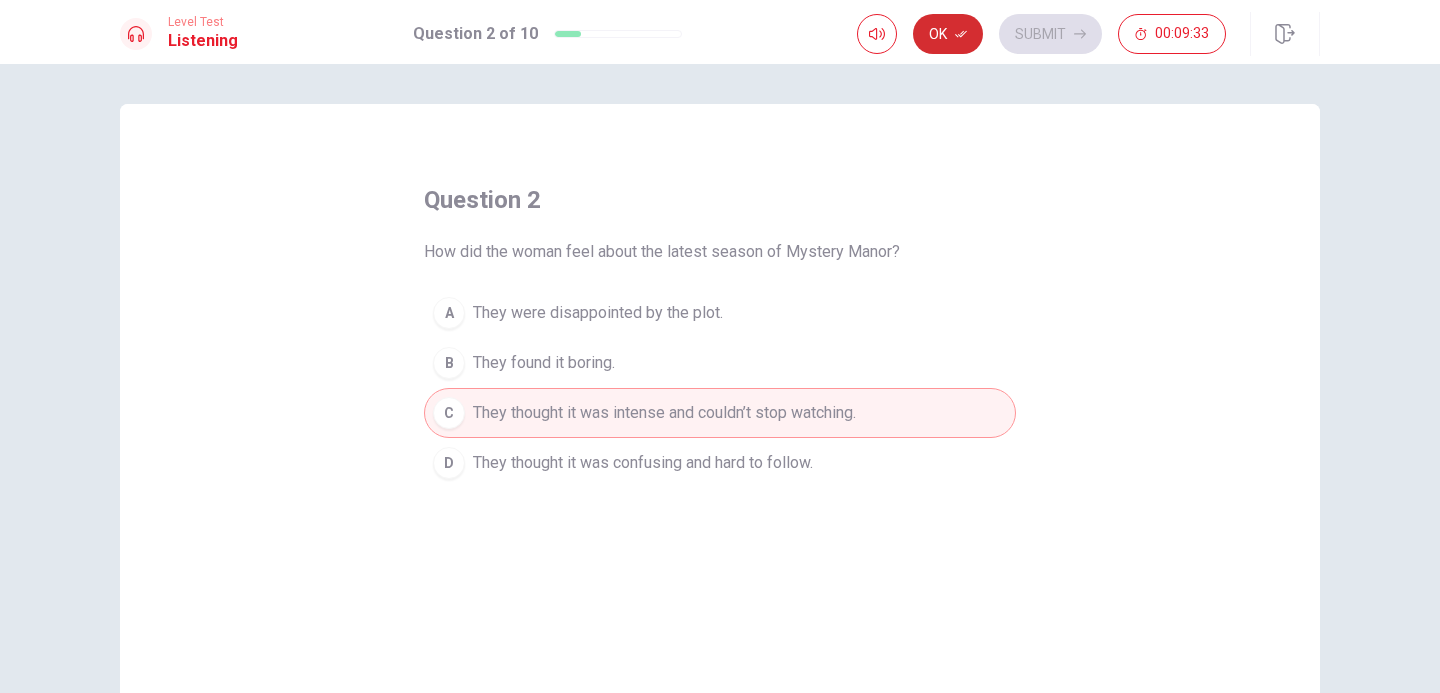 click on "Ok" at bounding box center [948, 34] 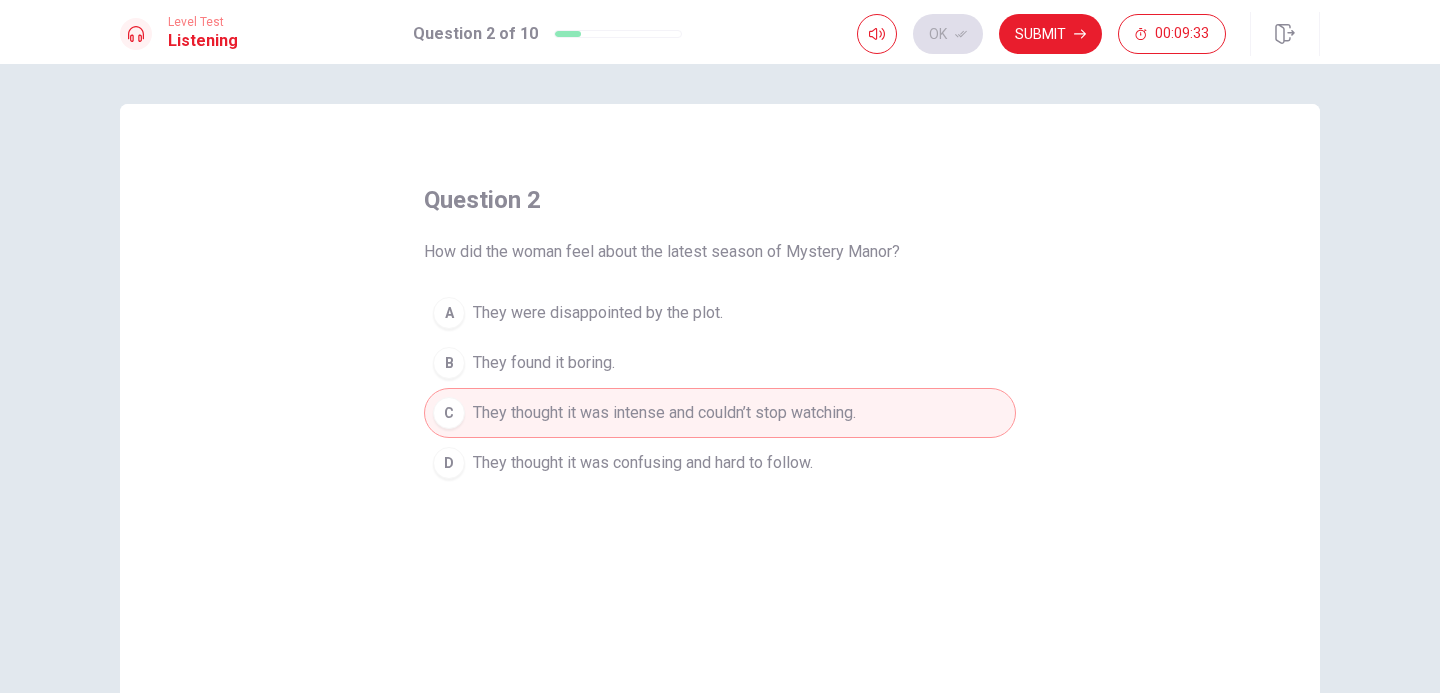 click on "Submit" at bounding box center (1050, 34) 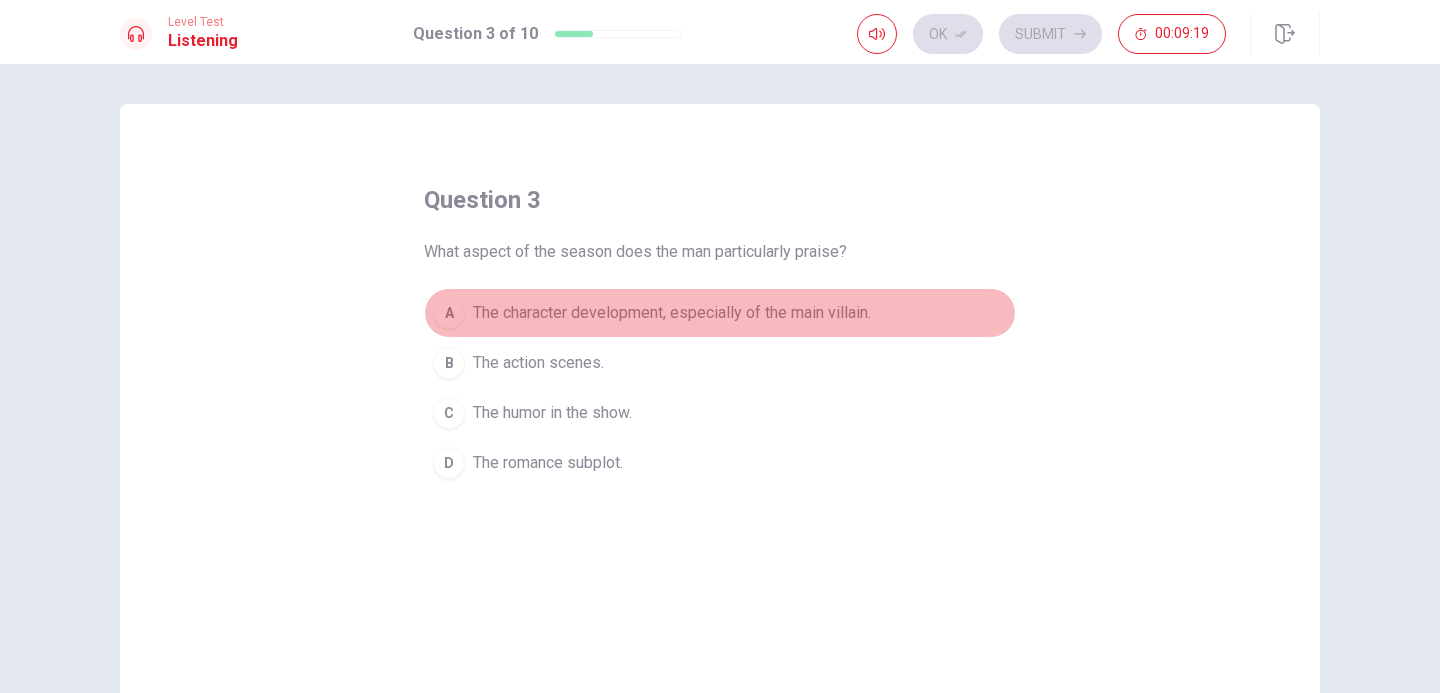 click on "The character development, especially of the main villain." at bounding box center (672, 313) 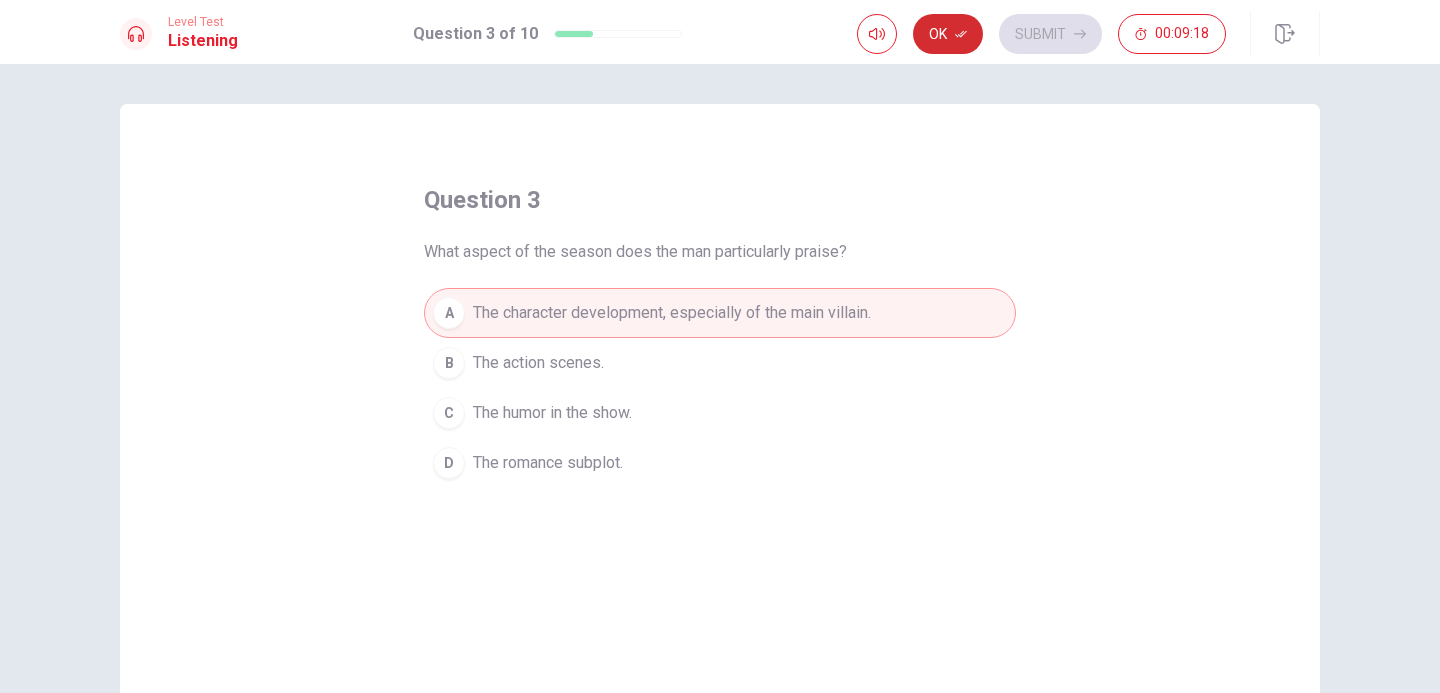 click on "Ok" at bounding box center (948, 34) 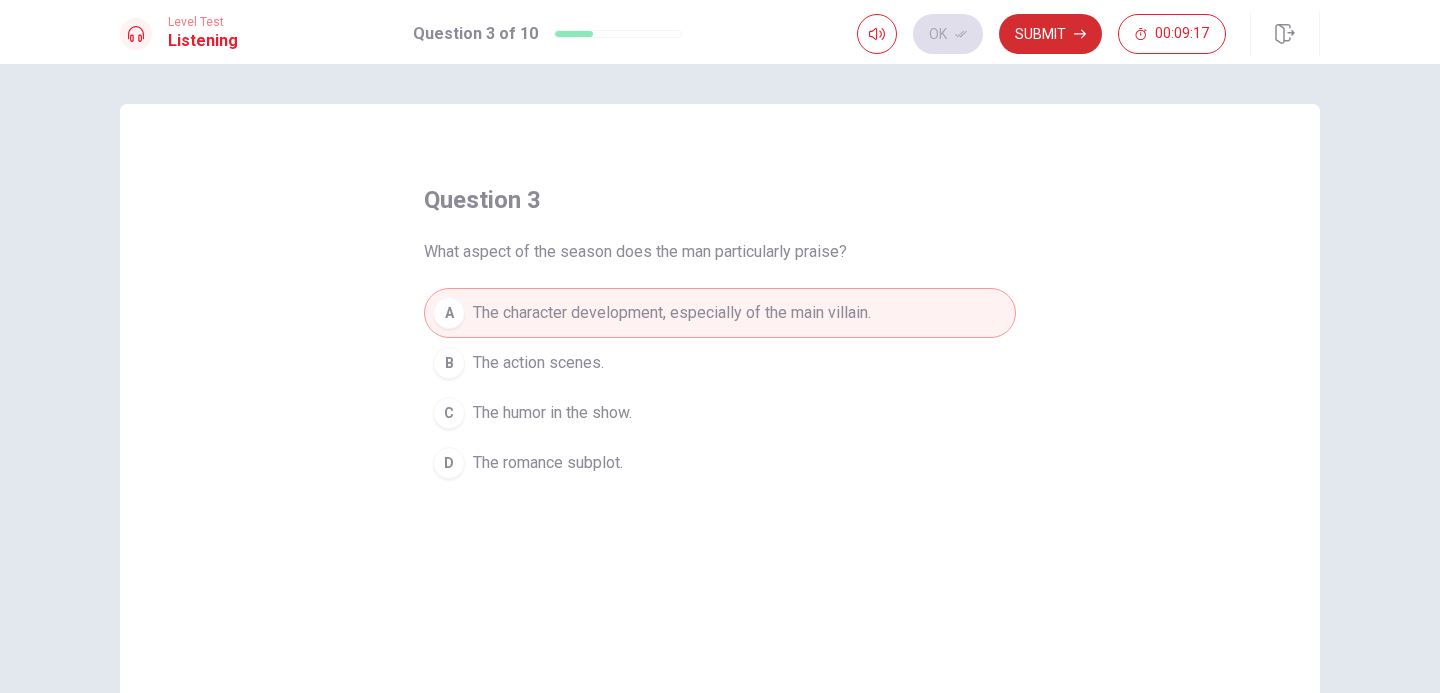 click on "Submit" at bounding box center (1050, 34) 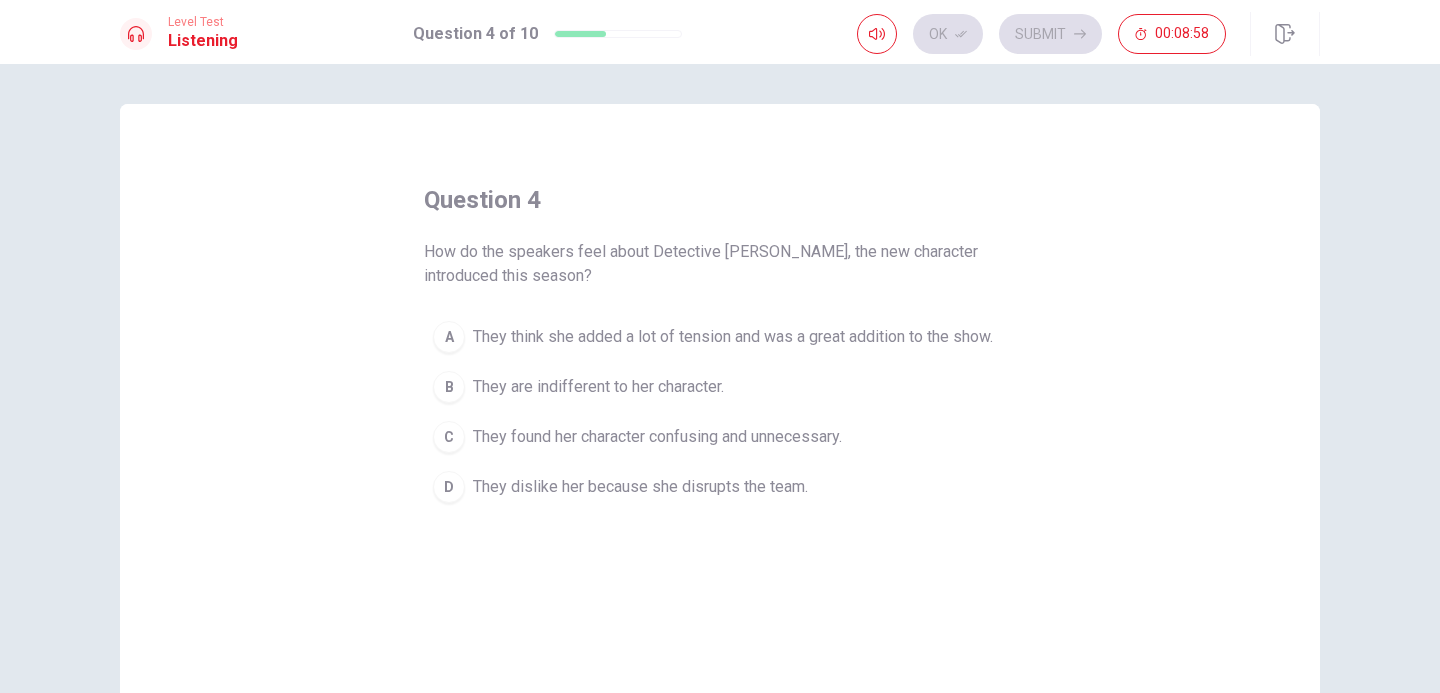 click on "They think she added a lot of tension and was a great addition to the show." at bounding box center [733, 337] 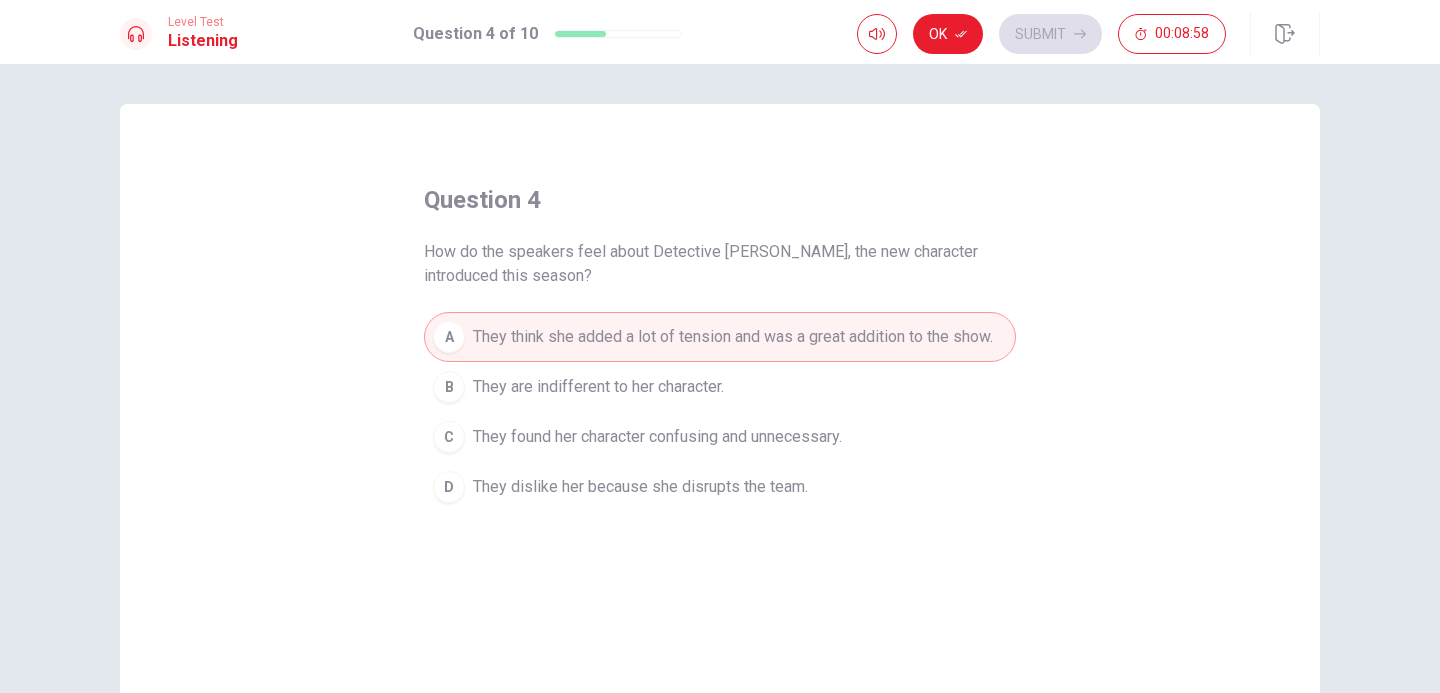 click on "Ok" at bounding box center [948, 34] 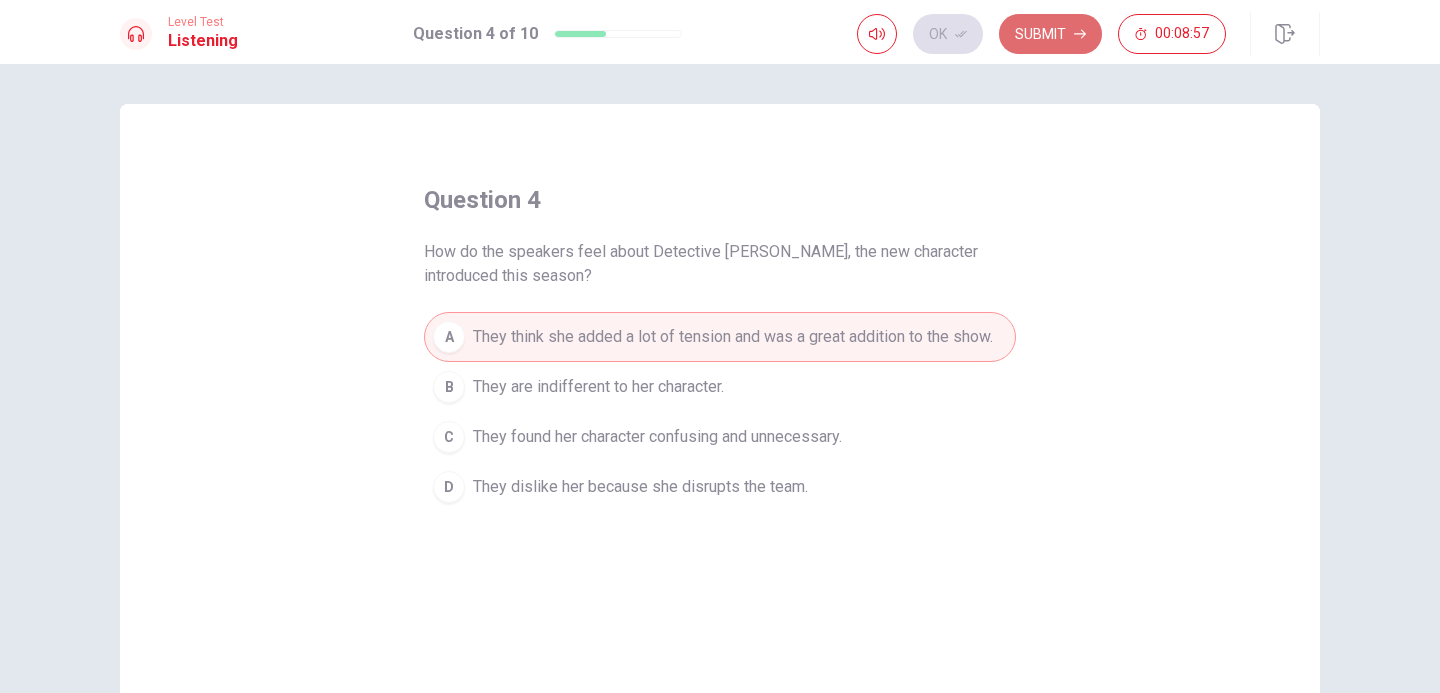 click on "Submit" at bounding box center (1050, 34) 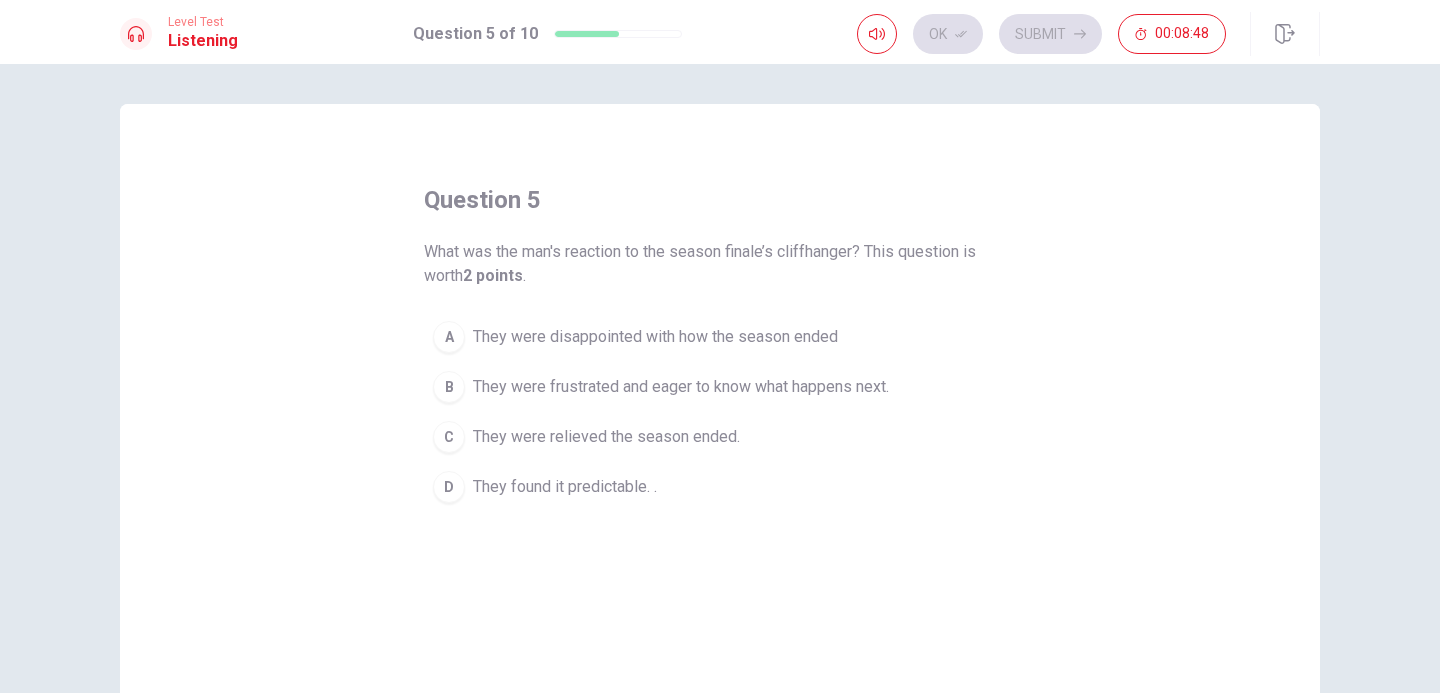 click on "question   5 What was the man's reaction to the season finale’s cliffhanger? This question is worth  2 points . A They were disappointed with how the season ended B They were frustrated and eager to know what happens next.
C They were relieved the season ended.
D They found it predictable.
." at bounding box center (720, 451) 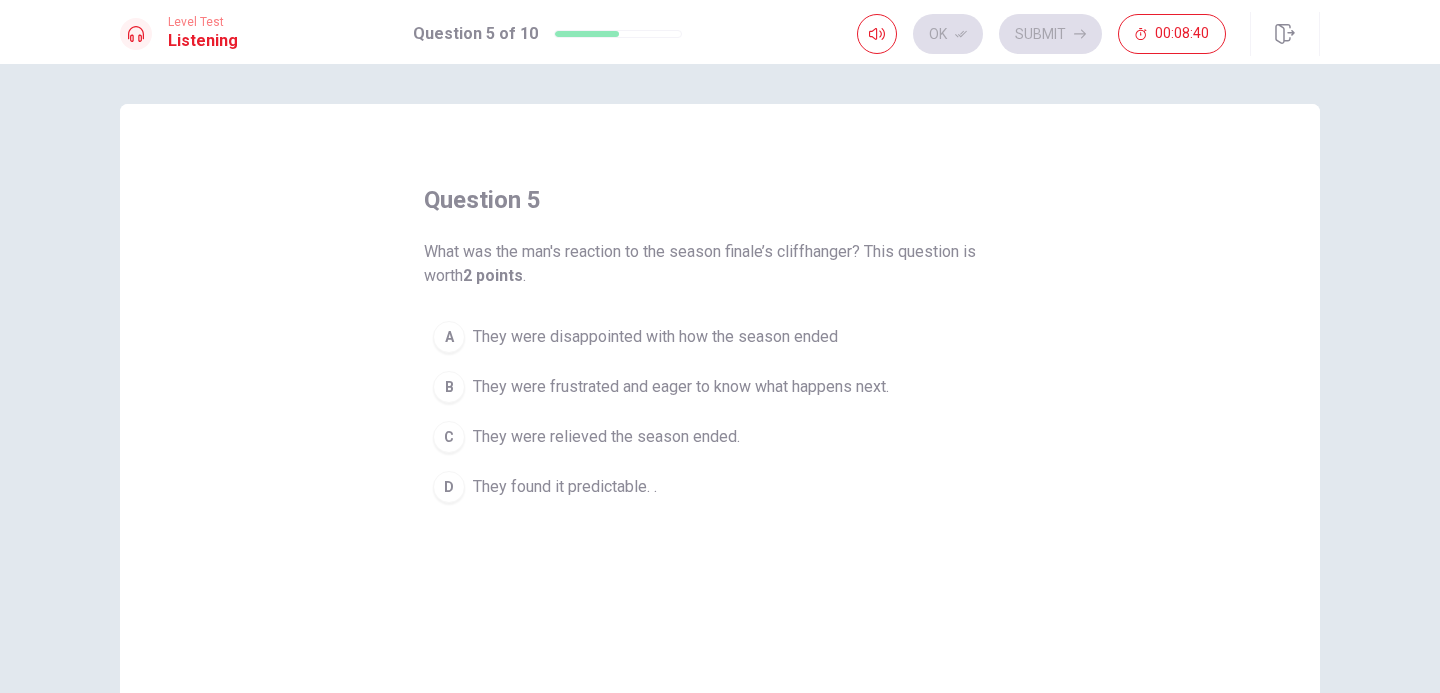 click on "They were frustrated and eager to know what happens next." at bounding box center [681, 387] 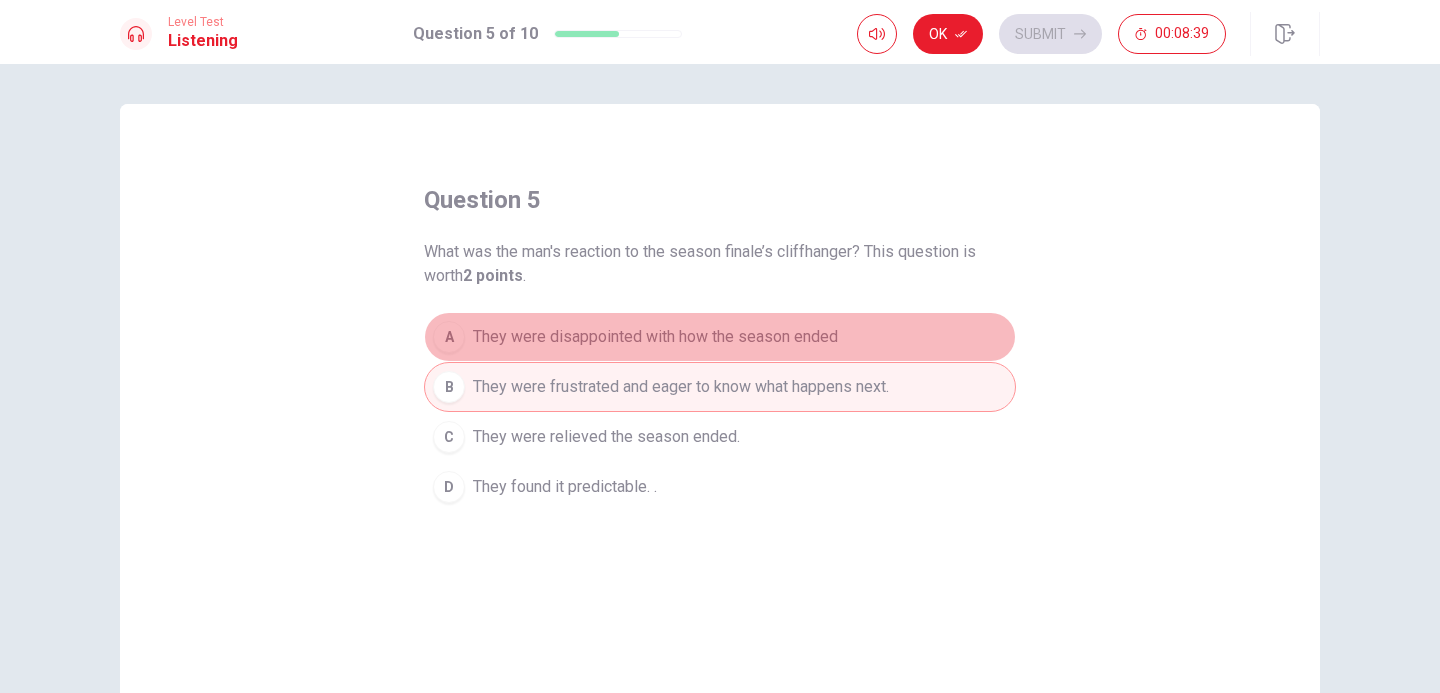 click on "They were disappointed with how the season ended" at bounding box center [655, 337] 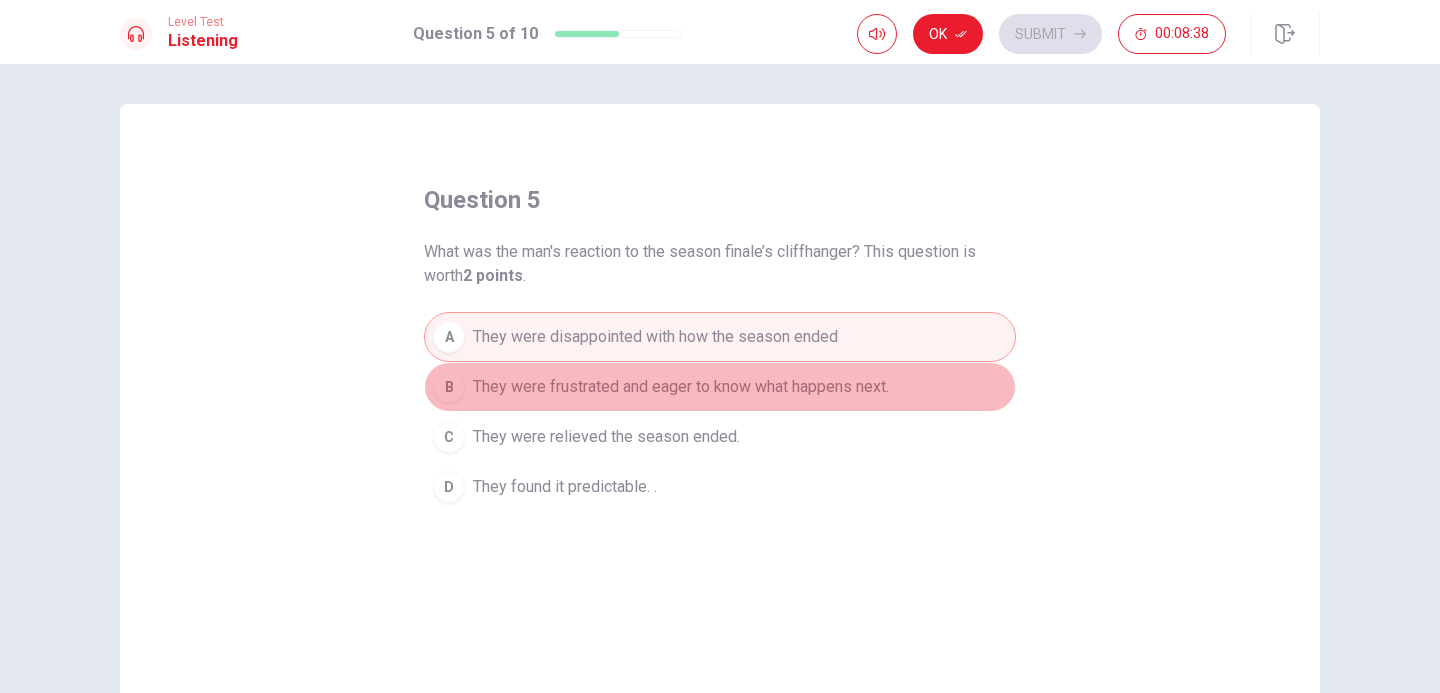 click on "They were frustrated and eager to know what happens next." at bounding box center [681, 387] 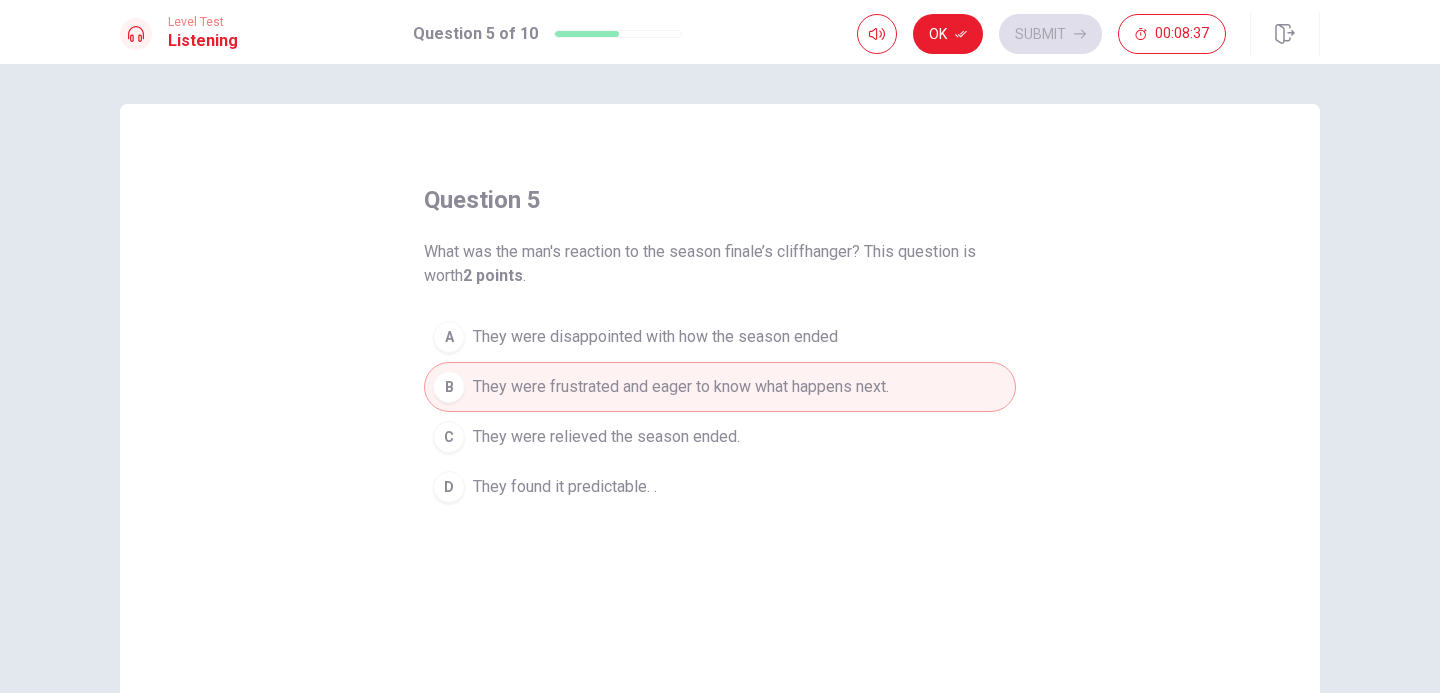 click on "They were relieved the season ended." at bounding box center [606, 437] 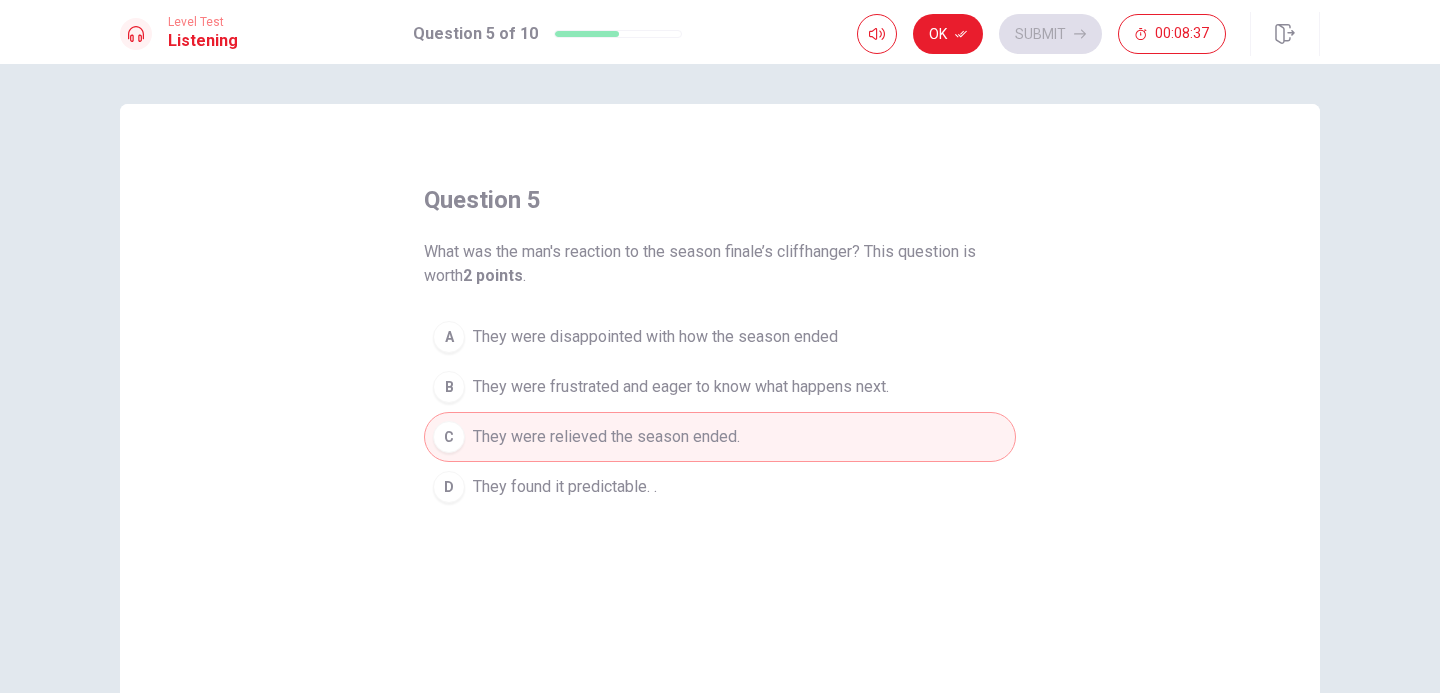 click on "They were frustrated and eager to know what happens next." at bounding box center (681, 387) 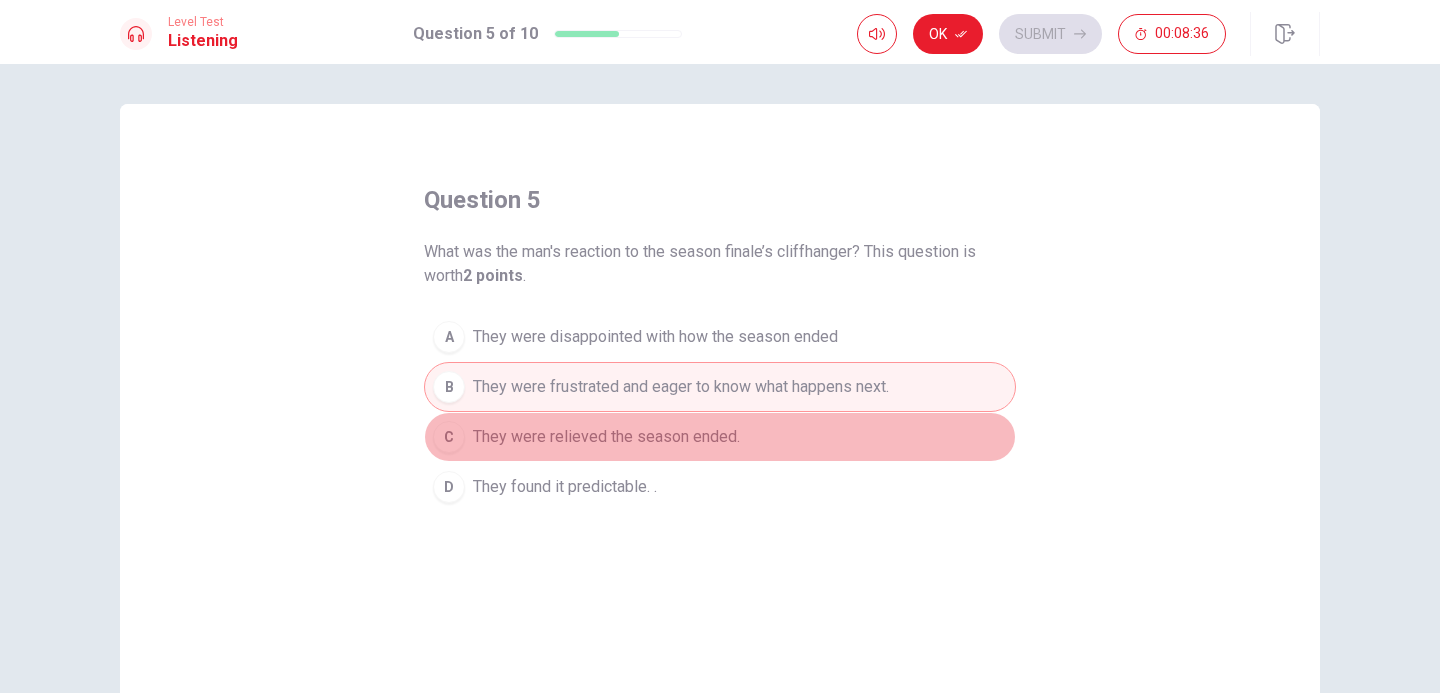 click on "They were relieved the season ended." at bounding box center [606, 437] 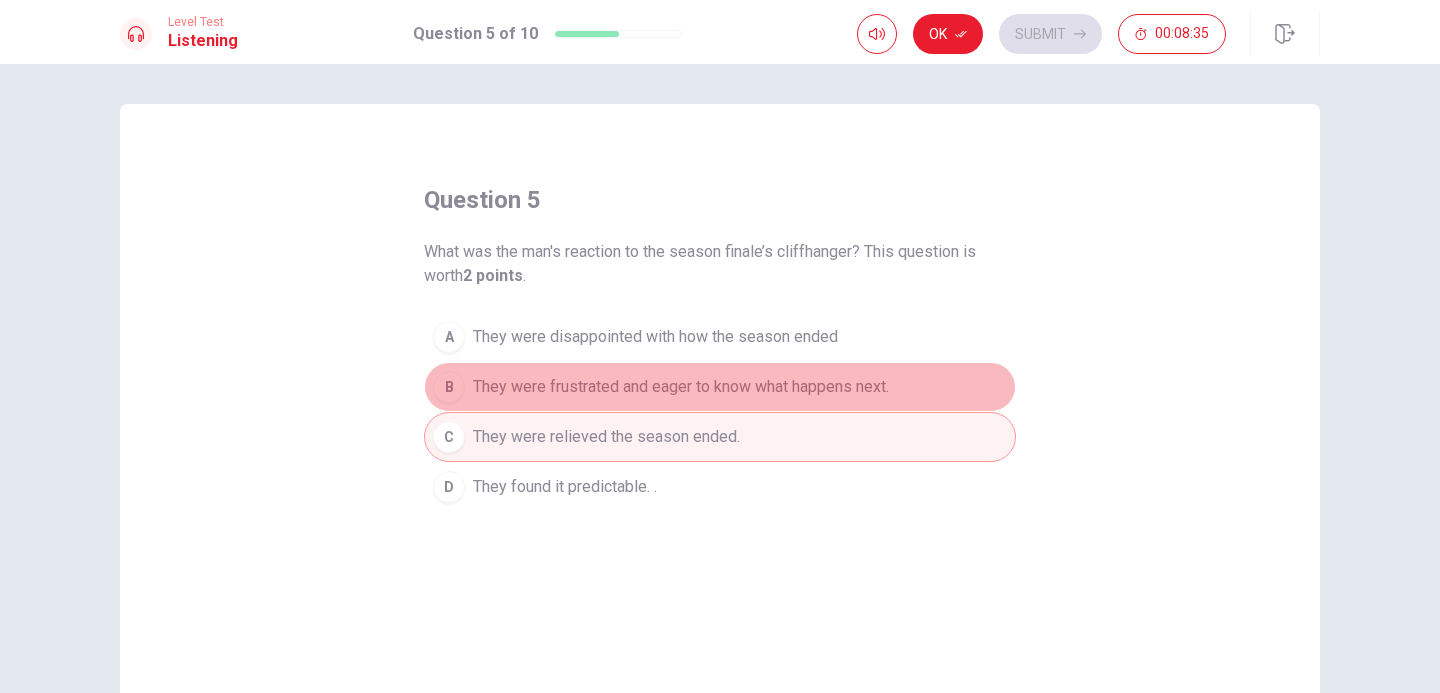 click on "They were frustrated and eager to know what happens next." at bounding box center [681, 387] 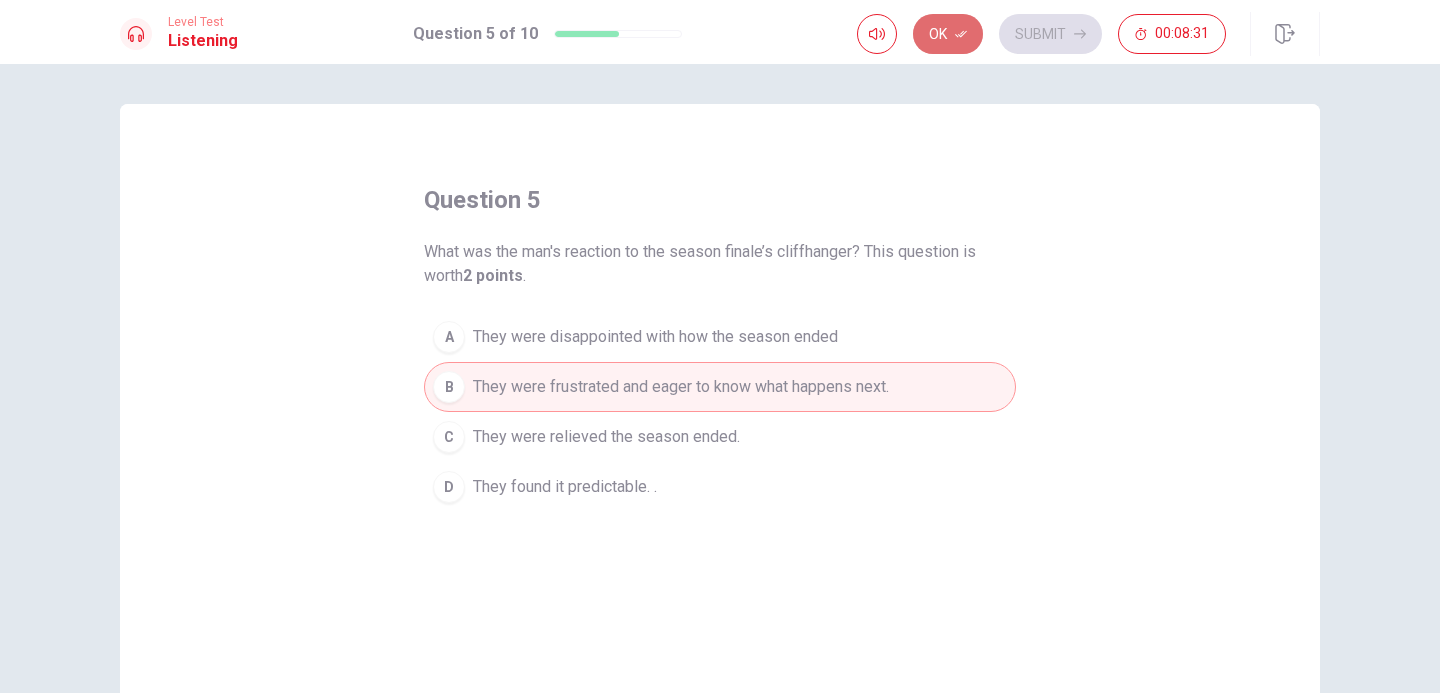 click 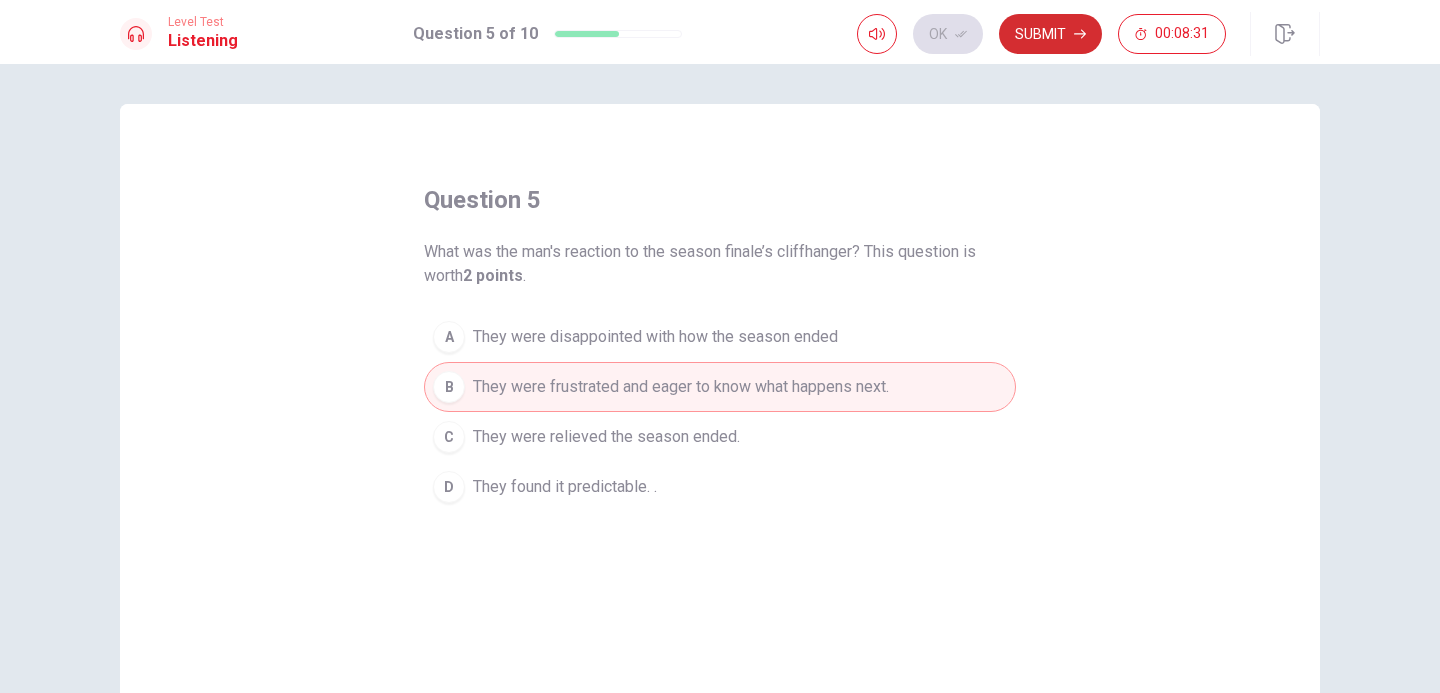 click on "Submit" at bounding box center [1050, 34] 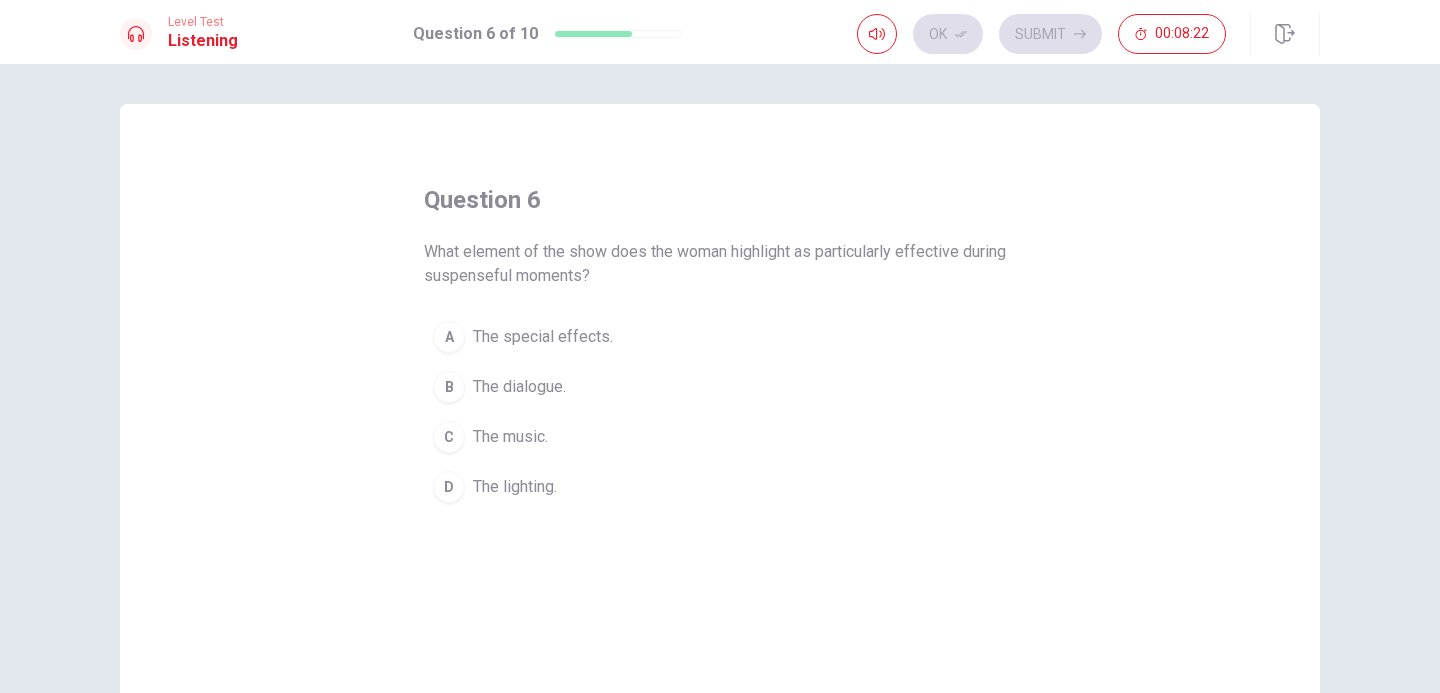 click on "A The special effects." at bounding box center [720, 337] 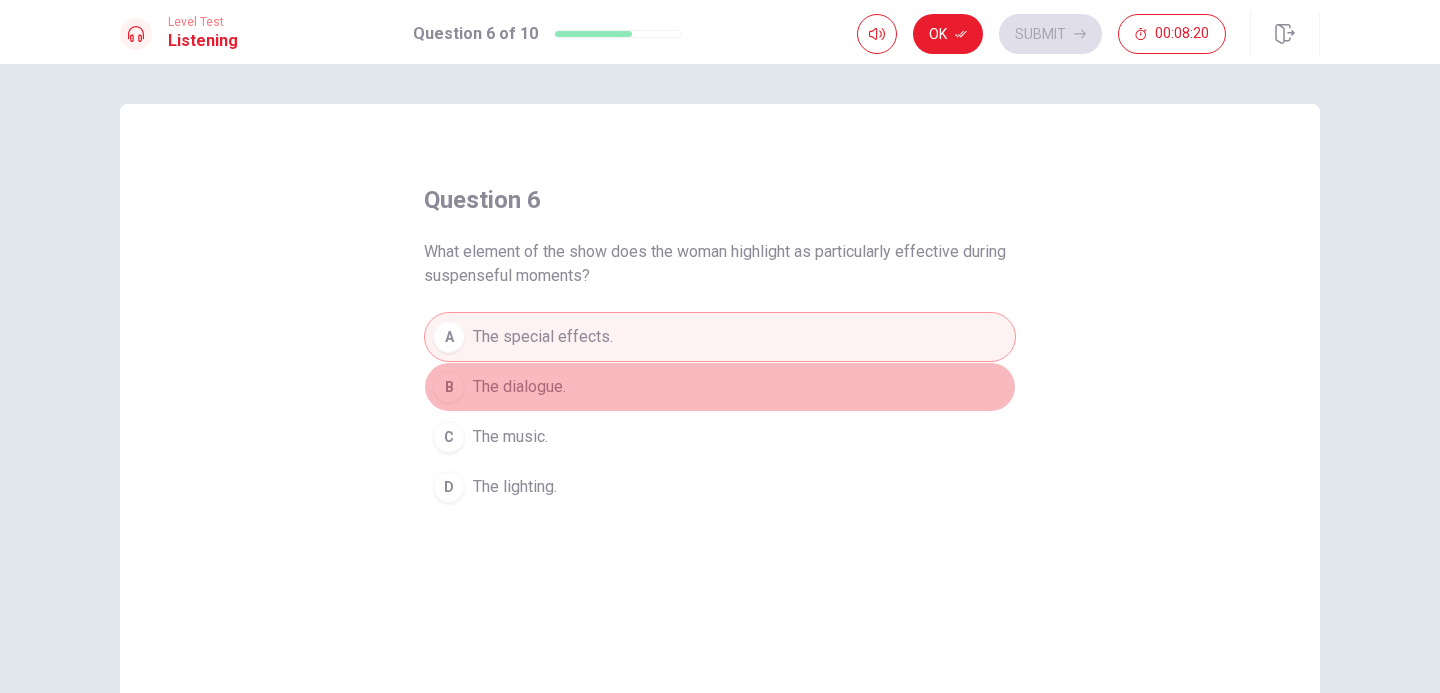 click on "B The dialogue." at bounding box center [720, 387] 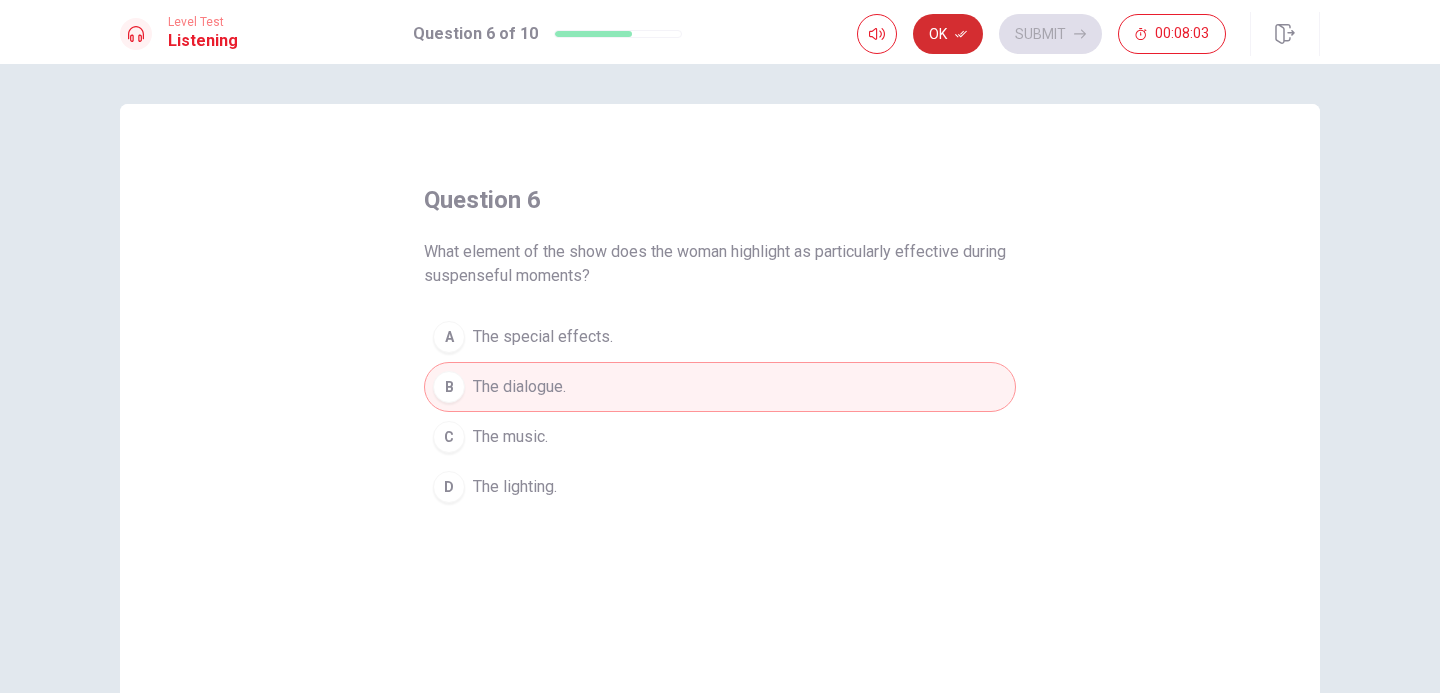 click on "Ok" at bounding box center (948, 34) 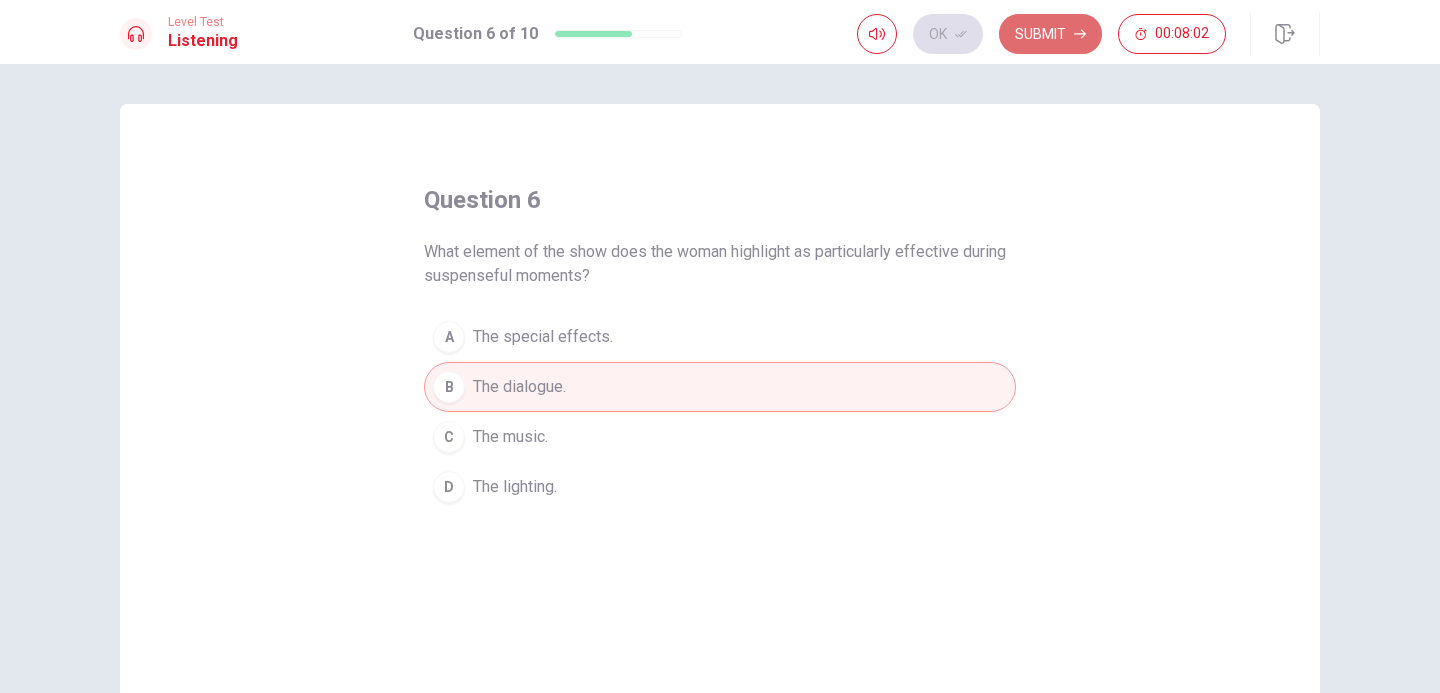 click on "Submit" at bounding box center [1050, 34] 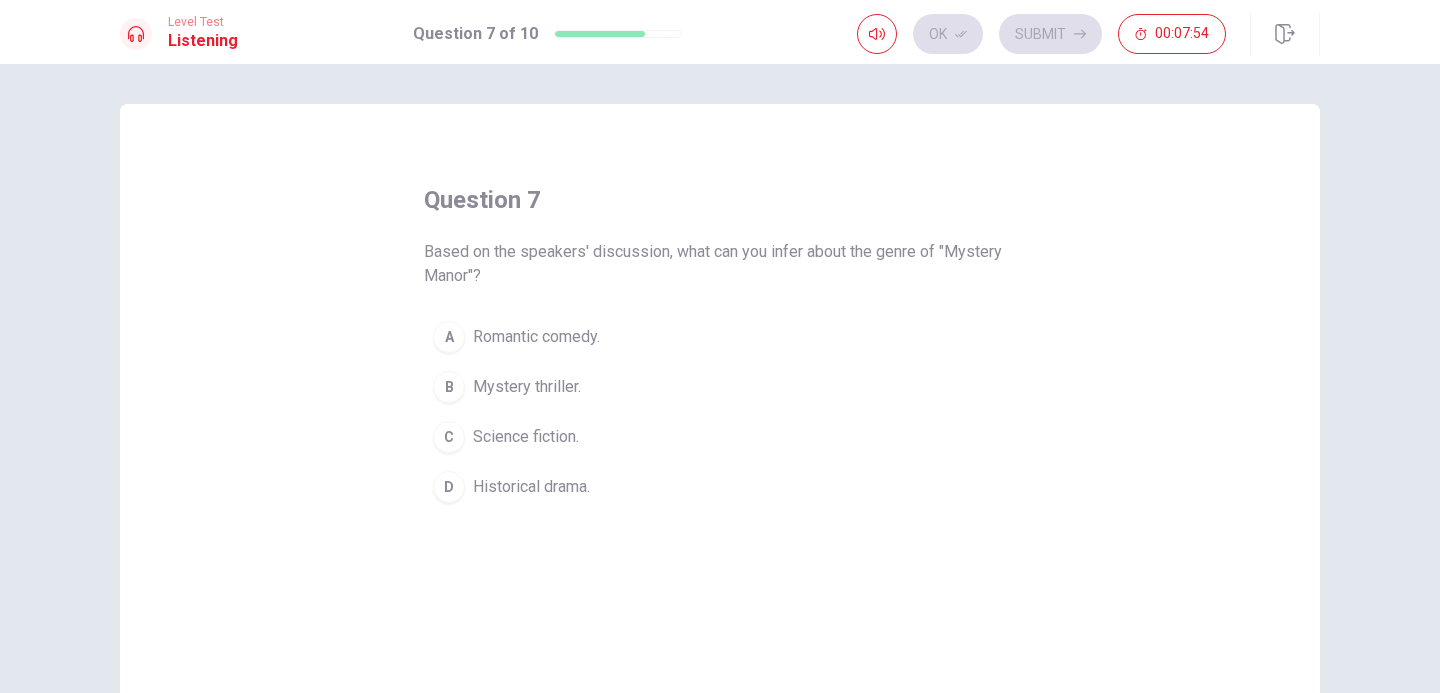 click on "question   7 Based on the speakers' discussion, what can you infer about the genre of "Mystery Manor"? A Romantic comedy.
B Mystery thriller.
C Science fiction.
D Historical drama." at bounding box center (720, 451) 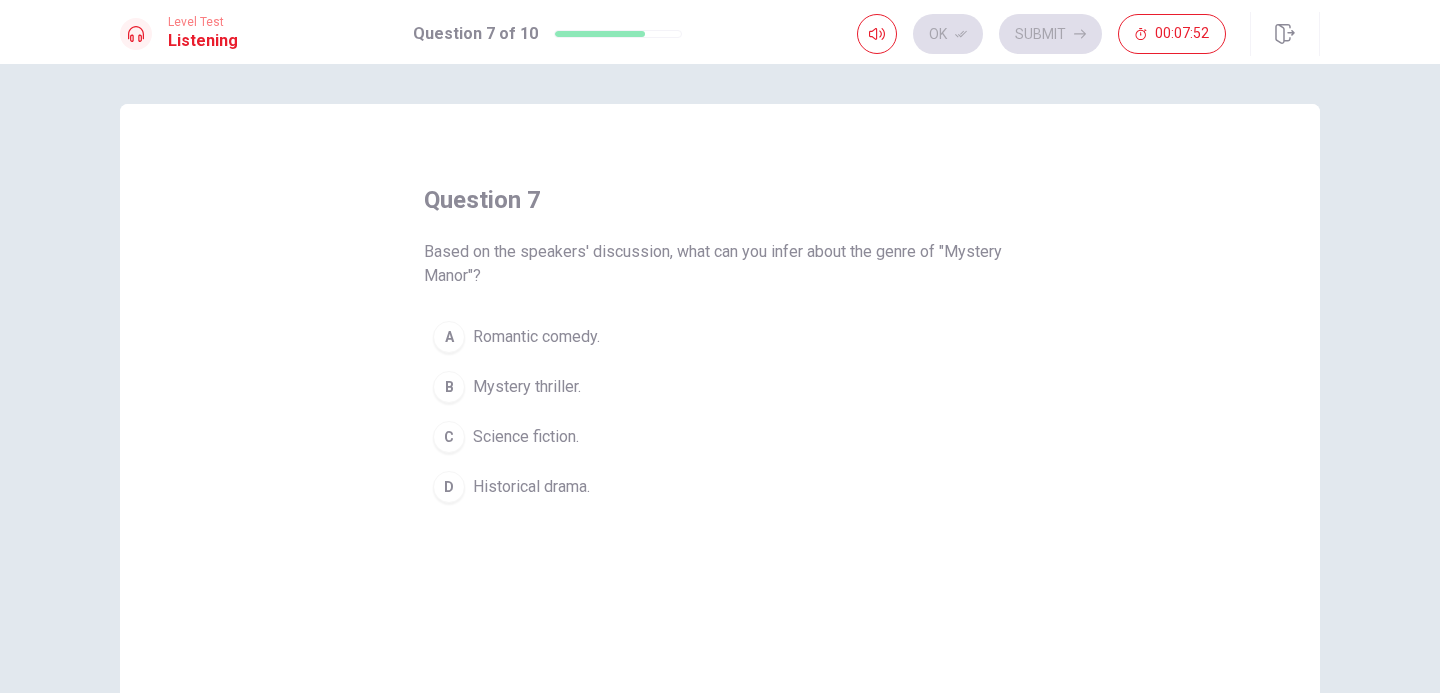 click on "Historical drama." at bounding box center (531, 487) 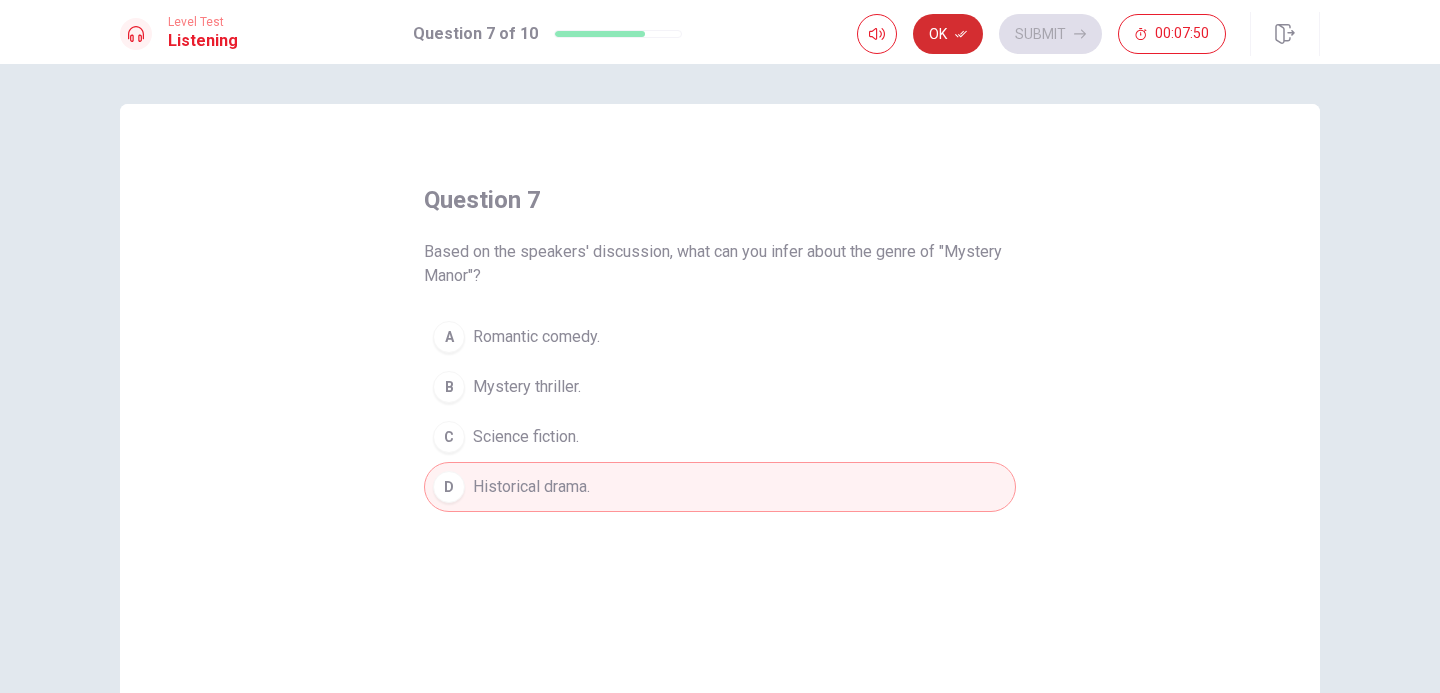 click 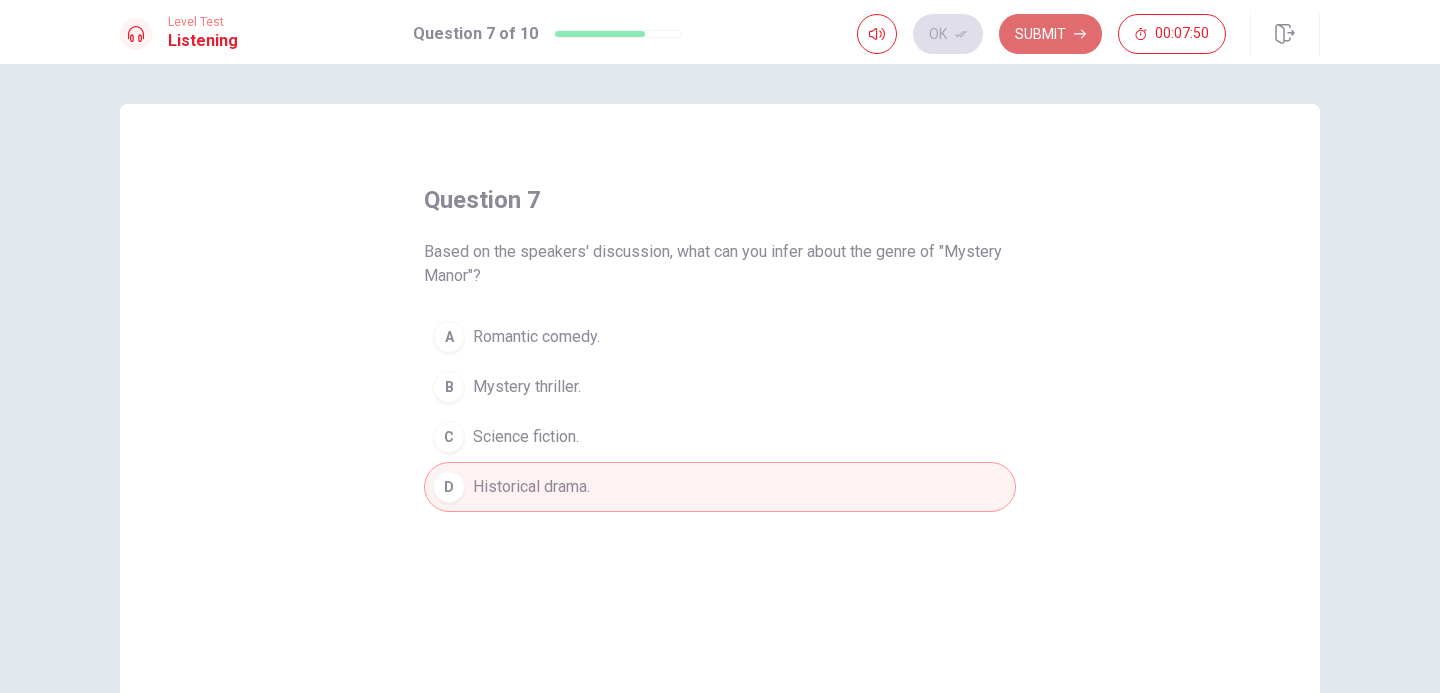click on "Submit" at bounding box center (1050, 34) 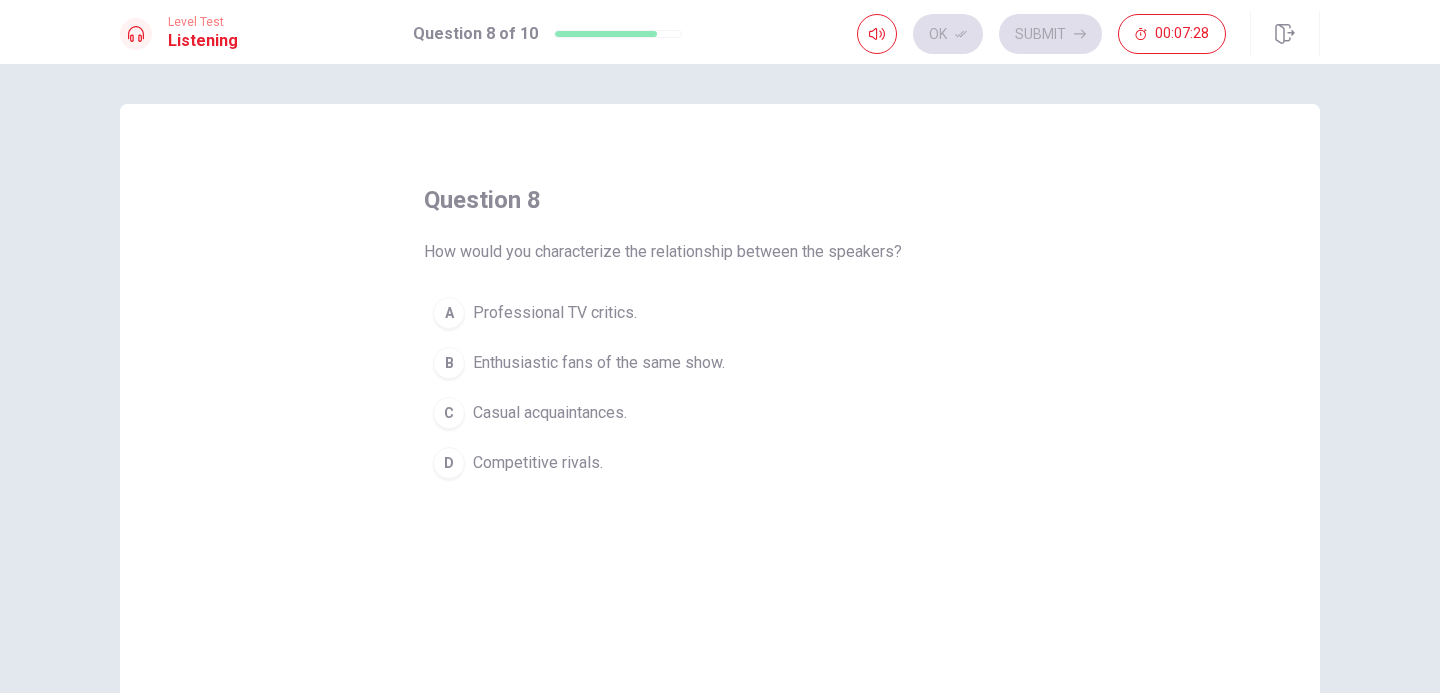 click on "Enthusiastic fans of the same show." at bounding box center (599, 363) 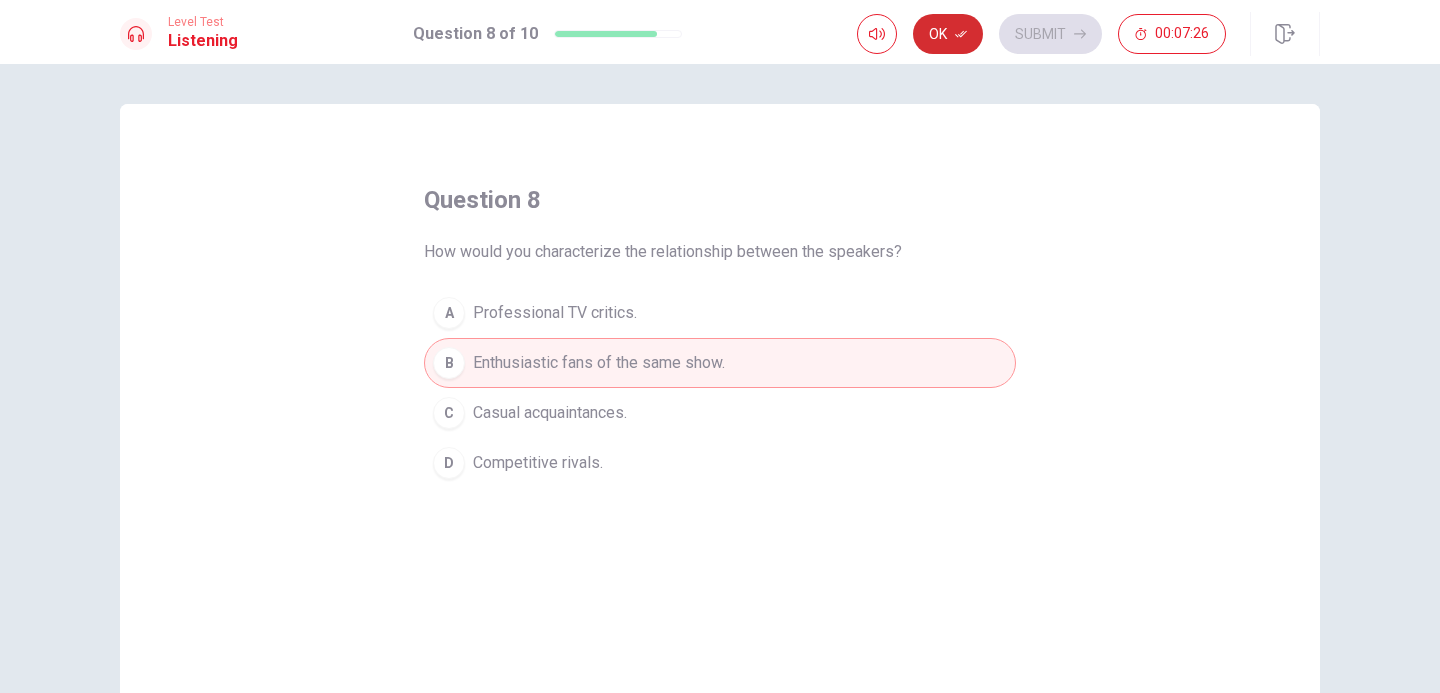 click on "Ok" at bounding box center [948, 34] 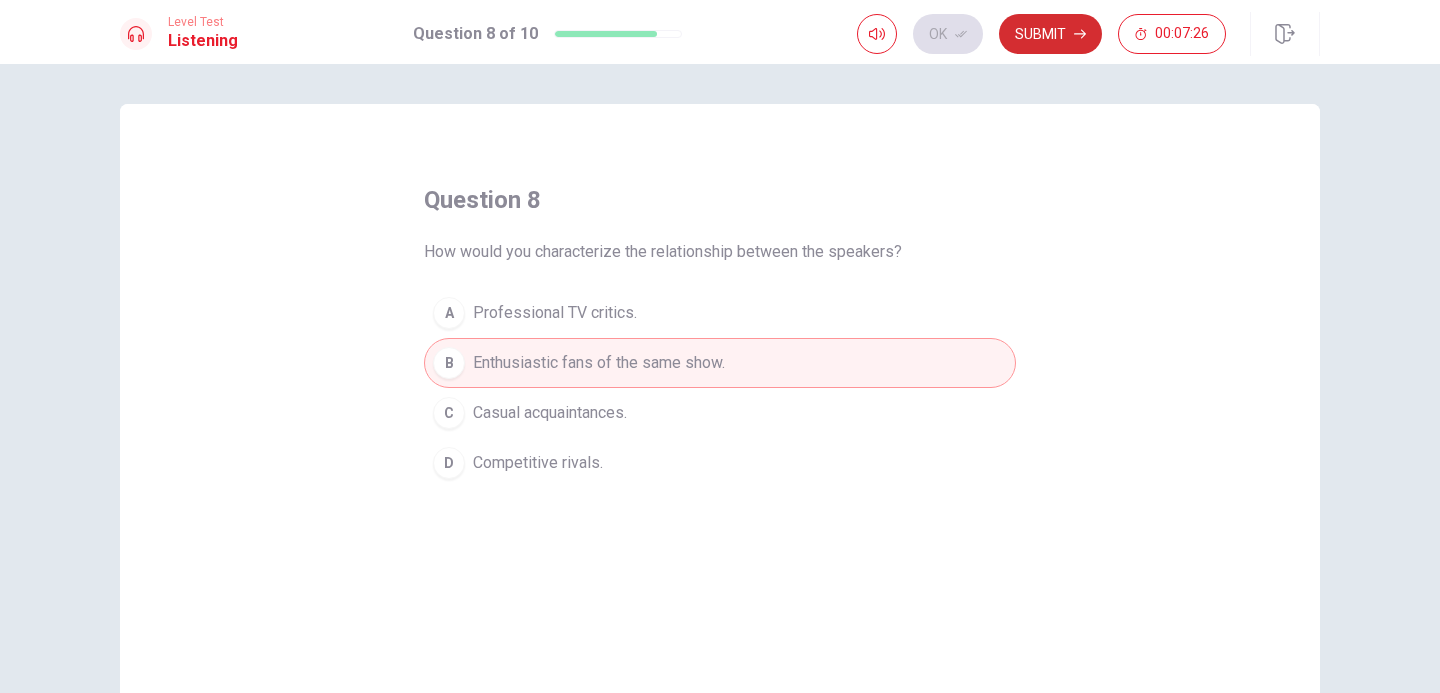 click on "Submit" at bounding box center (1050, 34) 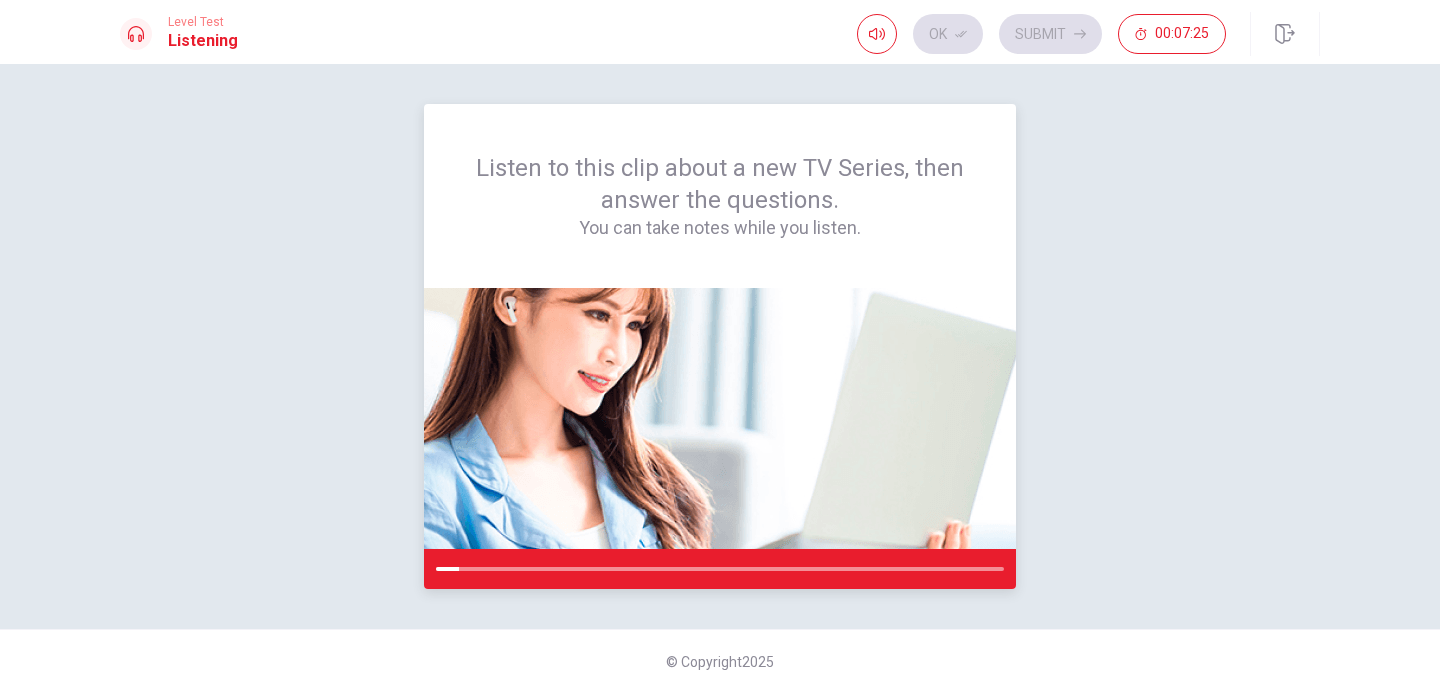 click on "You can take notes while you listen." at bounding box center (720, 228) 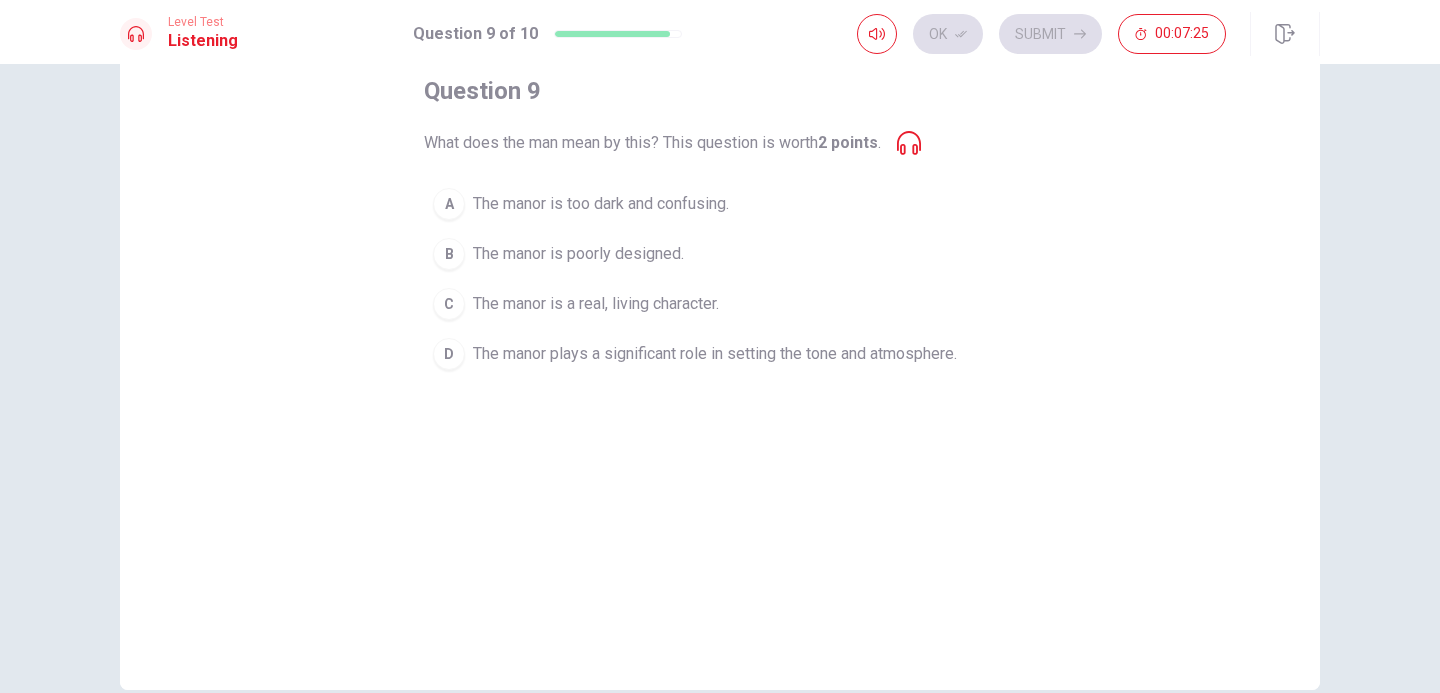scroll, scrollTop: 99, scrollLeft: 0, axis: vertical 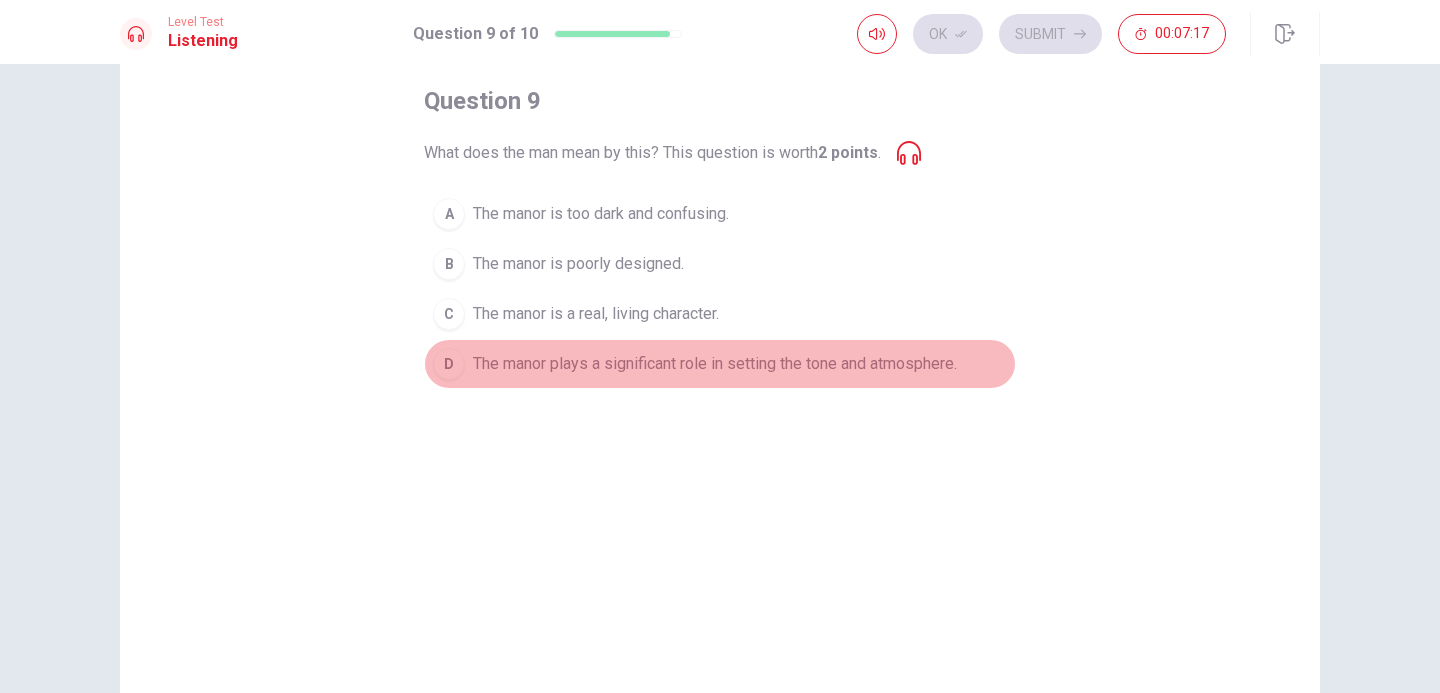 click on "The manor plays a significant role in setting the tone and atmosphere." at bounding box center (715, 364) 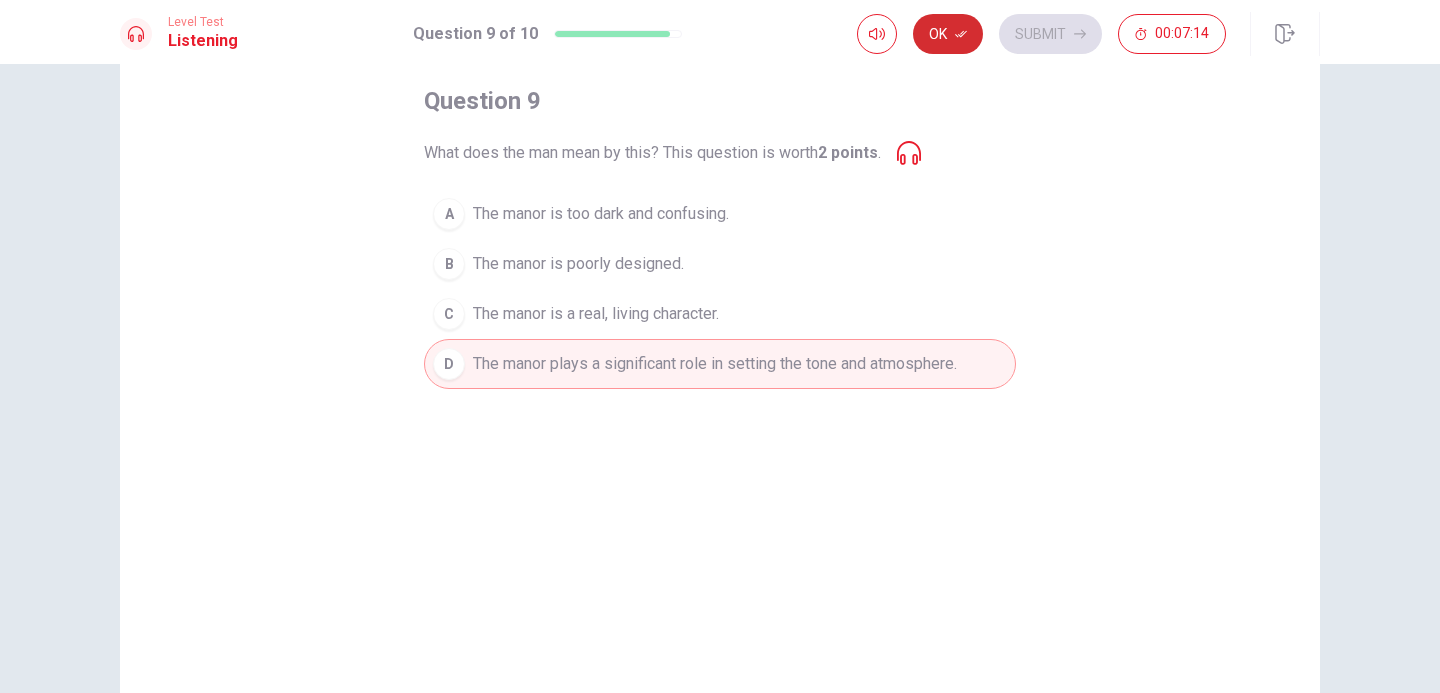 click 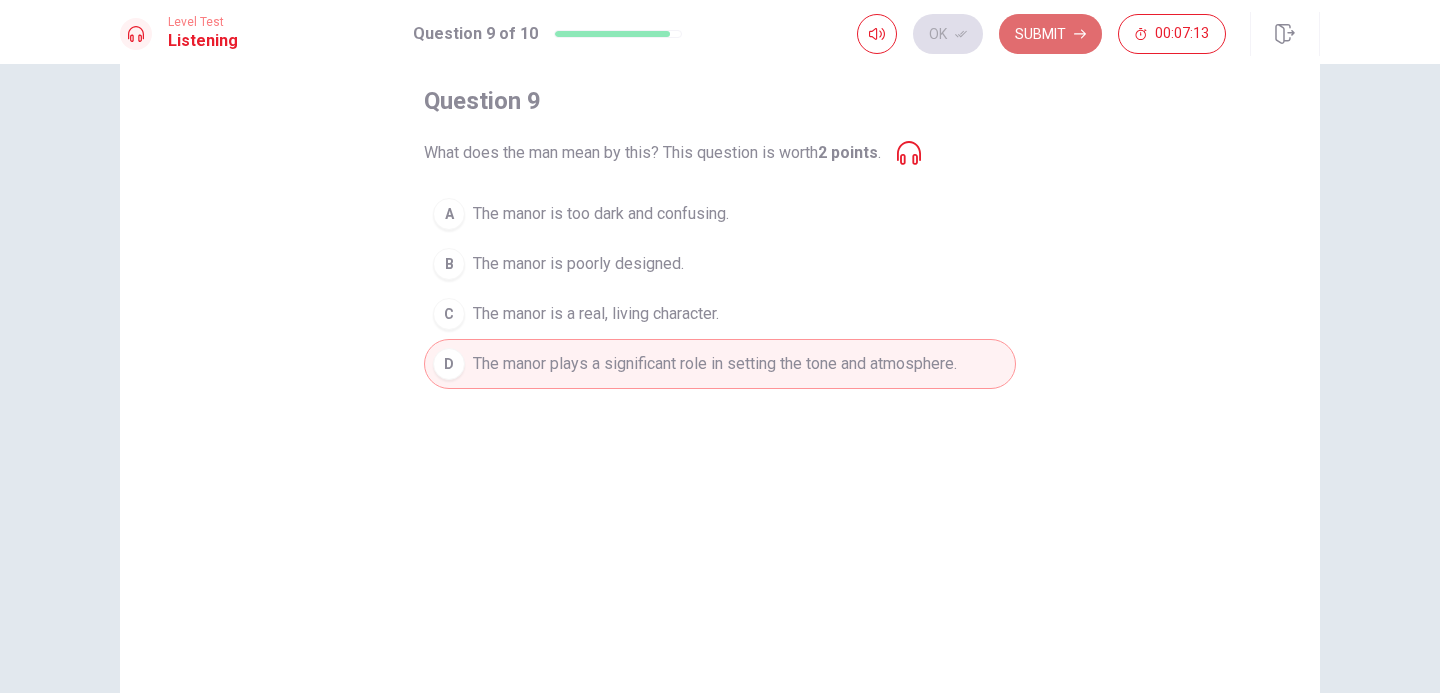 click on "Submit" at bounding box center (1050, 34) 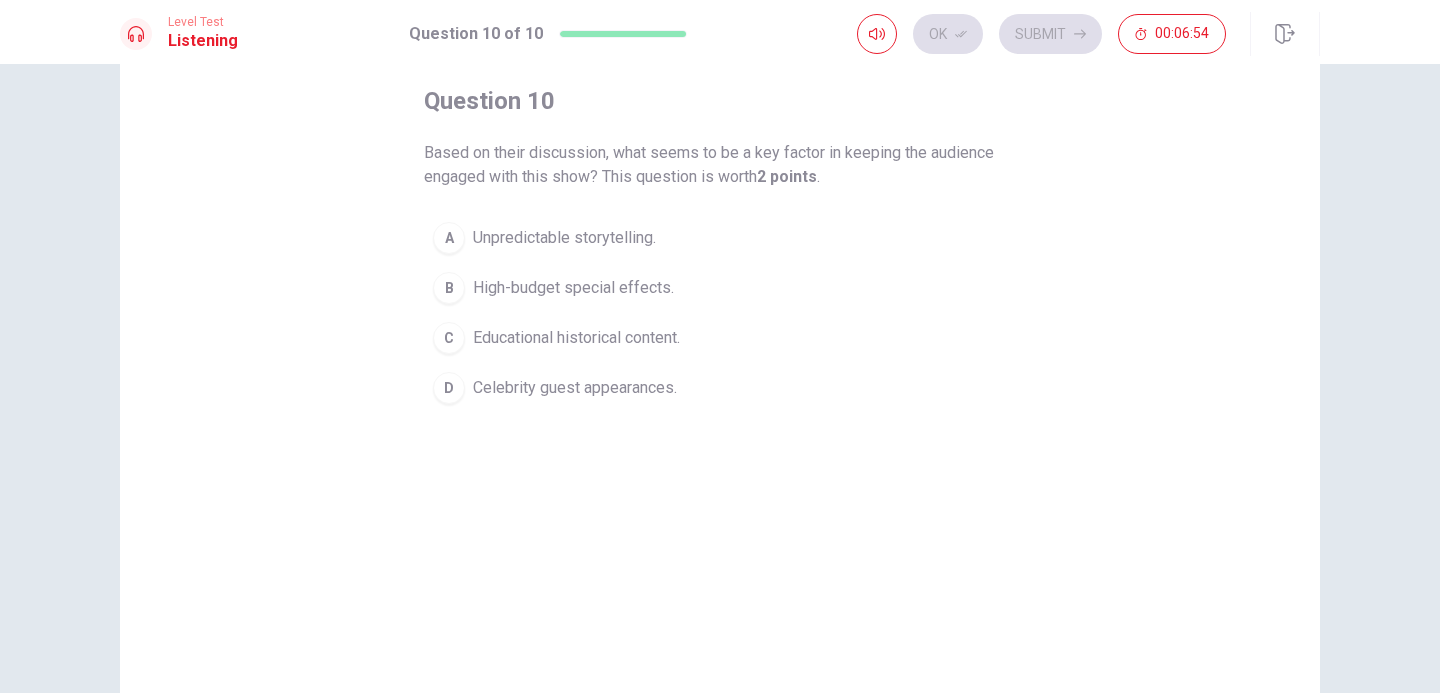 click on "A Unpredictable storytelling." at bounding box center (720, 238) 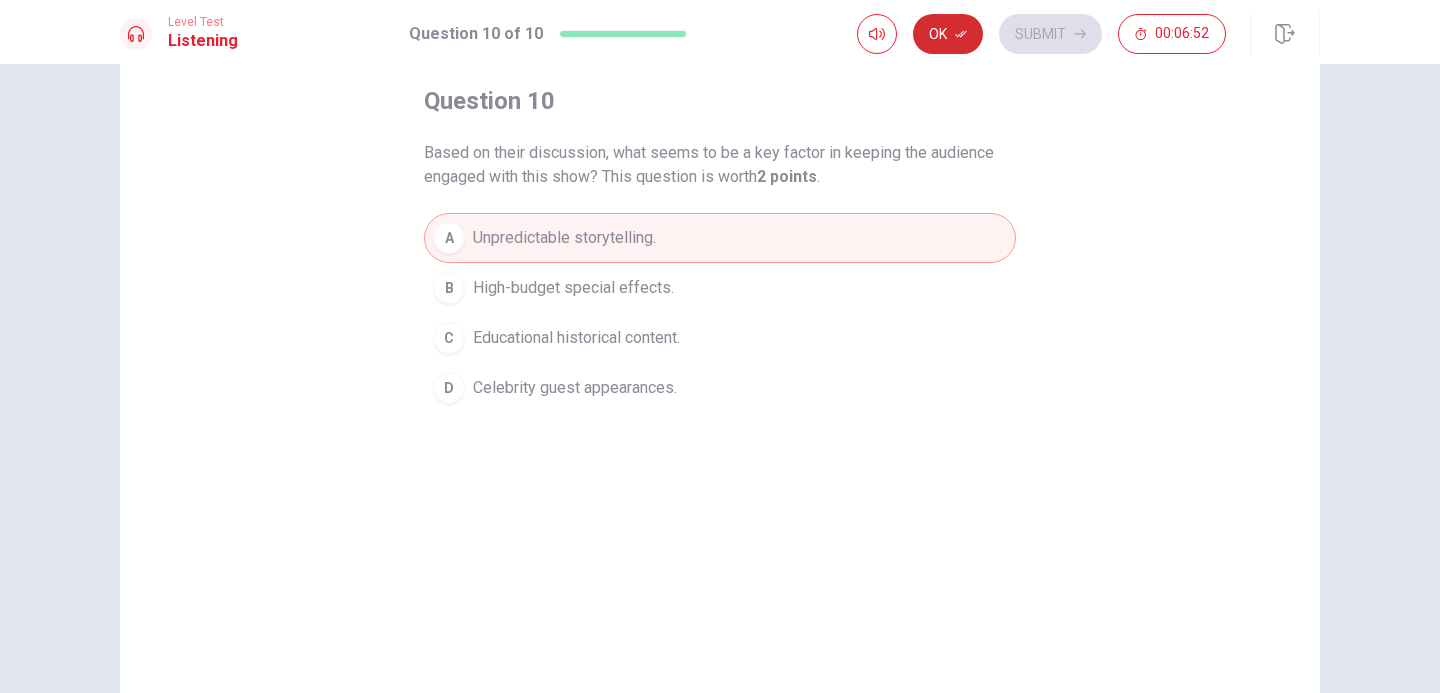 click 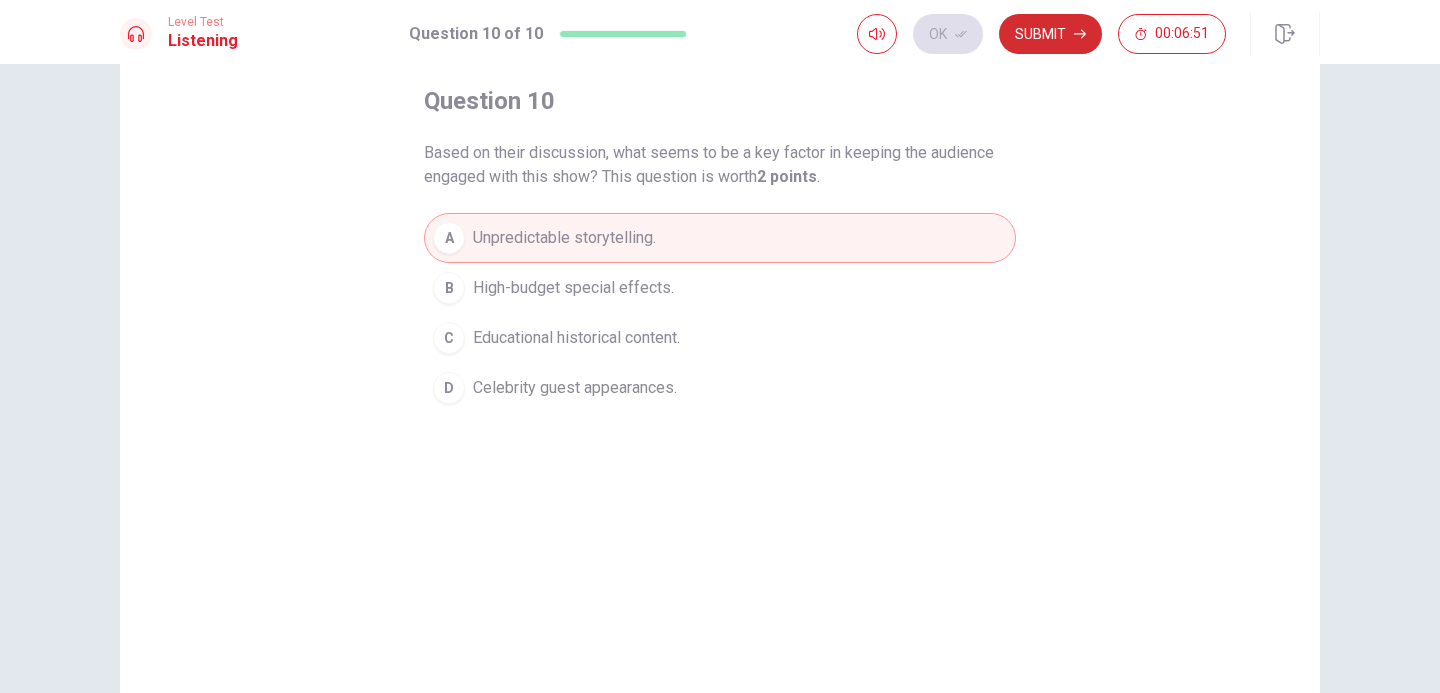 click on "Submit" at bounding box center (1050, 34) 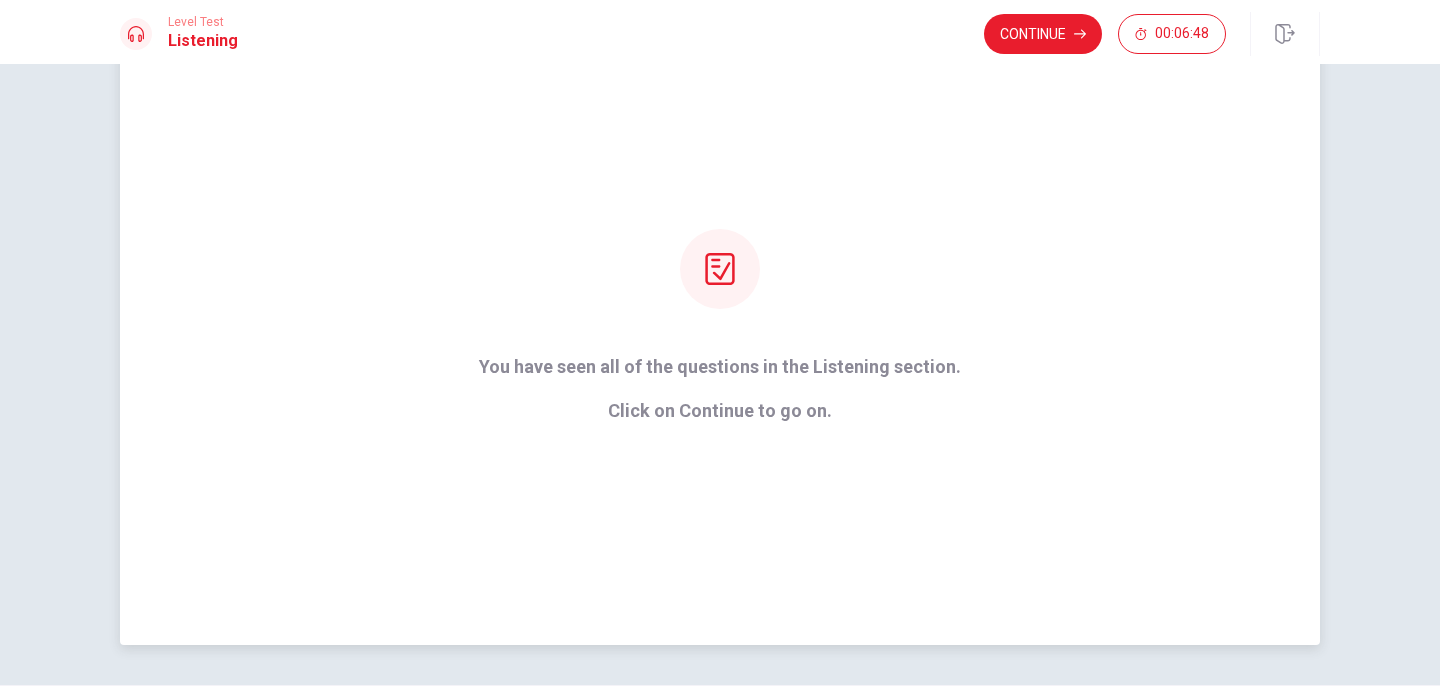 drag, startPoint x: 475, startPoint y: 368, endPoint x: 708, endPoint y: 368, distance: 233 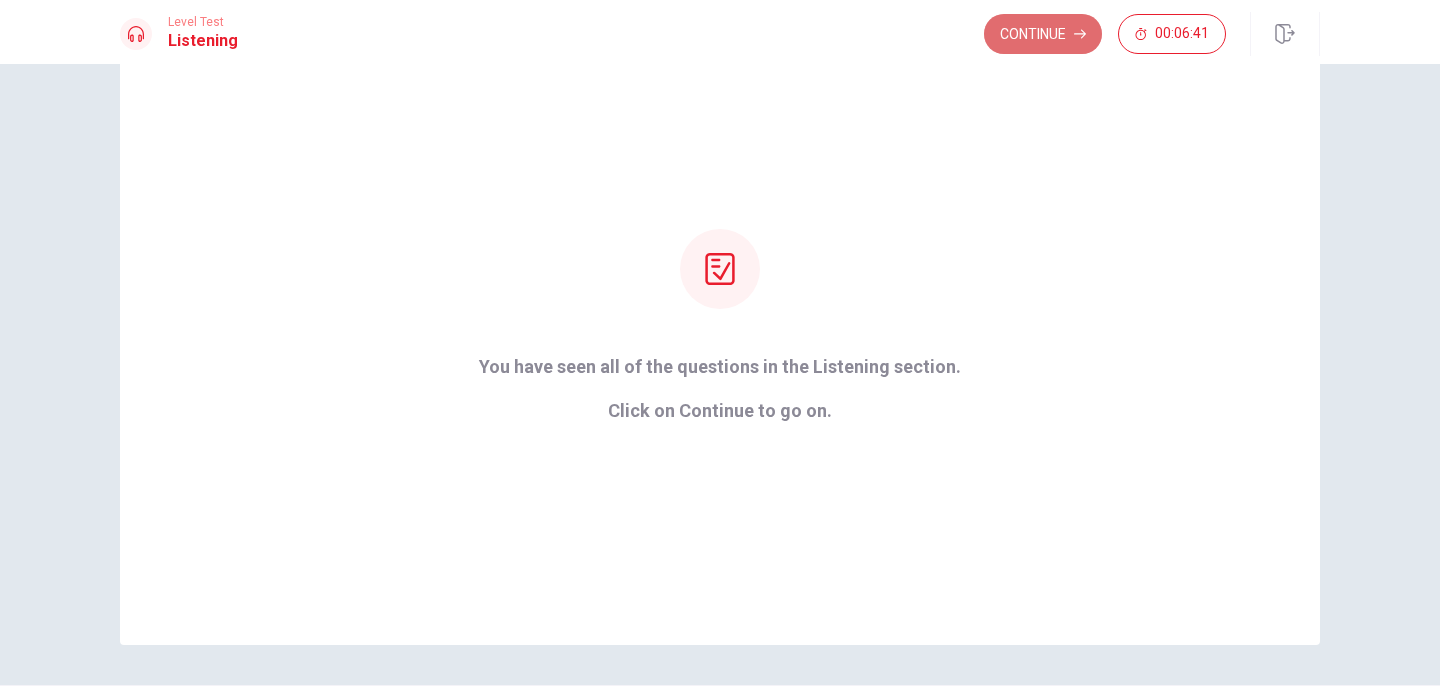 click on "Continue" at bounding box center [1043, 34] 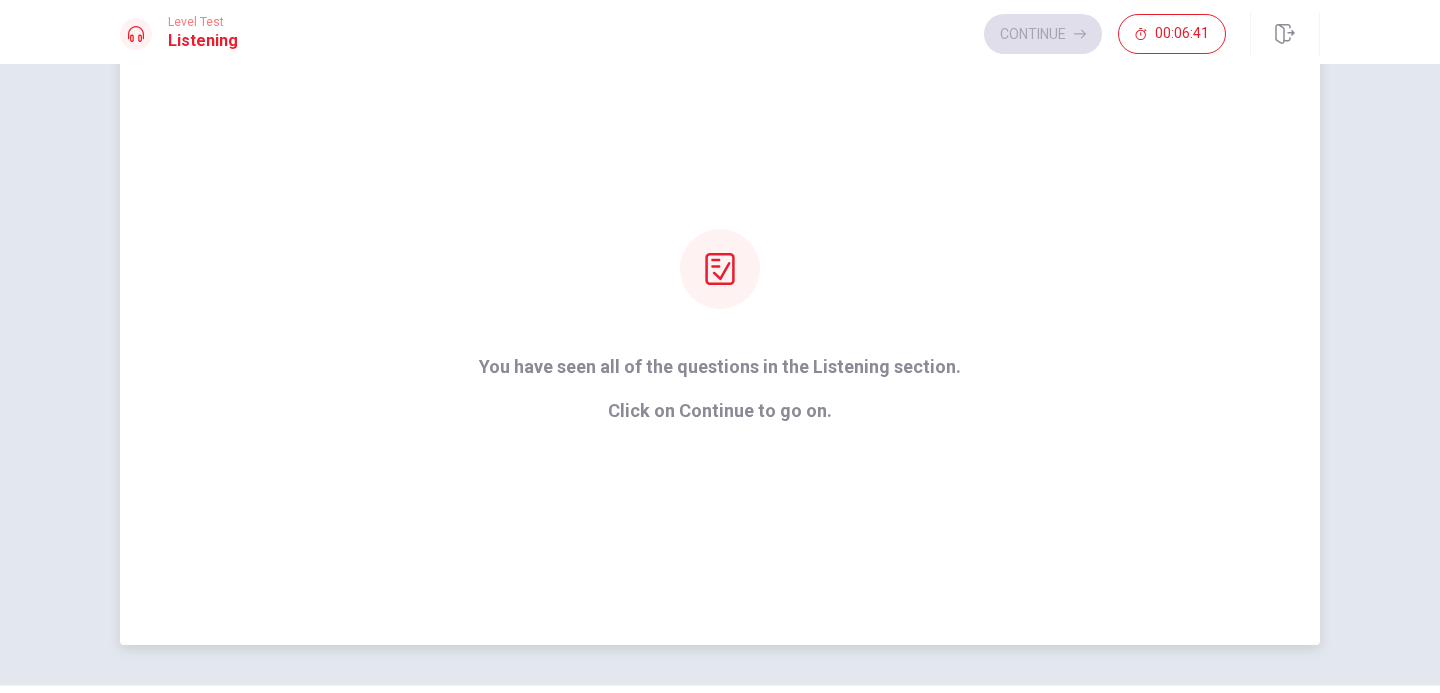 click on "Click on Continue to go on." at bounding box center (720, 411) 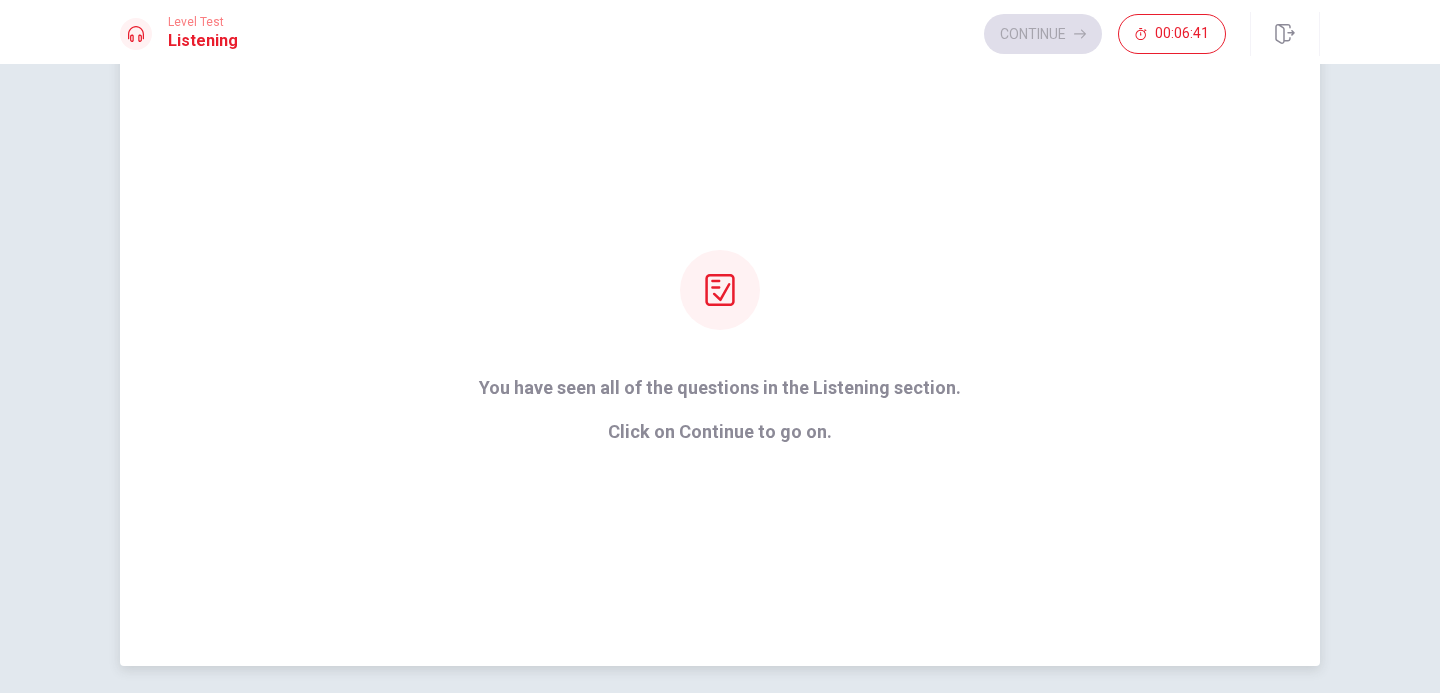 scroll, scrollTop: 0, scrollLeft: 0, axis: both 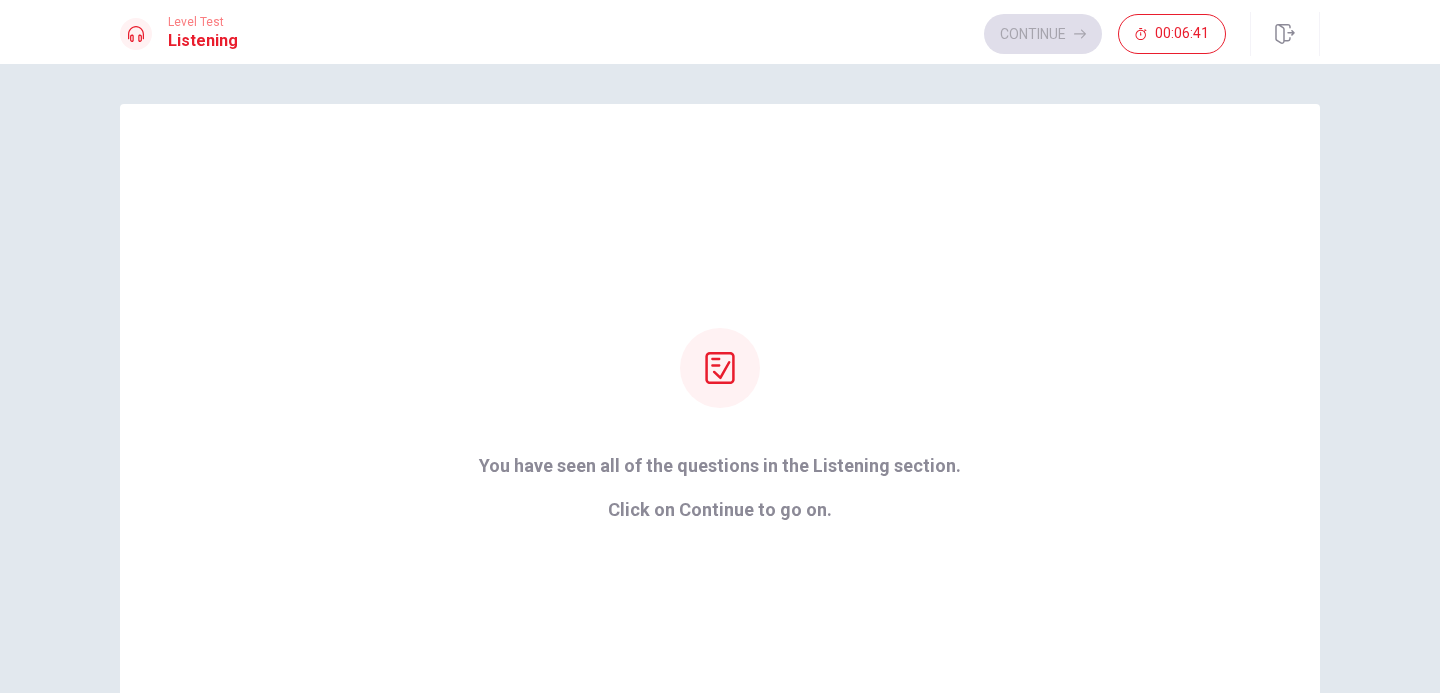 click on "Continue 00:06:41" at bounding box center [1105, 34] 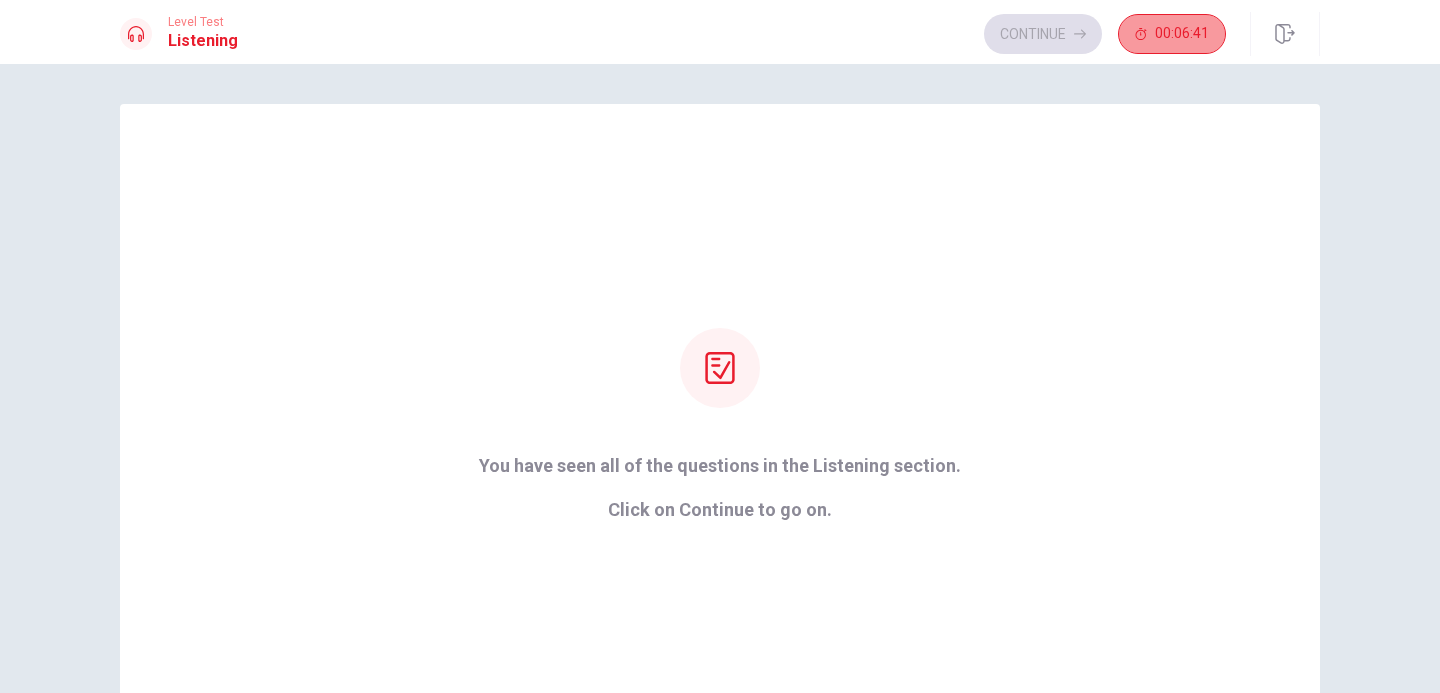 click on "00:06:41" at bounding box center [1182, 34] 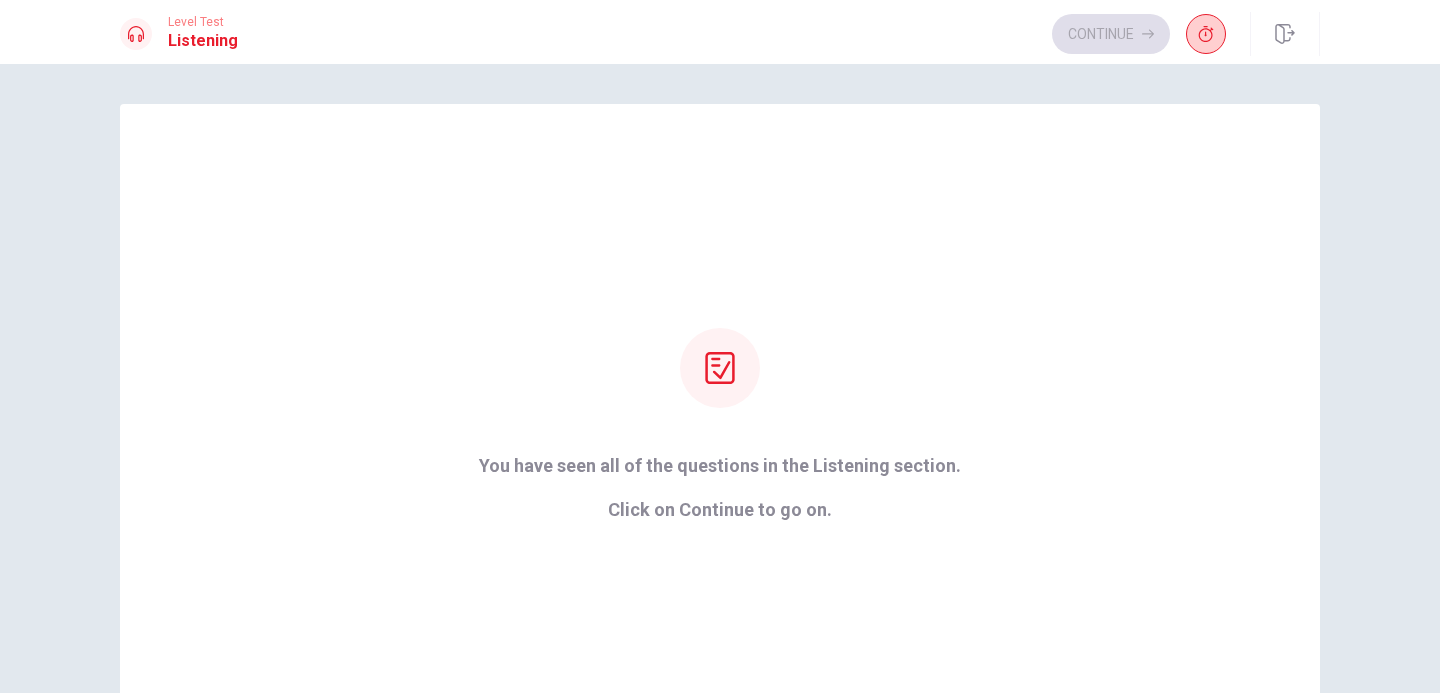 click at bounding box center [1206, 34] 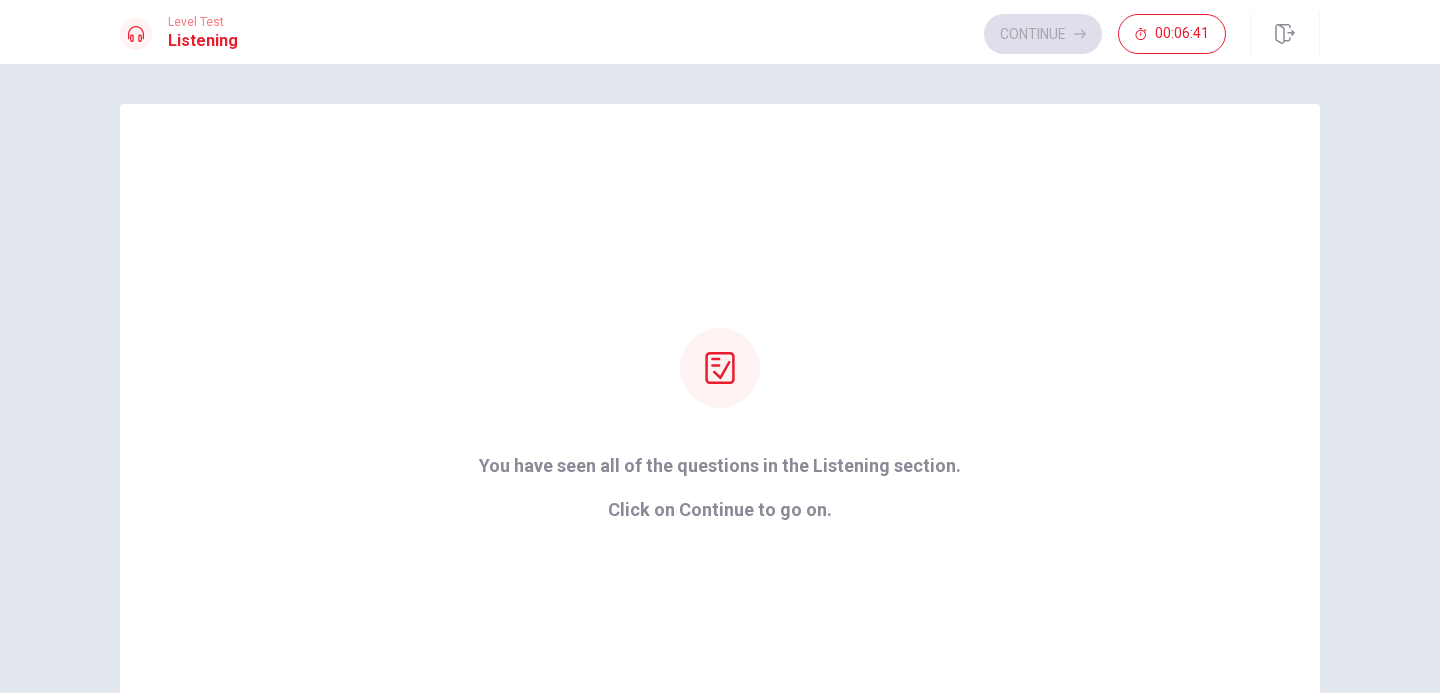 click on "Continue 00:06:41" at bounding box center [1105, 34] 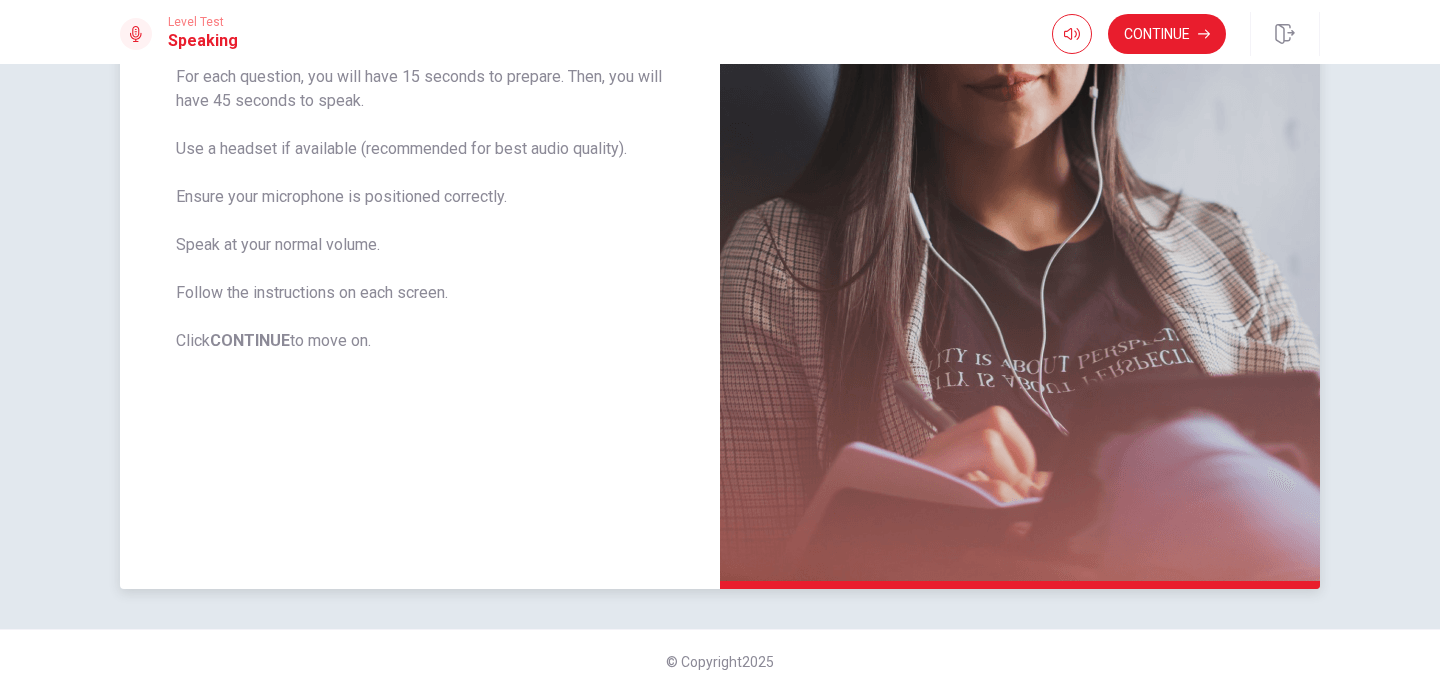 scroll, scrollTop: 0, scrollLeft: 0, axis: both 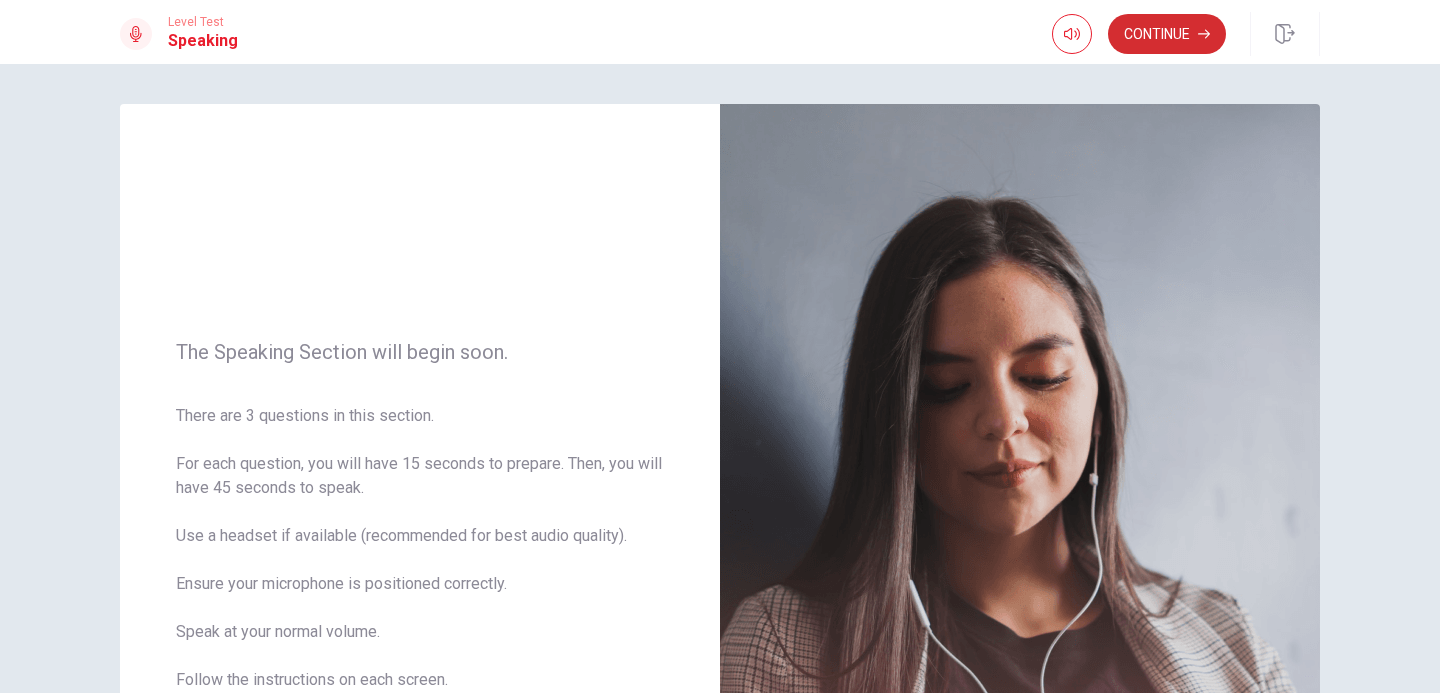 click on "Continue" at bounding box center (1167, 34) 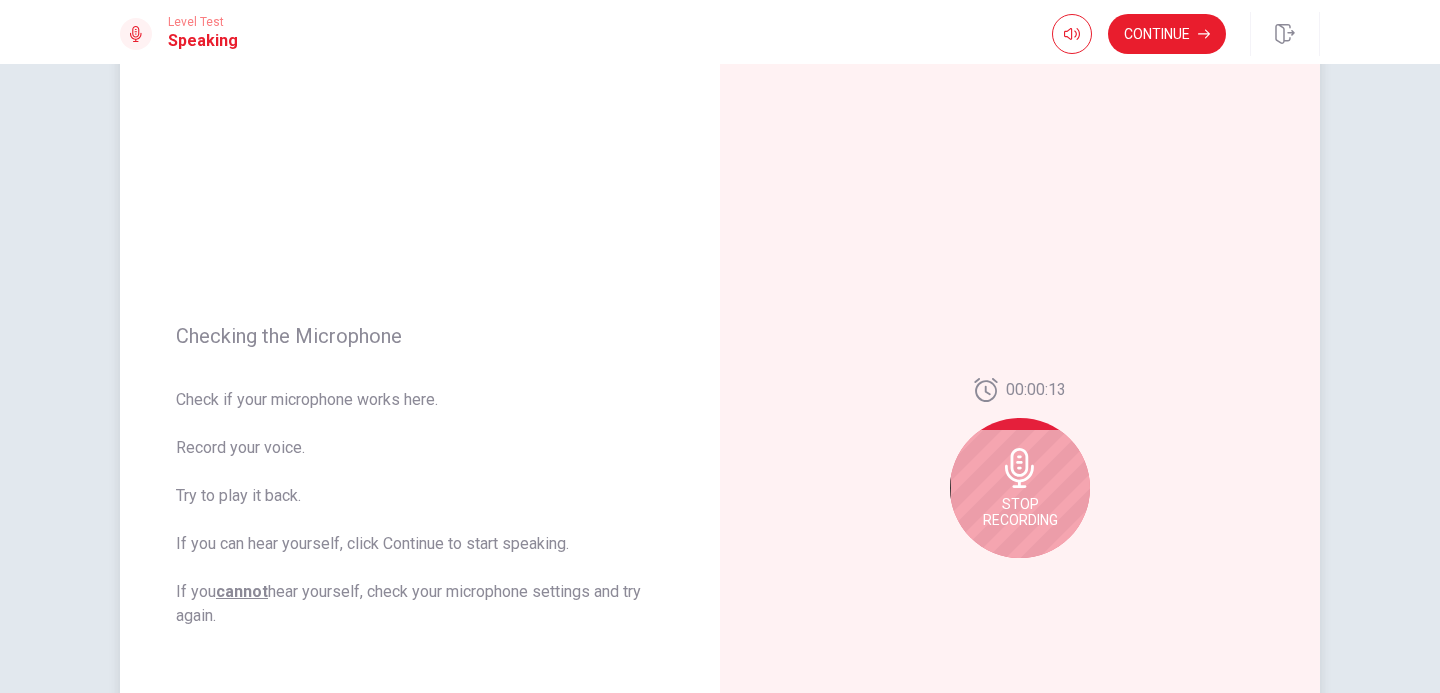 scroll, scrollTop: 88, scrollLeft: 0, axis: vertical 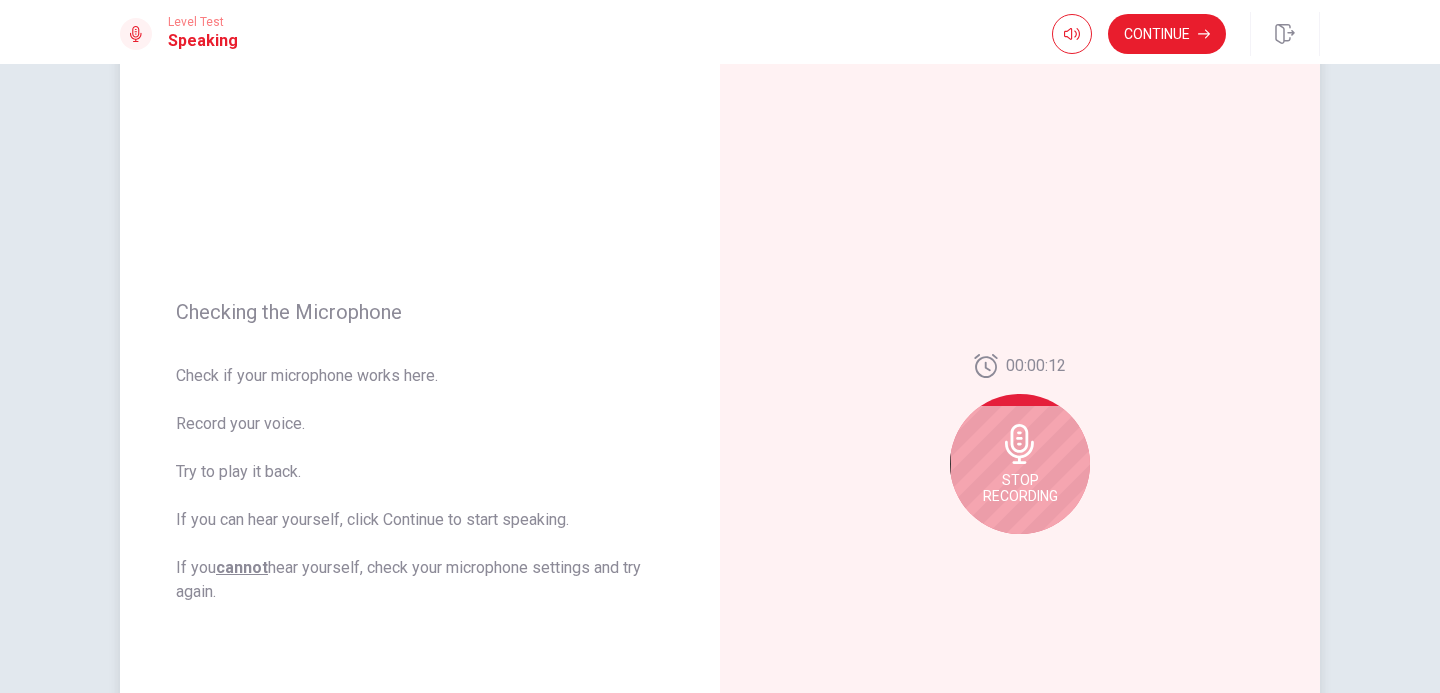 click 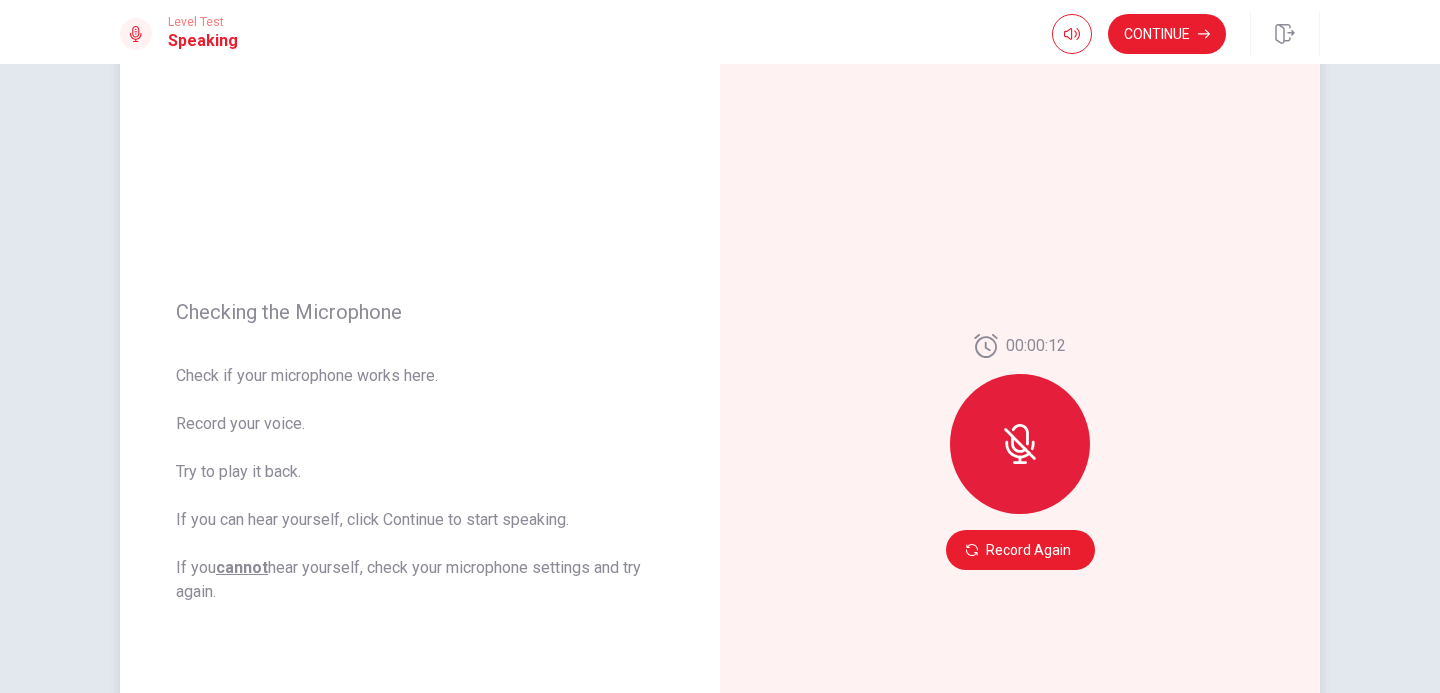 drag, startPoint x: 344, startPoint y: 560, endPoint x: 479, endPoint y: 564, distance: 135.05925 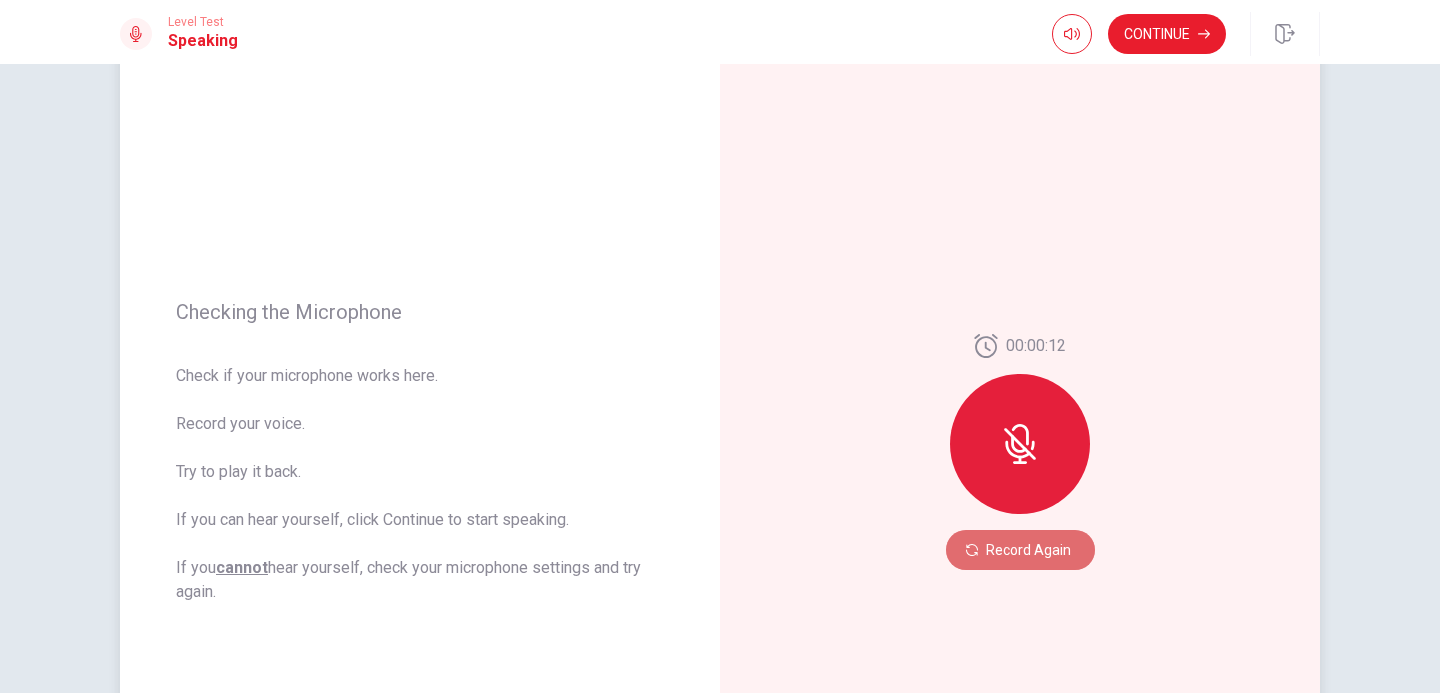 click on "Record Again" at bounding box center [1020, 550] 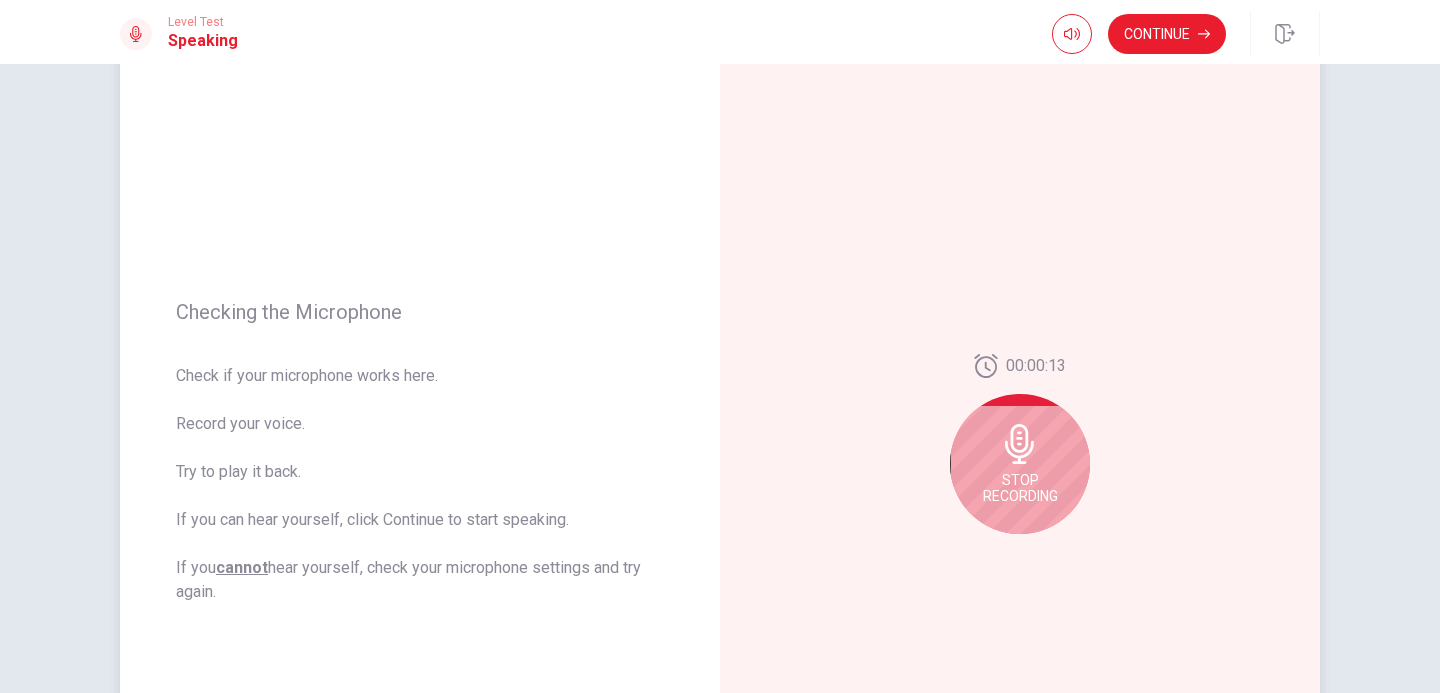 click on "Stop   Recording" at bounding box center [1020, 464] 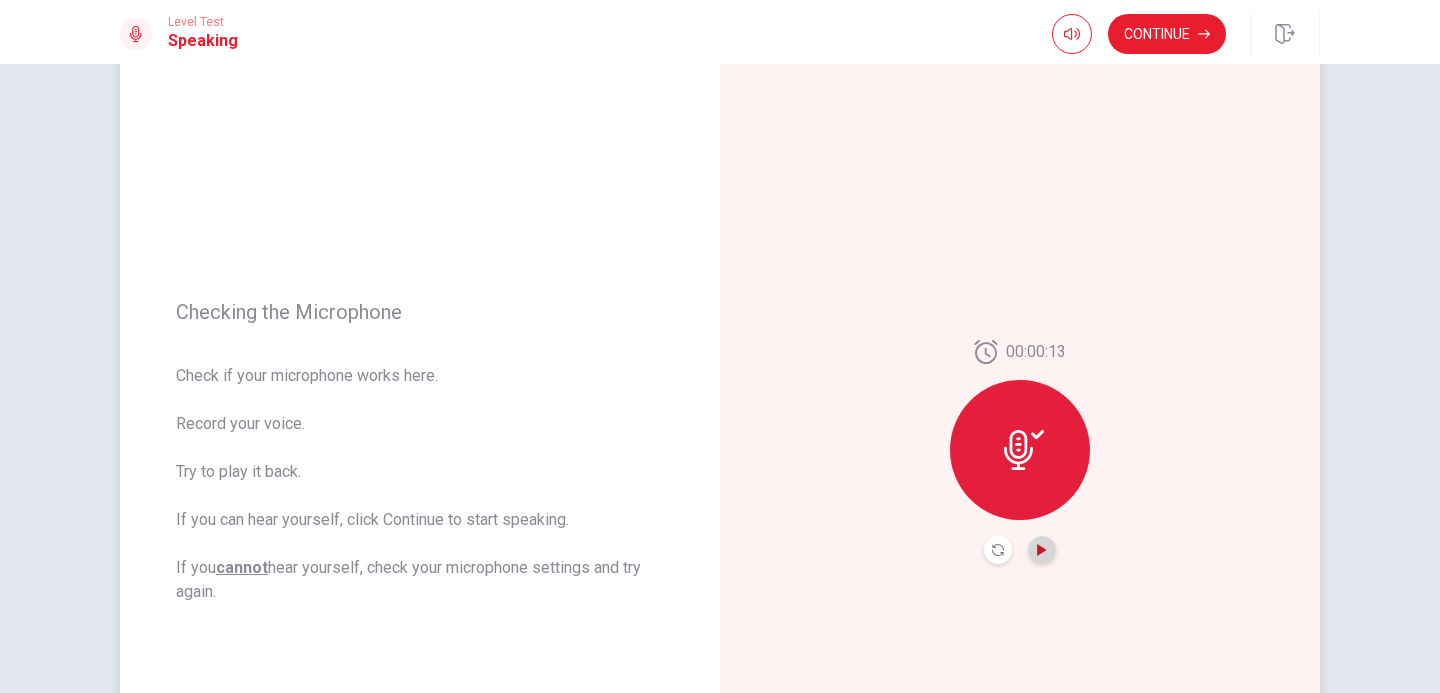 click 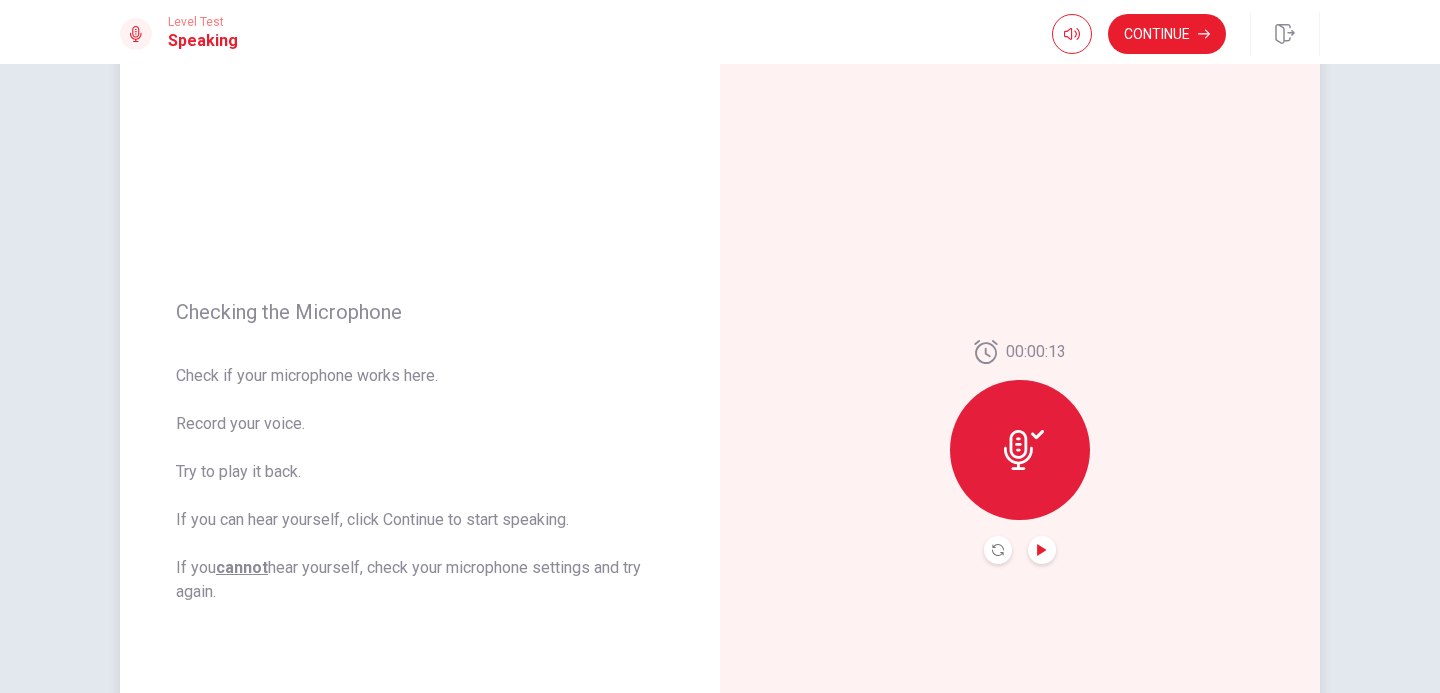 click on "Checking the Microphone Check if your microphone works here.
Record your voice.
Try to play it back.
If you can hear yourself, click Continue to start speaking.
If you  cannot  hear yourself, check your microphone settings and try again." at bounding box center (420, 452) 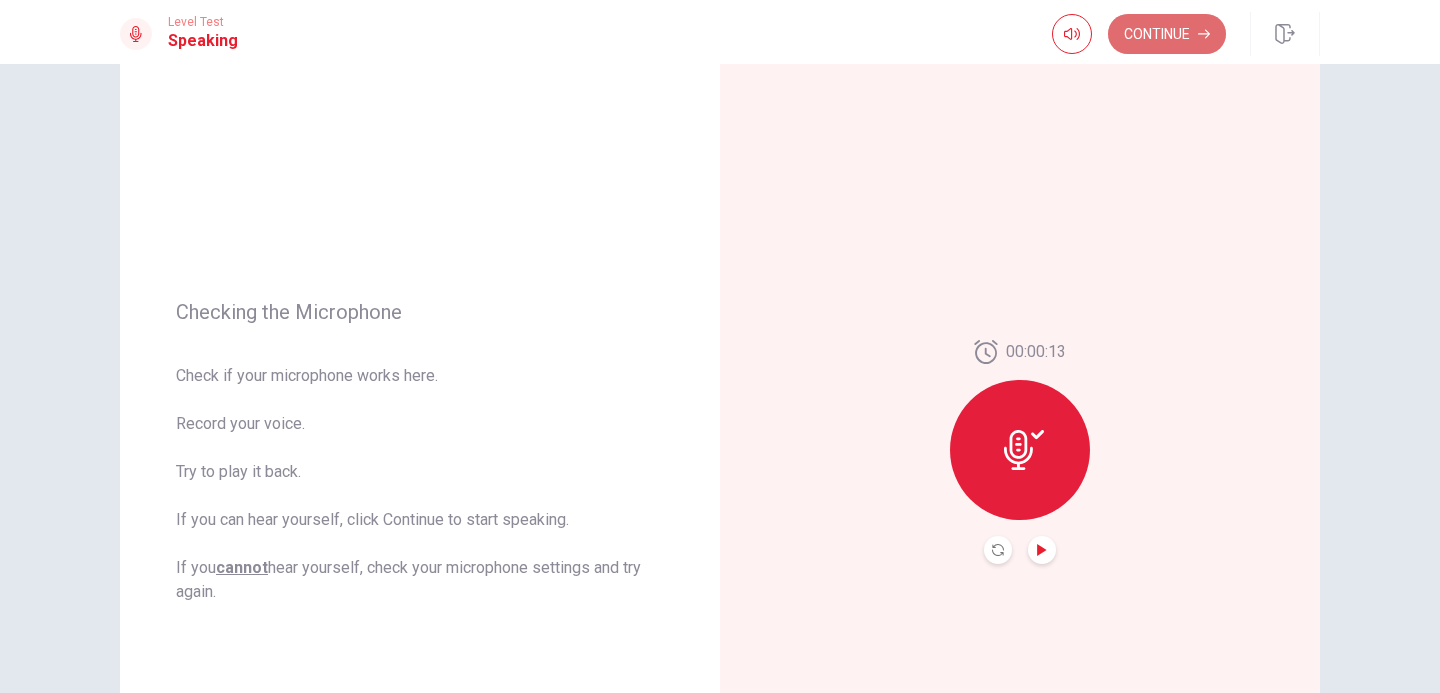 click on "Continue" at bounding box center [1167, 34] 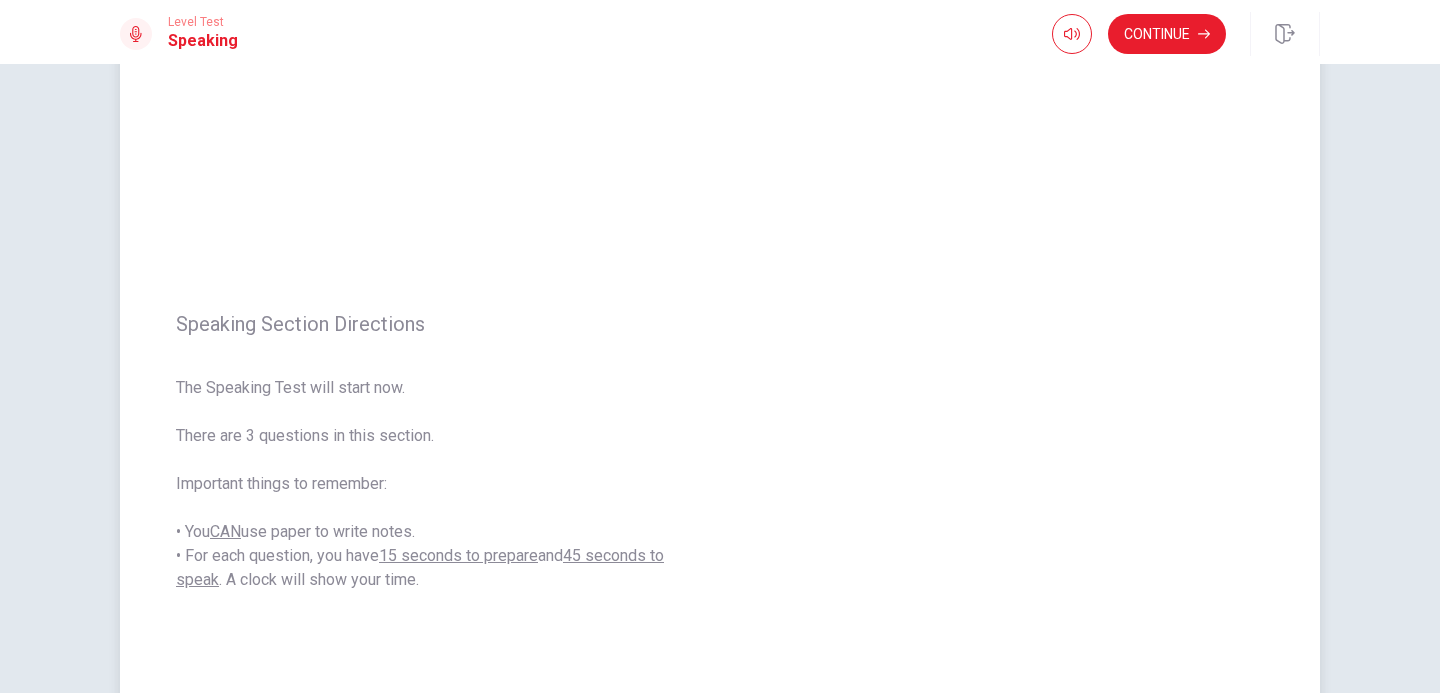 click on "Speaking Section Directions The Speaking Test will start now.
There are 3 questions in this section.
Important things to remember:
• You  CAN  use paper to write notes.
• For each question, you have  15 seconds to prepare  and  45 seconds to speak . A clock will show your time." at bounding box center (420, 452) 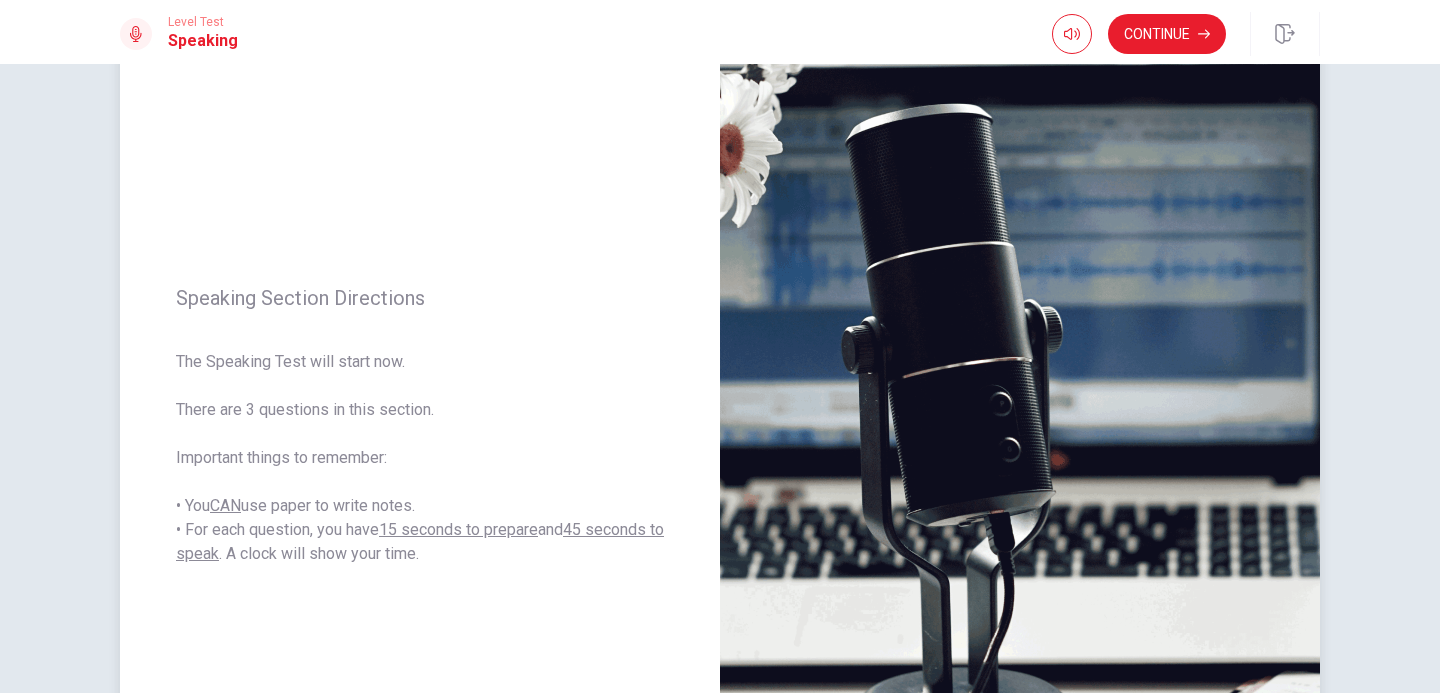 scroll, scrollTop: 94, scrollLeft: 0, axis: vertical 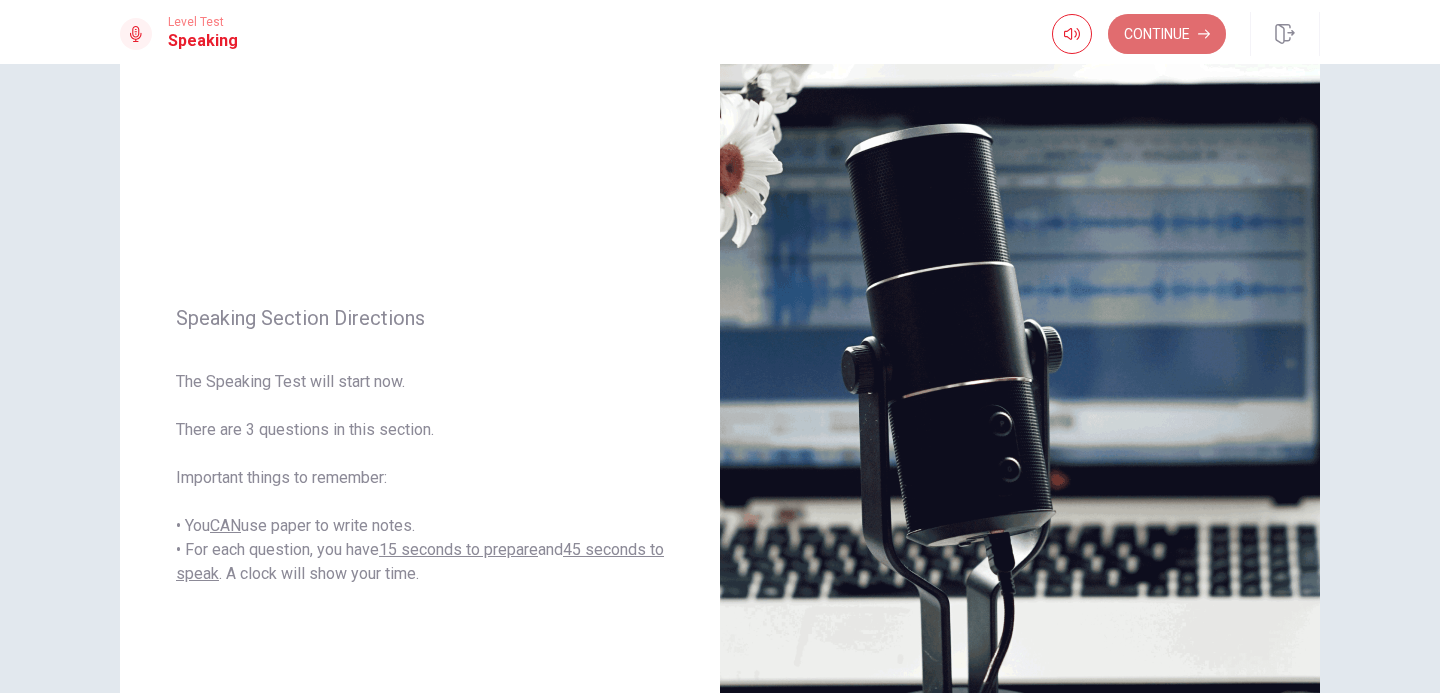 click on "Continue" at bounding box center (1167, 34) 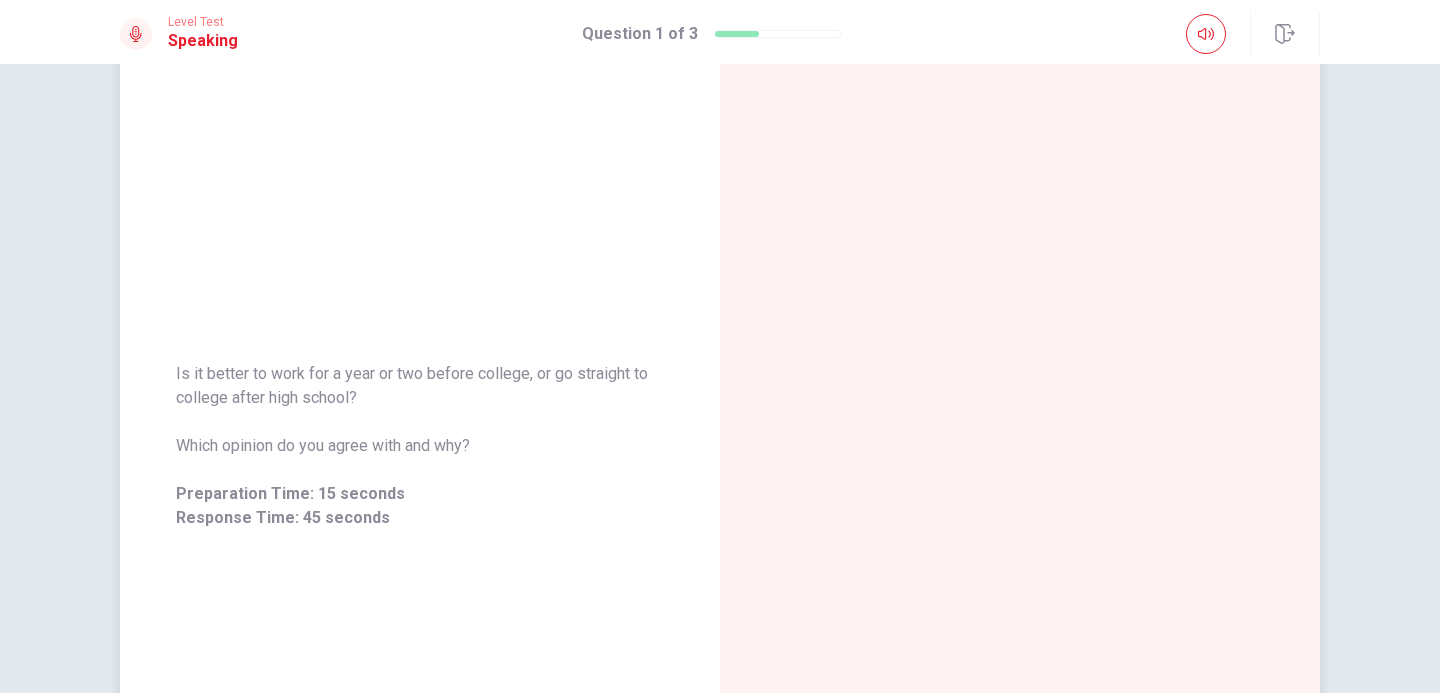 click on "Is it better to work for a year or two before college, or go straight to college after high school? Which opinion do you agree with and why? Preparation Time: 15 seconds Response Time: 45 seconds" at bounding box center [420, 446] 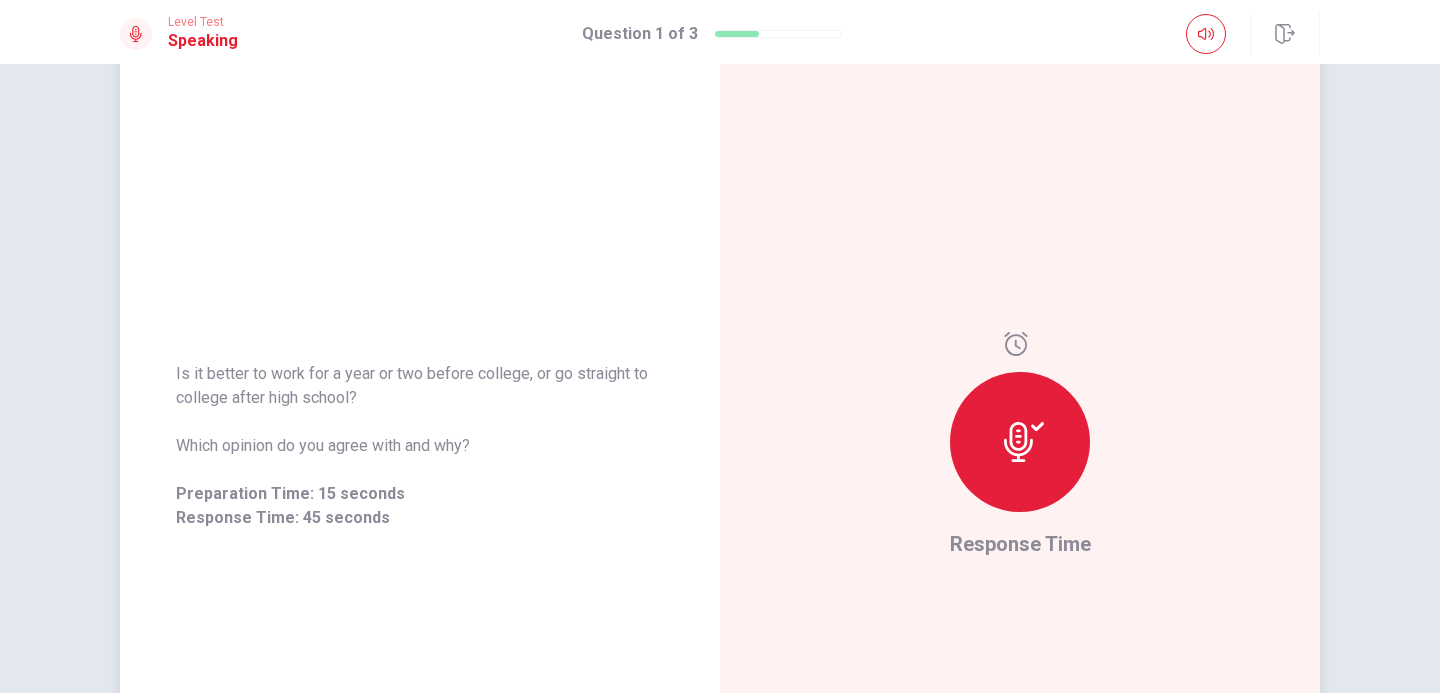click 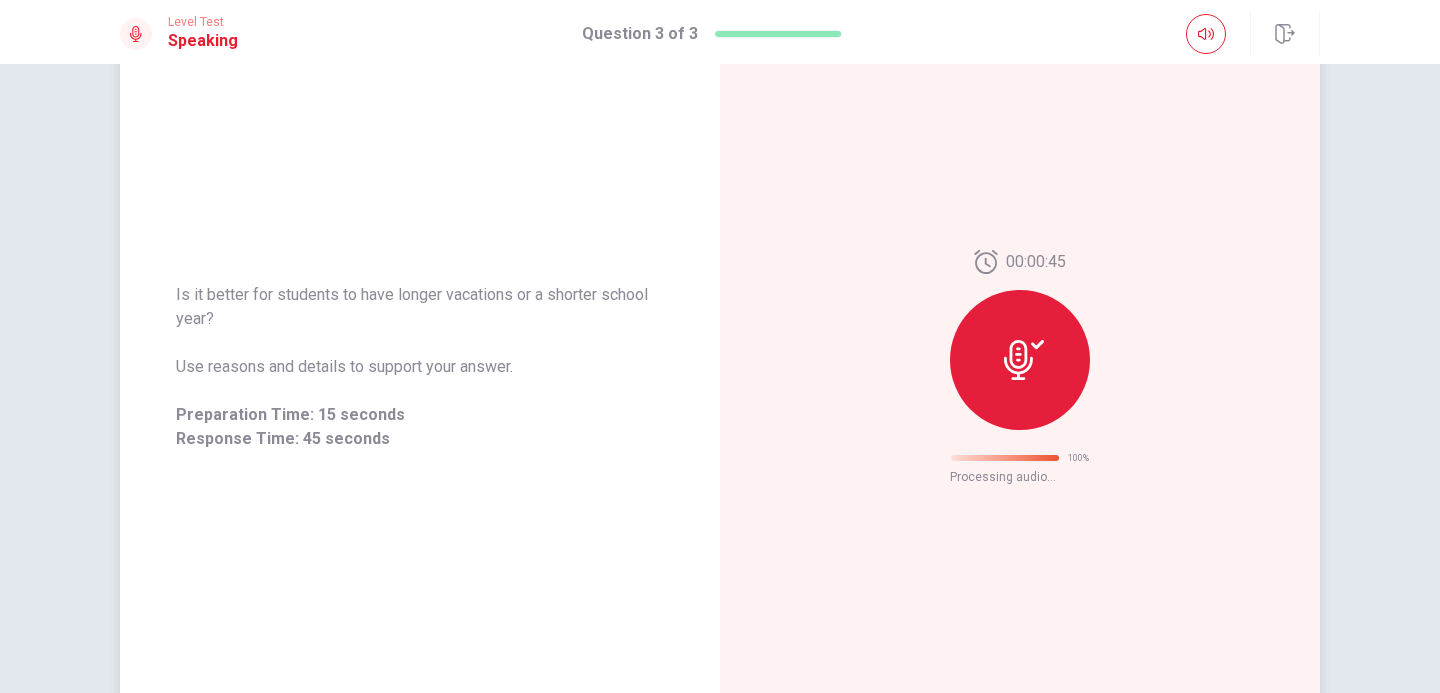 scroll, scrollTop: 35, scrollLeft: 0, axis: vertical 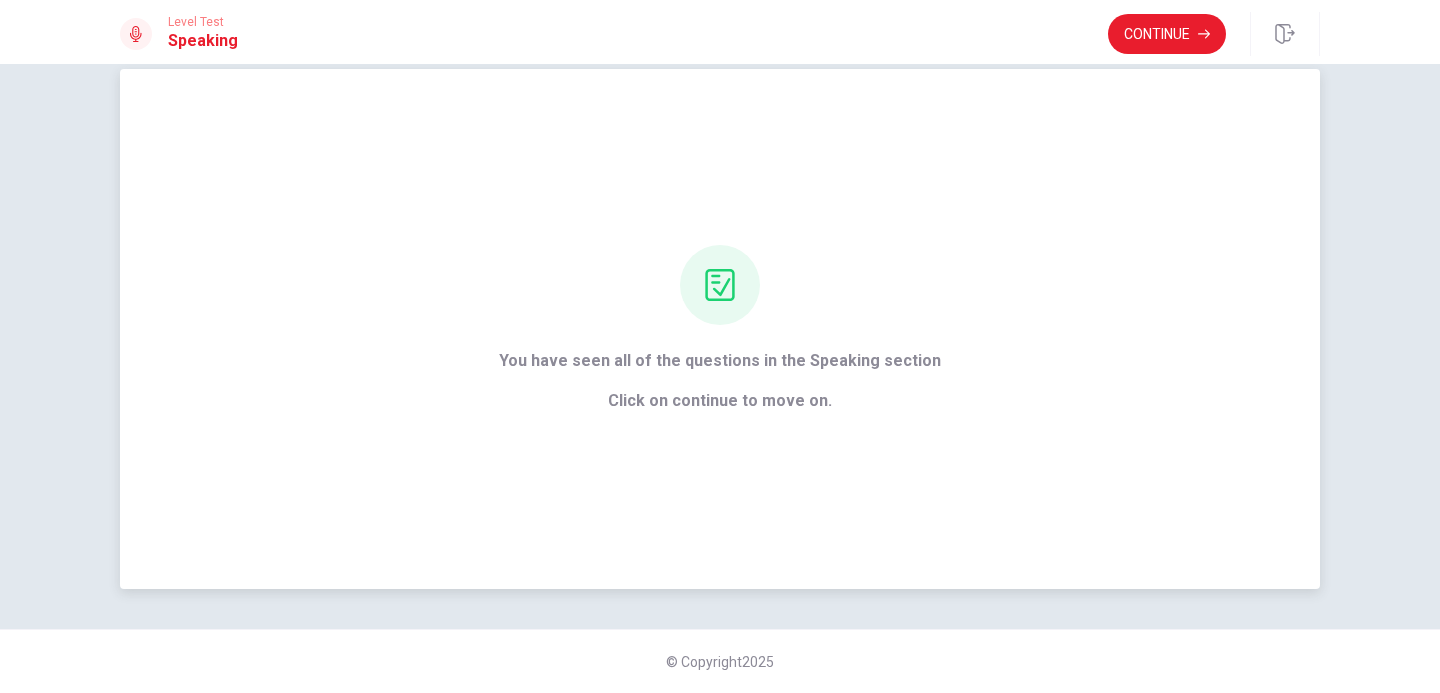 click on "You have seen all of the questions in the Speaking section Click on continue to move on." at bounding box center [720, 329] 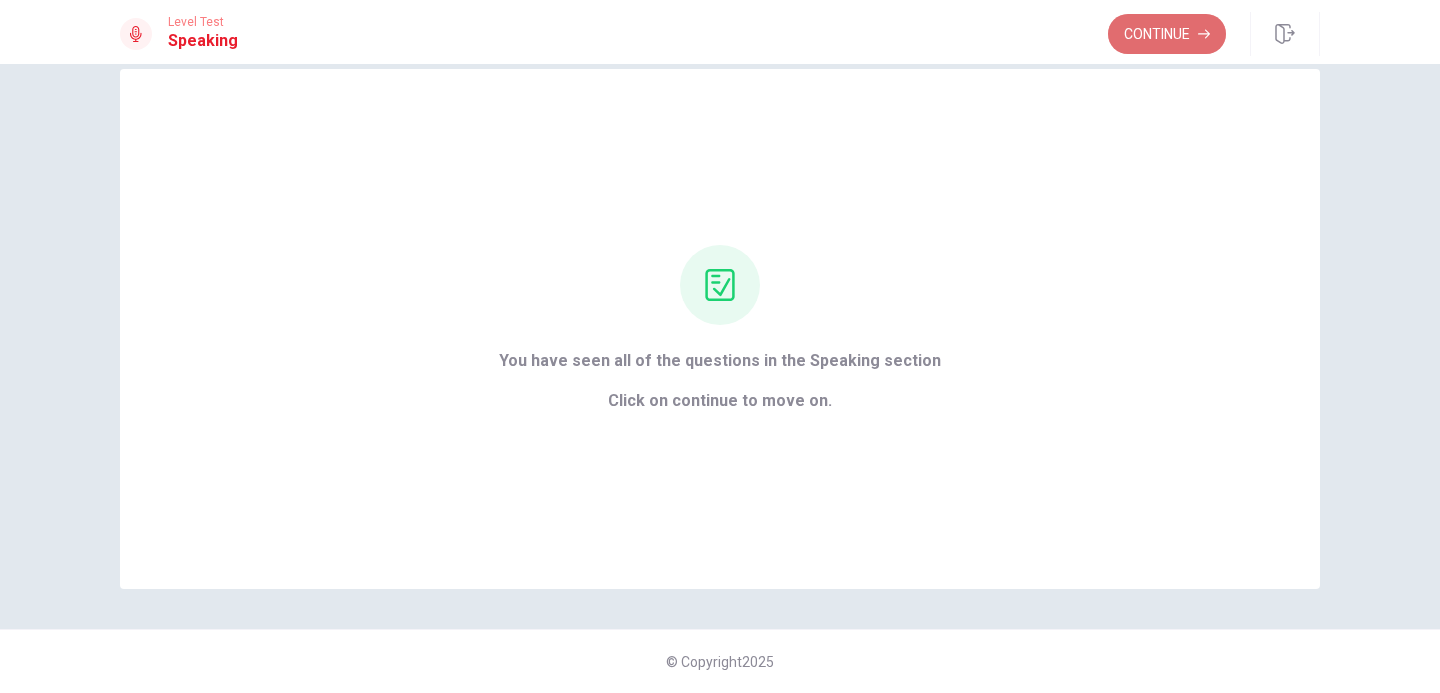 click on "Continue" at bounding box center (1167, 34) 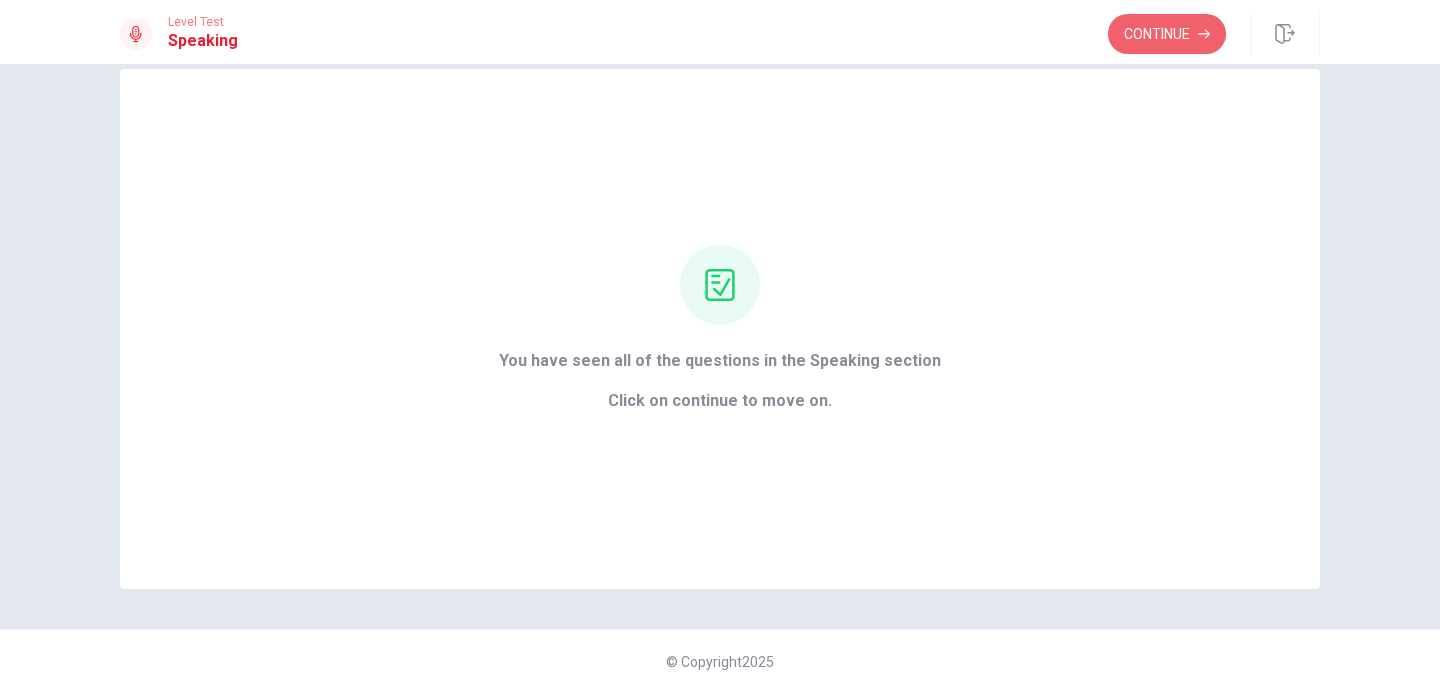 scroll, scrollTop: 0, scrollLeft: 0, axis: both 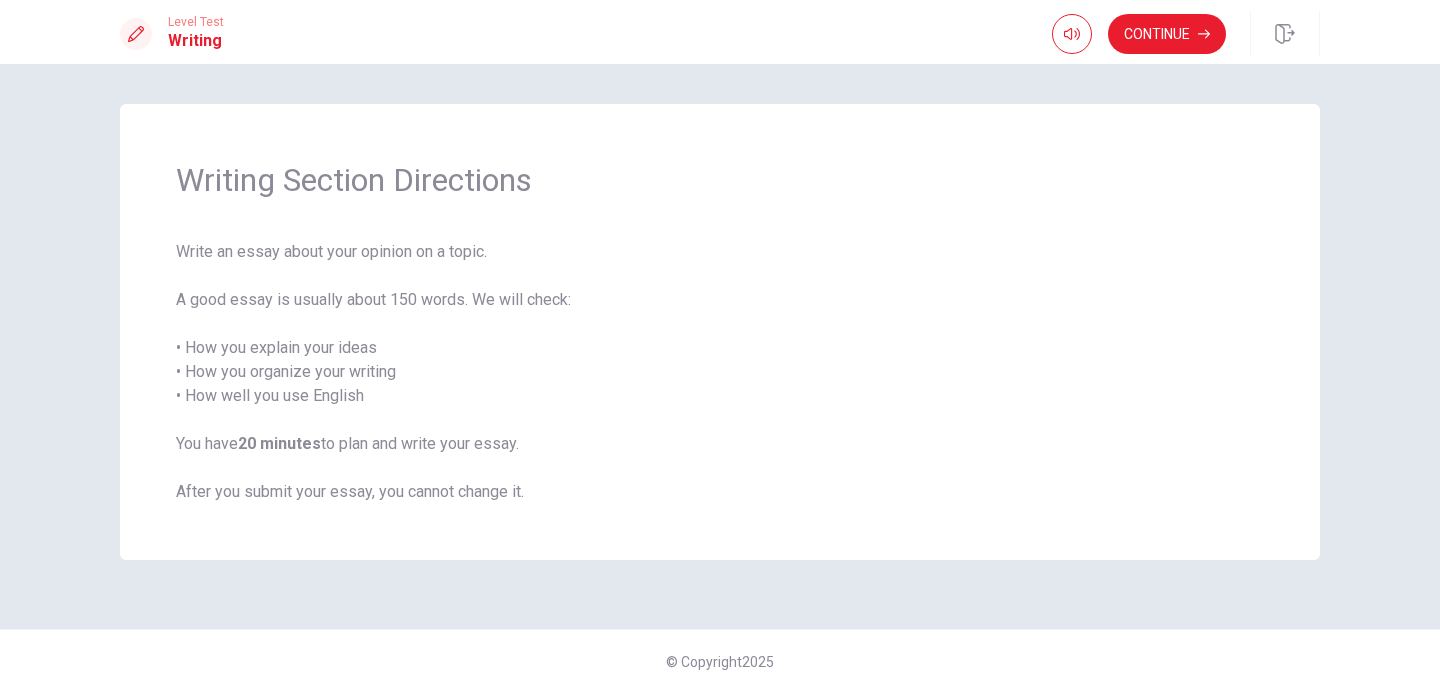 click on "Write an essay about your opinion on a topic.
A good essay is usually about 150 words. We will check:
• How you explain your ideas
• How you organize your writing
• How well you use English
You have  20 minutes  to plan and write your essay.
After you submit your essay, you cannot change it." at bounding box center (720, 372) 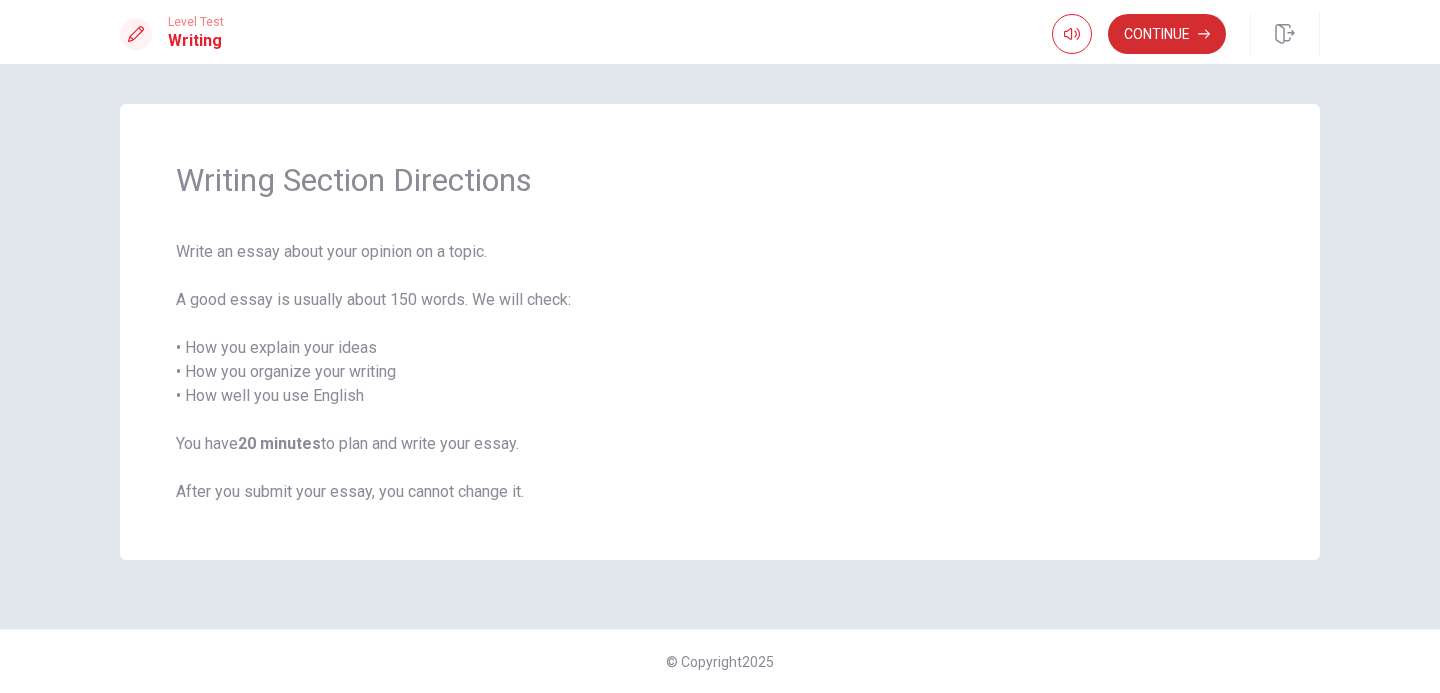 click on "Continue" at bounding box center (1167, 34) 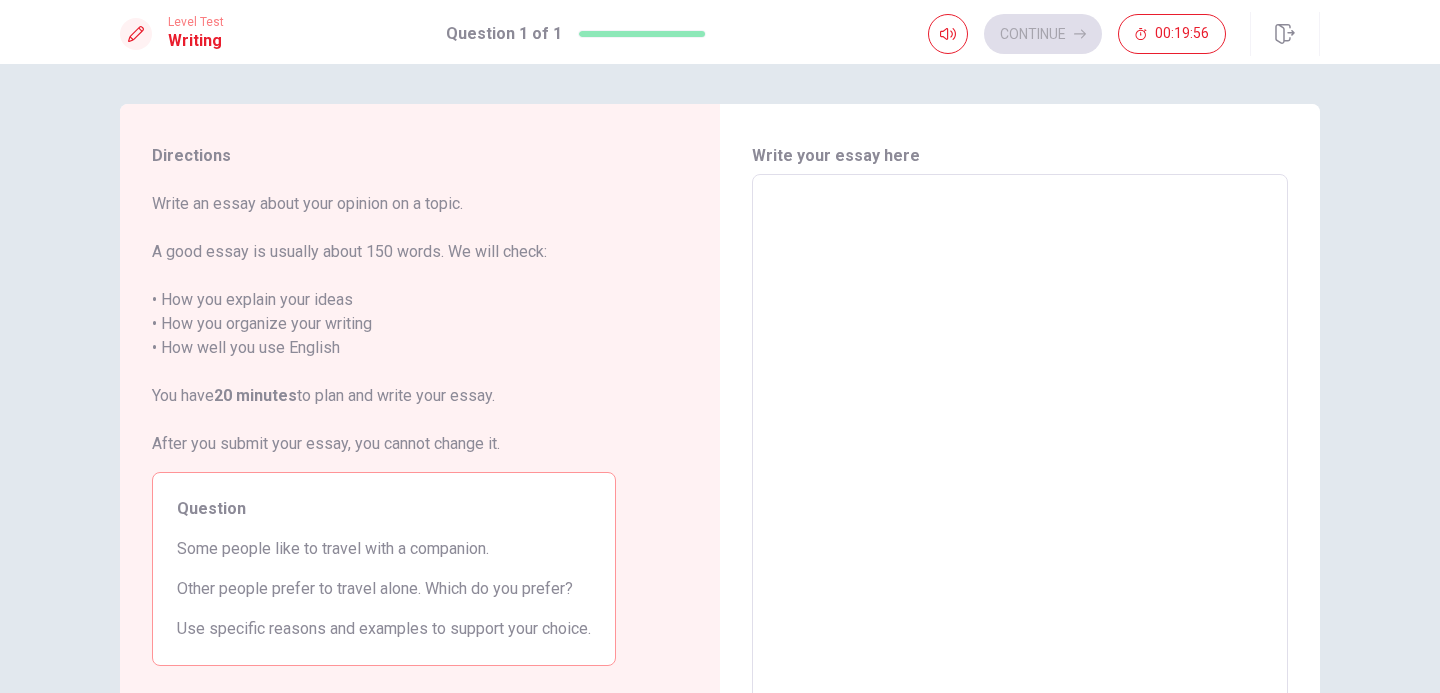 click on "Write an essay about your opinion on a topic.
A good essay is usually about 150 words. We will check:
• How you explain your ideas
• How you organize your writing
• How well you use English
You have  20 minutes  to plan and write your essay.
After you submit your essay, you cannot change it." at bounding box center (384, 324) 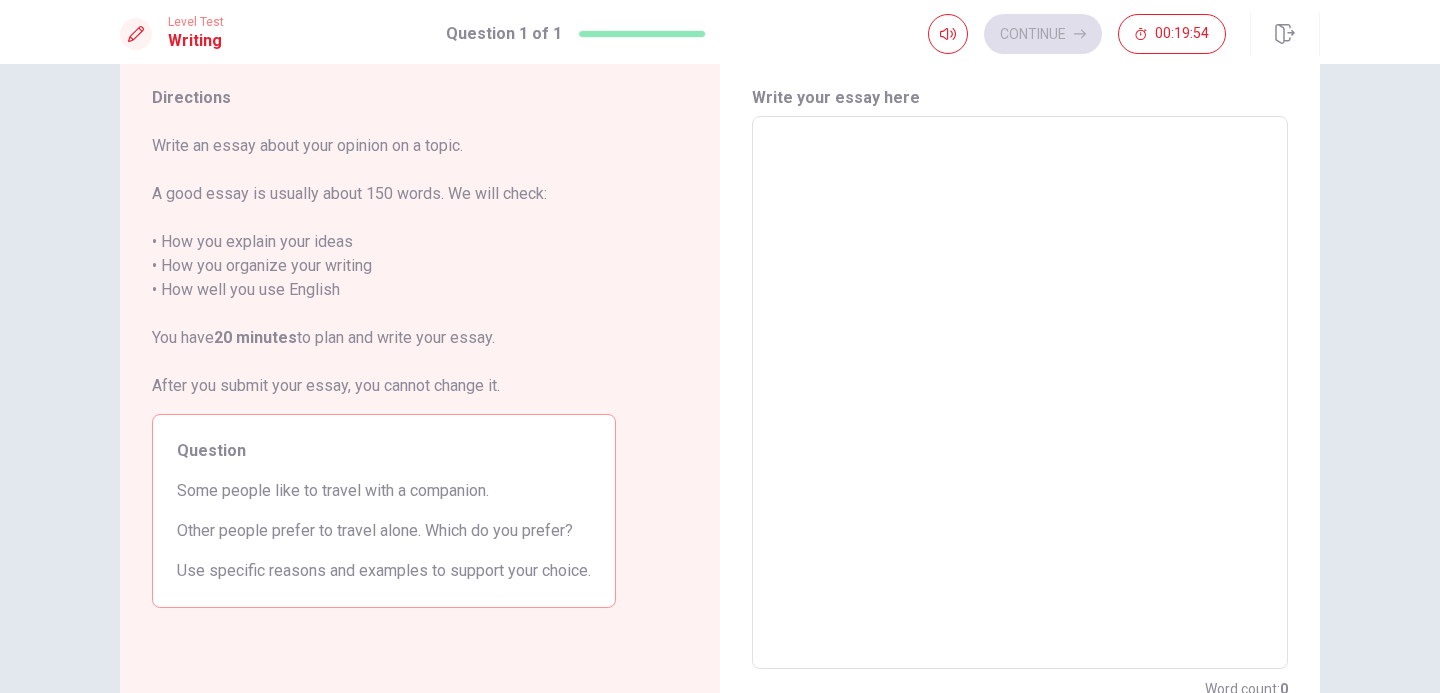 scroll, scrollTop: 148, scrollLeft: 0, axis: vertical 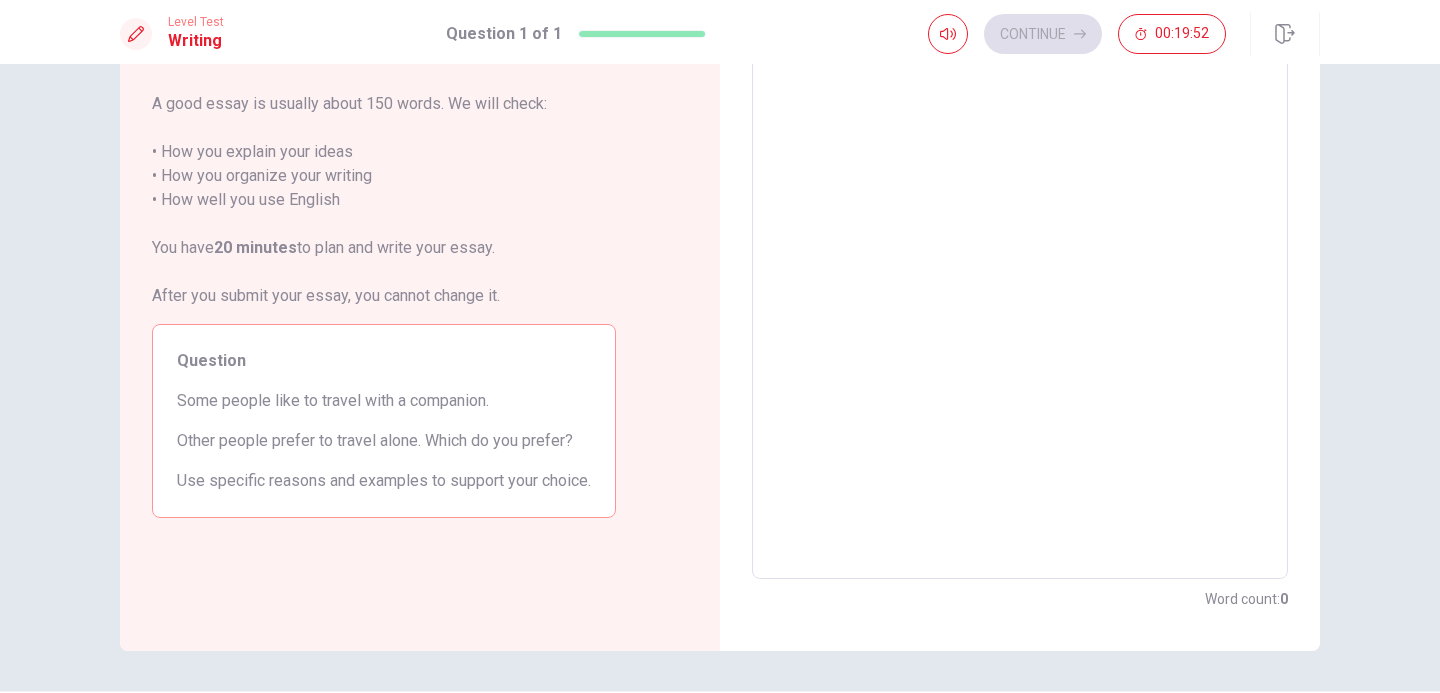 drag, startPoint x: 175, startPoint y: 402, endPoint x: 286, endPoint y: 403, distance: 111.0045 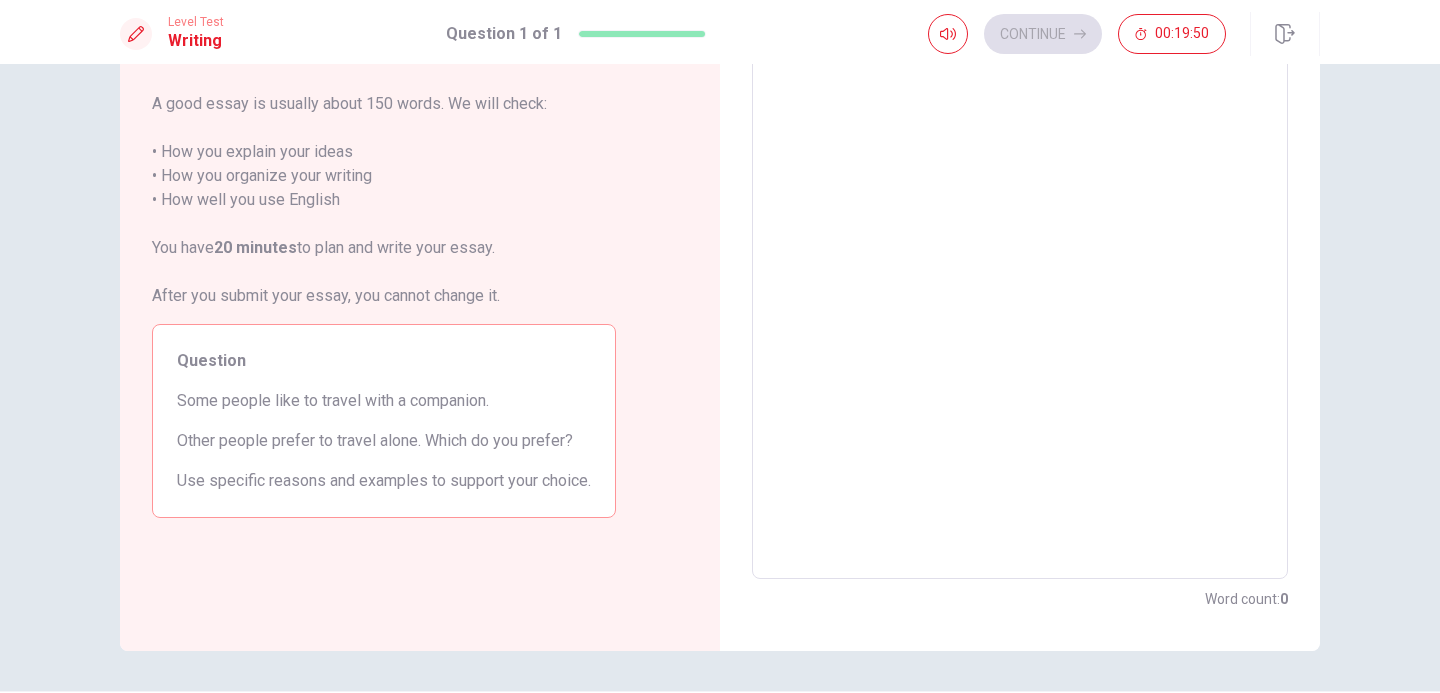 click on "Some people like to travel with a companion." at bounding box center (384, 401) 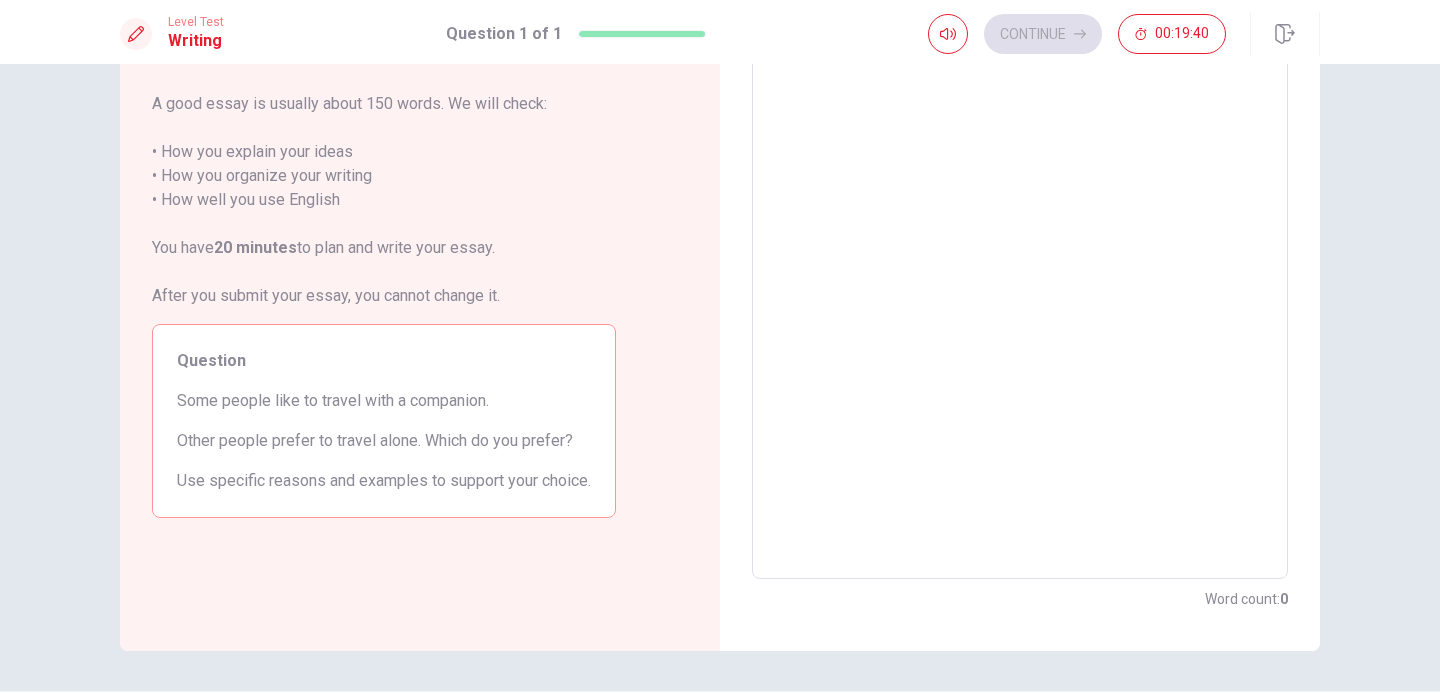 click at bounding box center [1020, 303] 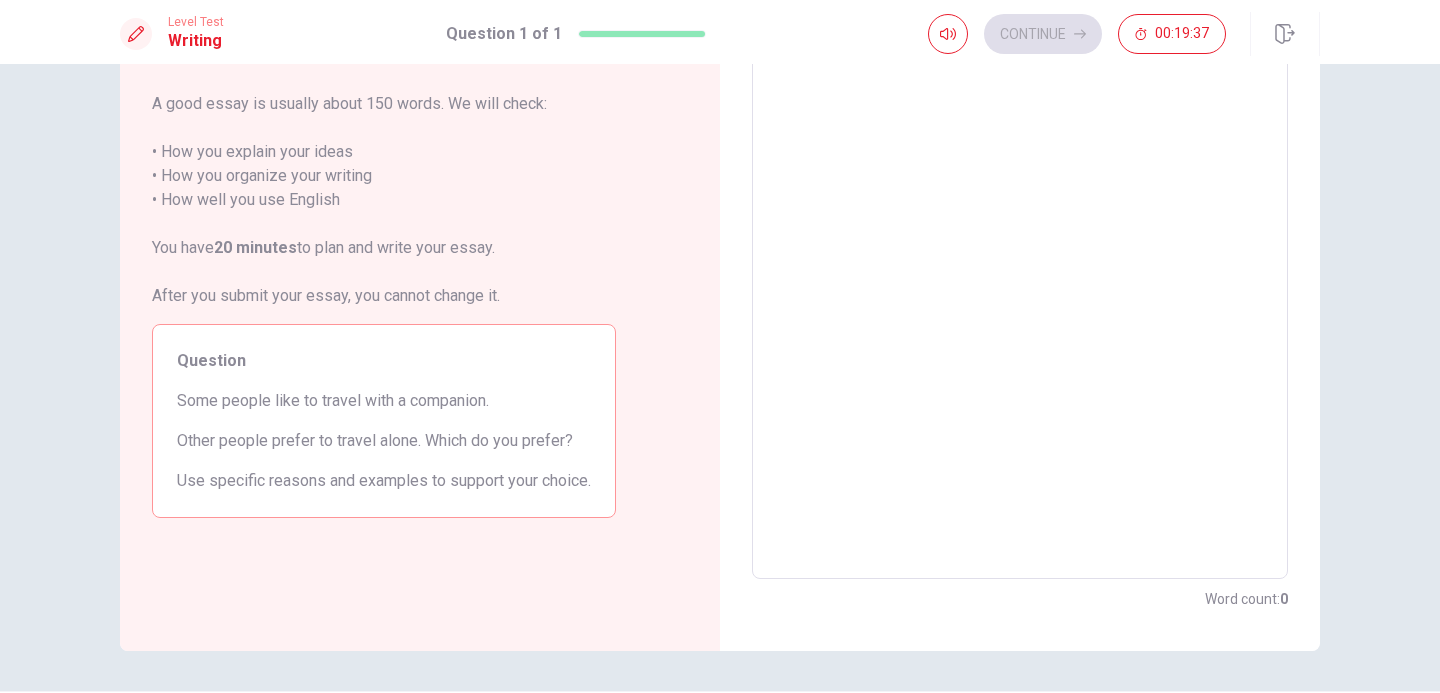 click on "Directions Write an essay about your opinion on a topic.
A good essay is usually about 150 words. We will check:
• How you explain your ideas
• How you organize your writing
• How well you use English
You have  20 minutes  to plan and write your essay.
After you submit your essay, you cannot change it. Question Some people like to travel with a companion. Other people prefer to travel alone. Which do you prefer? Use specific reasons and examples to support your choice." at bounding box center (384, 303) 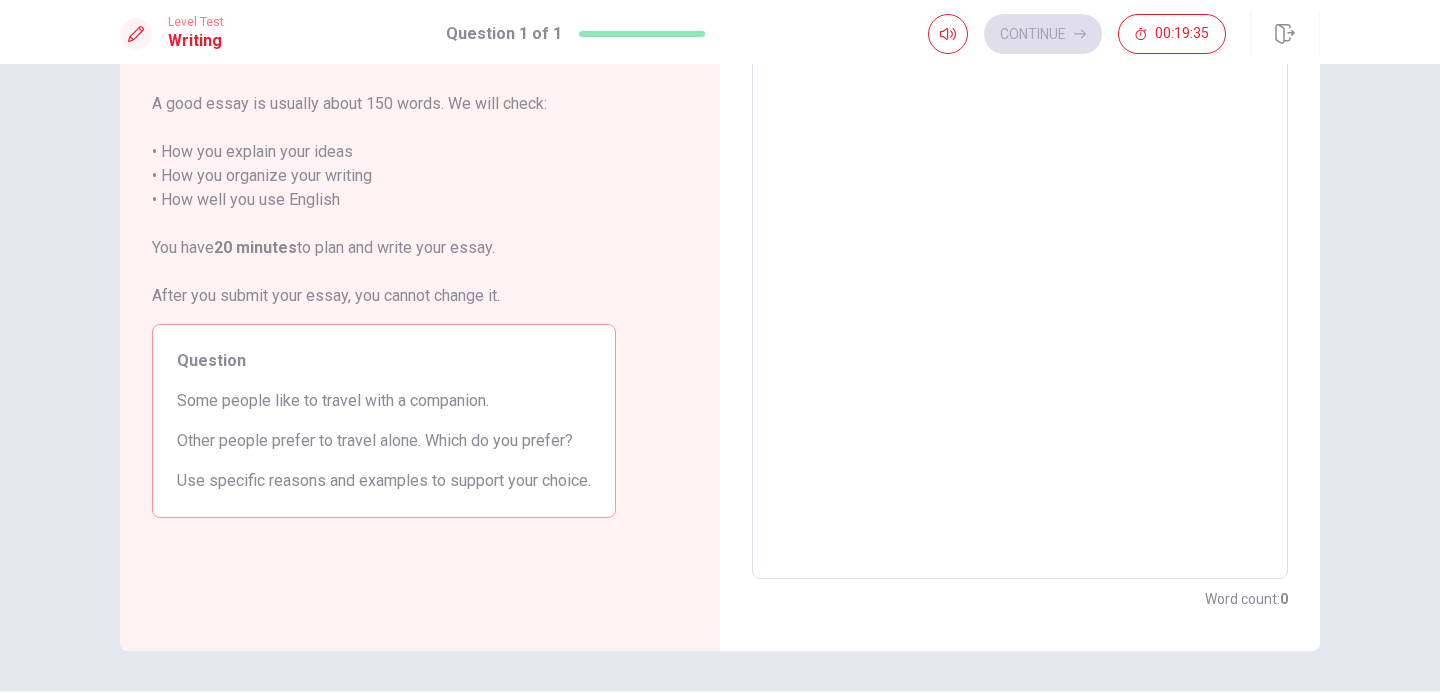 click on "Use specific reasons and examples to support your choice." at bounding box center (384, 481) 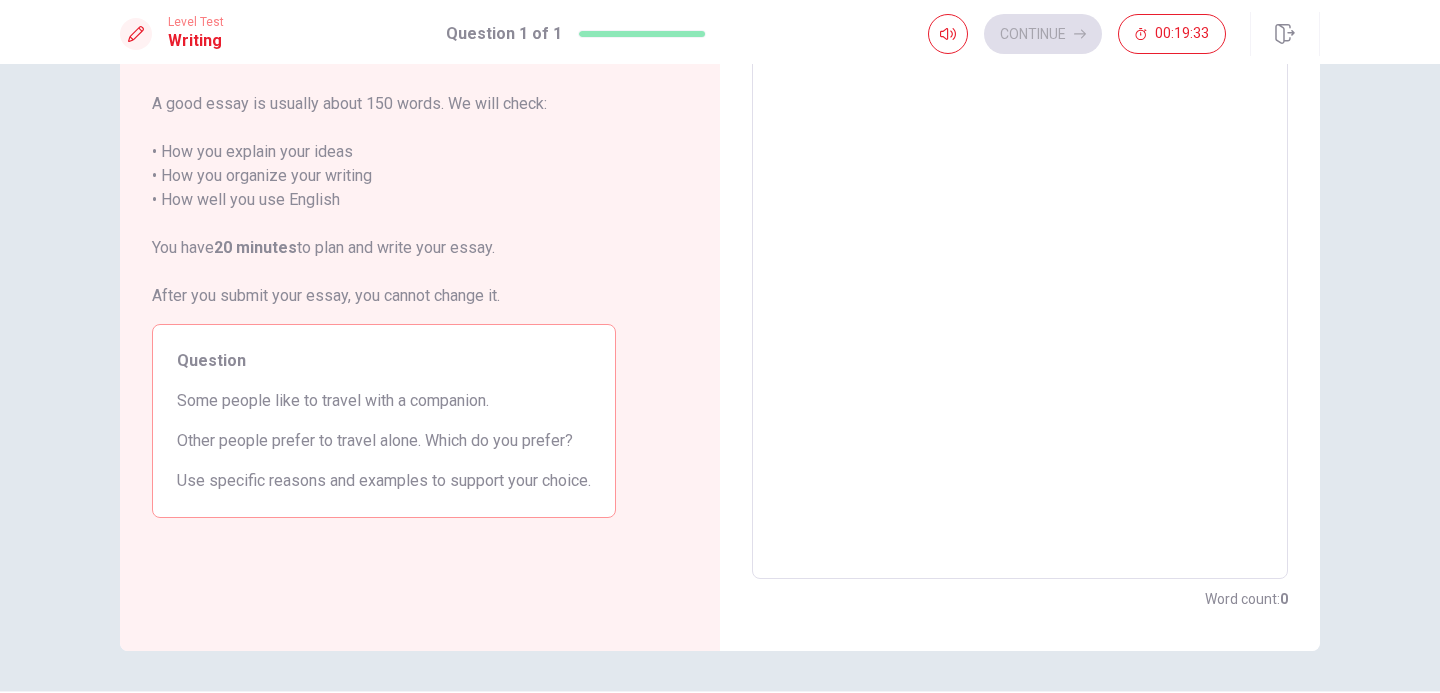 click on "Directions Write an essay about your opinion on a topic.
A good essay is usually about 150 words. We will check:
• How you explain your ideas
• How you organize your writing
• How well you use English
You have  20 minutes  to plan and write your essay.
After you submit your essay, you cannot change it. Question Some people like to travel with a companion. Other people prefer to travel alone. Which do you prefer? Use specific reasons and examples to support your choice." at bounding box center (384, 303) 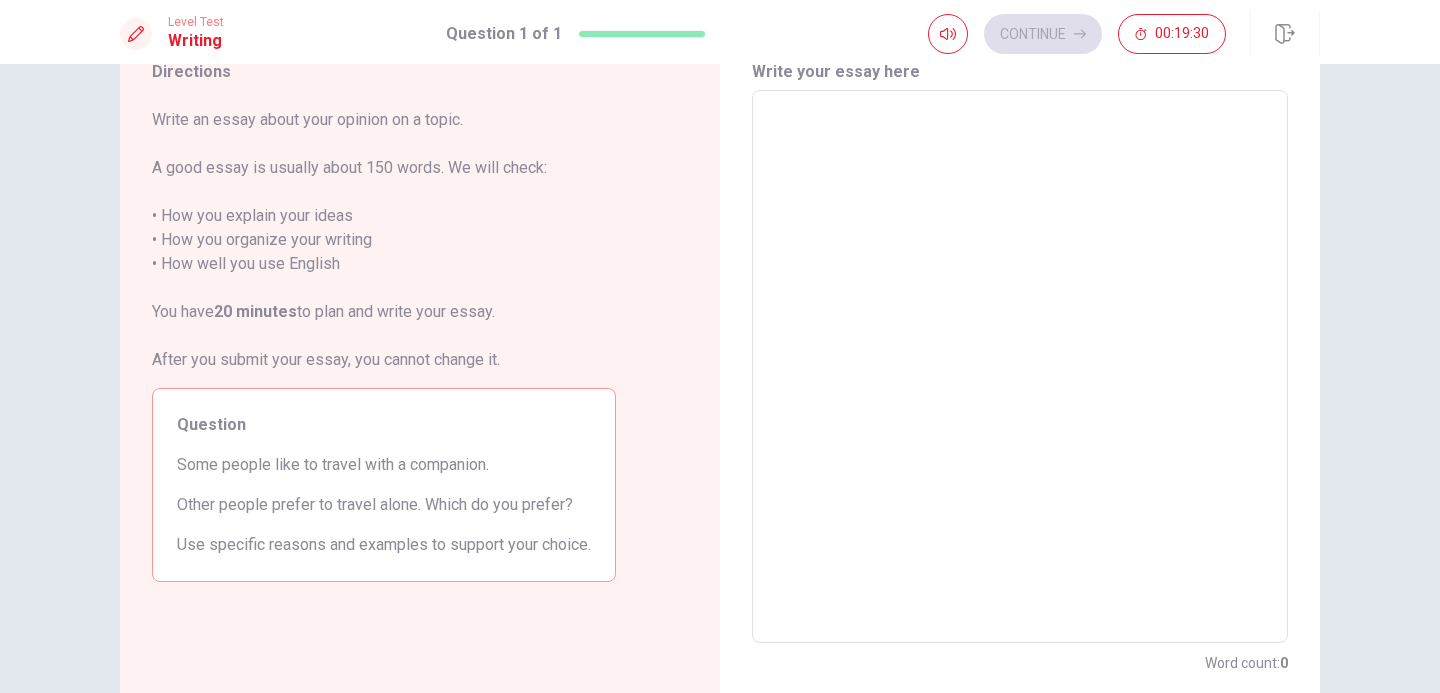 scroll, scrollTop: 71, scrollLeft: 0, axis: vertical 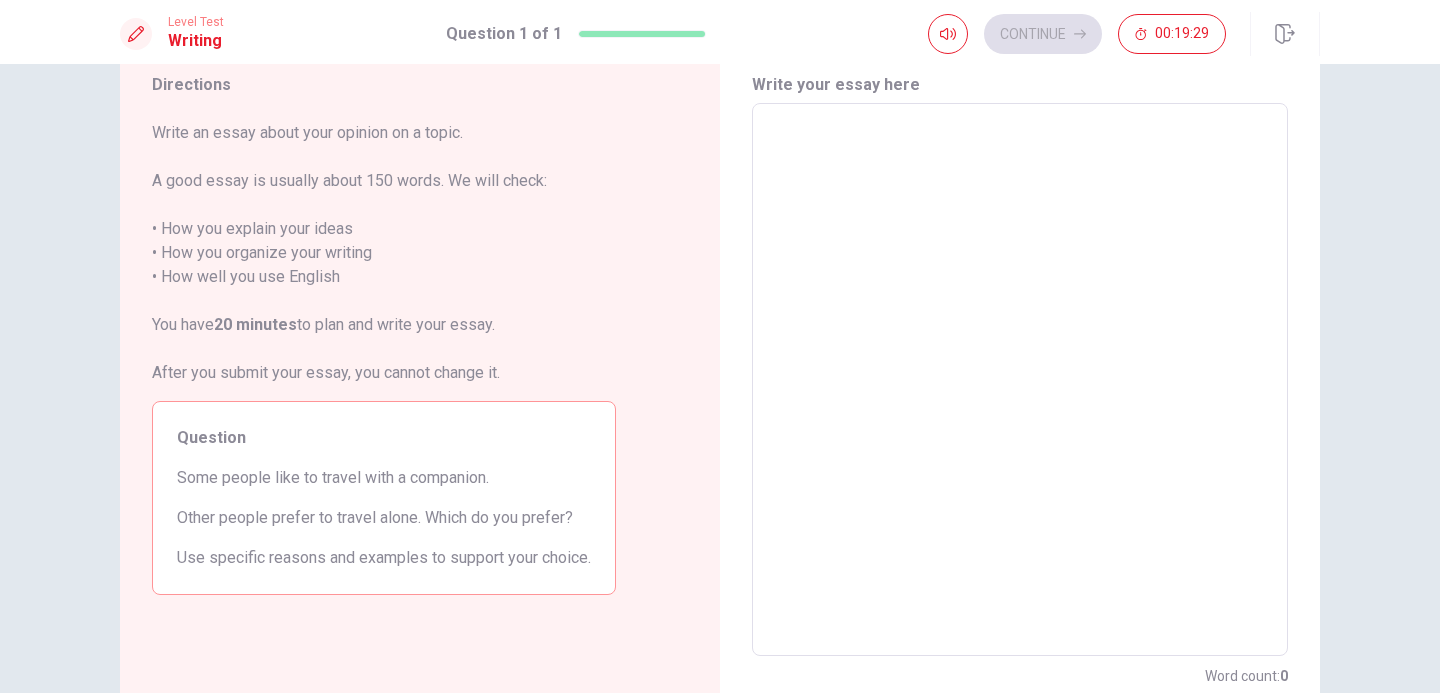 click at bounding box center (1020, 380) 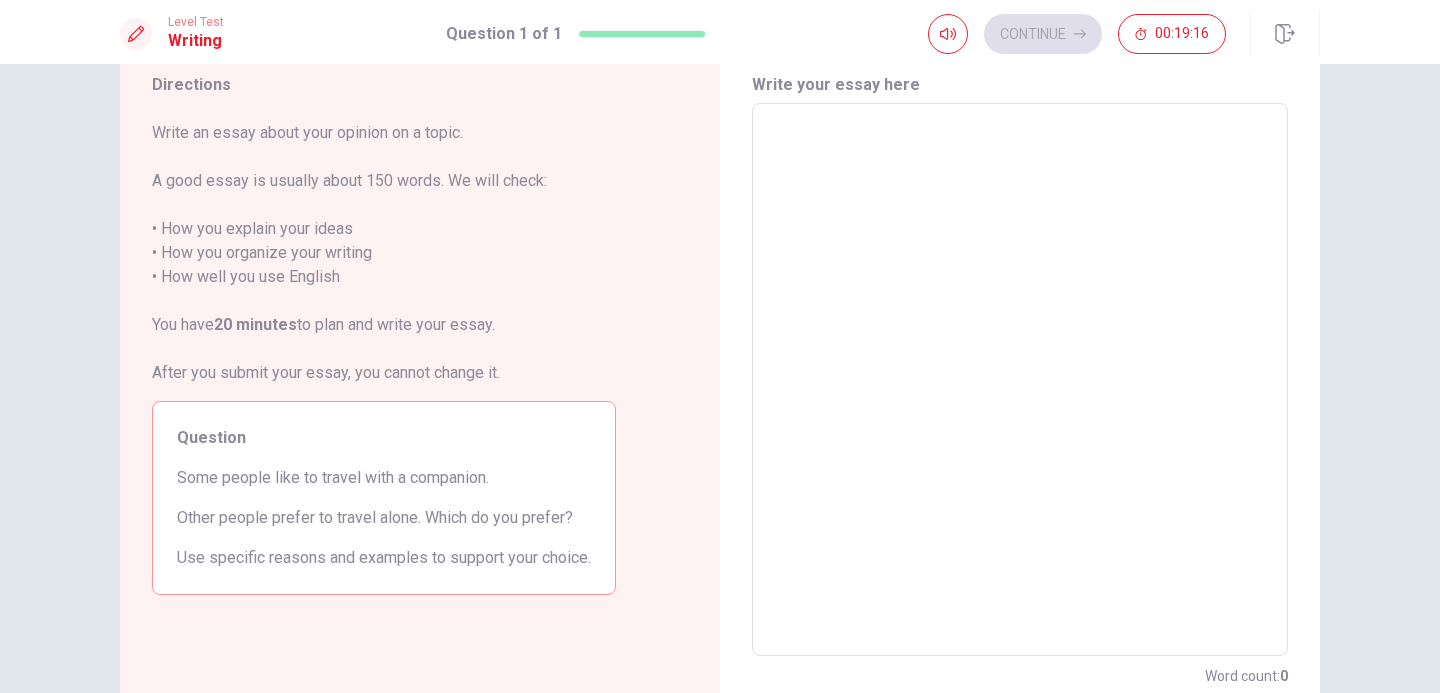 type on "I" 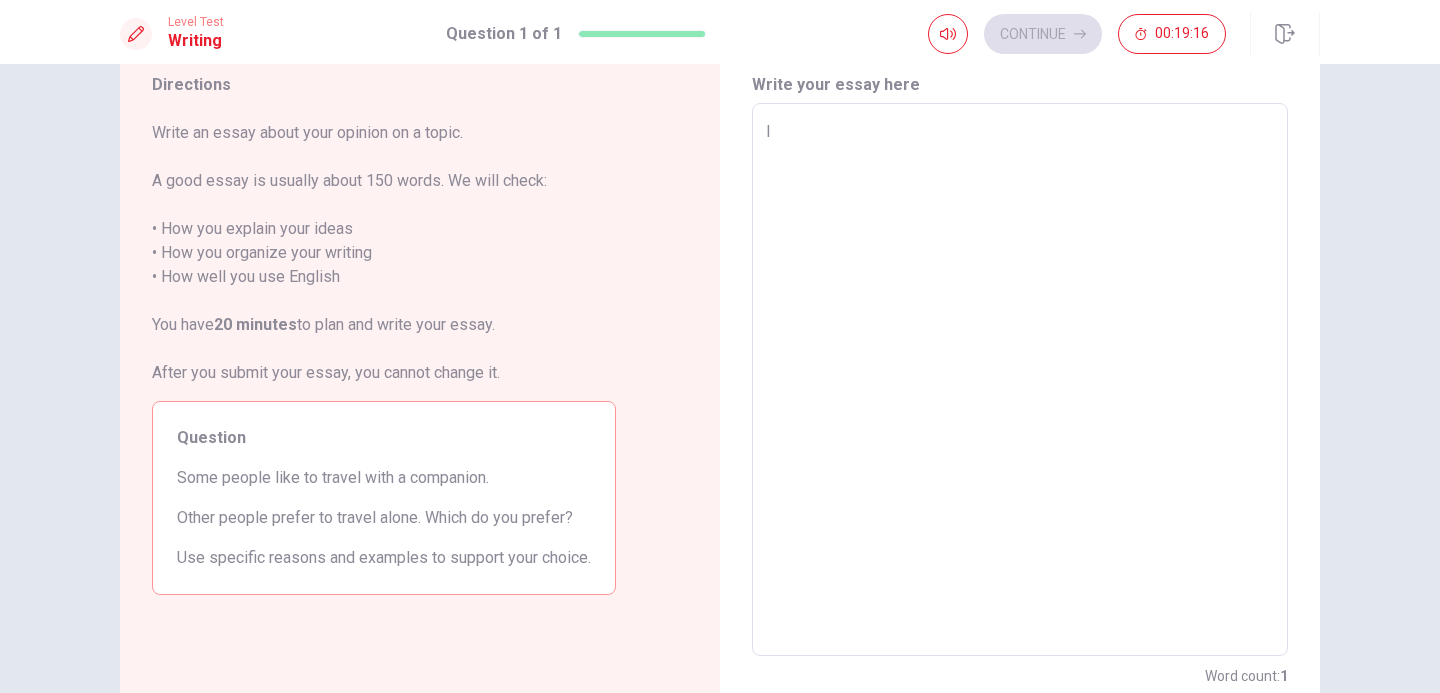 type on "x" 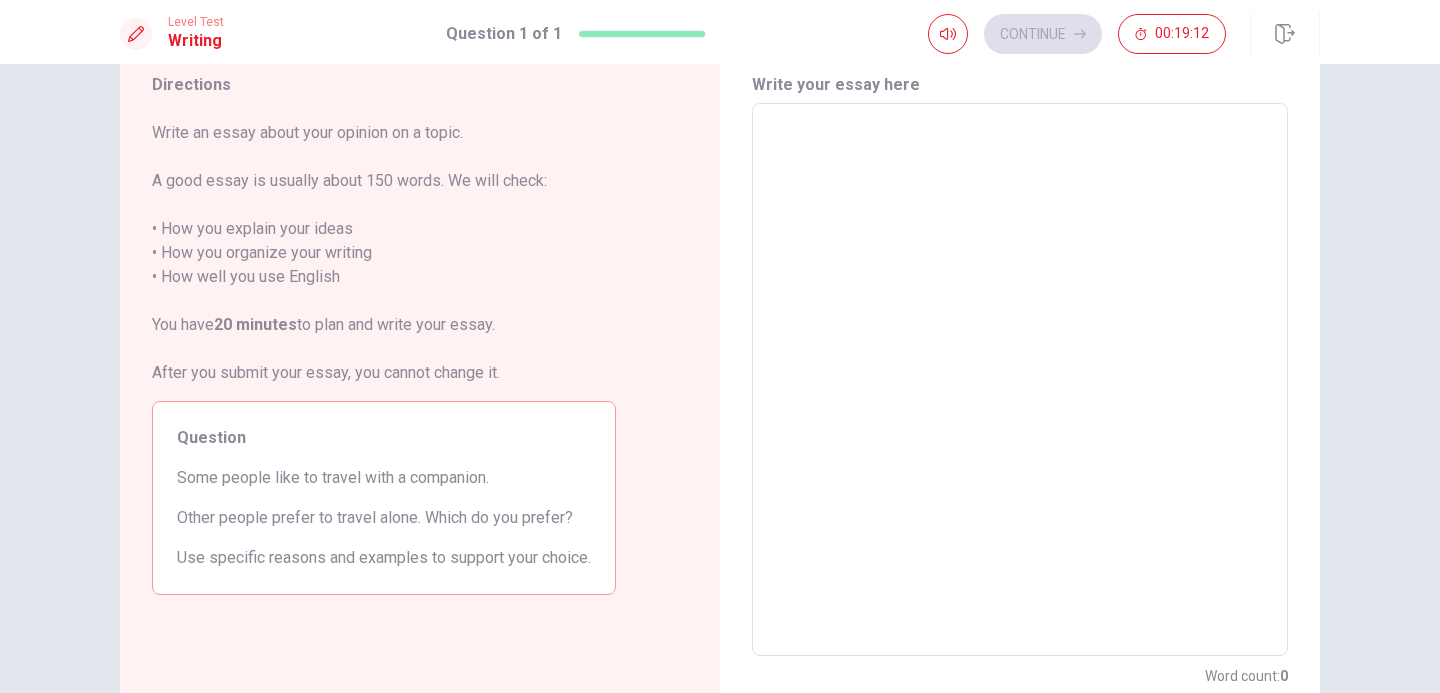 type on "S" 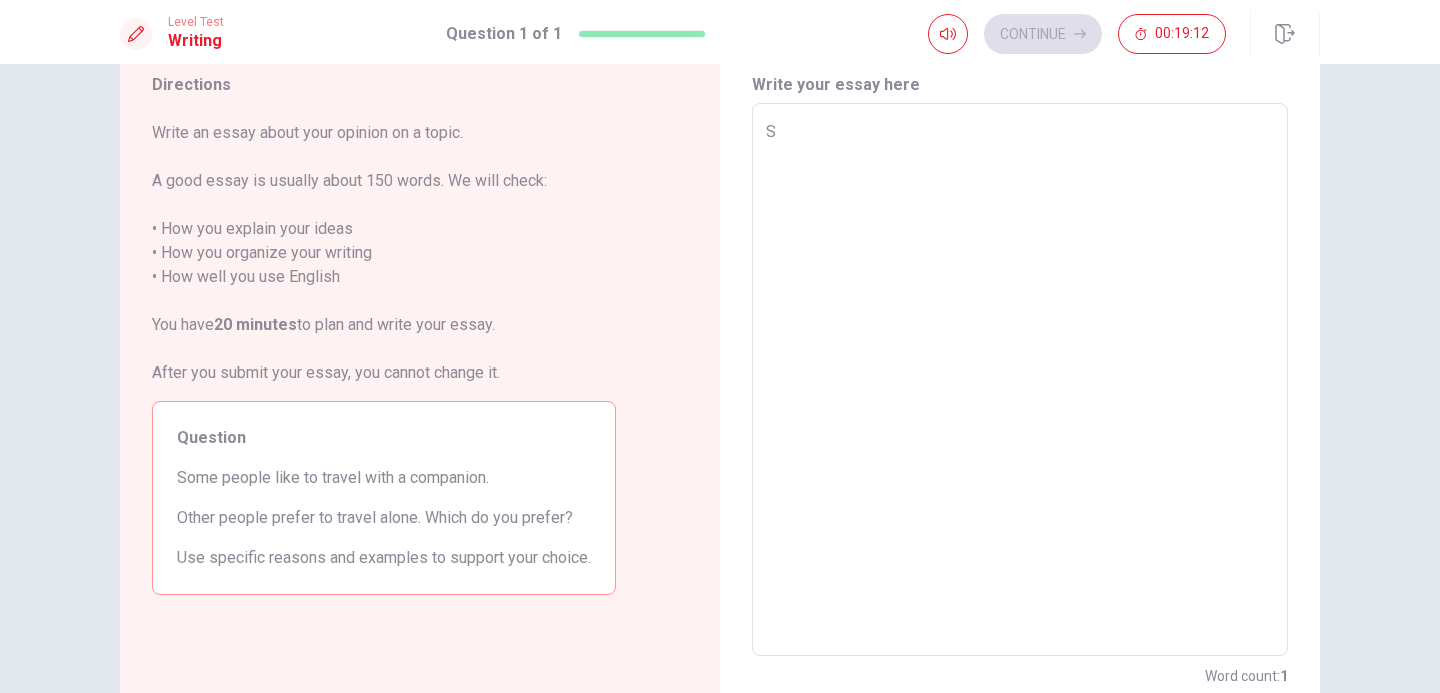 type on "x" 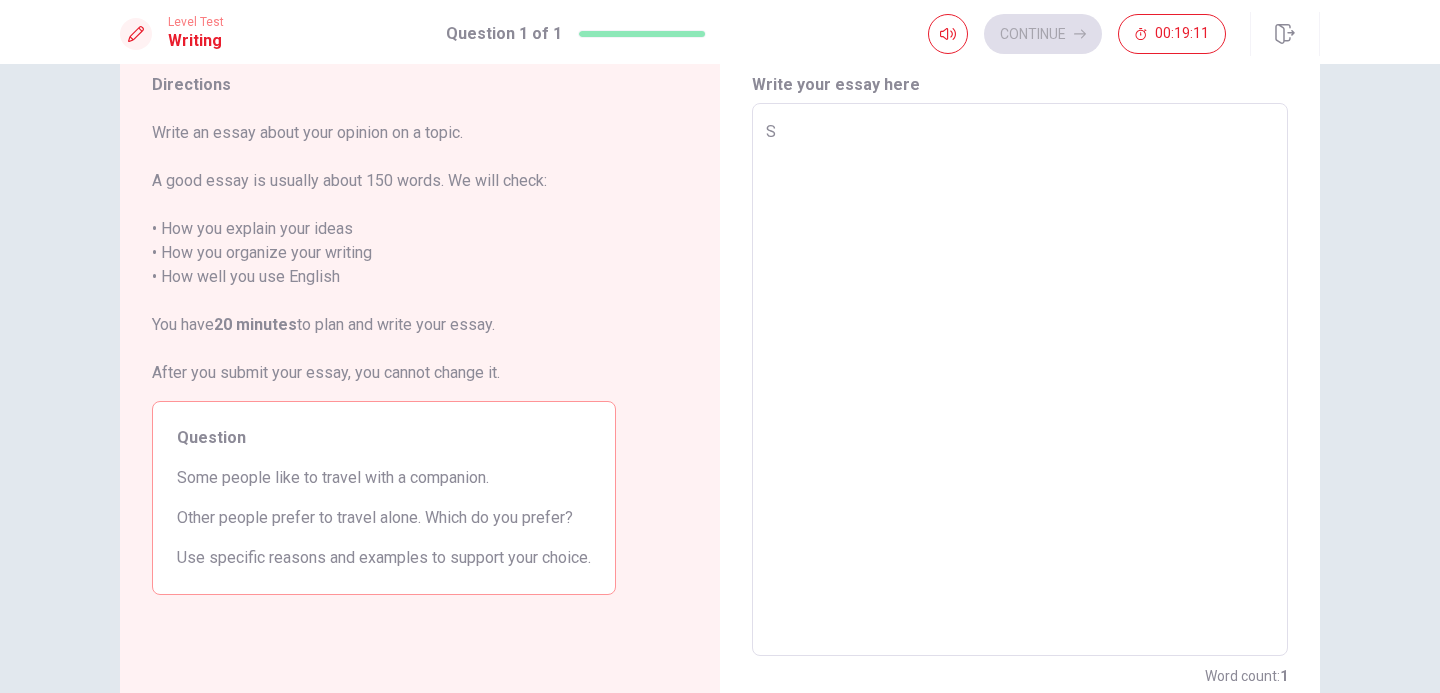type on "So" 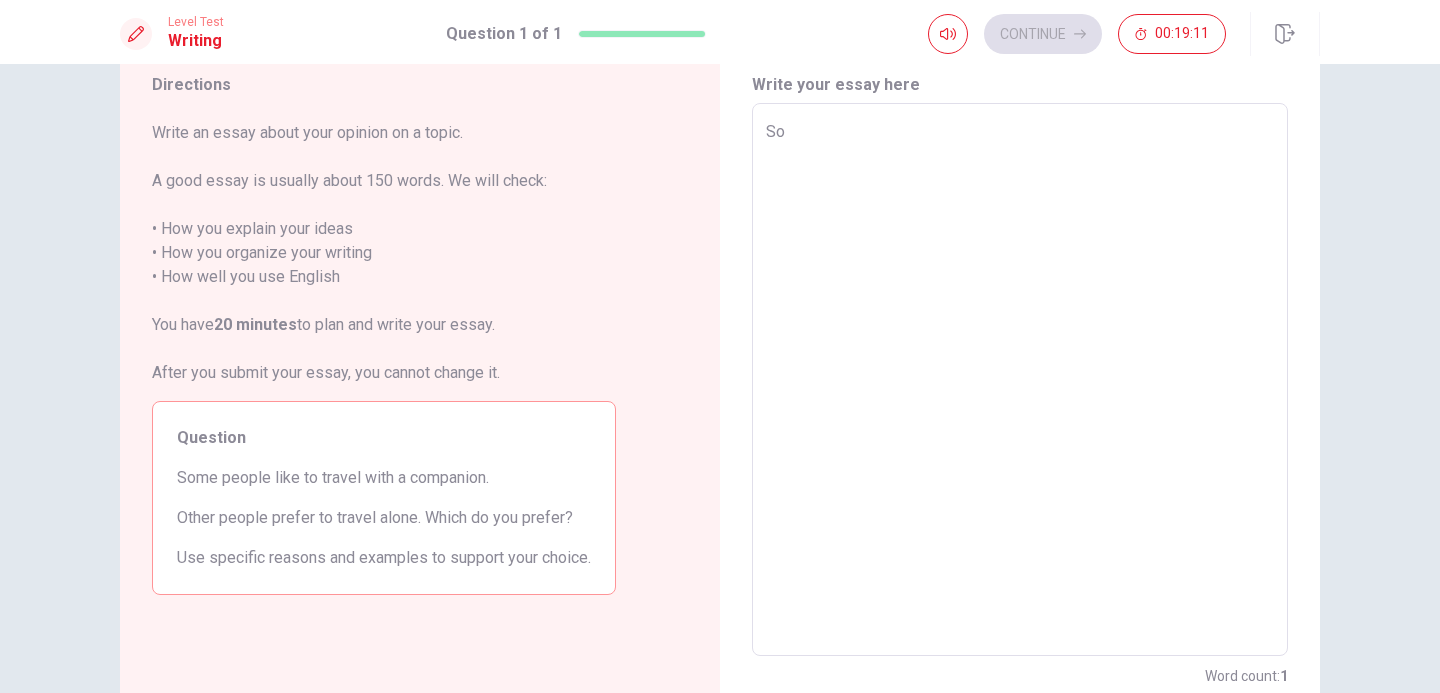 type on "x" 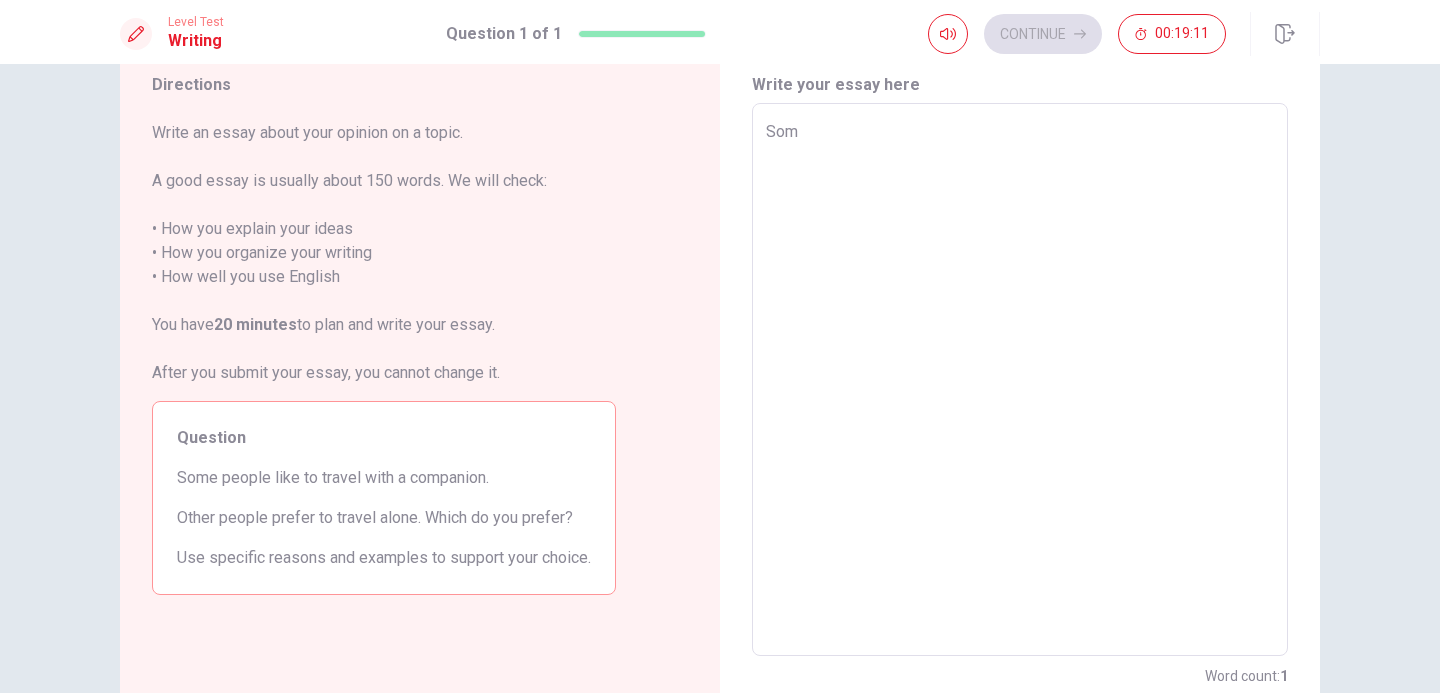 type on "x" 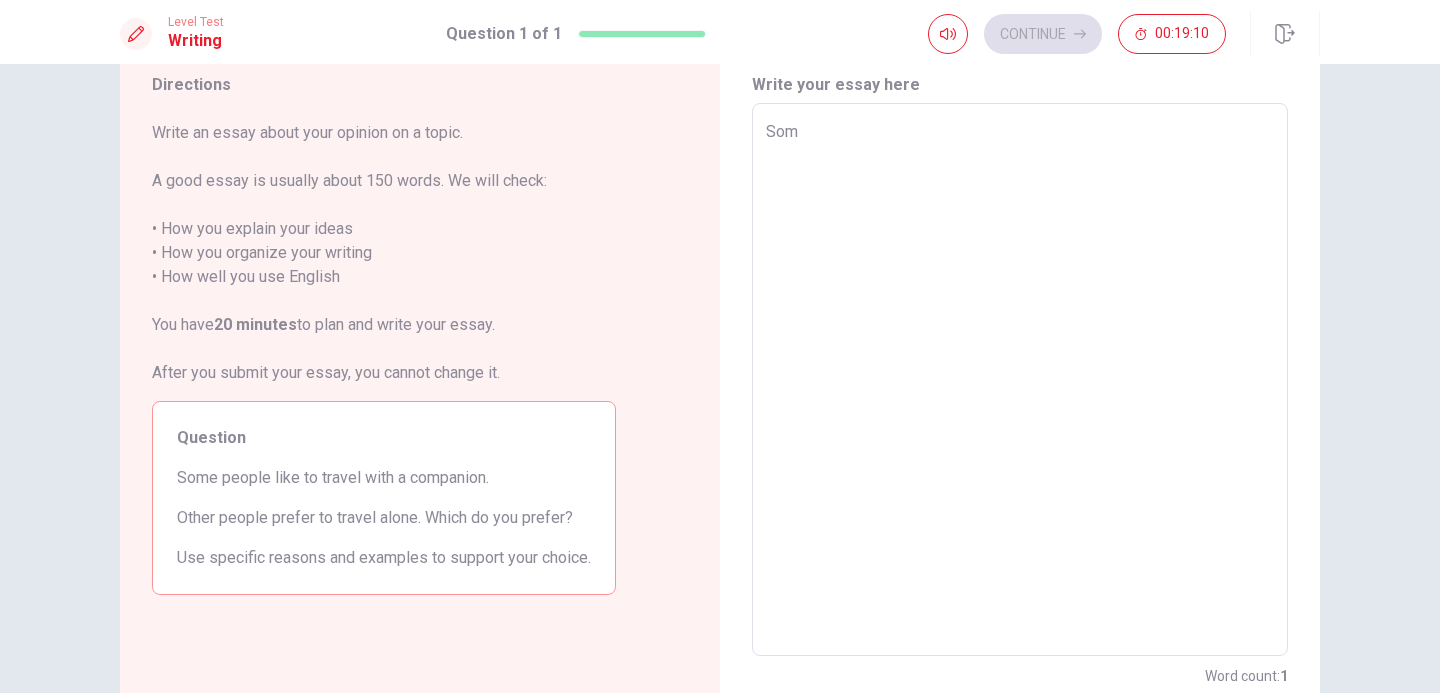 type on "Some" 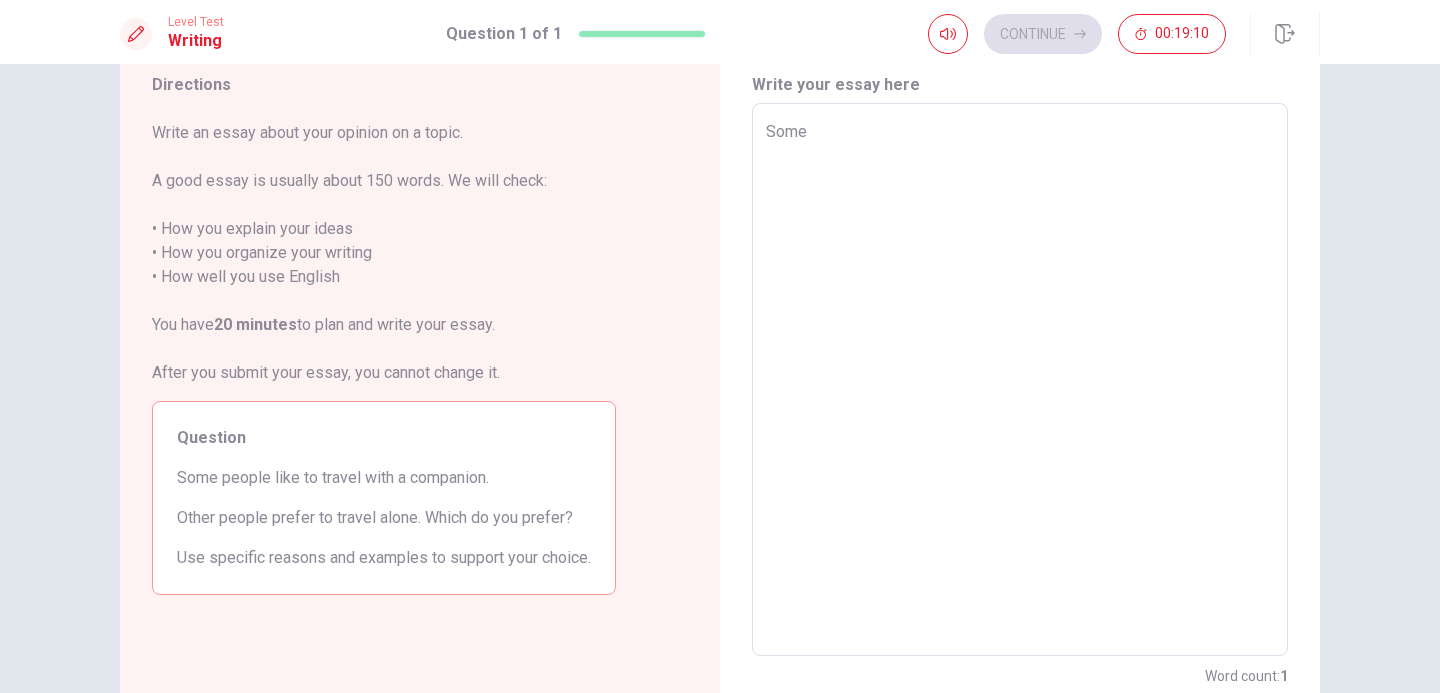 type on "x" 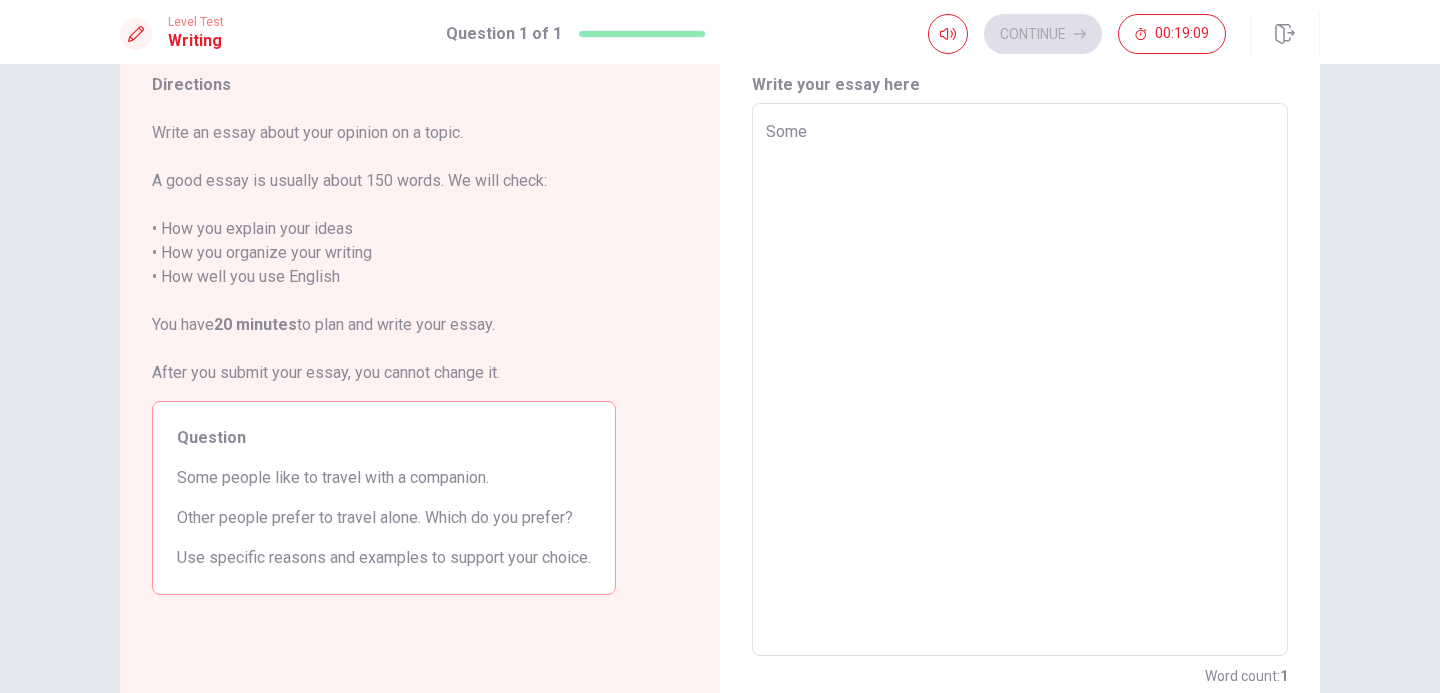 type on "Some p" 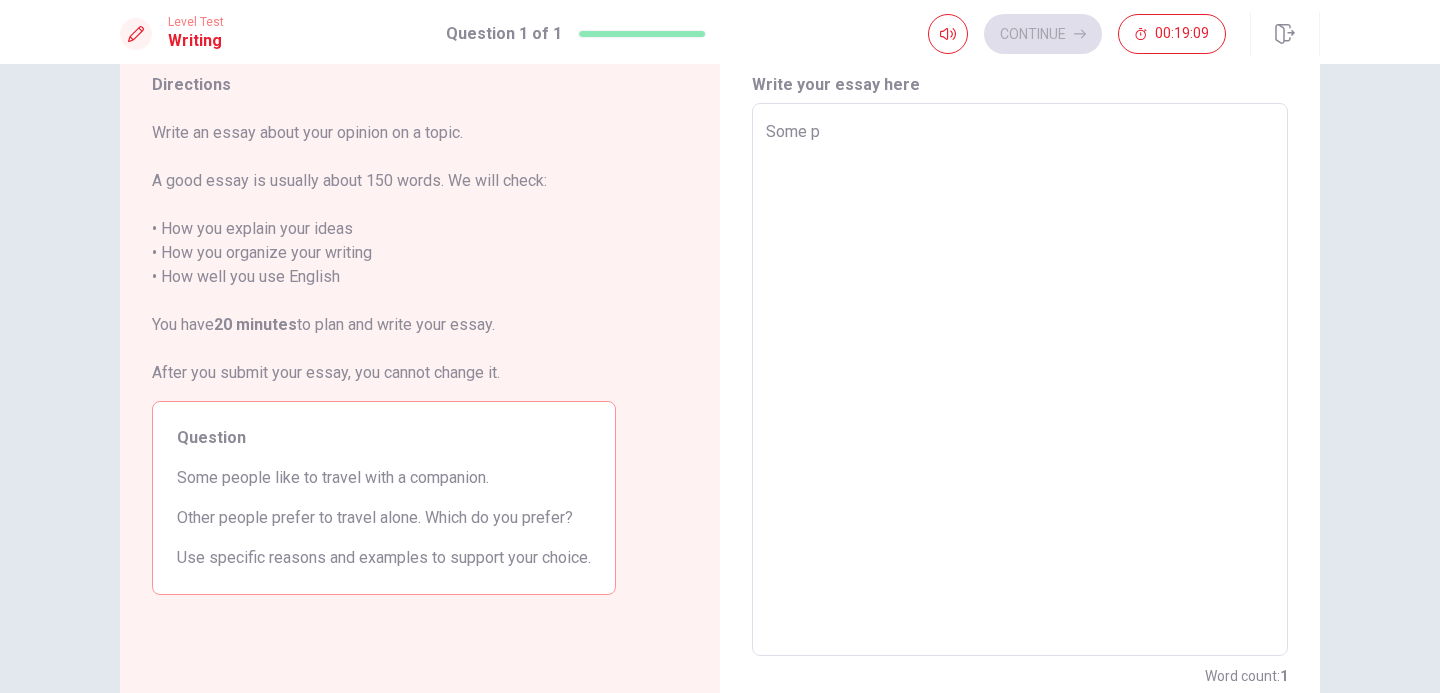 type on "x" 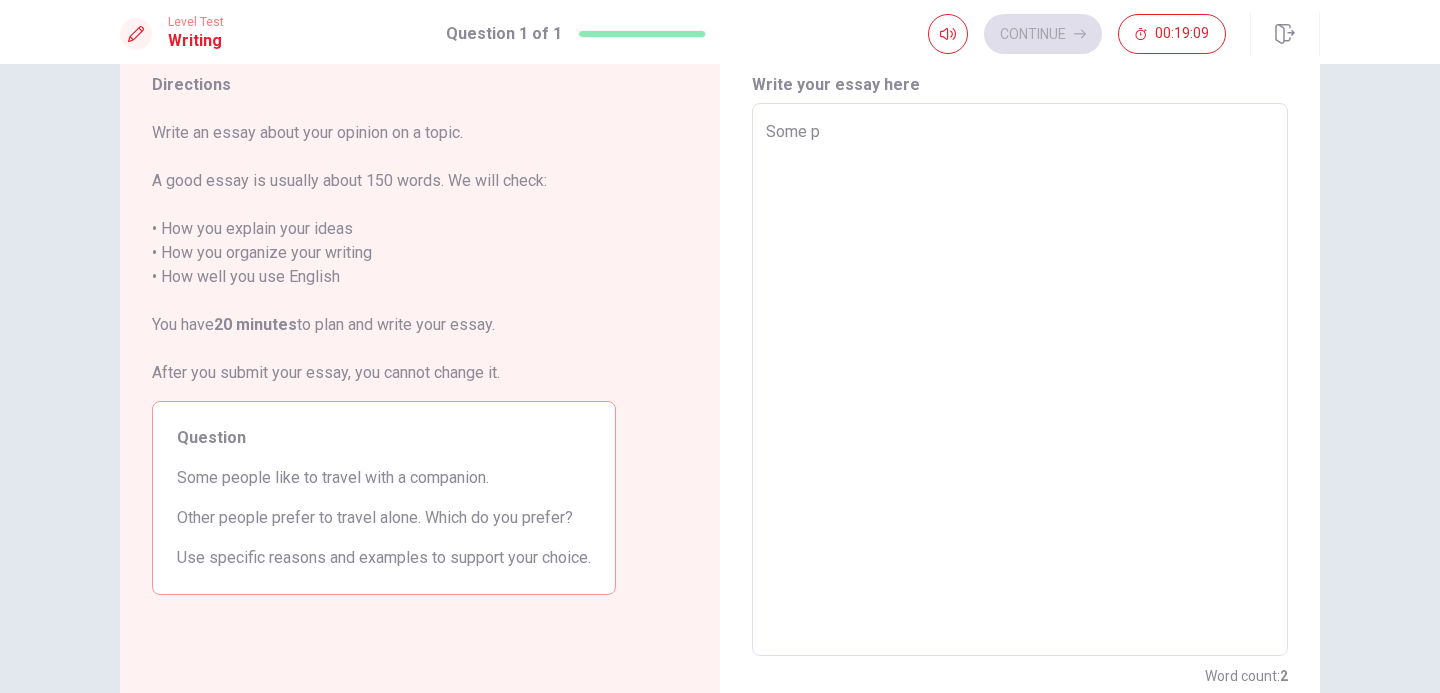 type on "Some pe" 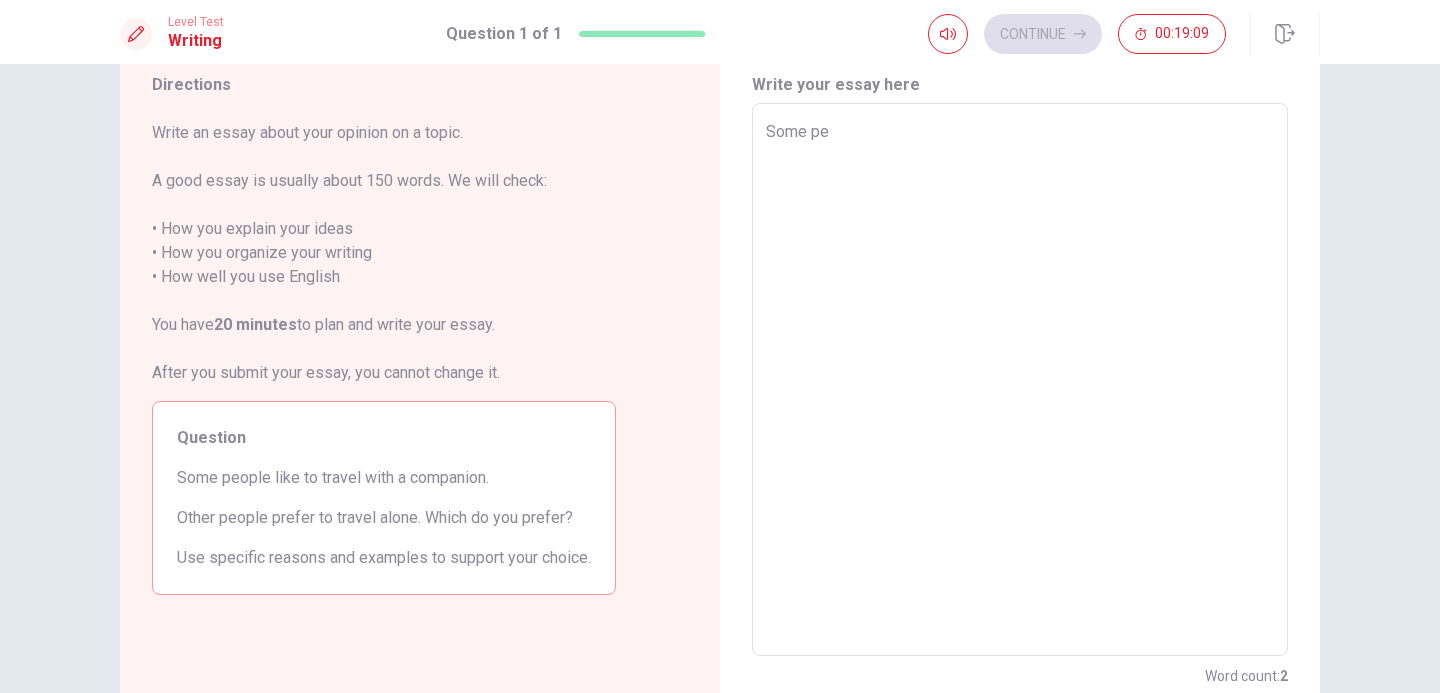 type on "x" 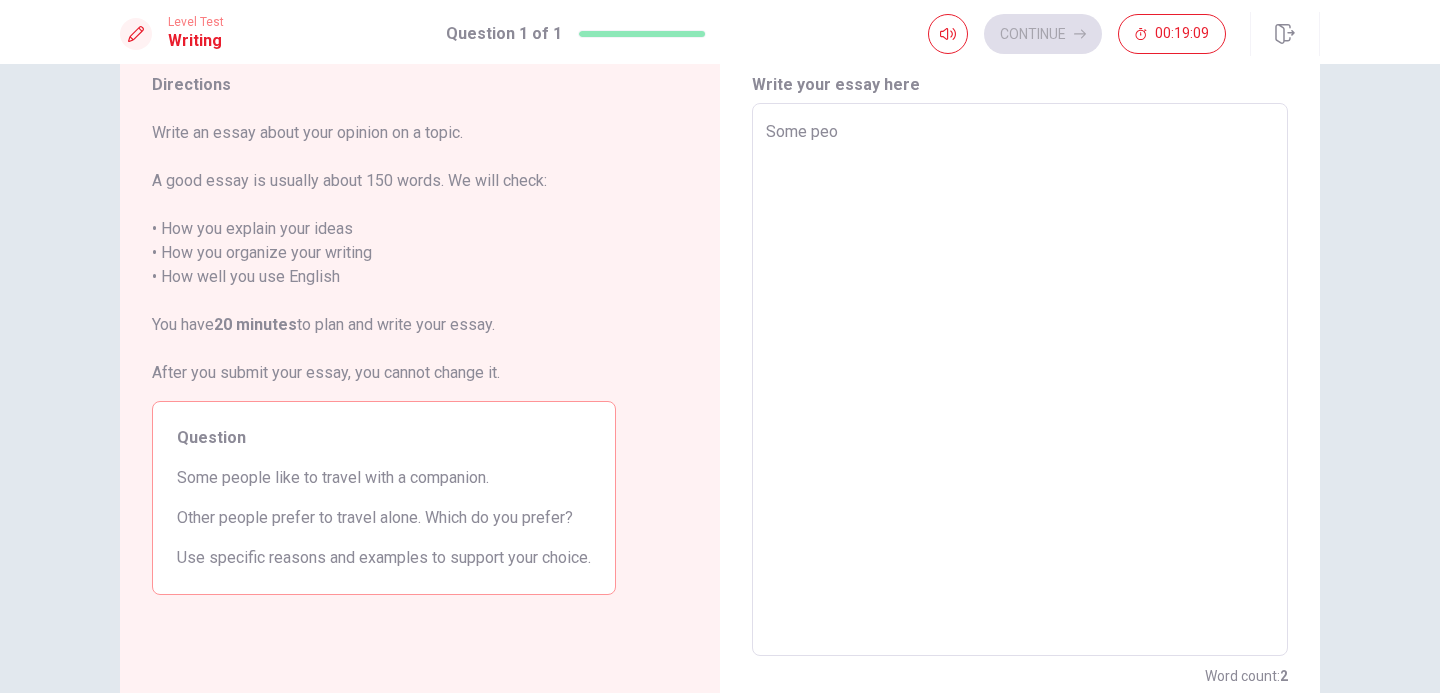 type on "x" 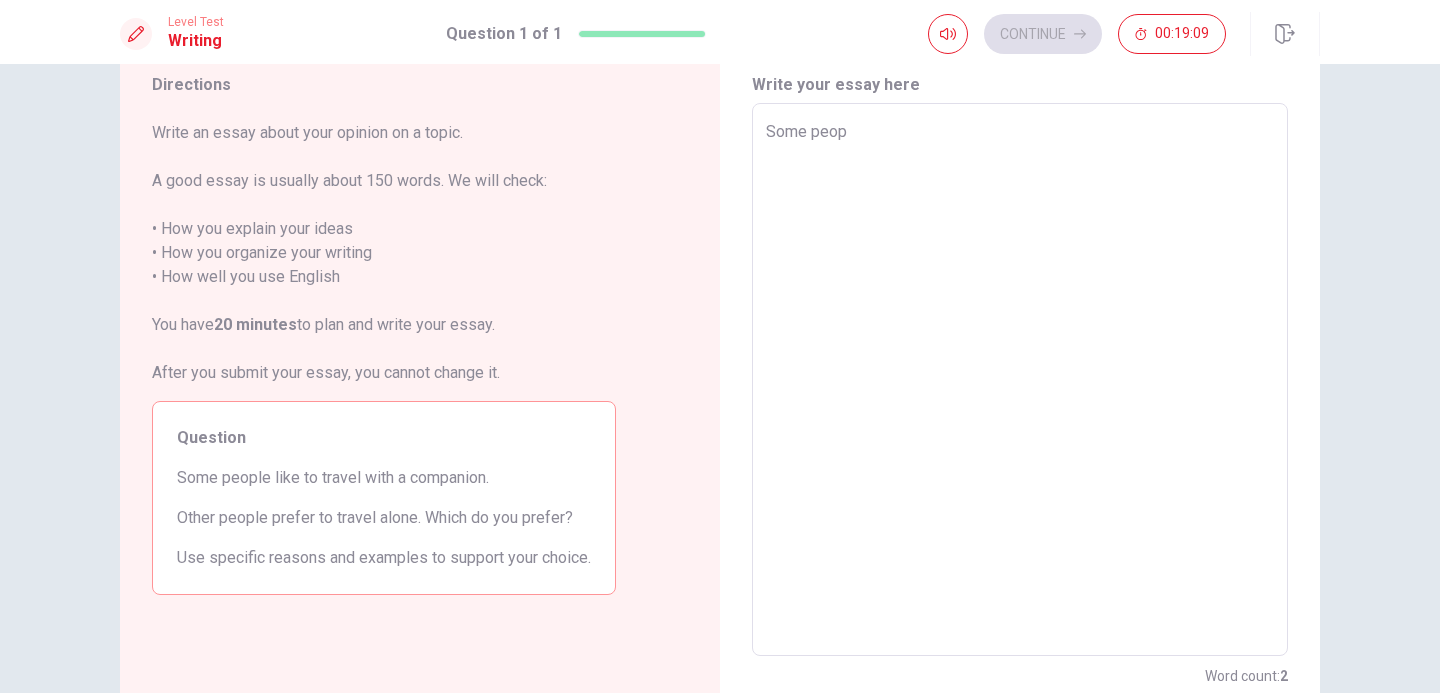 type on "x" 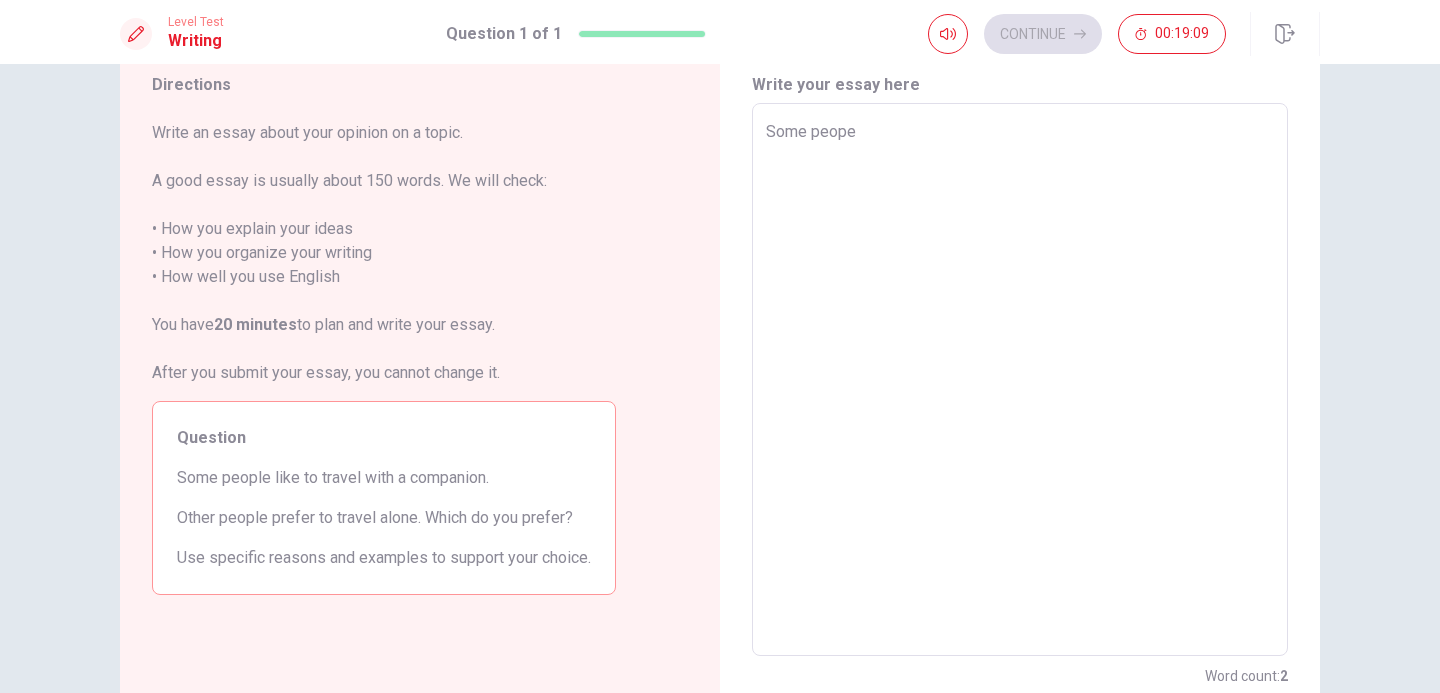 type on "x" 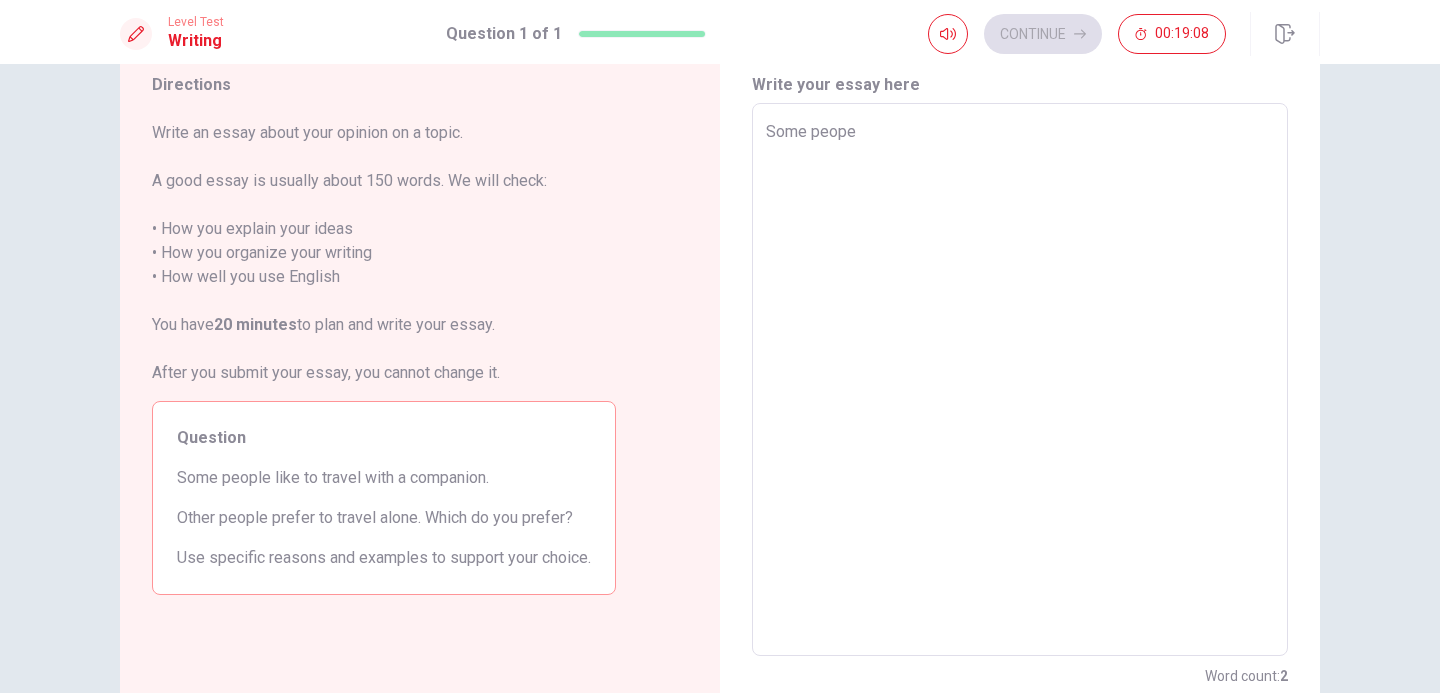 type on "Some peop" 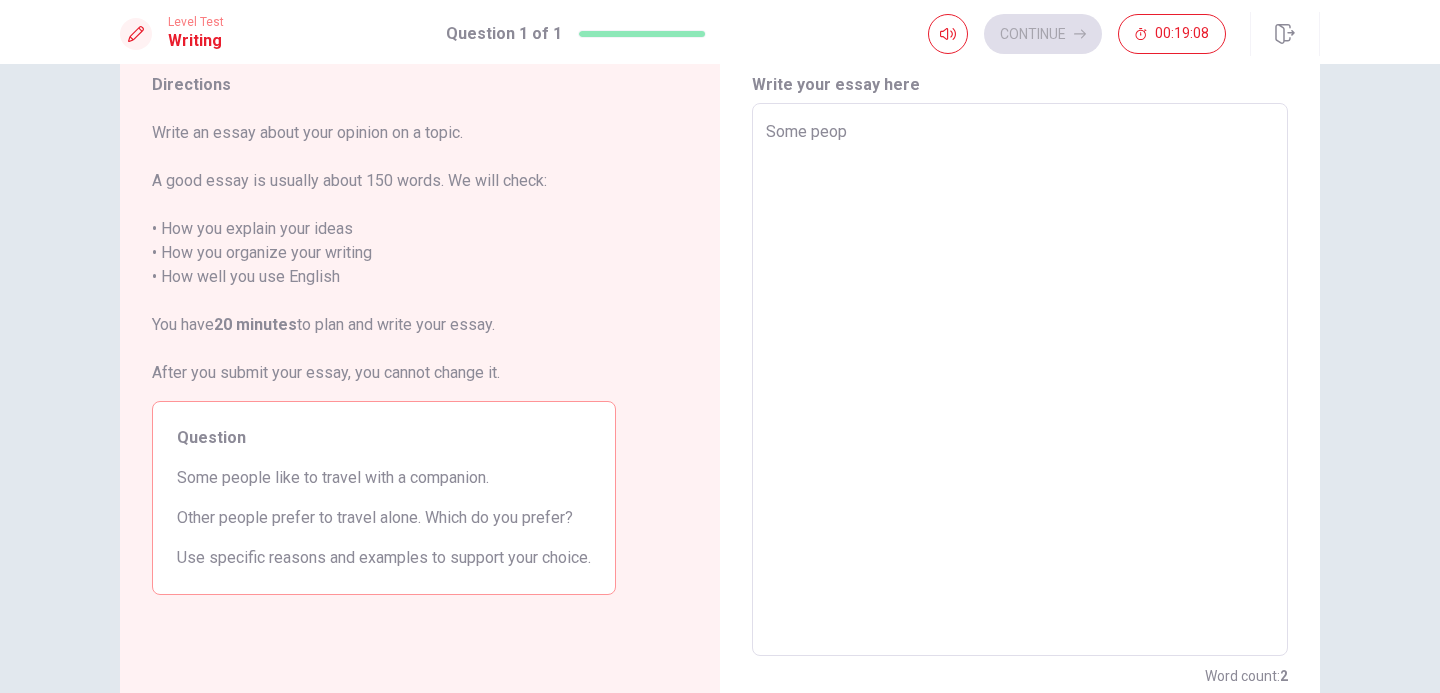 type on "x" 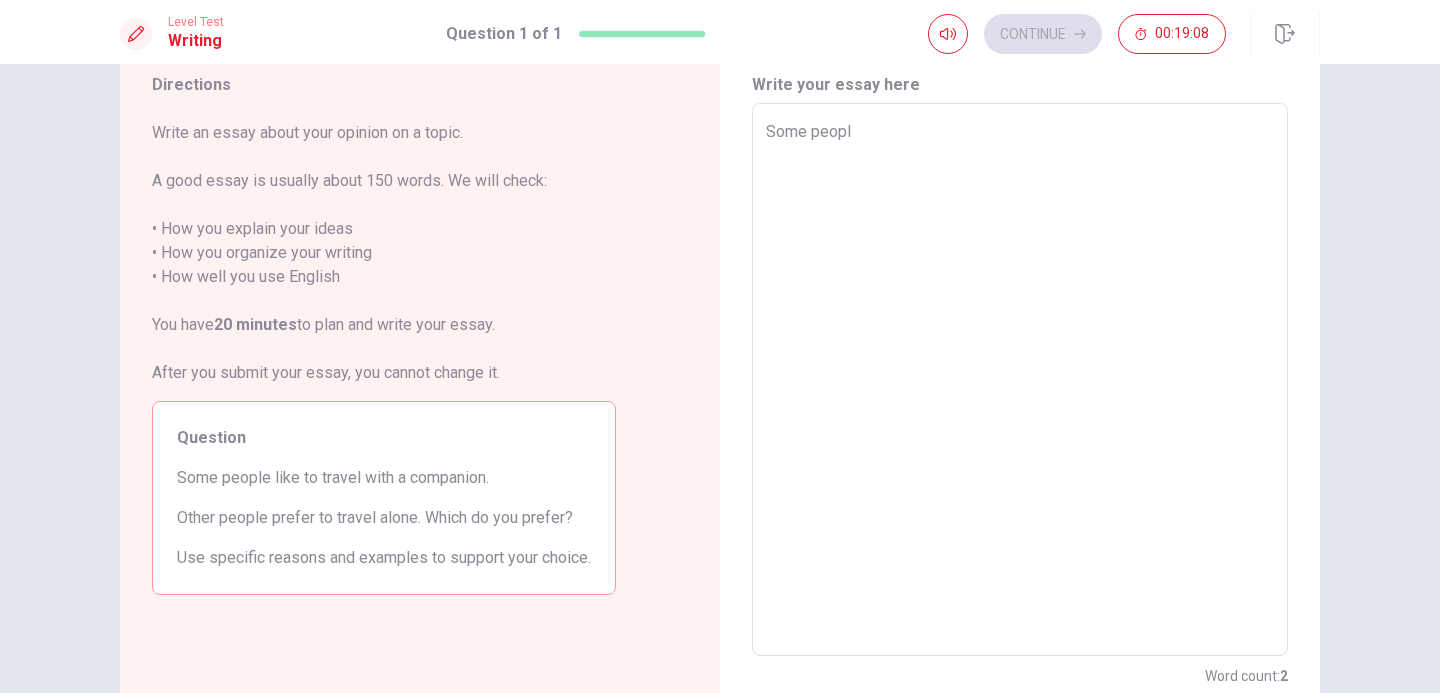 type on "x" 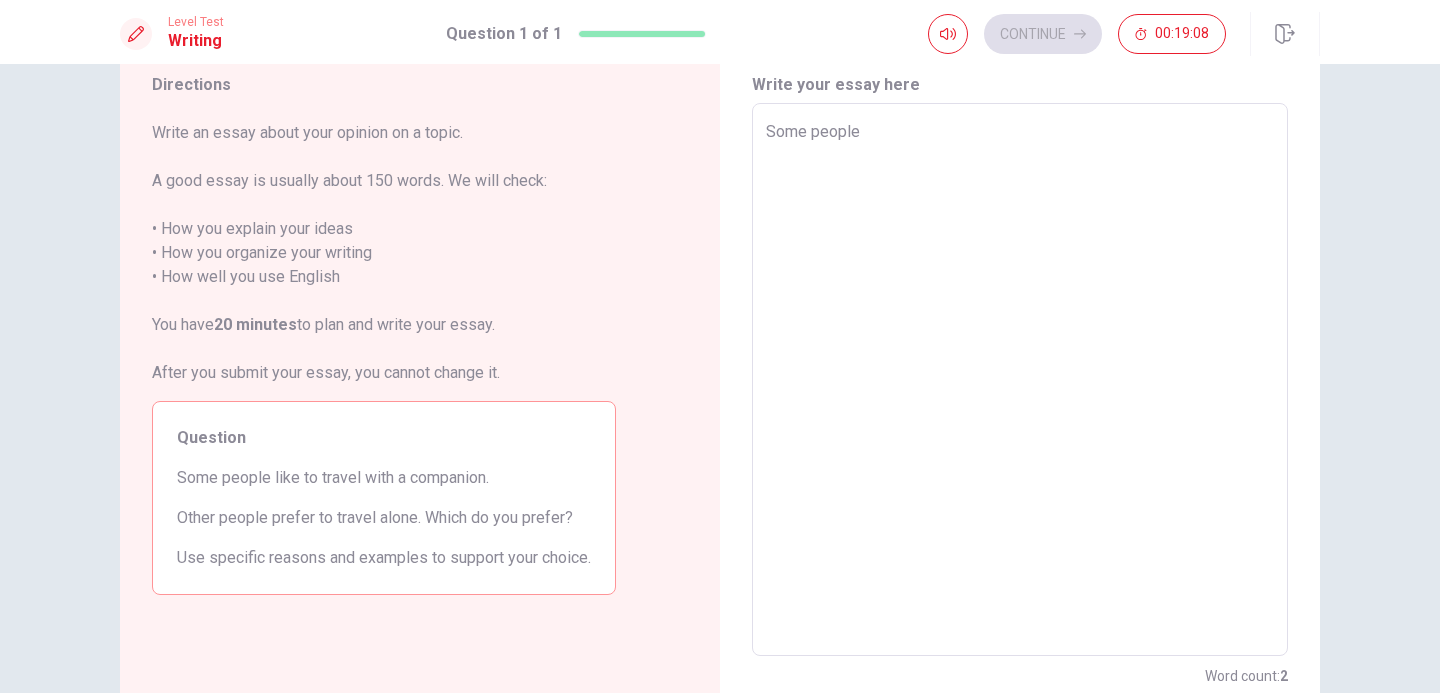 type on "x" 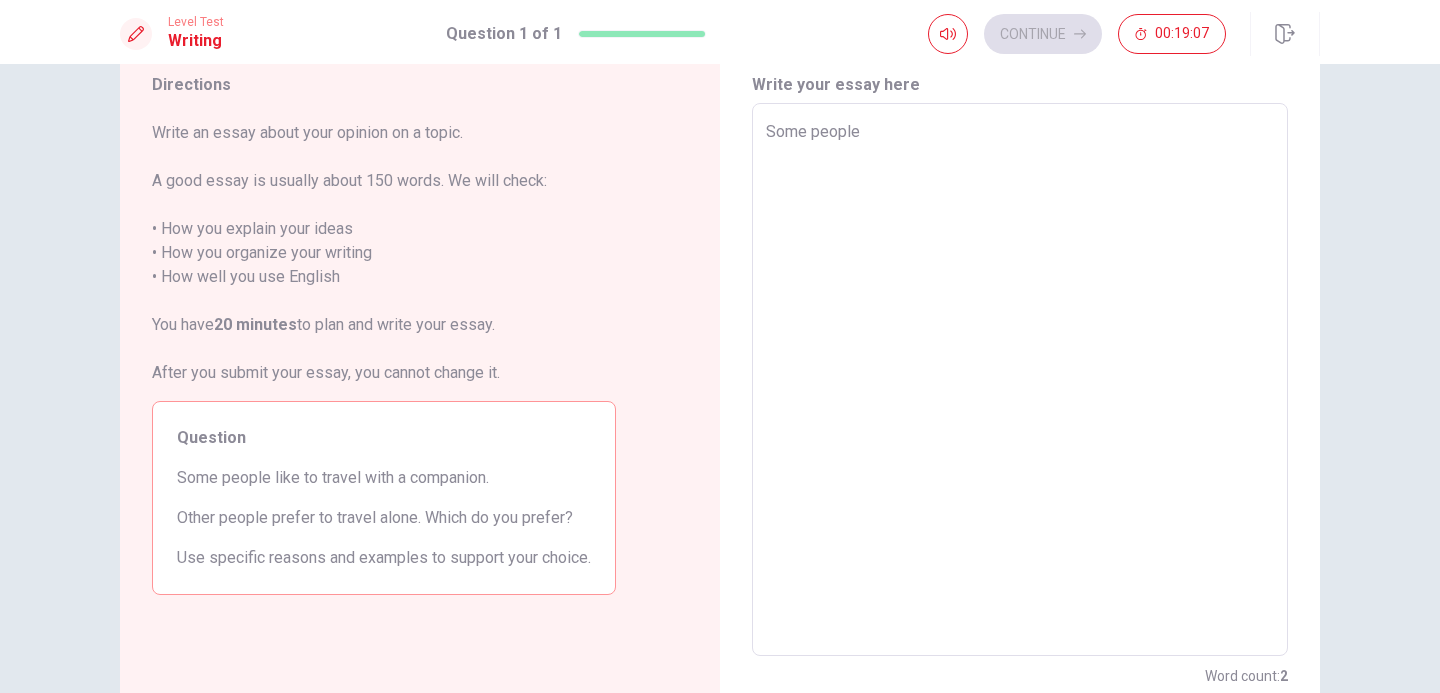 type on "Some people p" 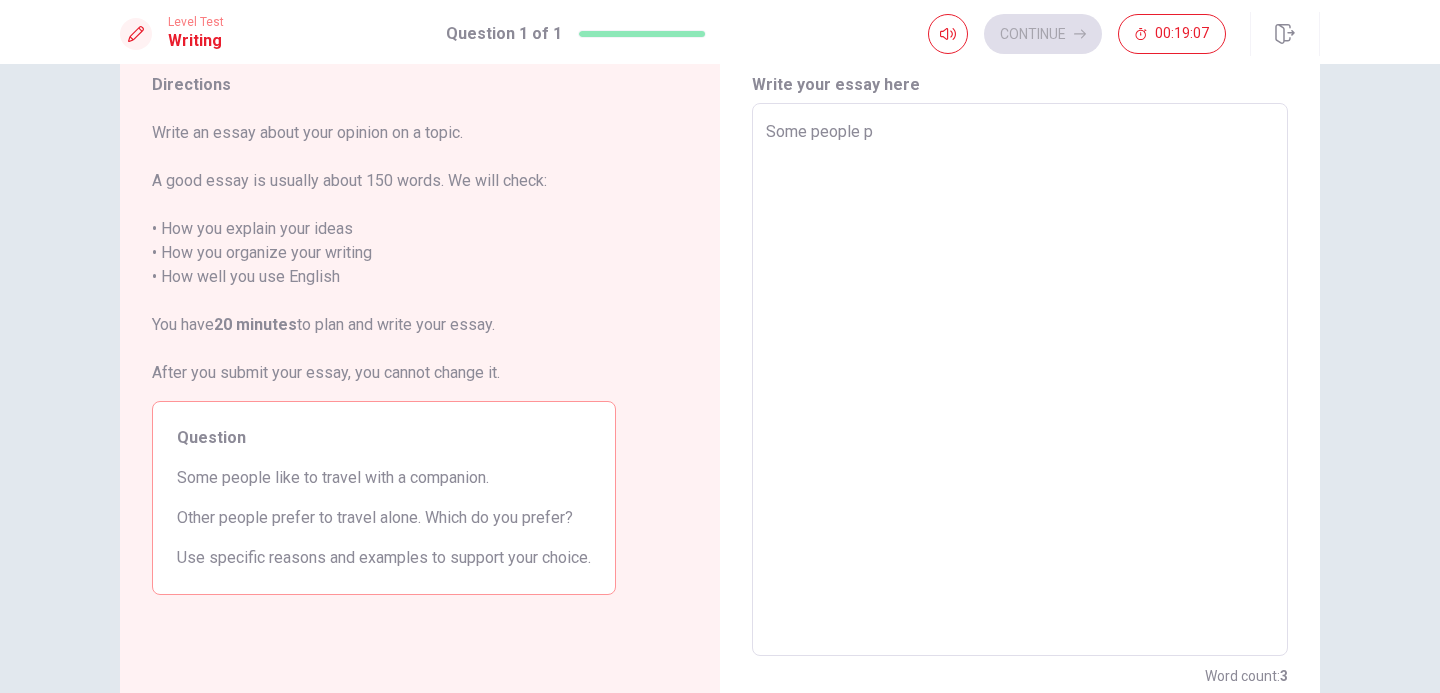 type on "x" 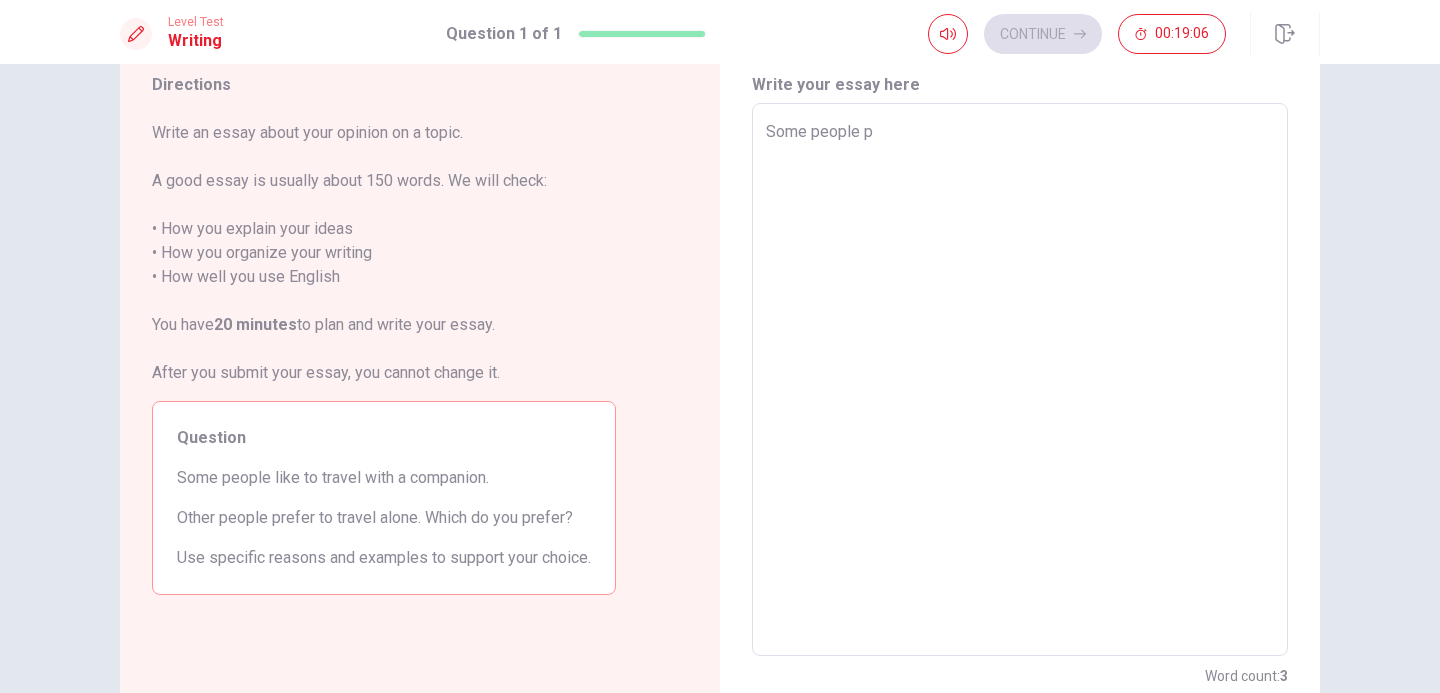 type on "Some people" 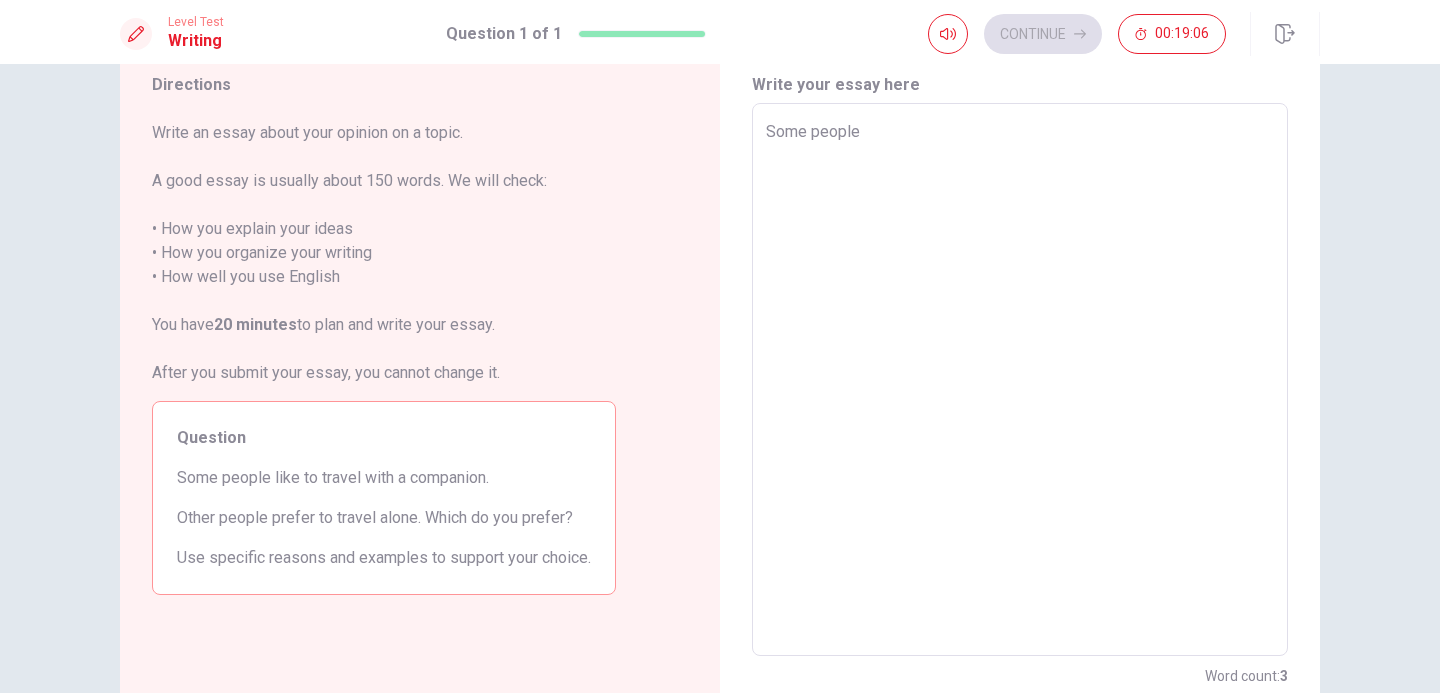 type on "x" 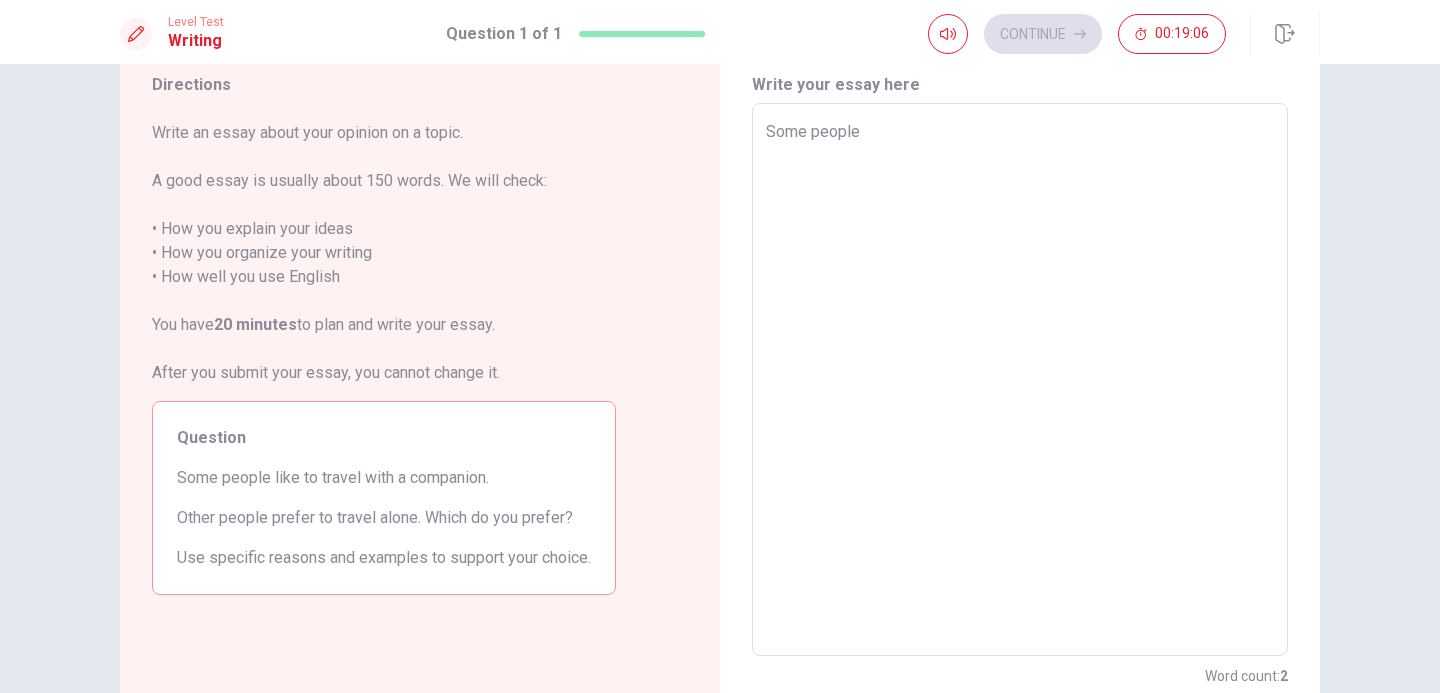 type on "Some people l" 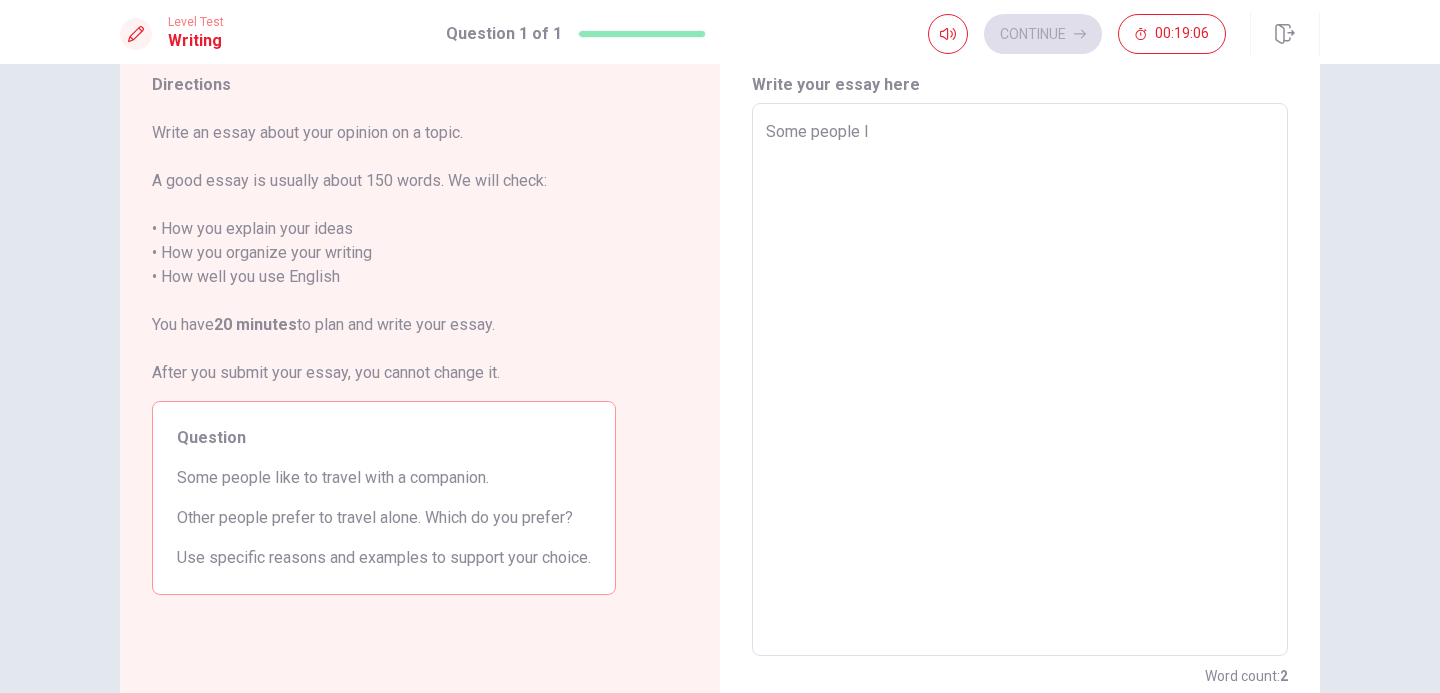 type on "x" 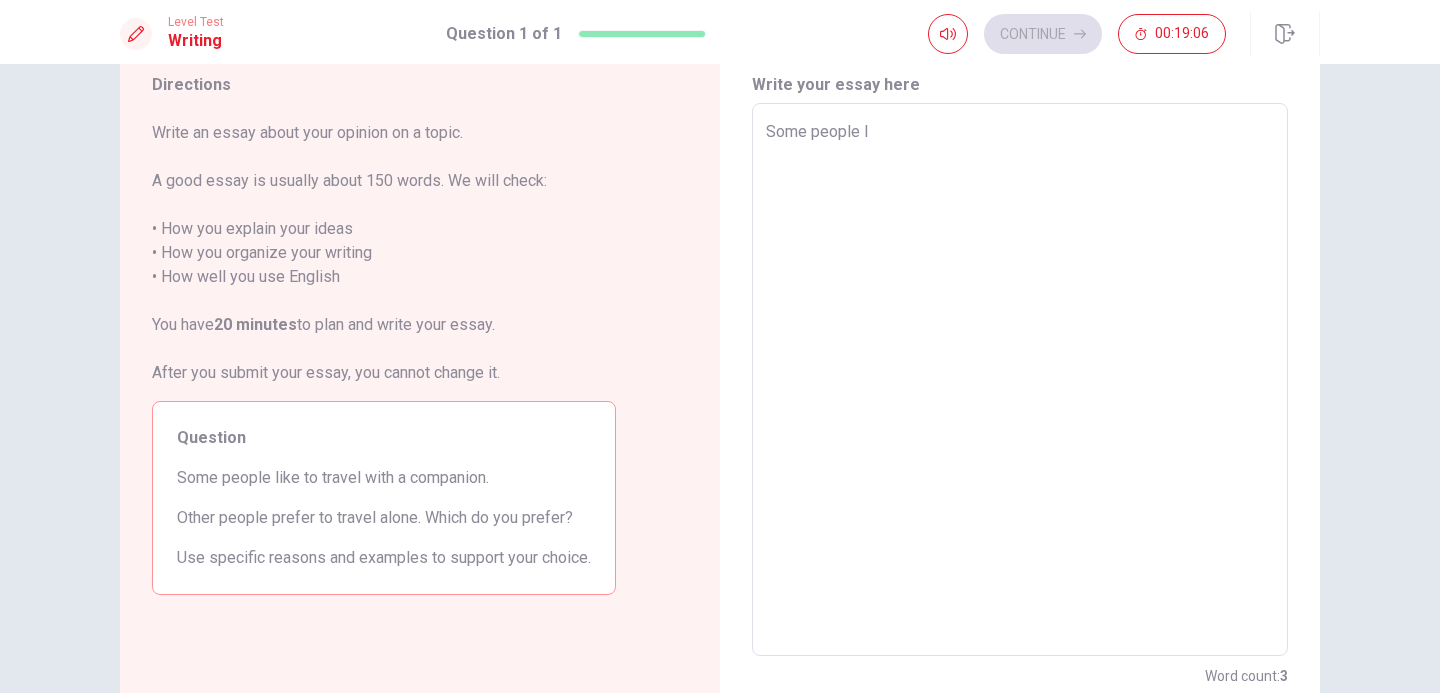 type on "Some people li" 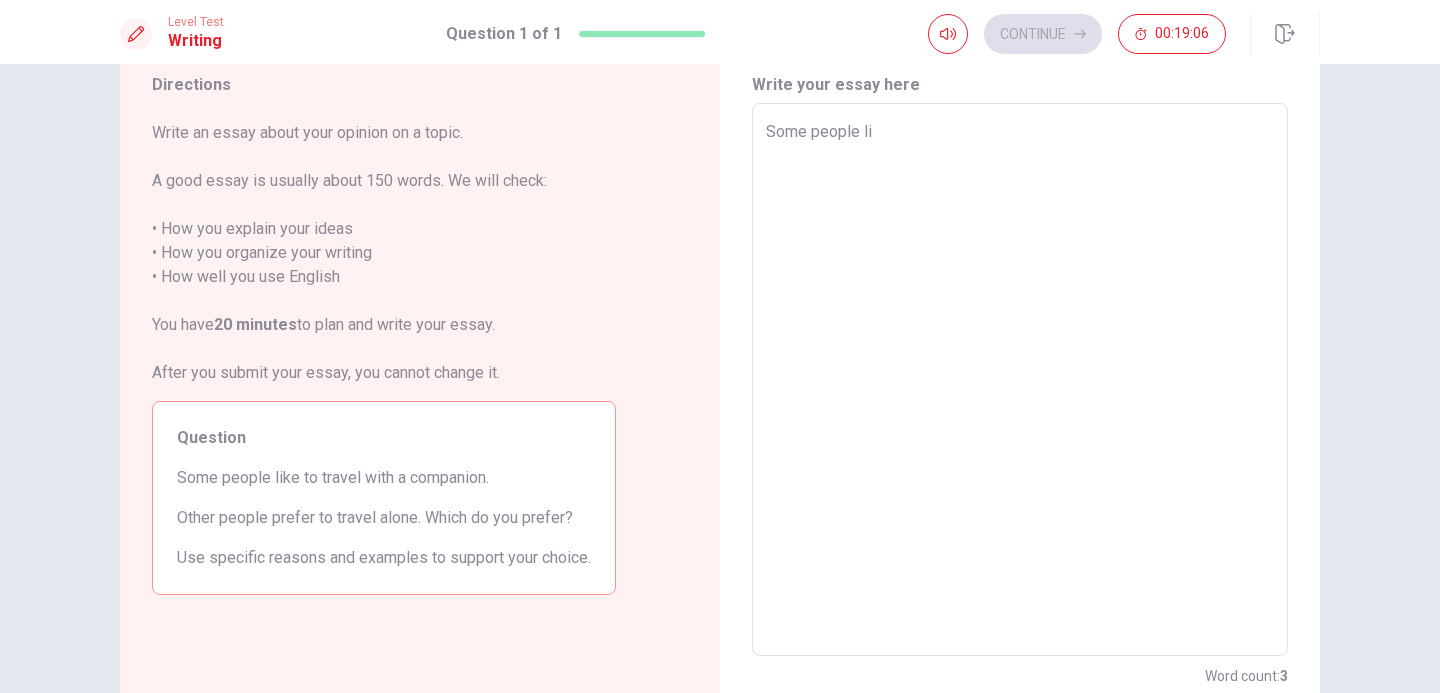 type on "x" 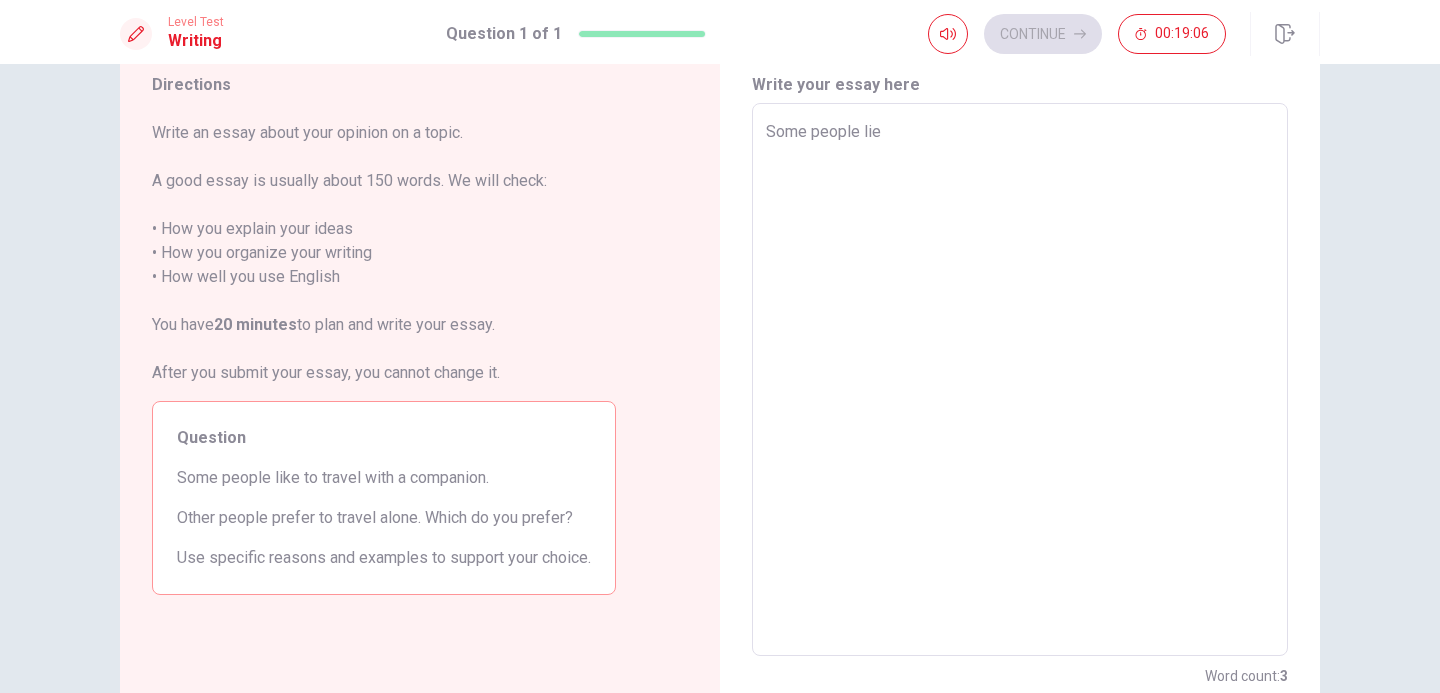 type on "x" 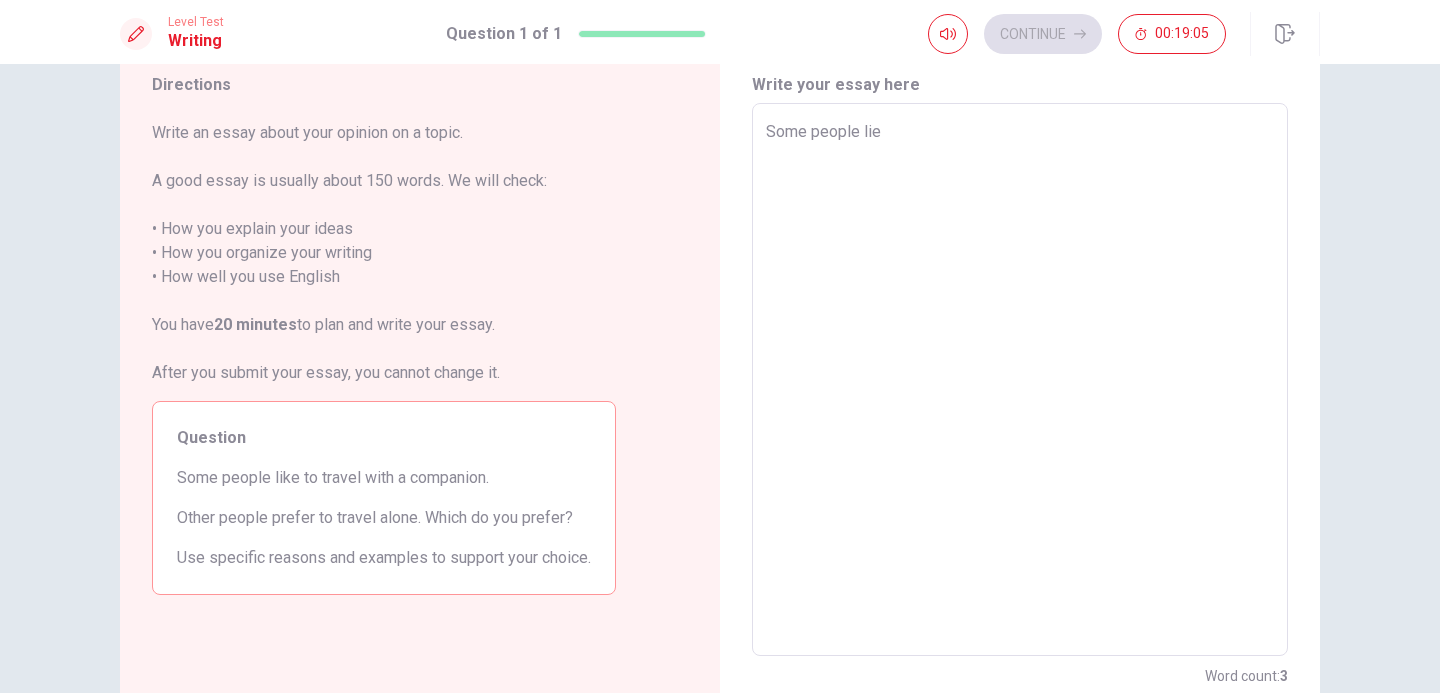 type on "Some people liek" 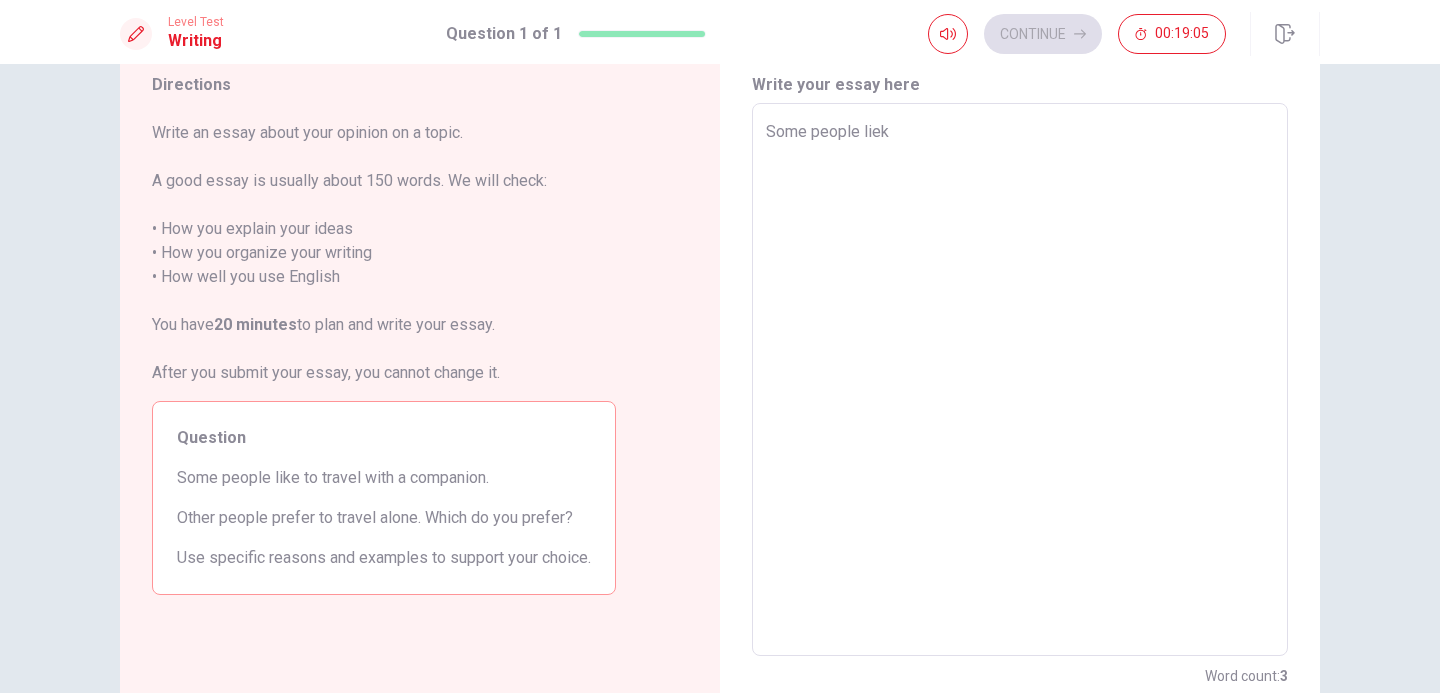 type on "x" 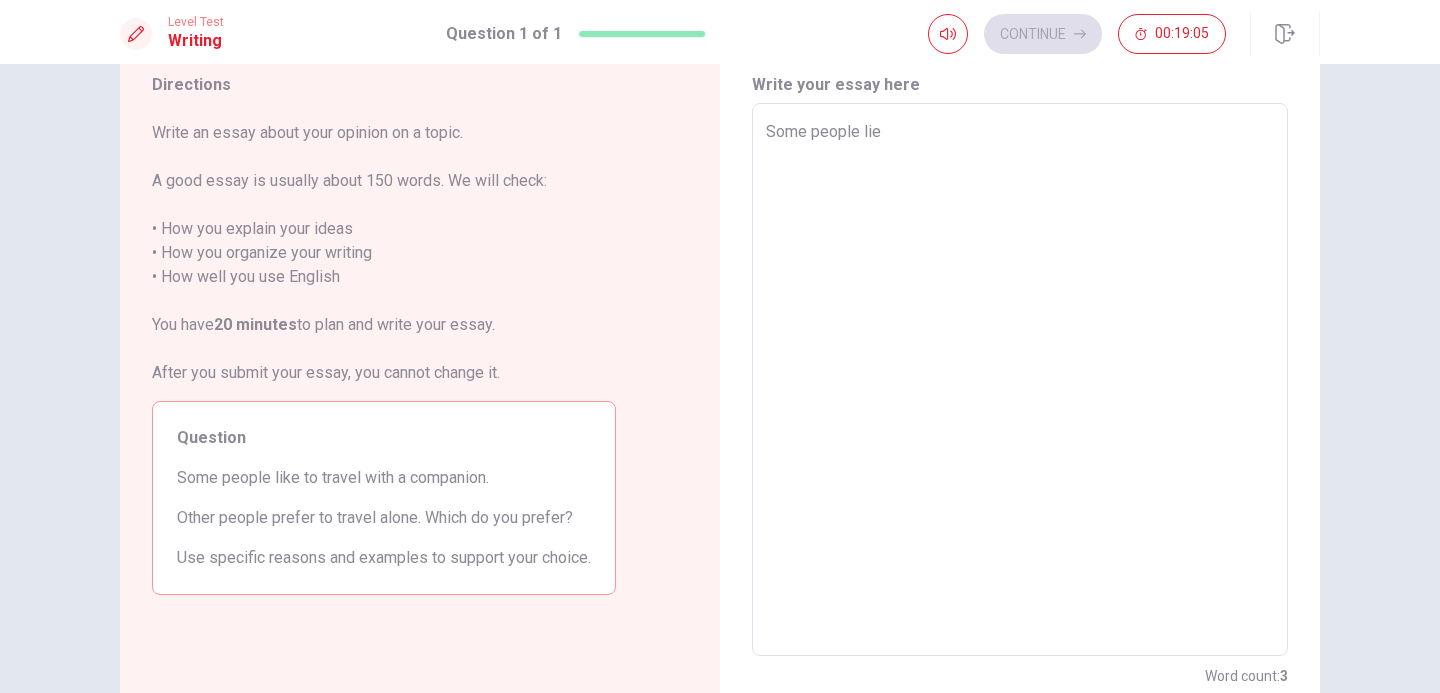 type on "x" 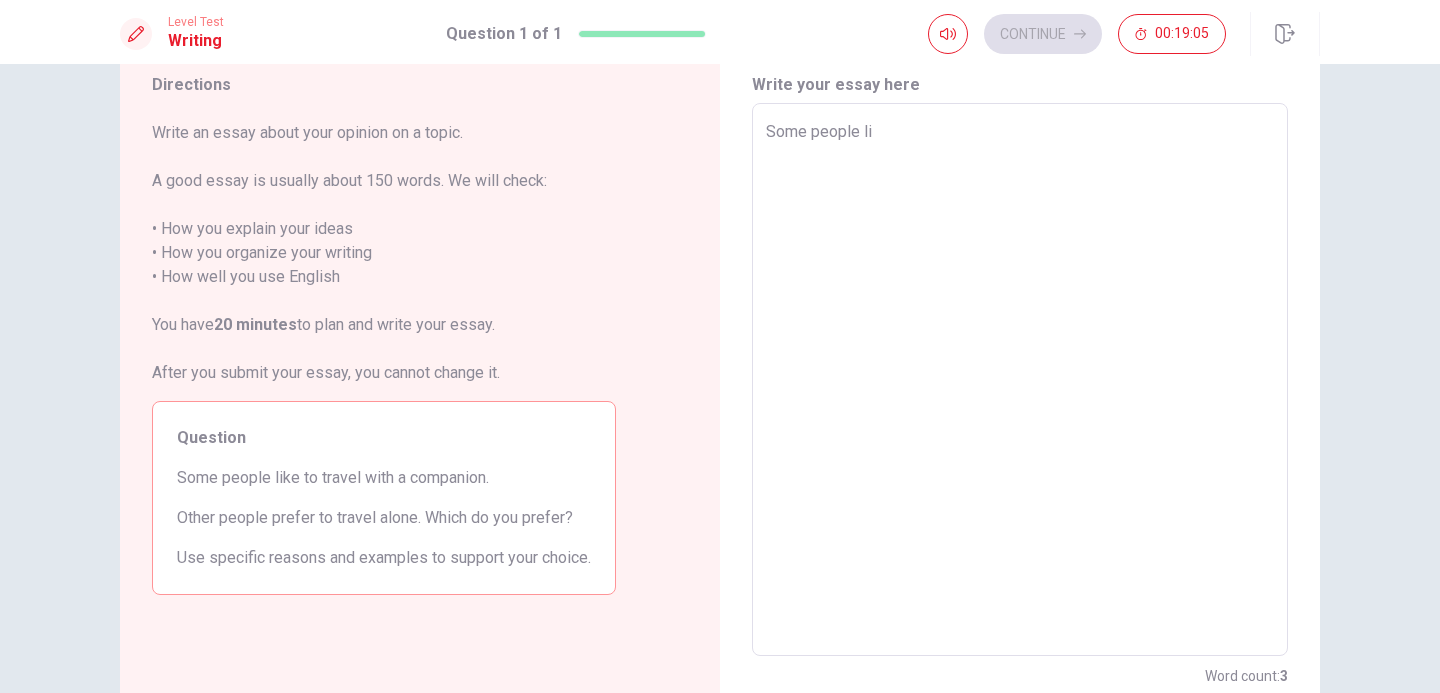type on "x" 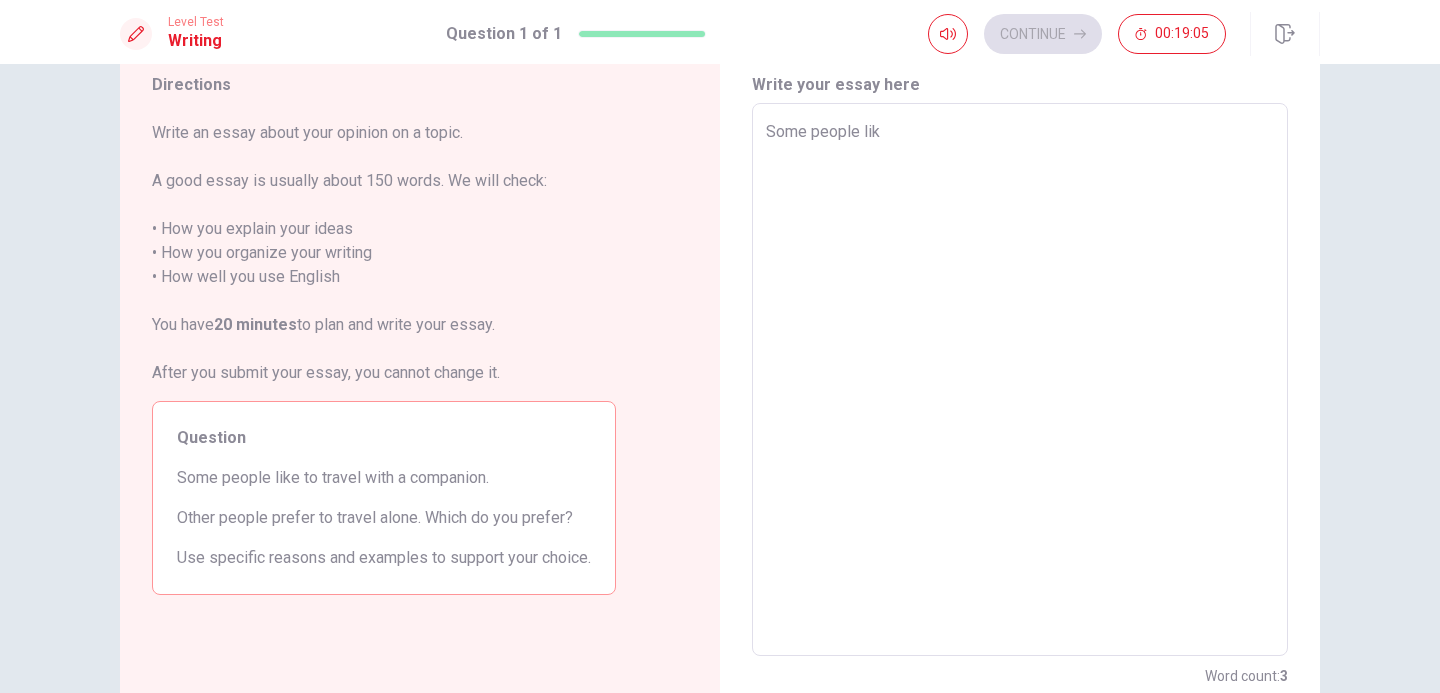 type on "x" 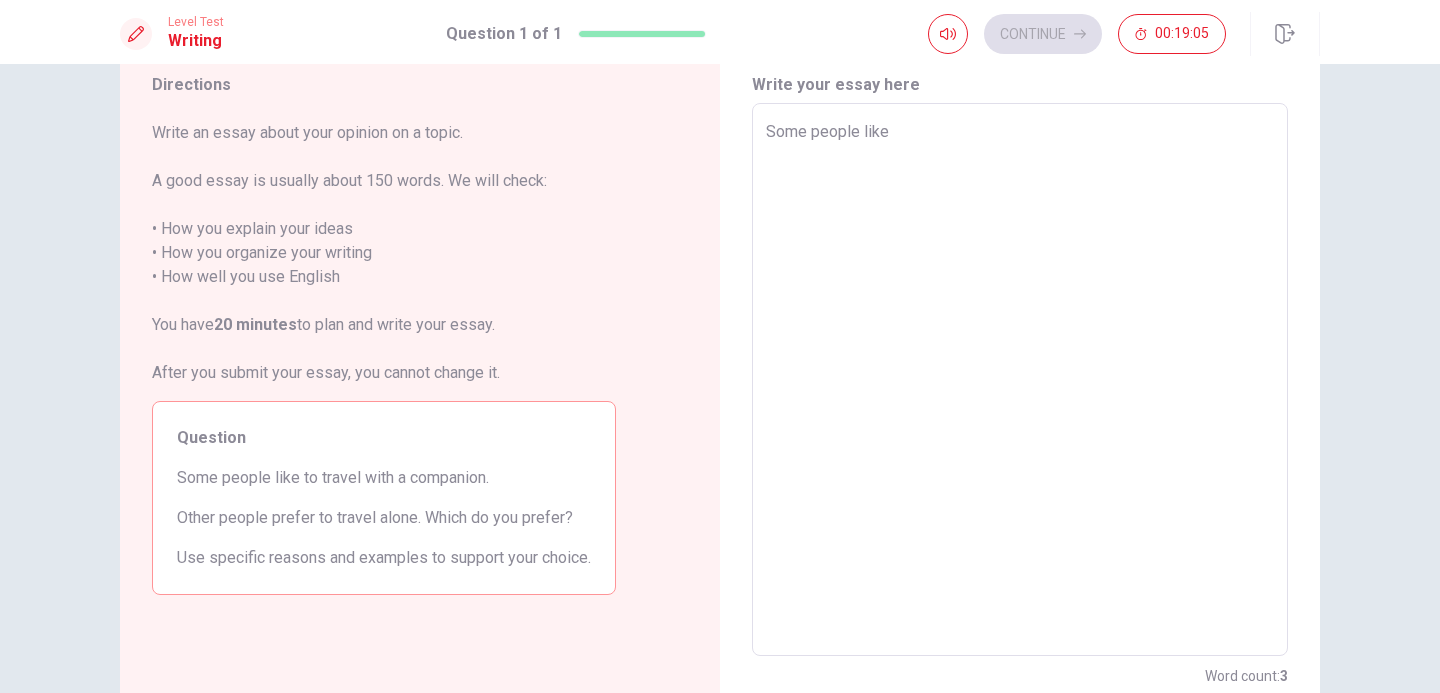type on "x" 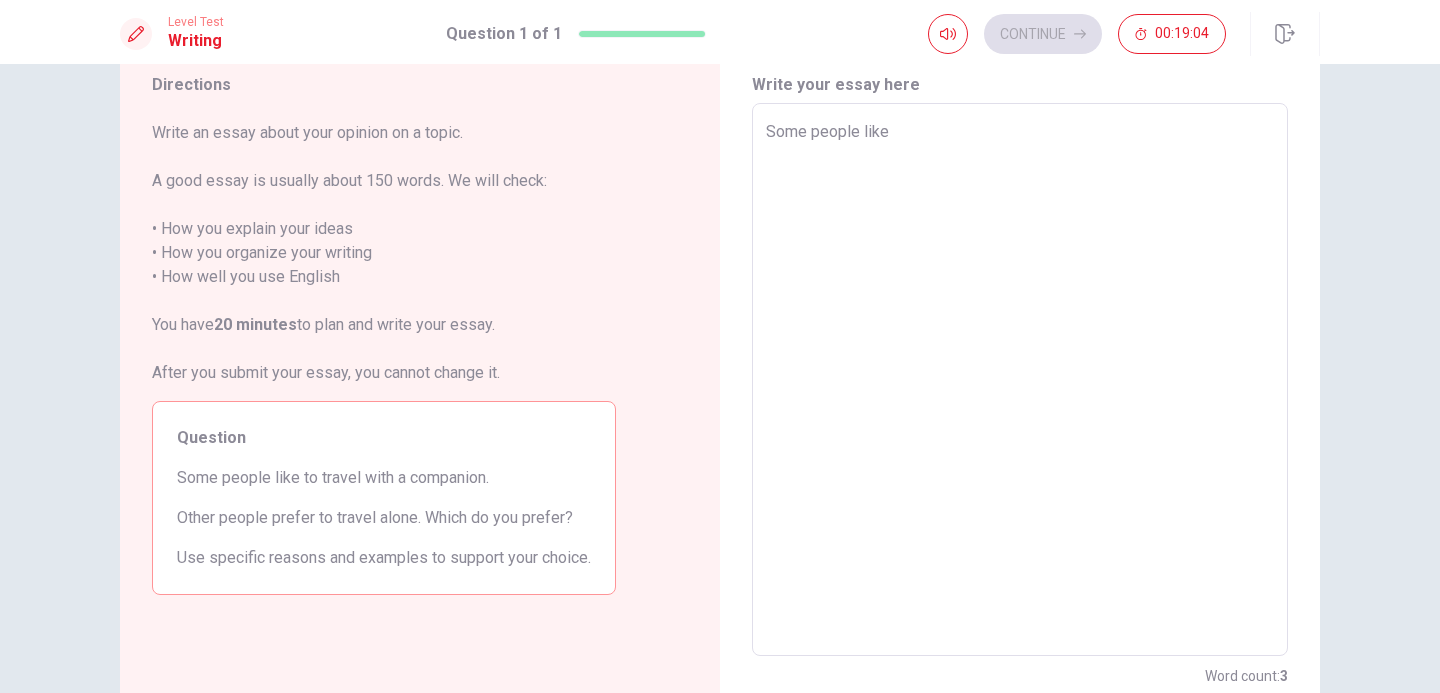 type on "Some people like t" 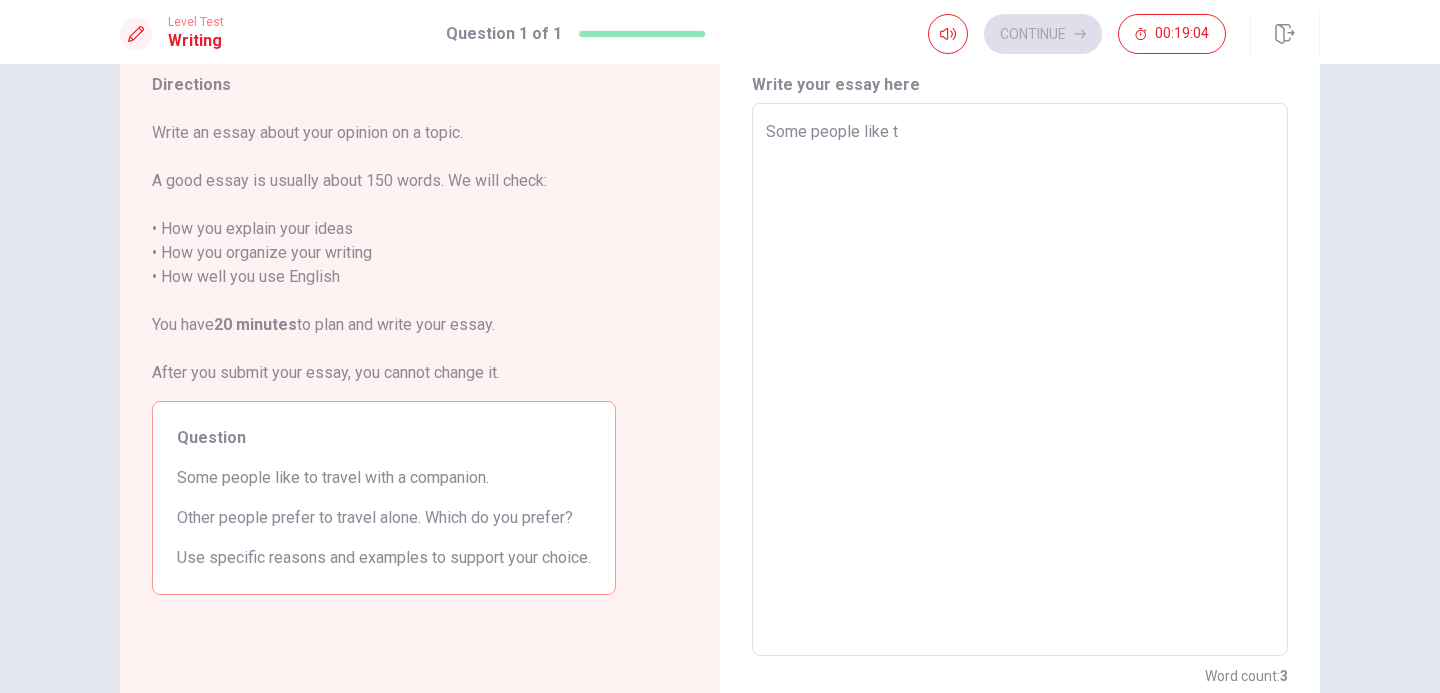 type on "x" 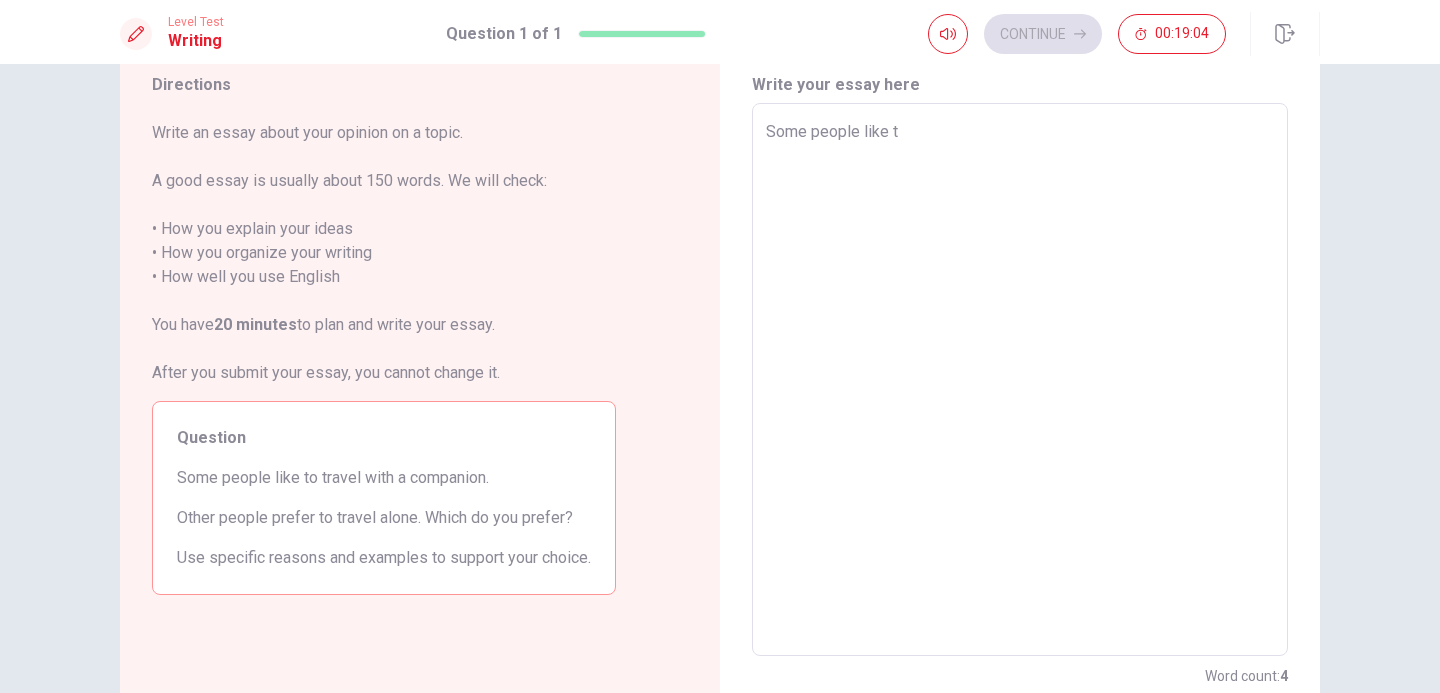type on "Some people like to" 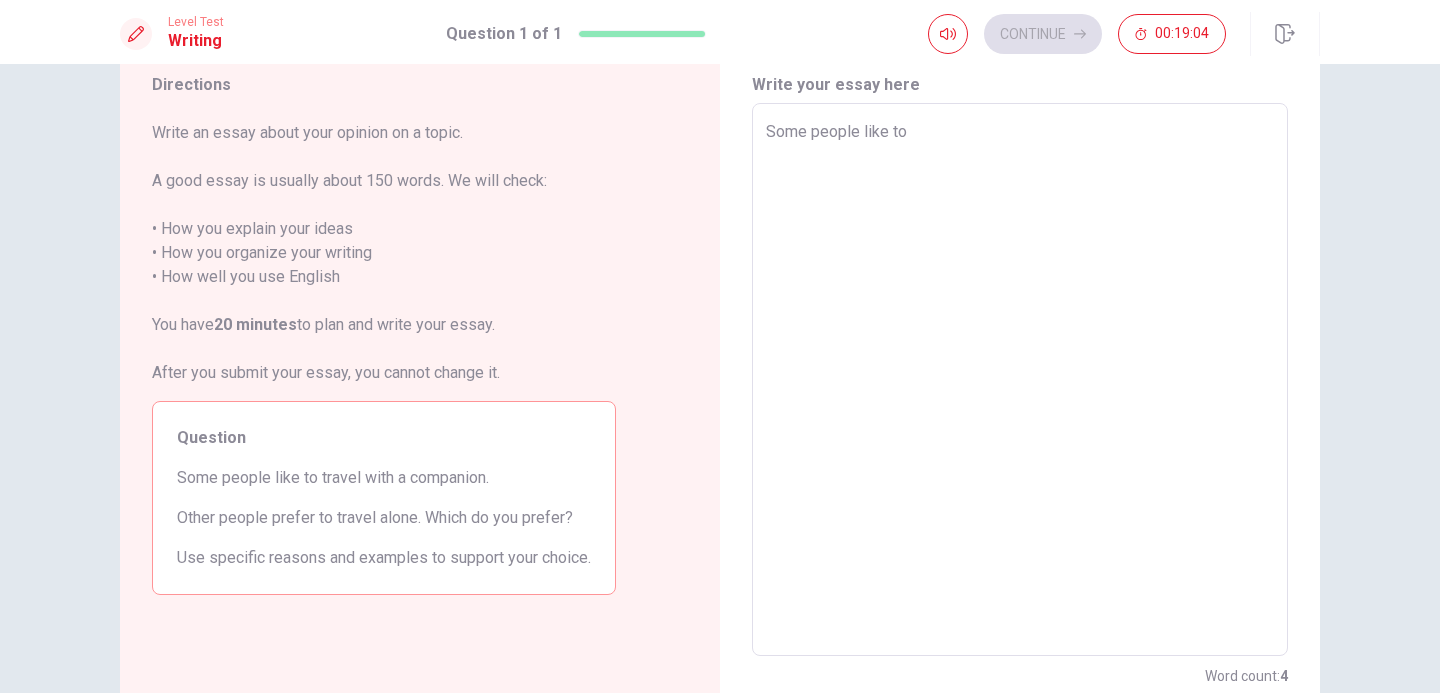 type on "x" 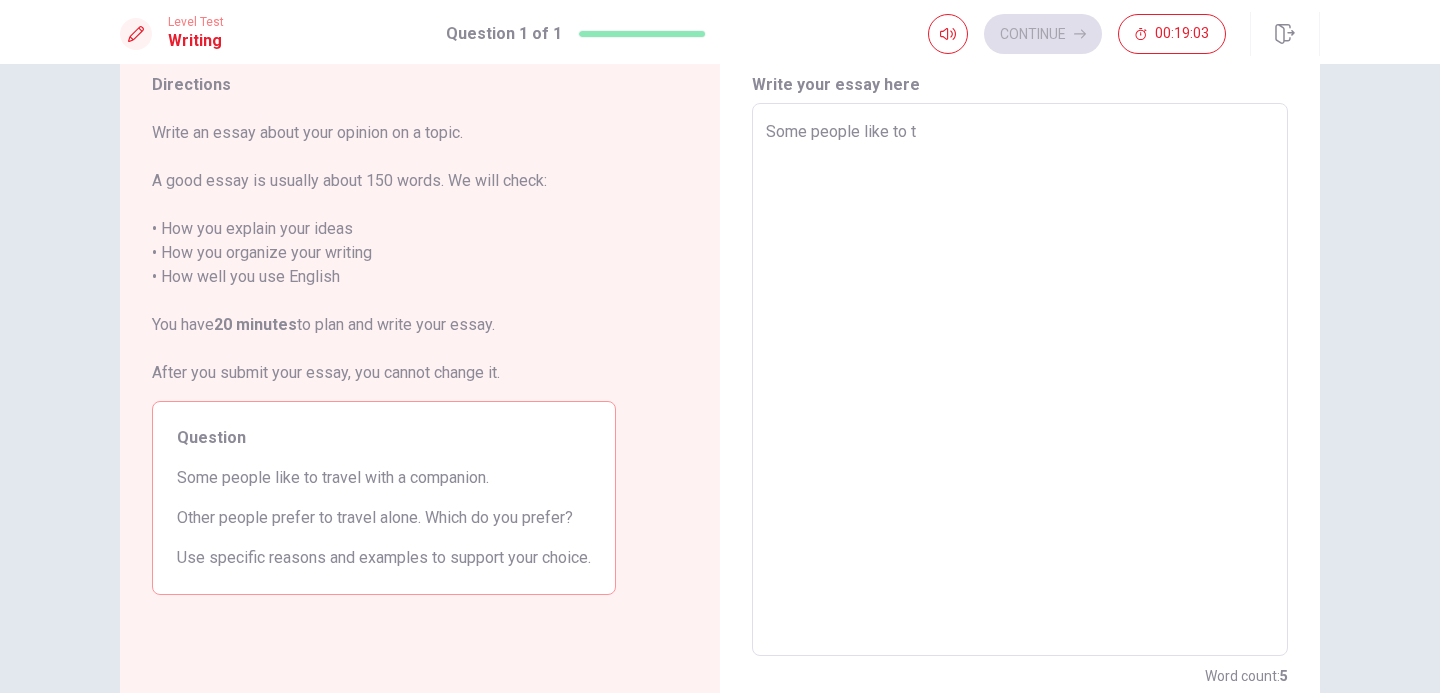 type on "x" 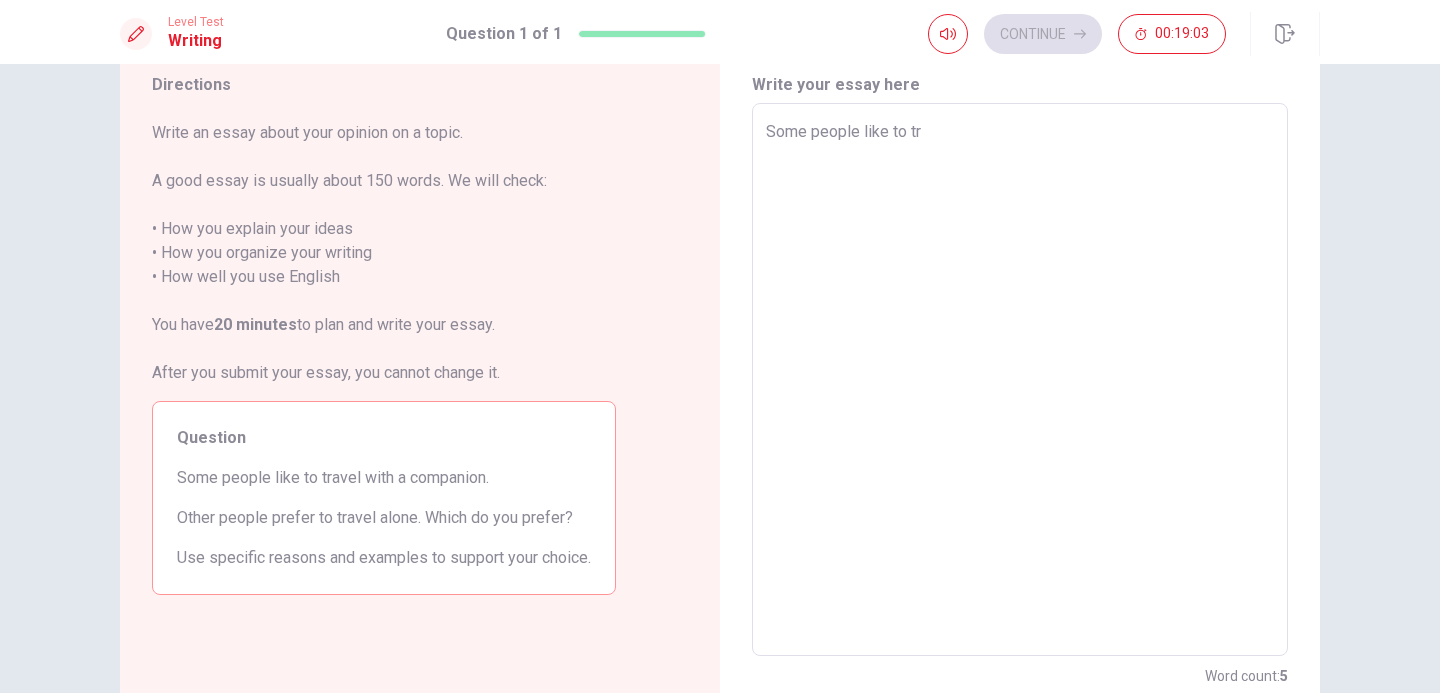 type on "x" 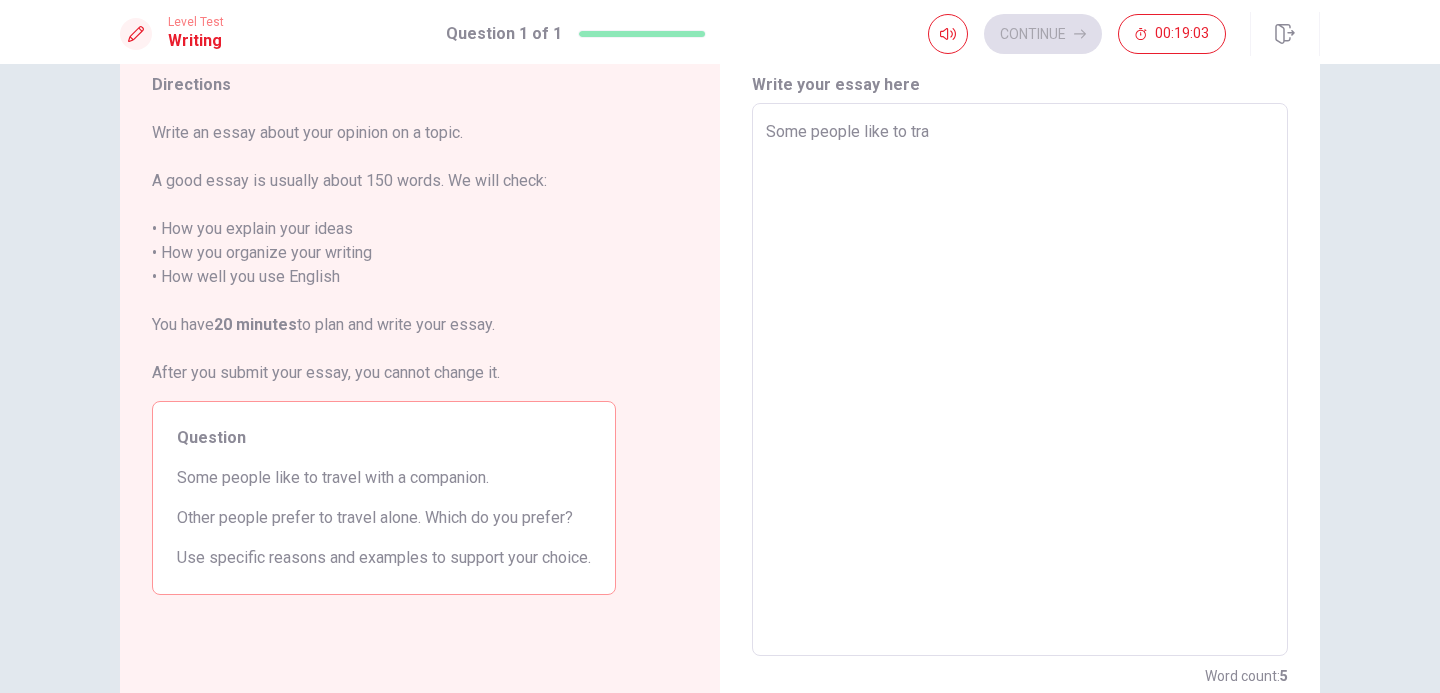 type on "x" 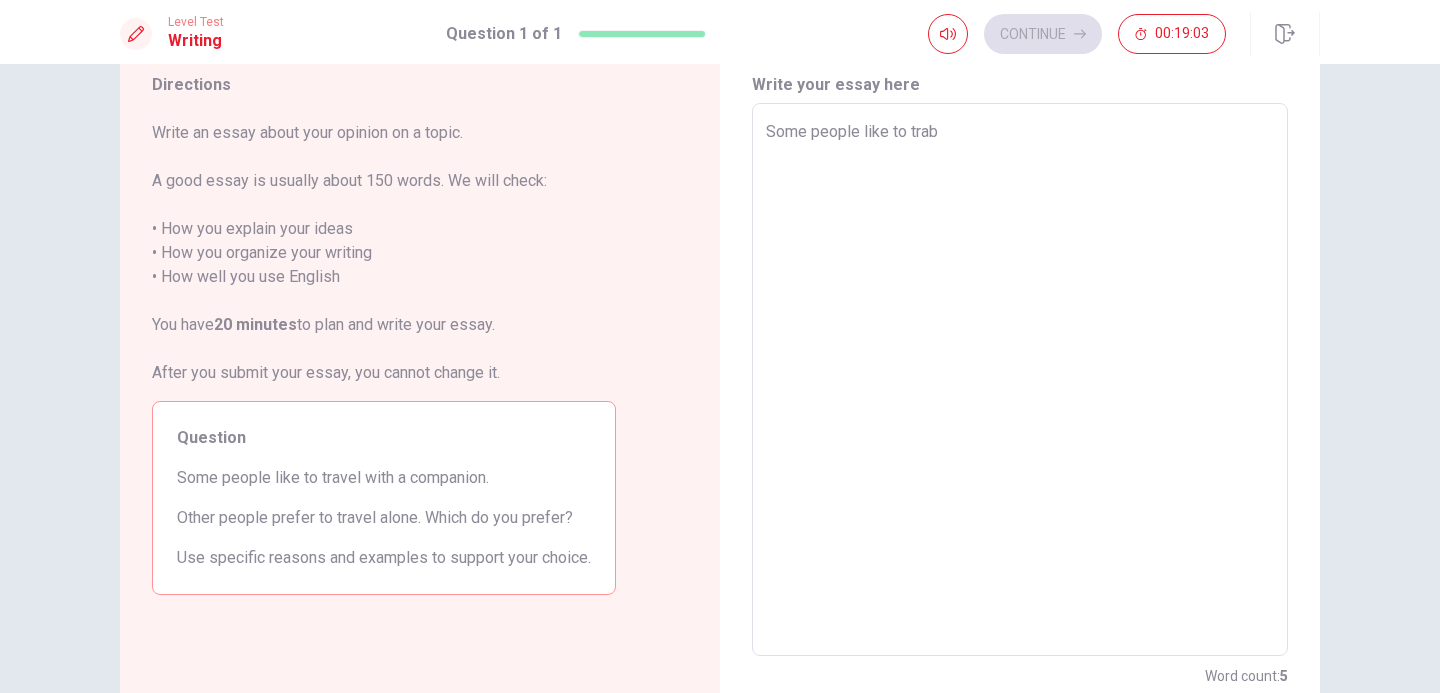 type on "x" 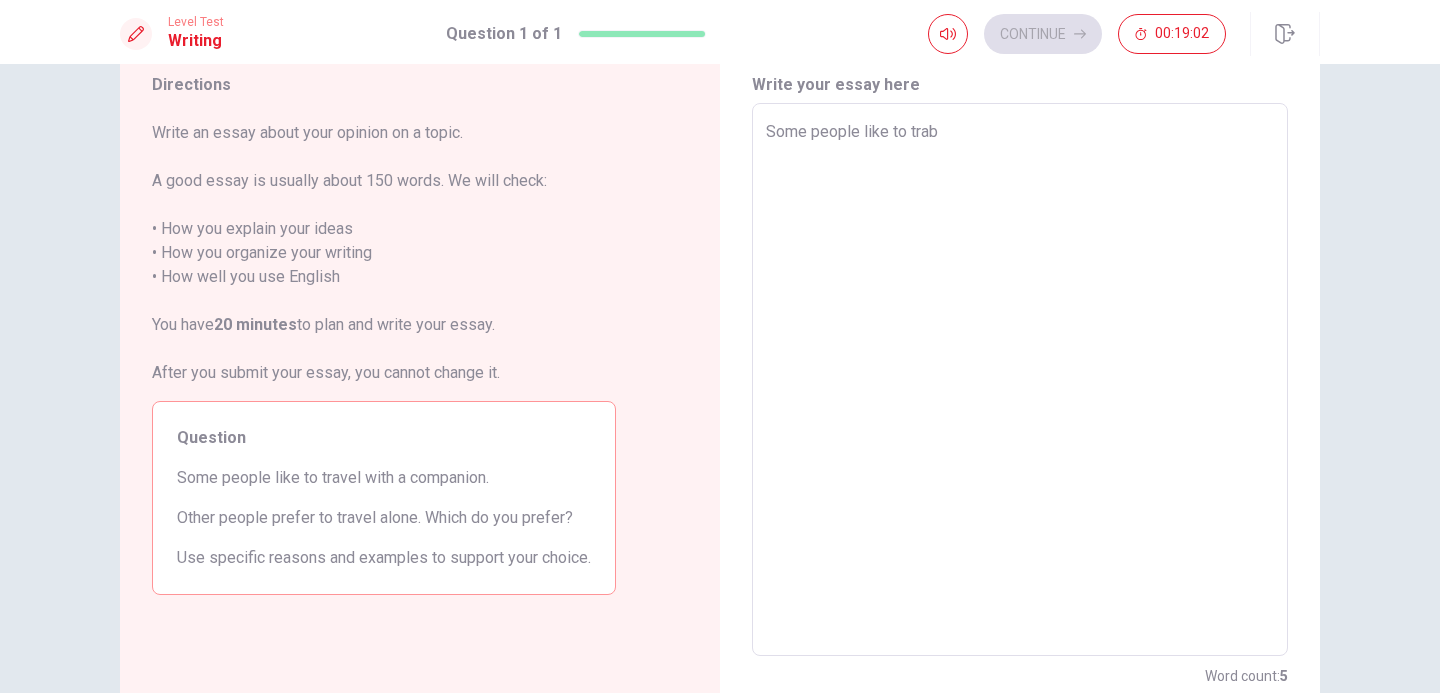 type on "Some people like to trabe" 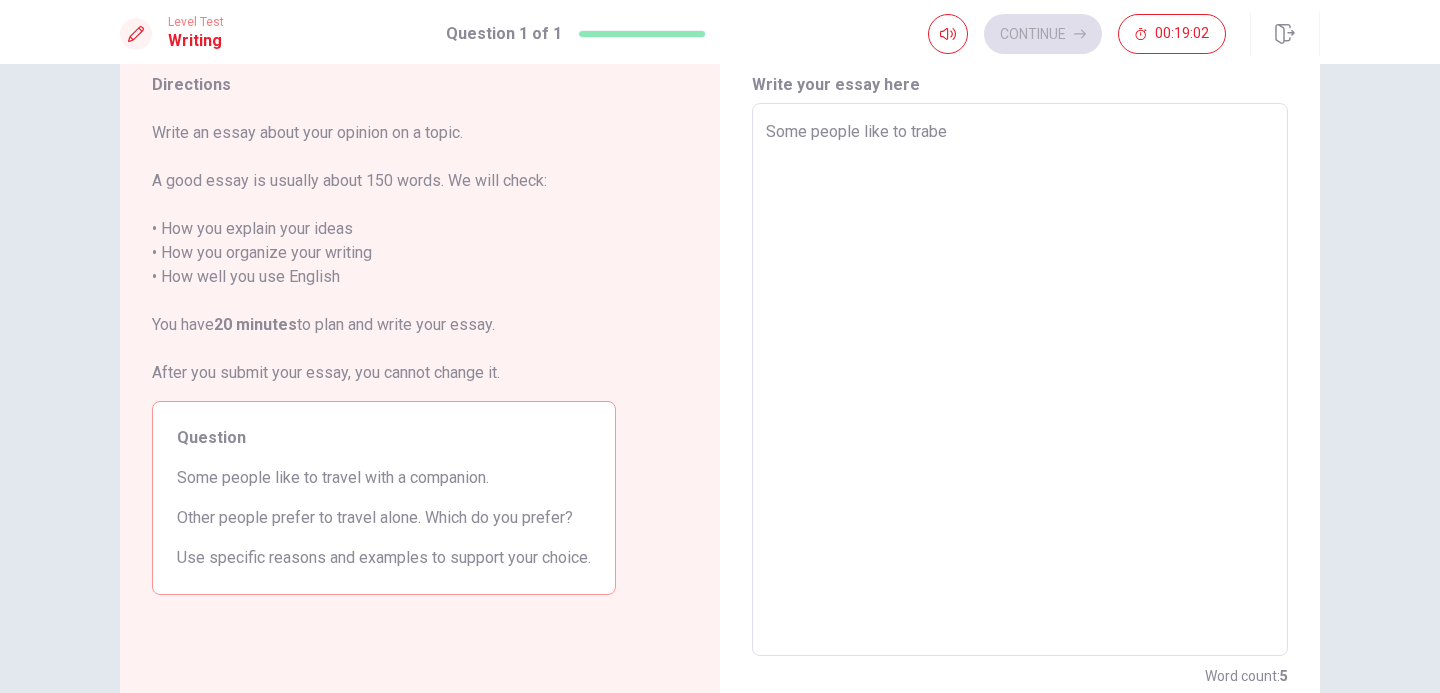 type on "x" 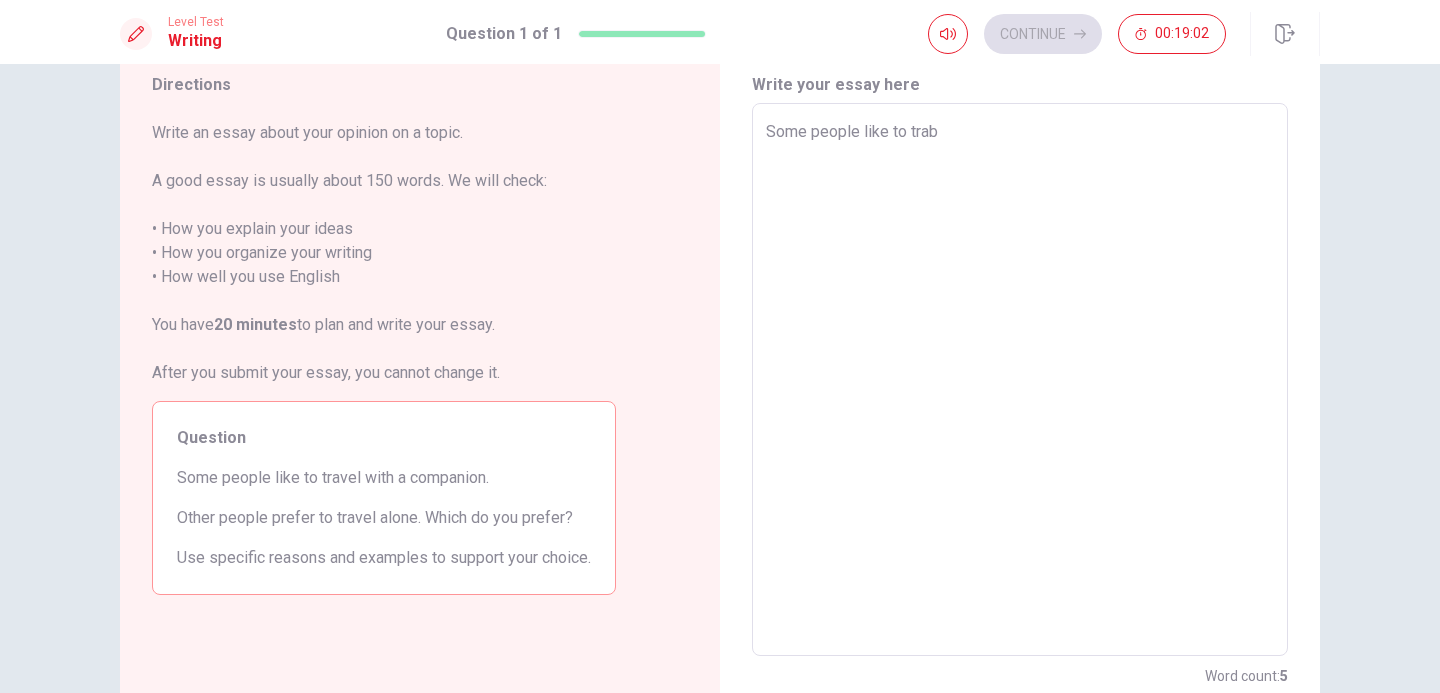 type on "x" 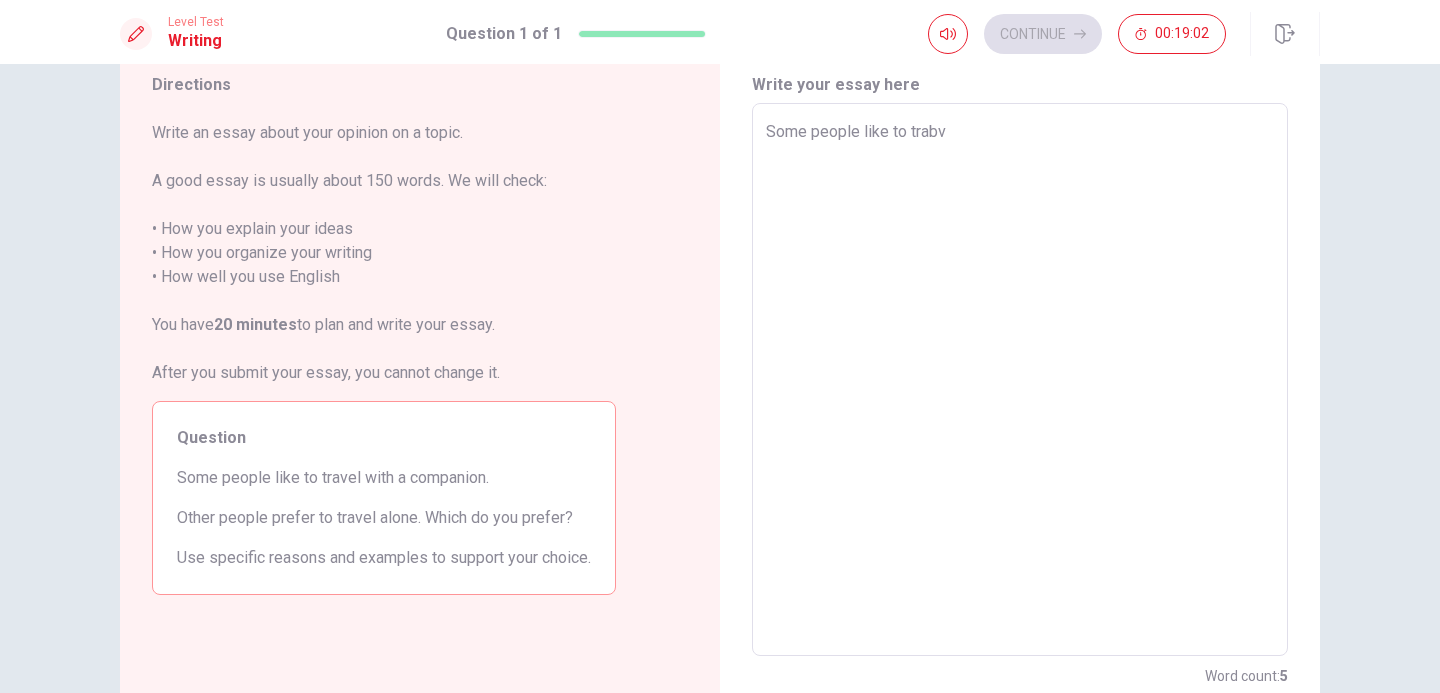 type on "x" 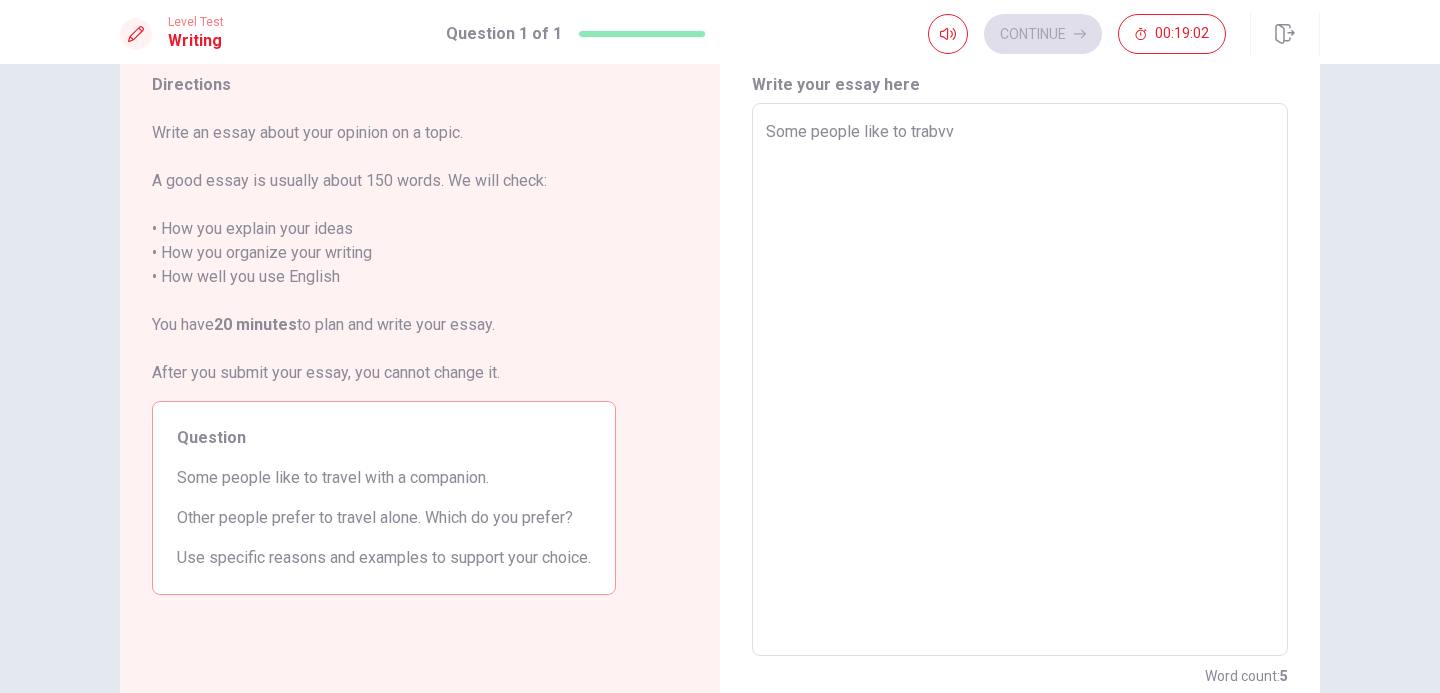 type on "x" 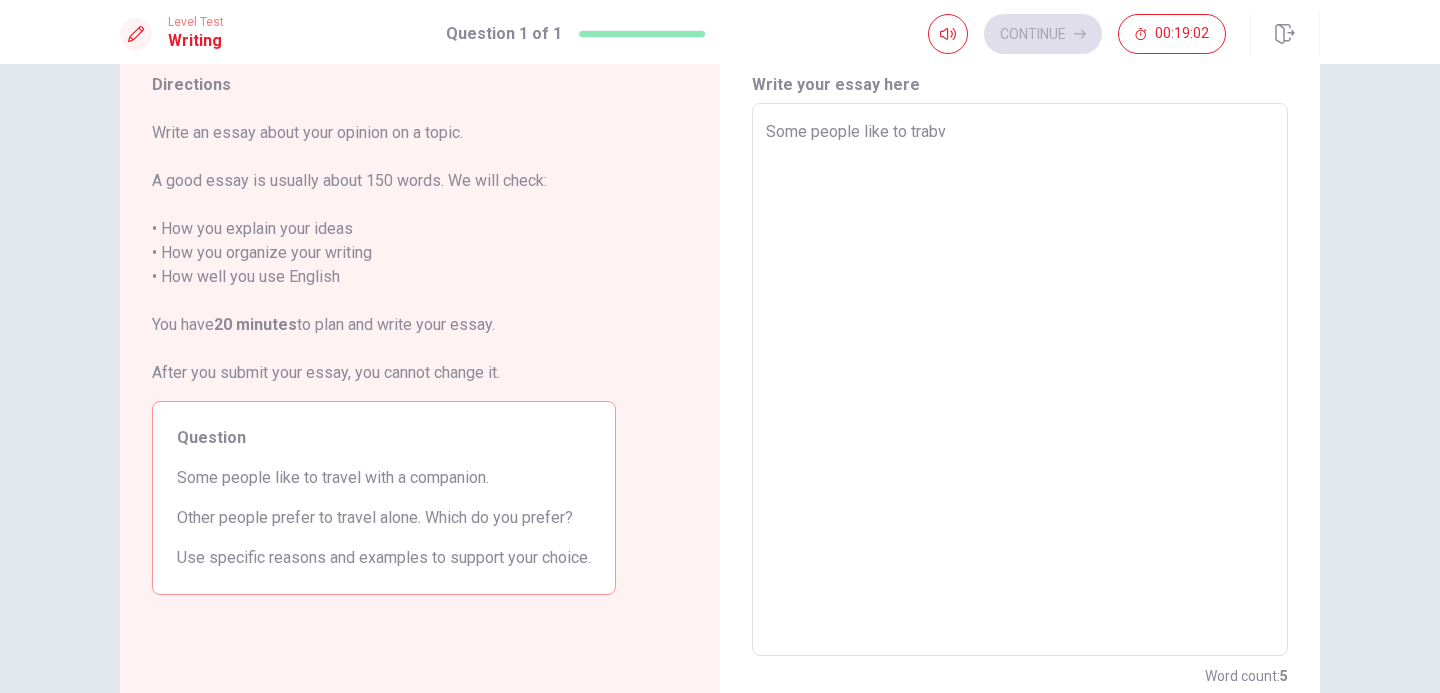 type on "x" 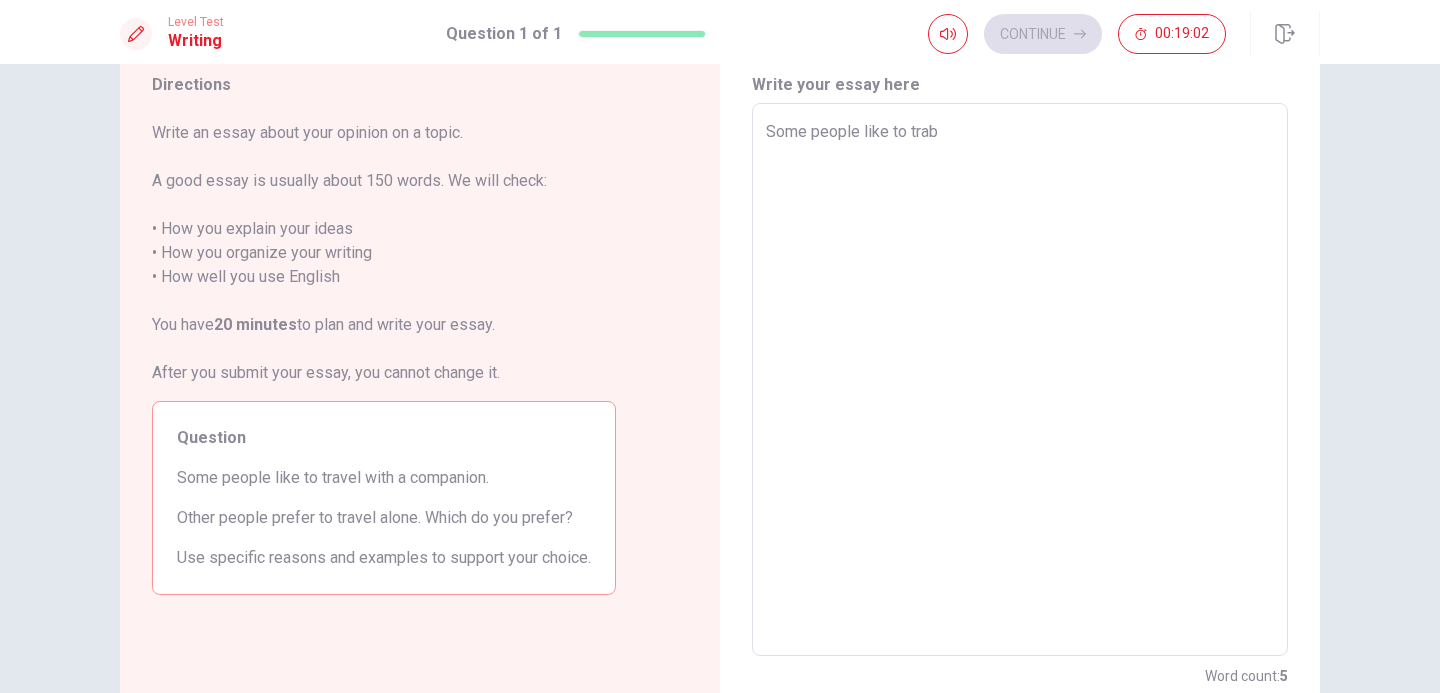 type on "x" 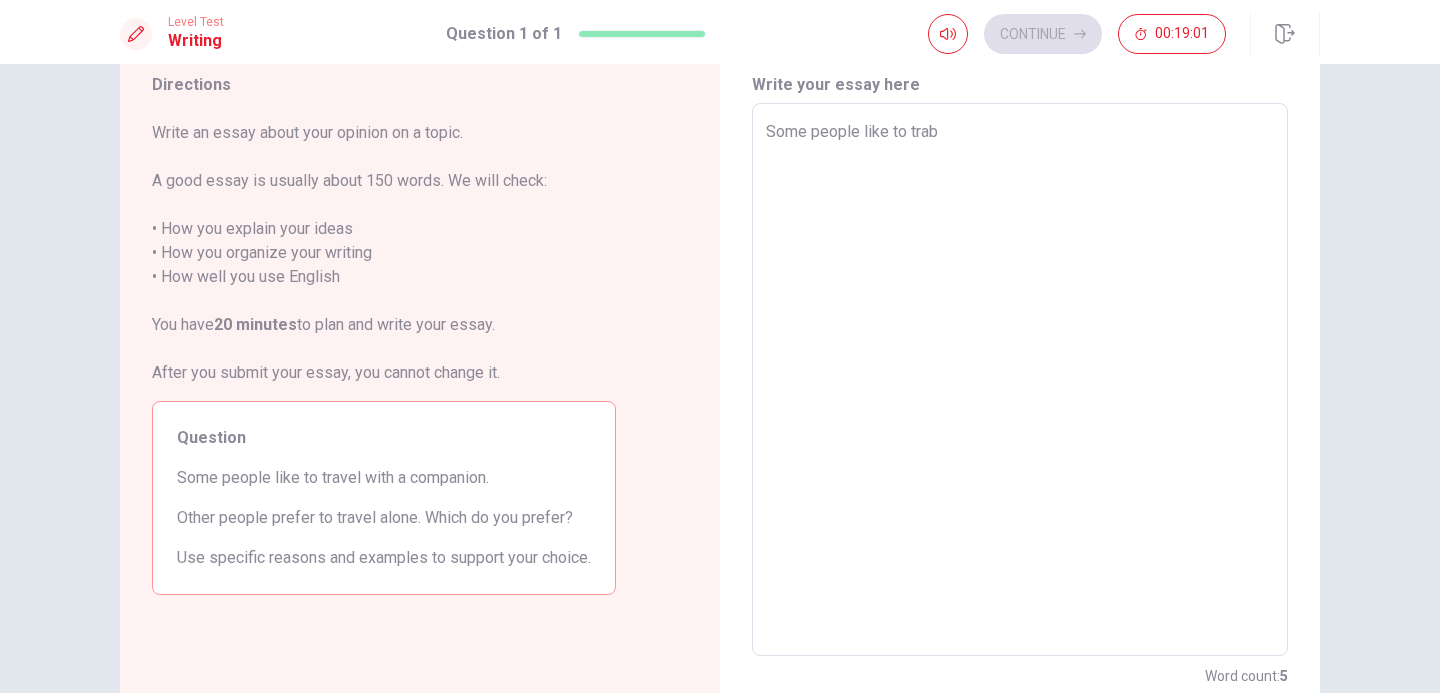 type on "Some people like to tra" 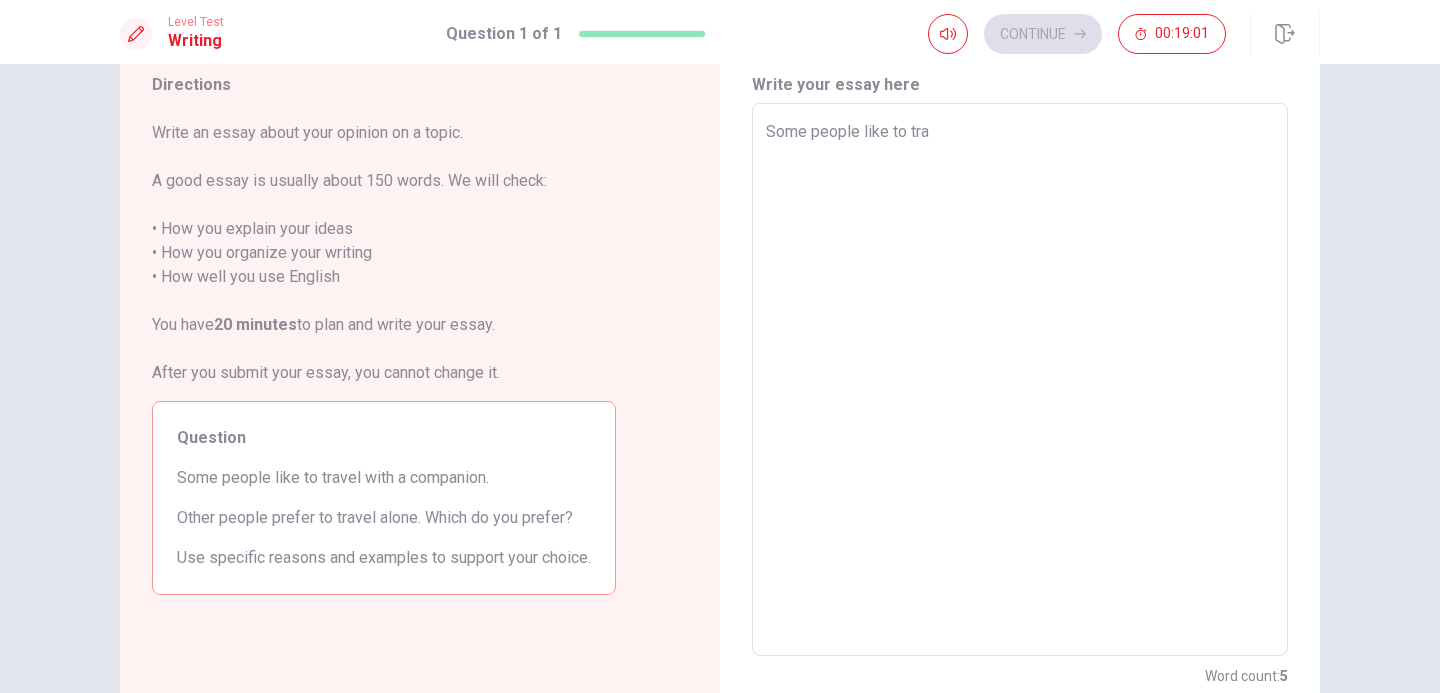 type on "x" 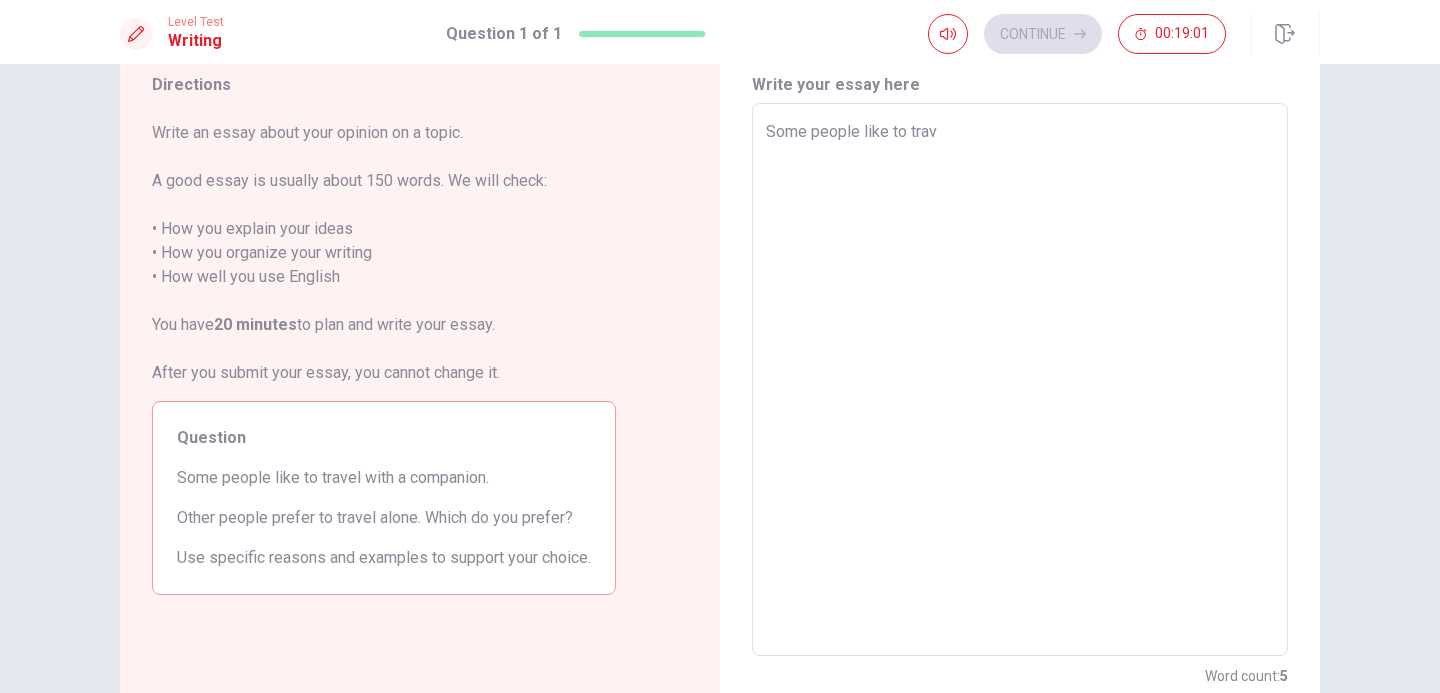 type on "x" 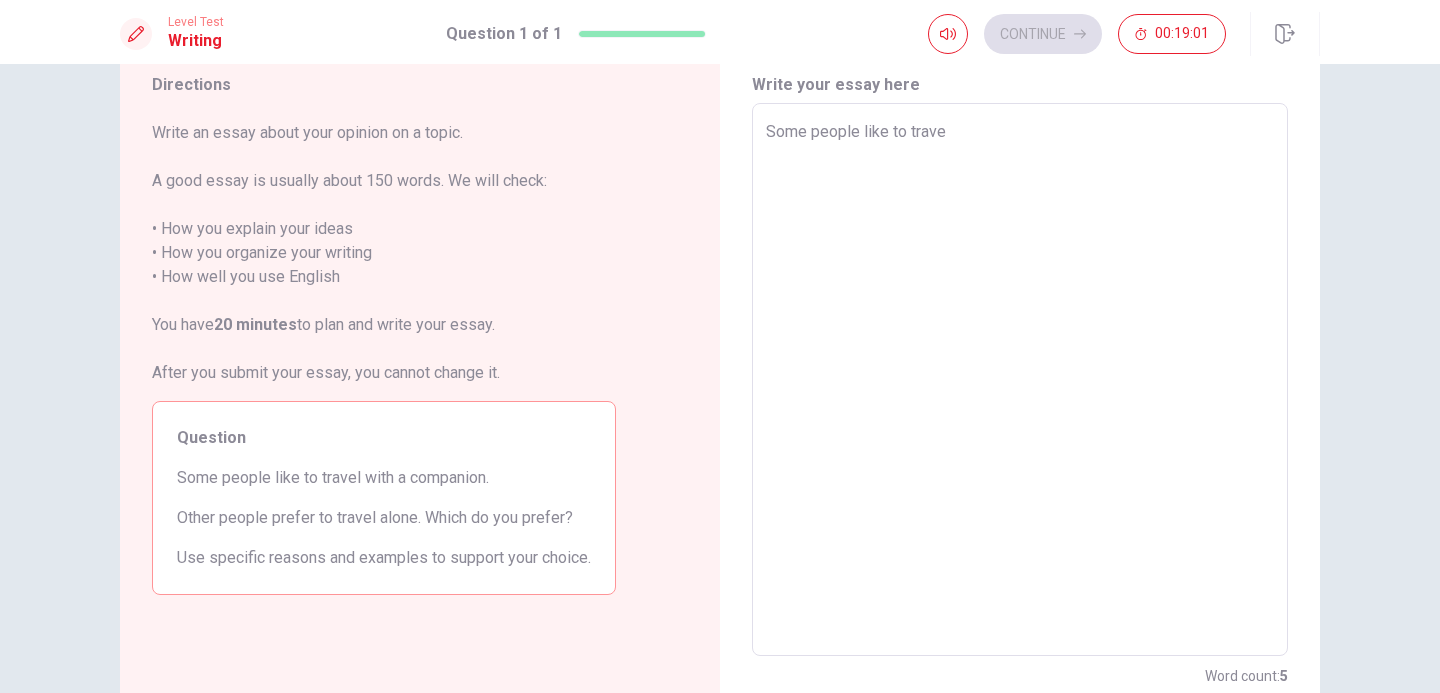 type on "x" 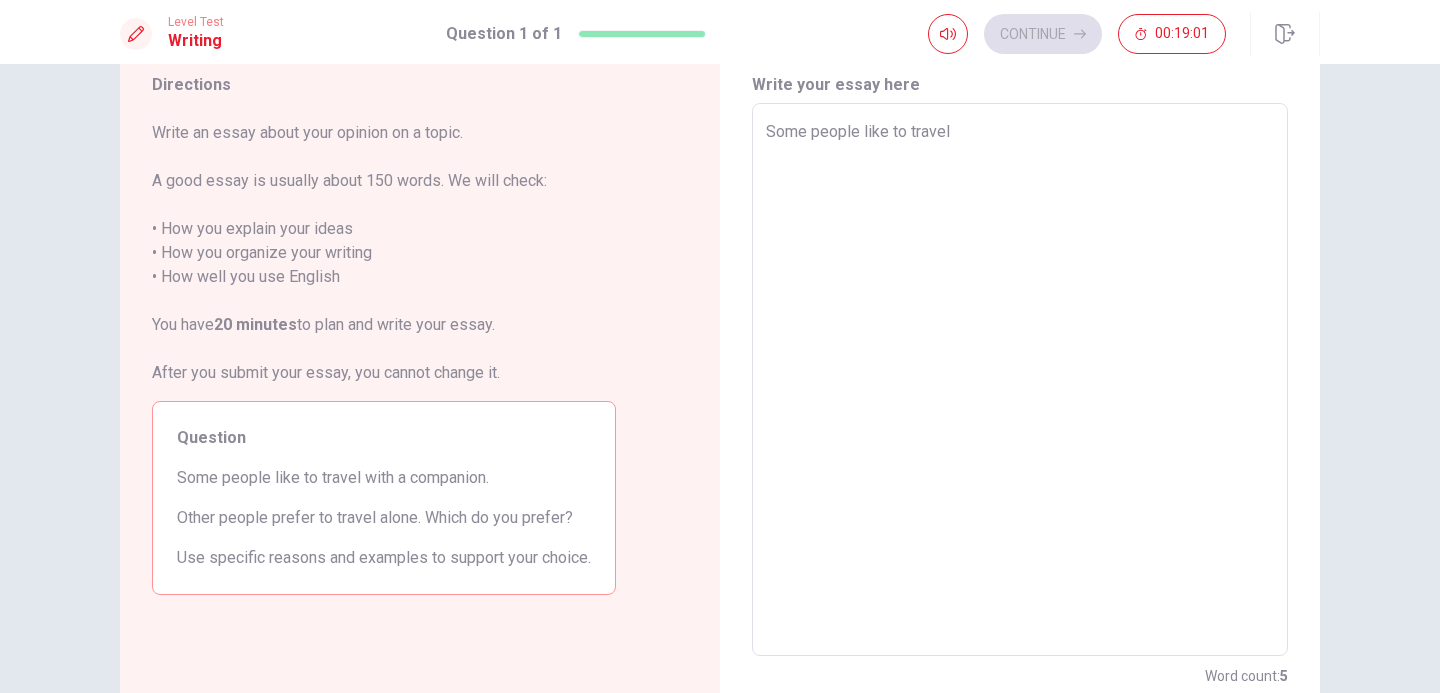 type on "x" 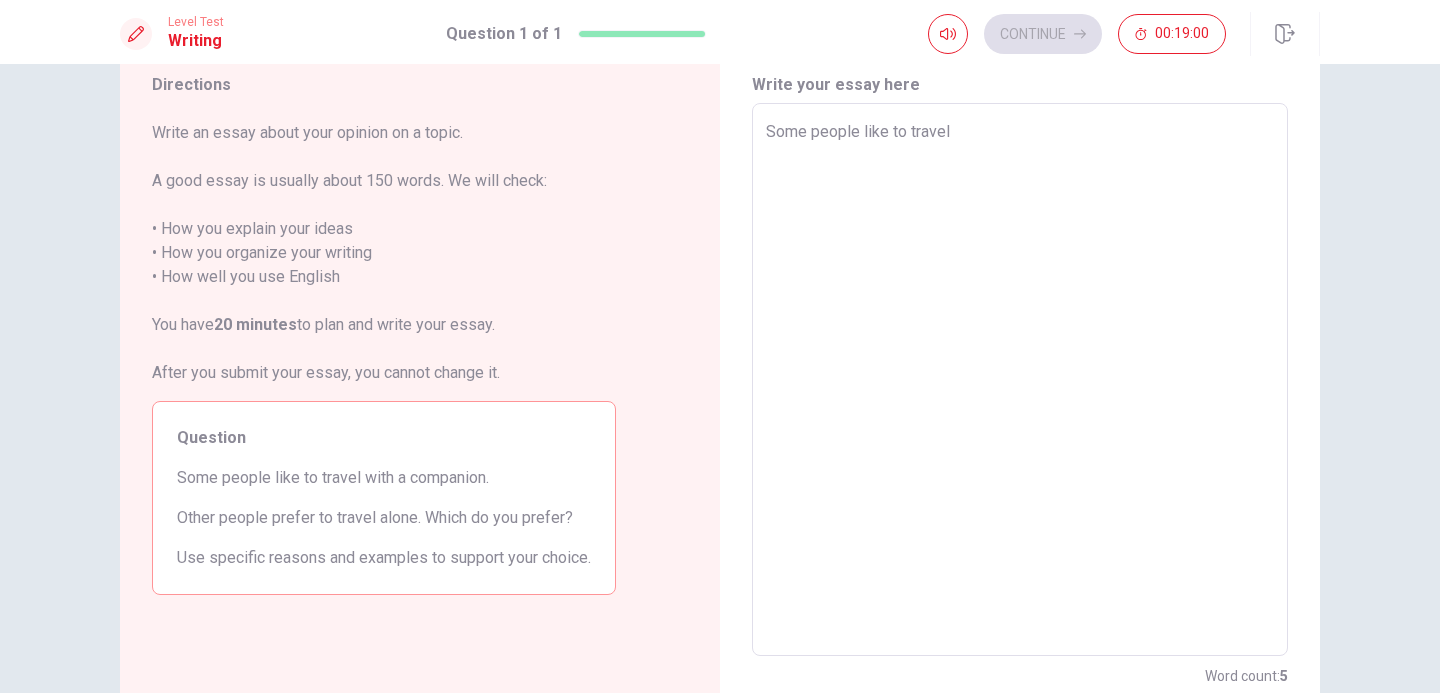 type on "Some people like to travel" 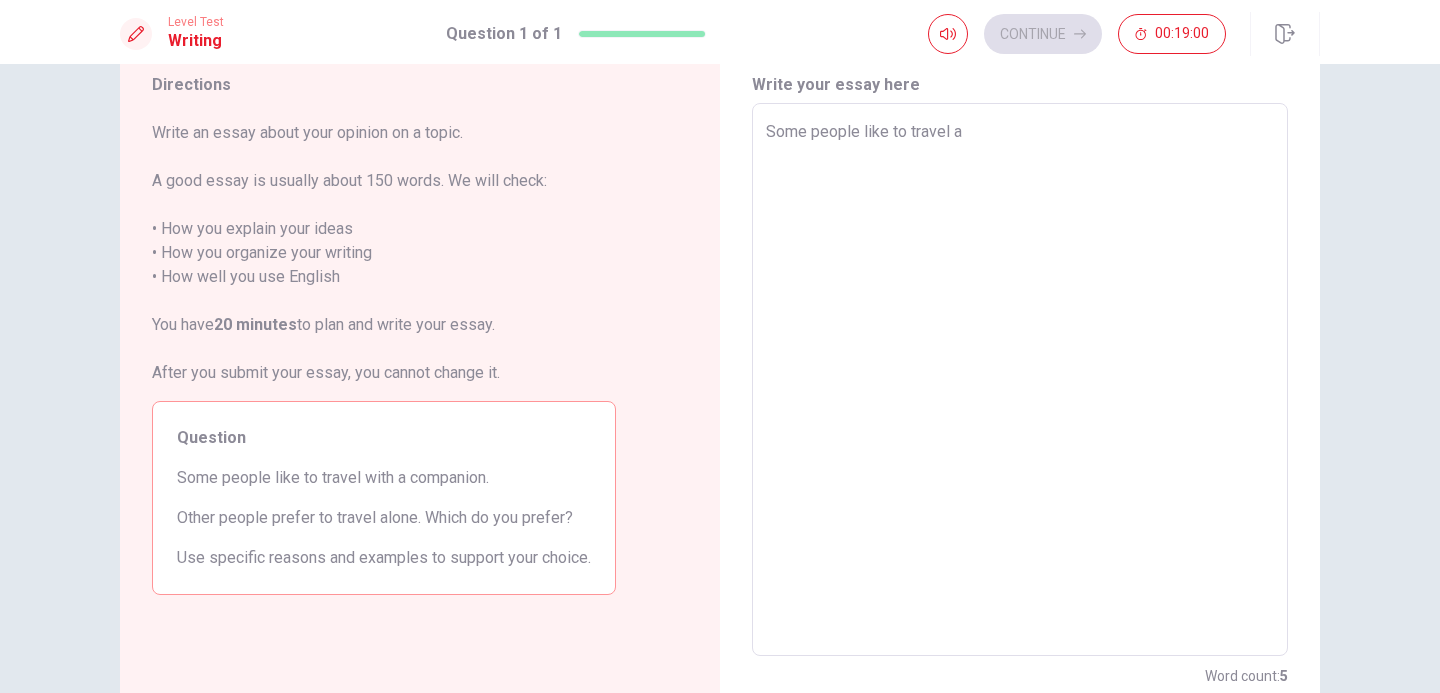 type on "x" 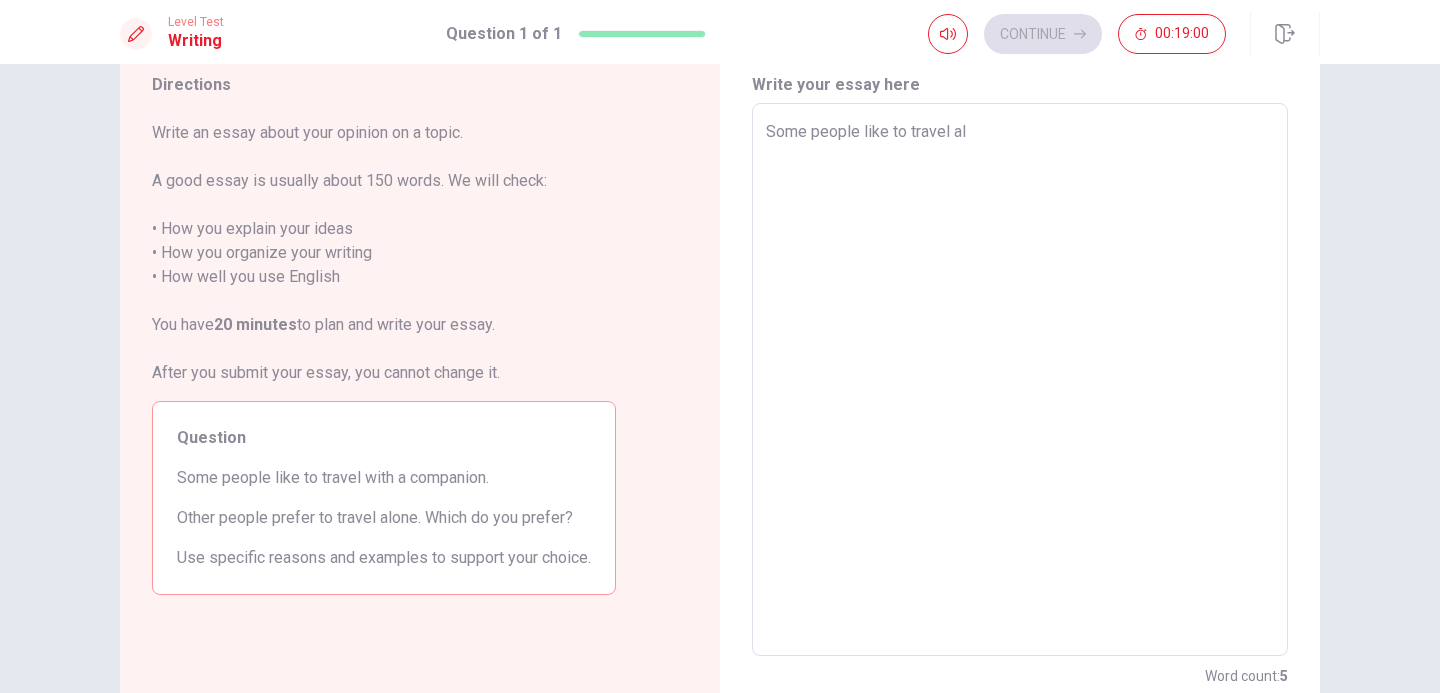 type on "x" 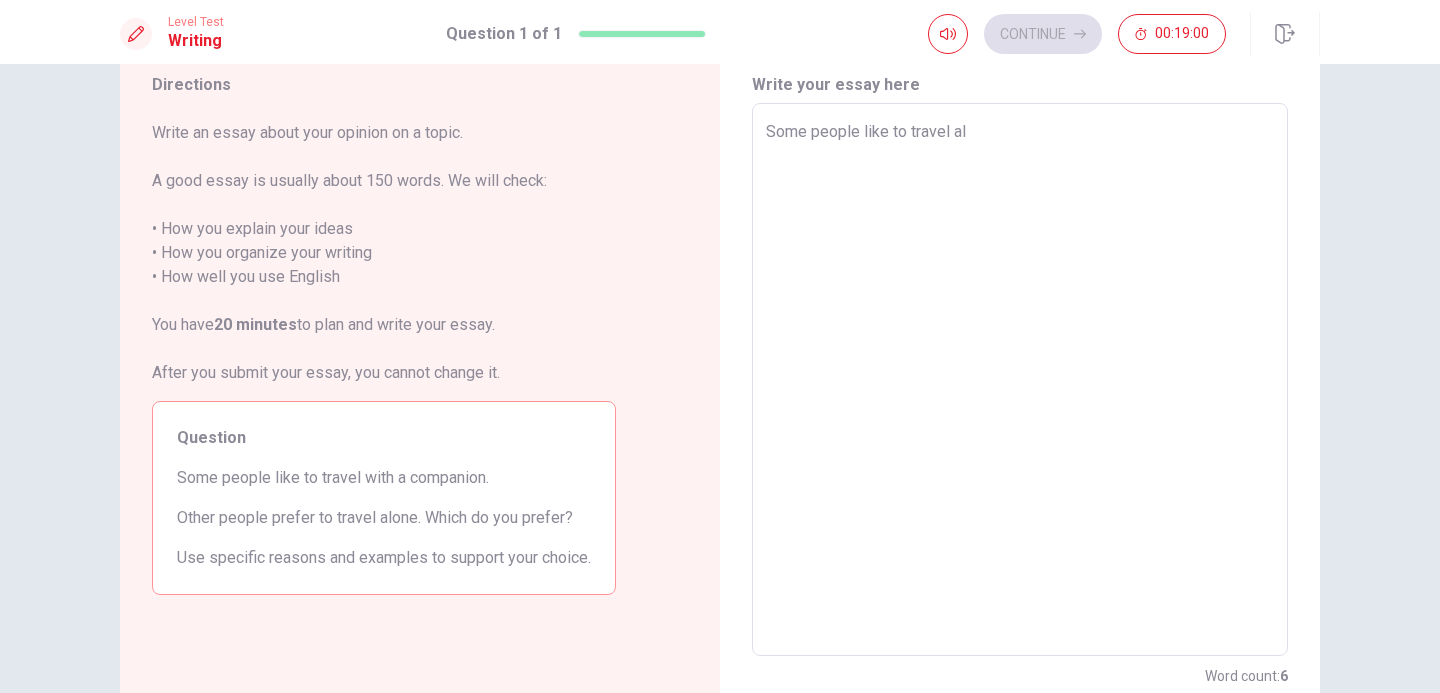 type on "Some people like to travel alo" 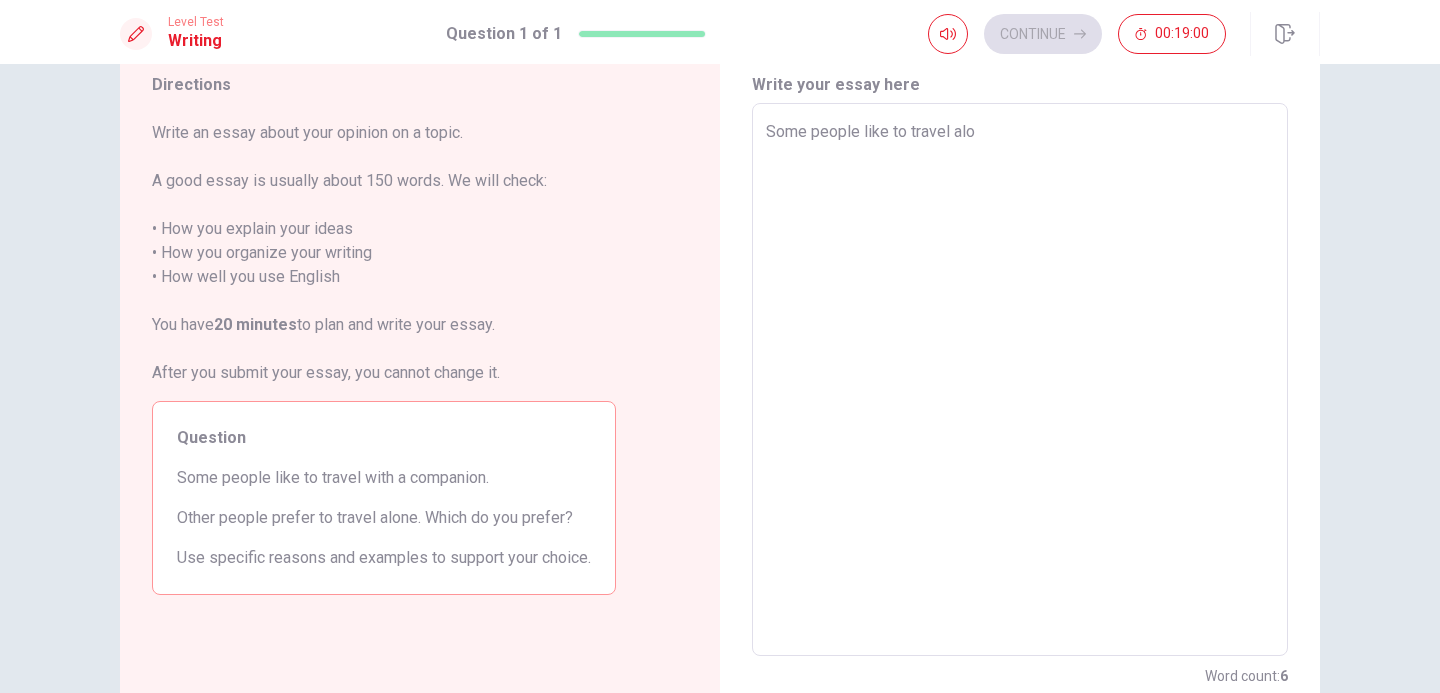 type on "x" 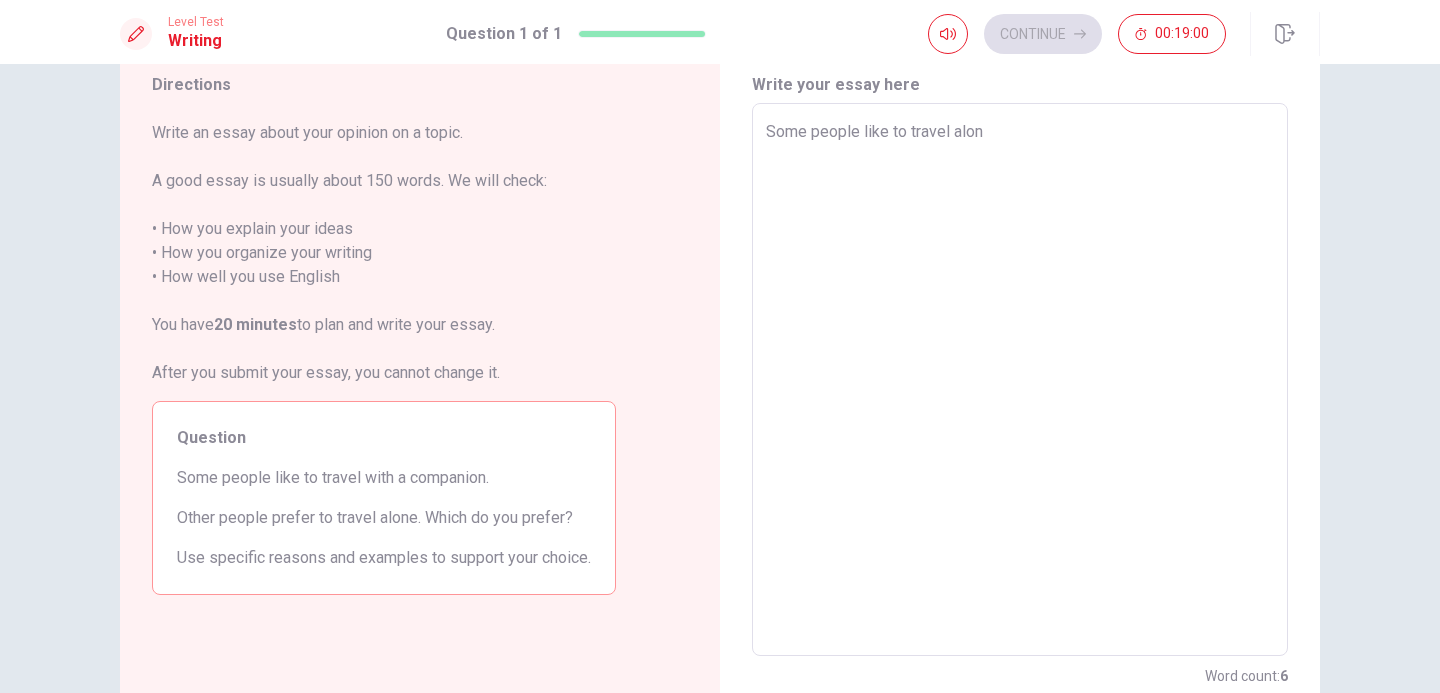 type on "x" 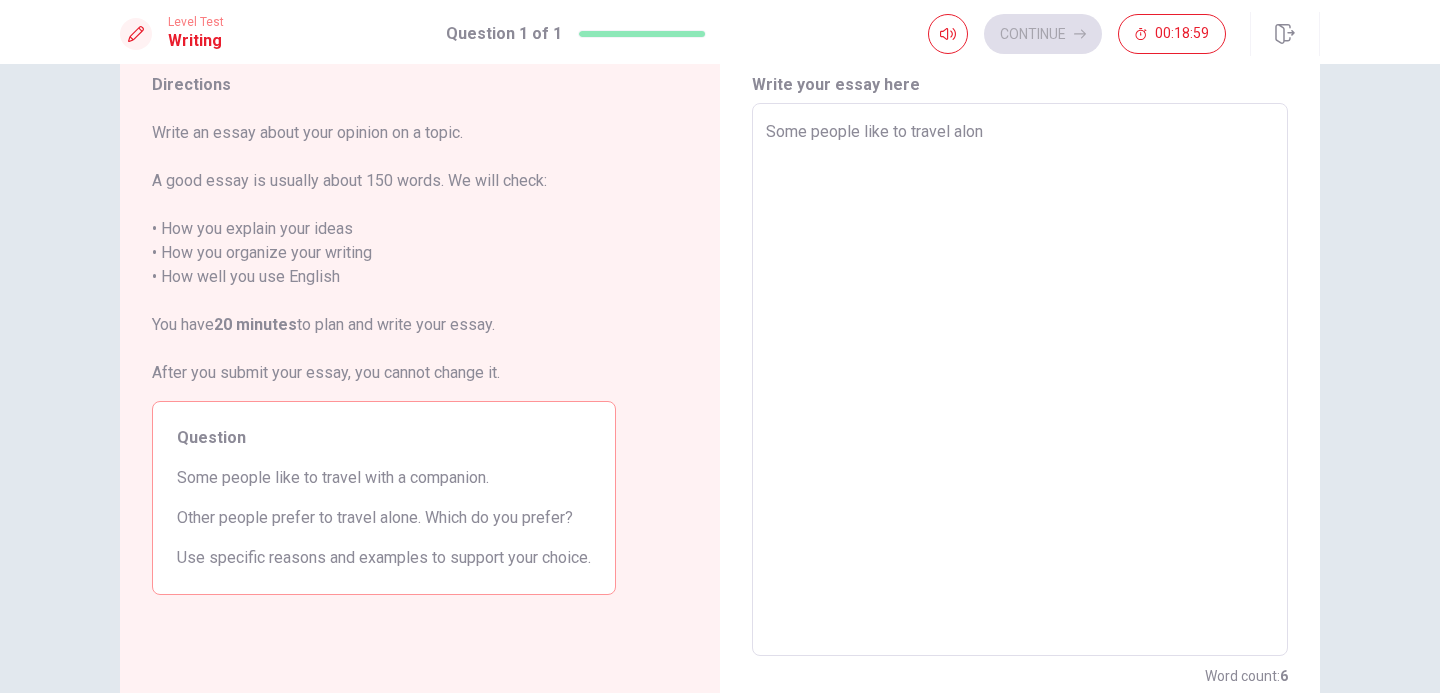 type on "Some people like to travel alone" 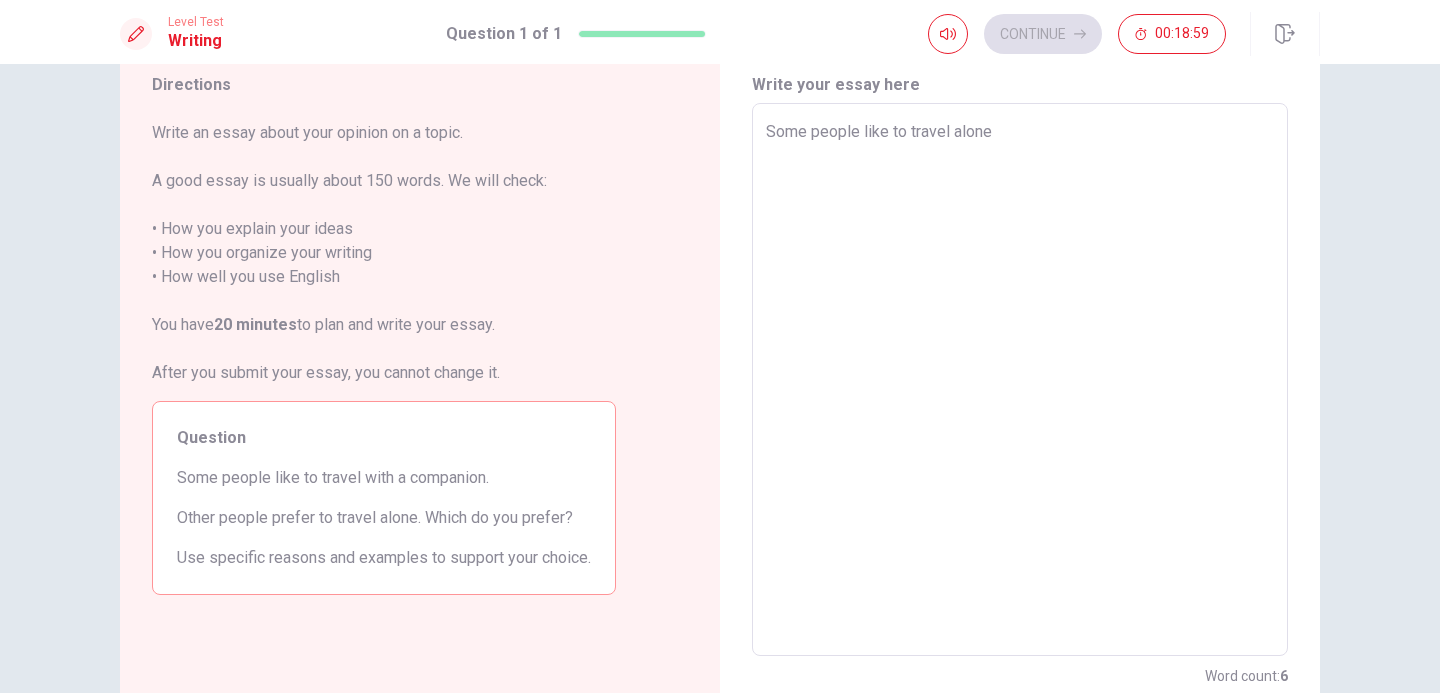 type on "Some people like to travel alone," 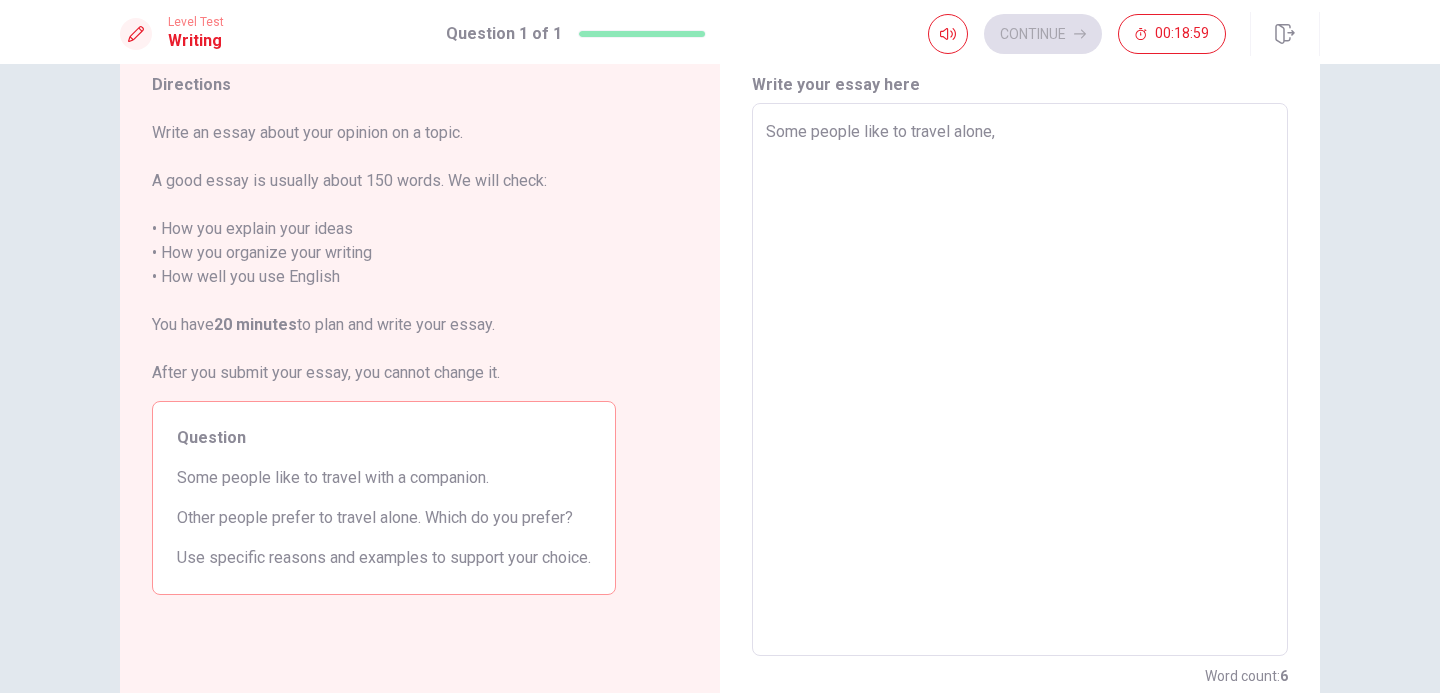 type on "x" 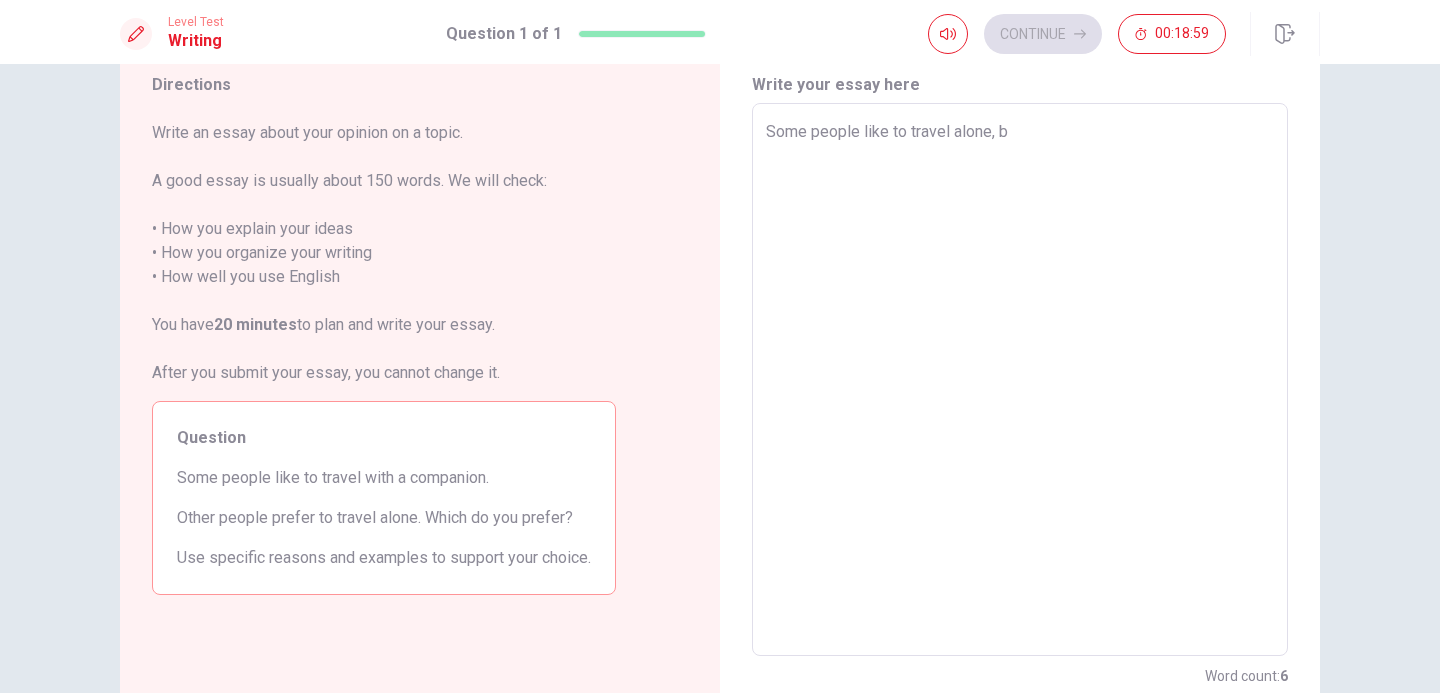 type on "x" 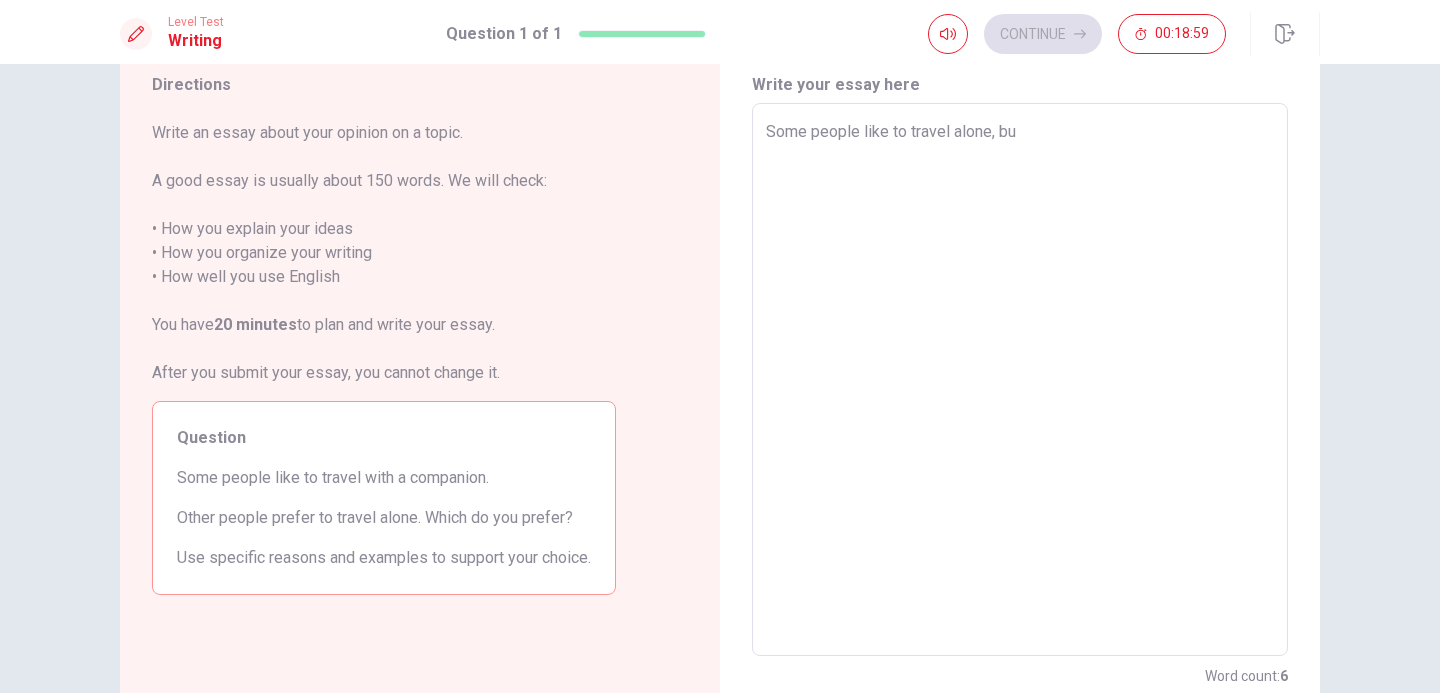 type on "x" 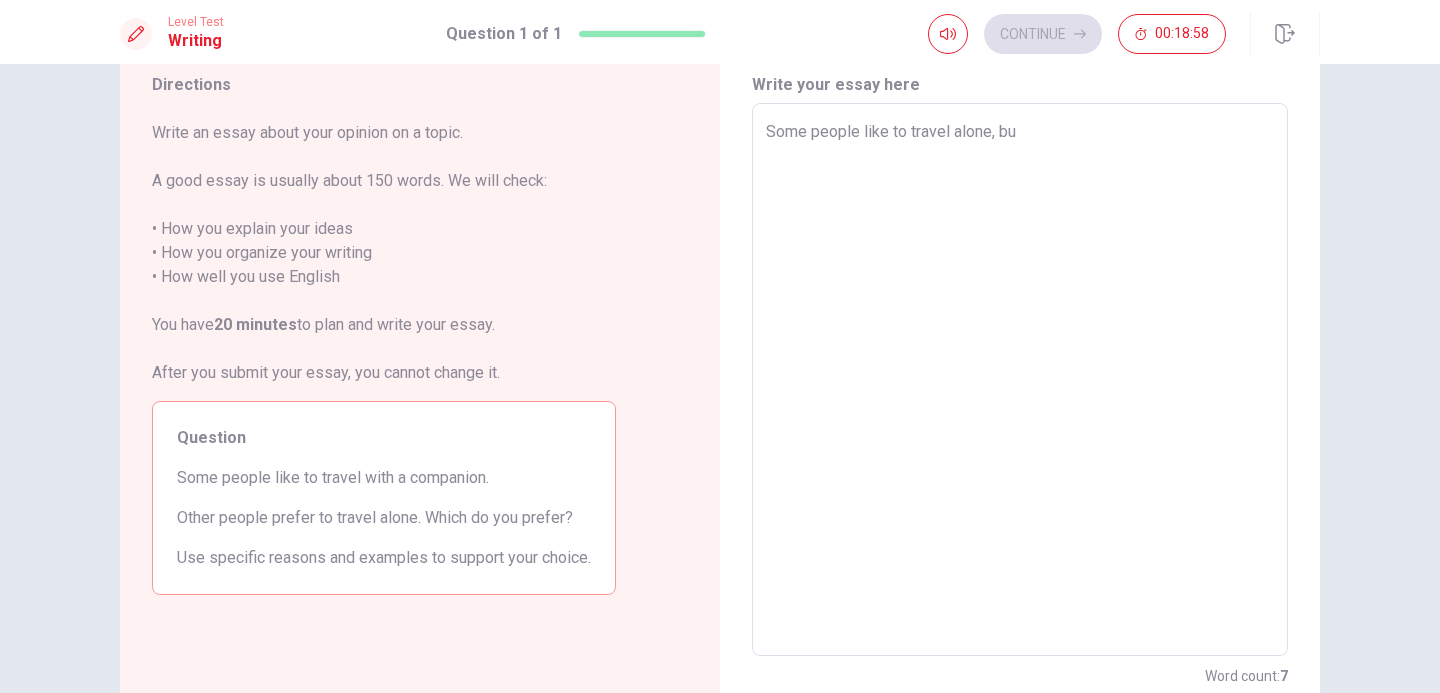 type on "Some people like to travel alone, but" 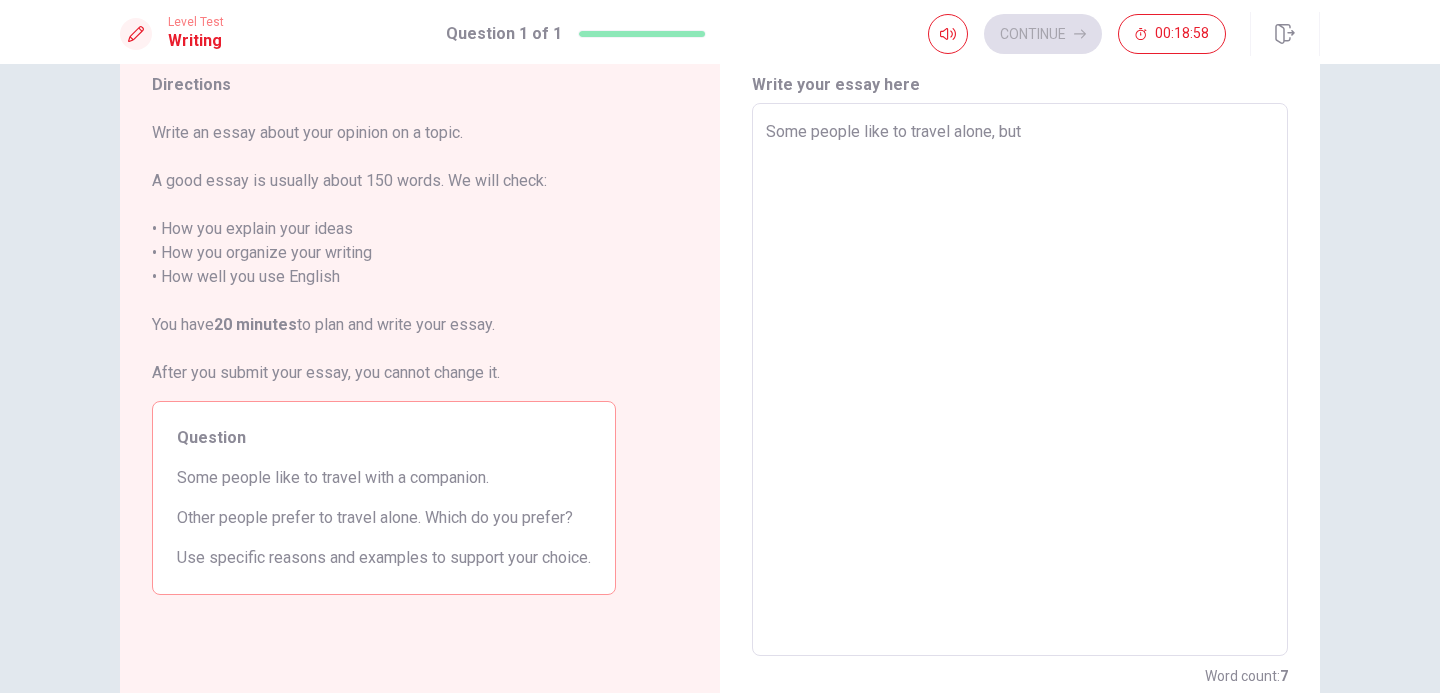 type on "x" 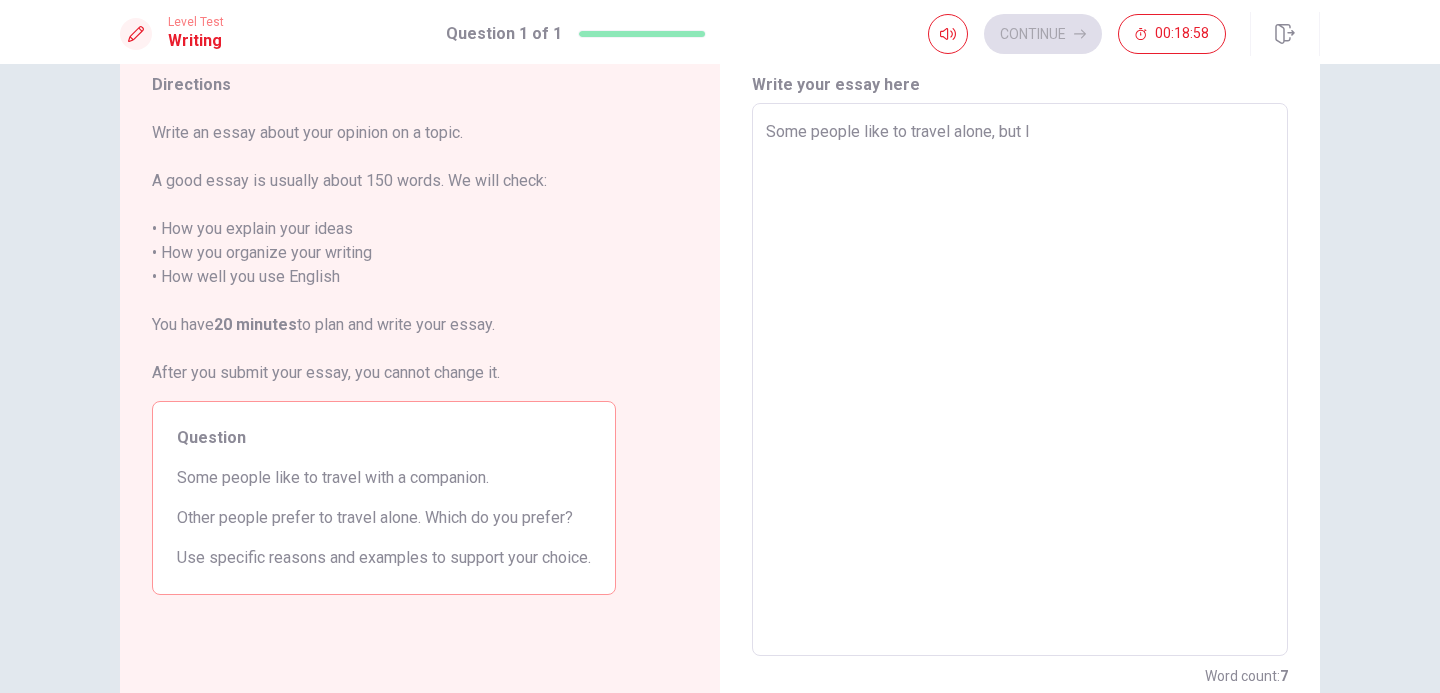 type on "x" 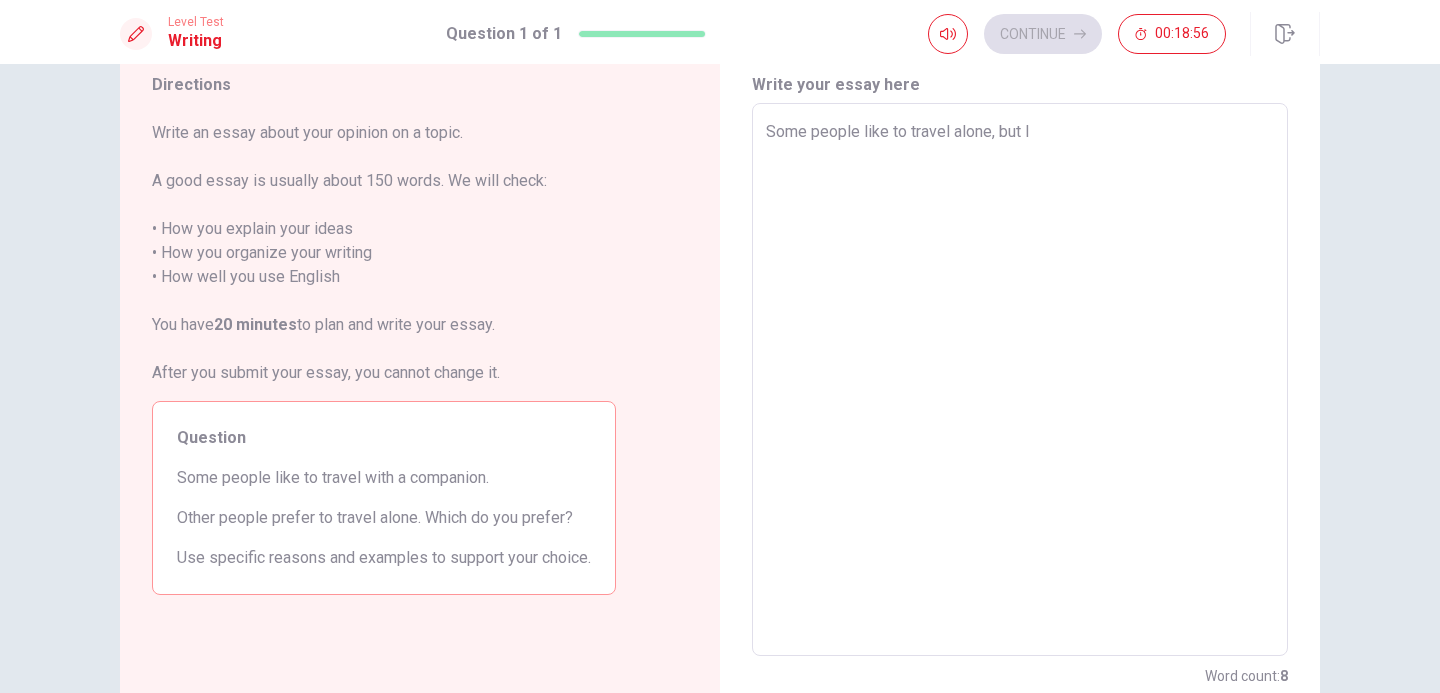 type on "x" 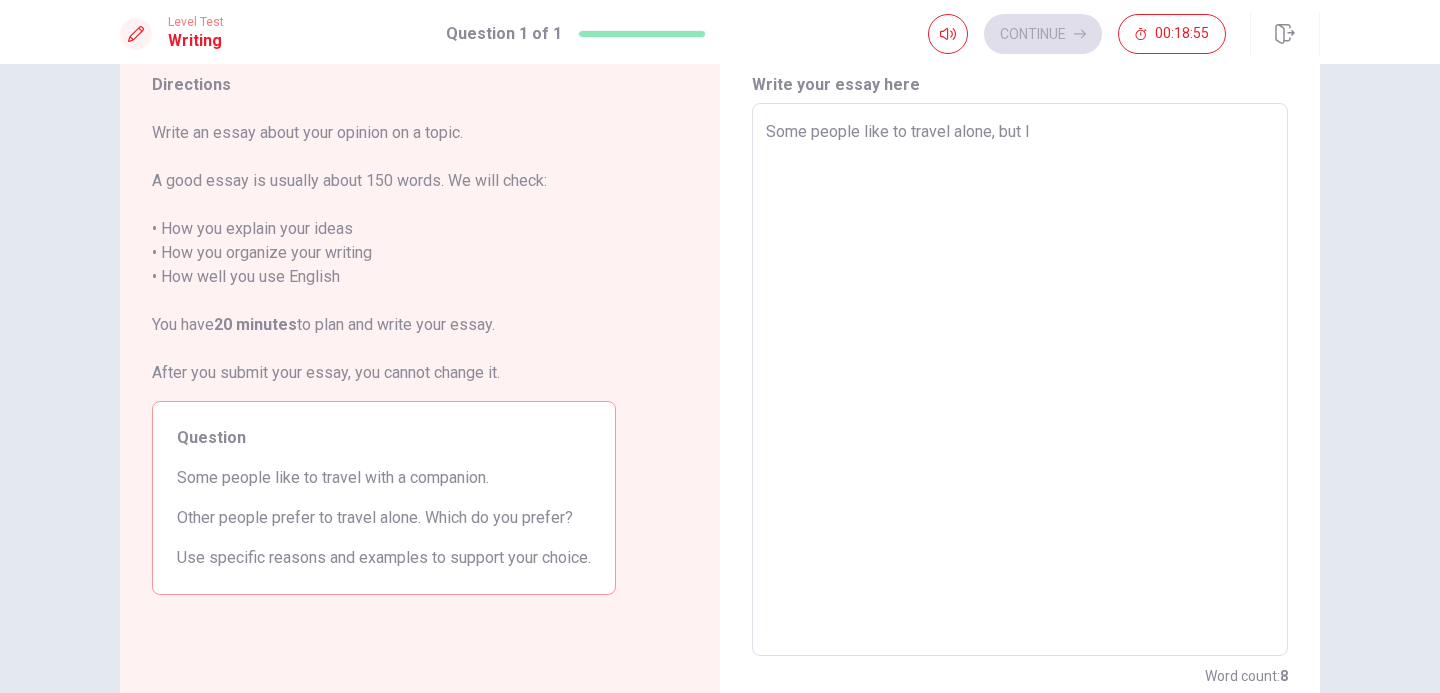type on "Some people like to travel alone, but I p" 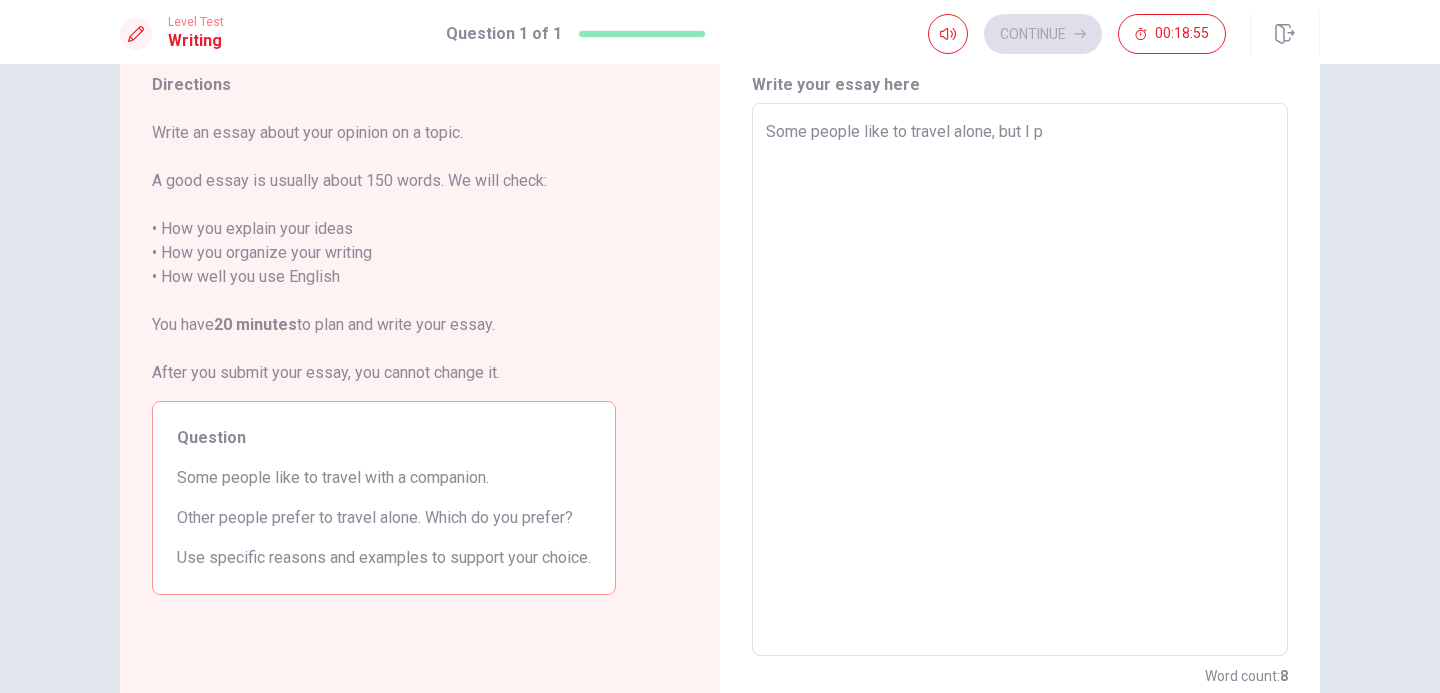 type on "x" 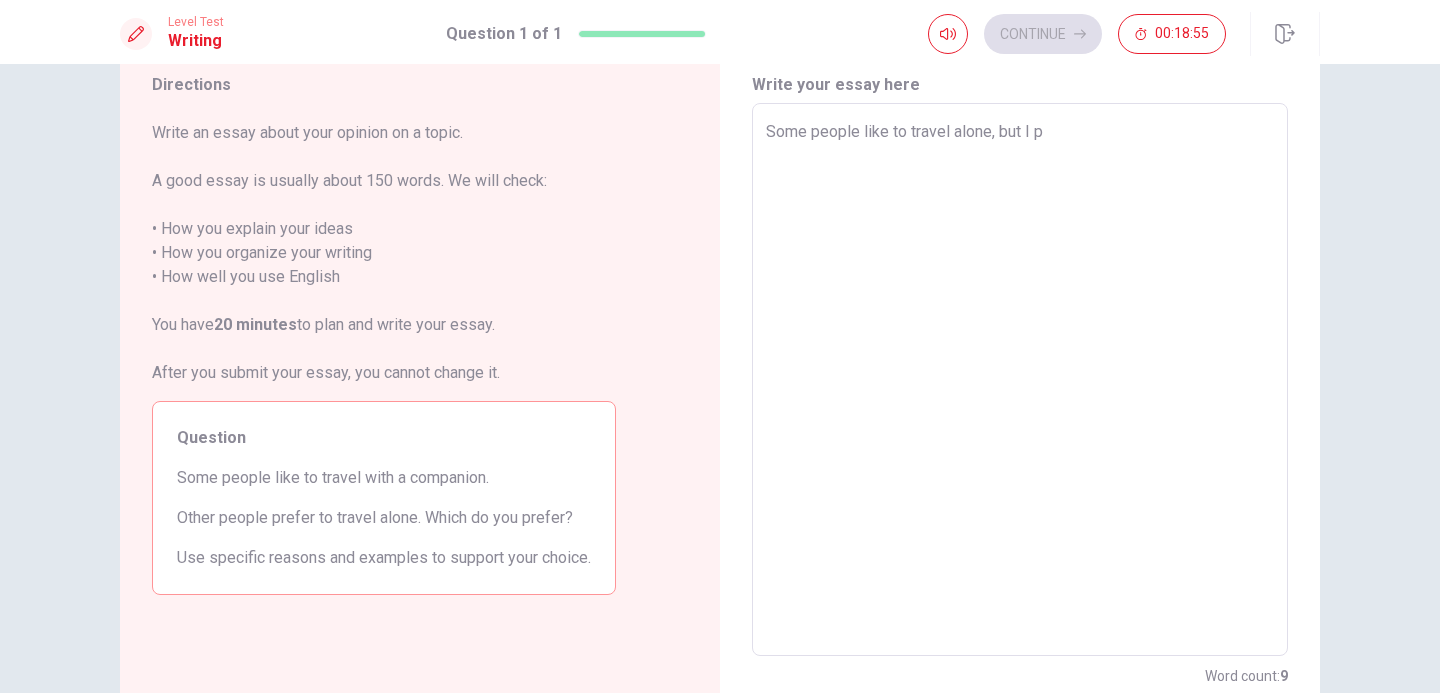 type on "Some people like to travel alone, but I pe" 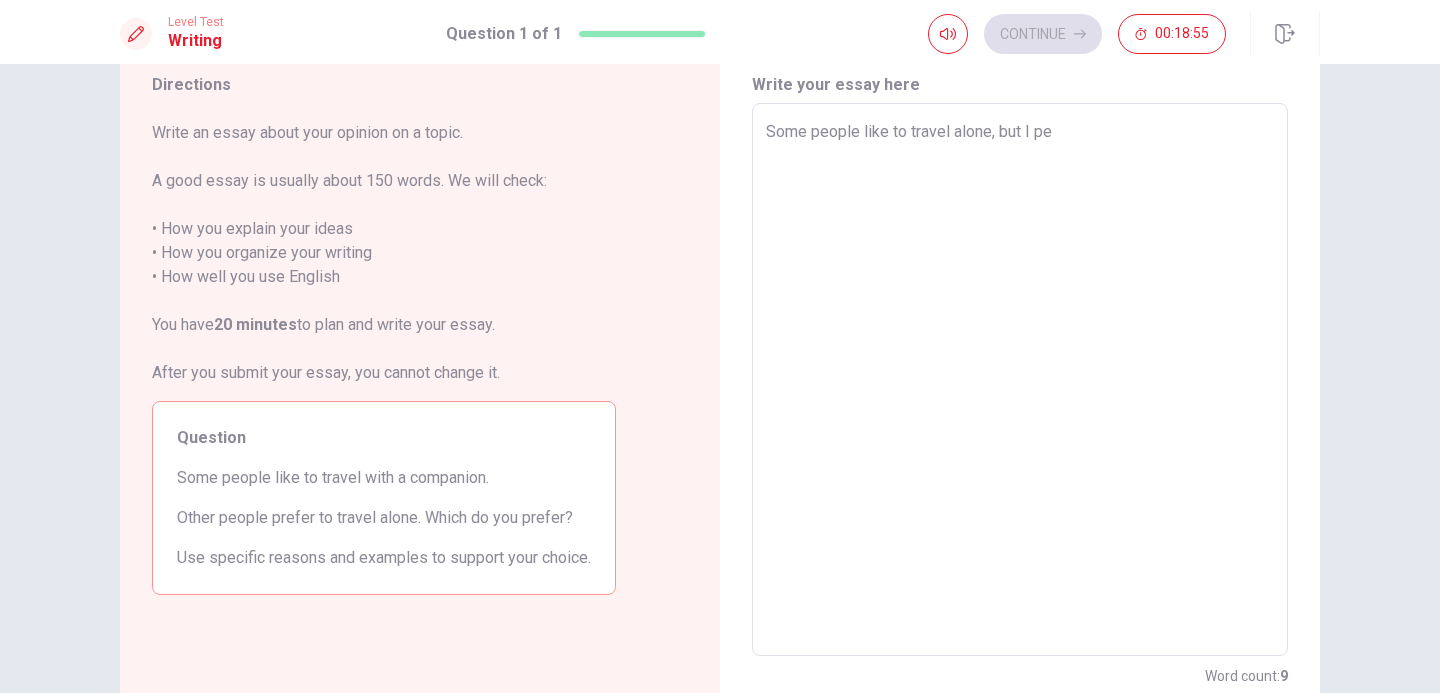 type on "x" 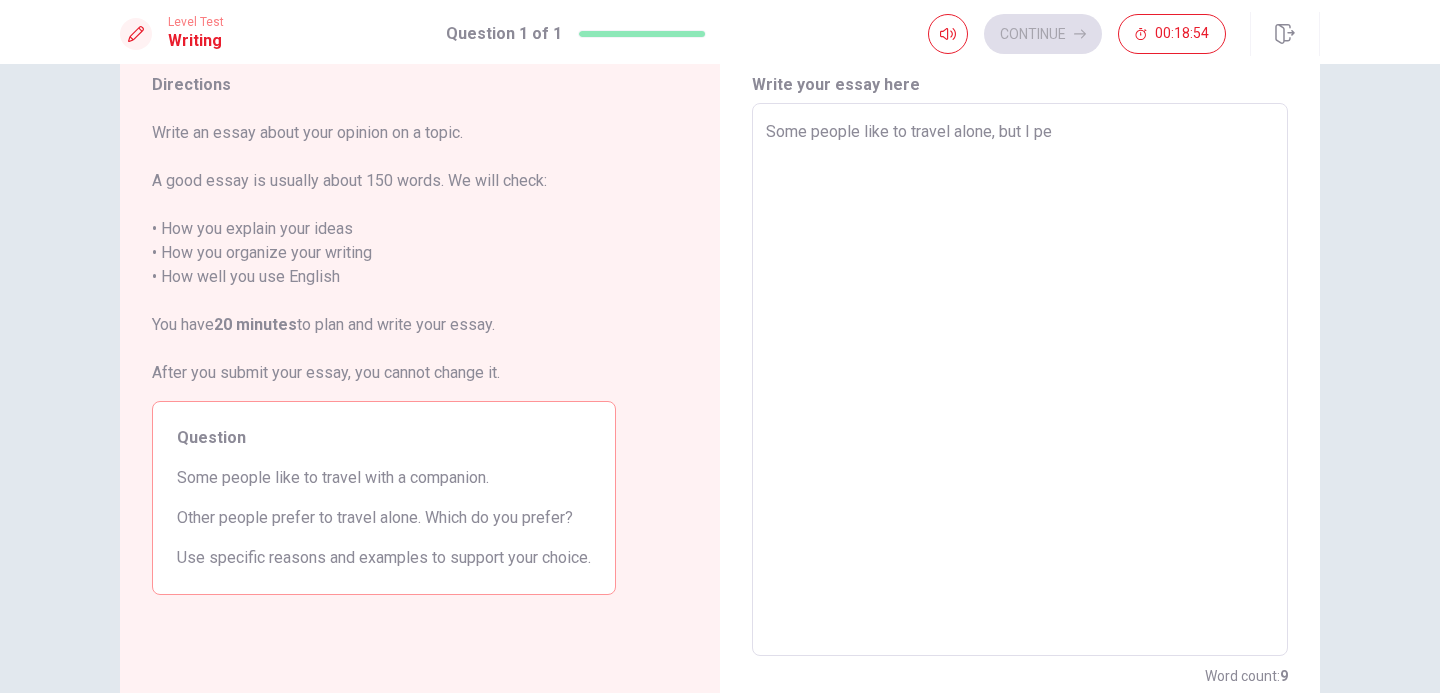 type on "Some people like to travel alone, but I p" 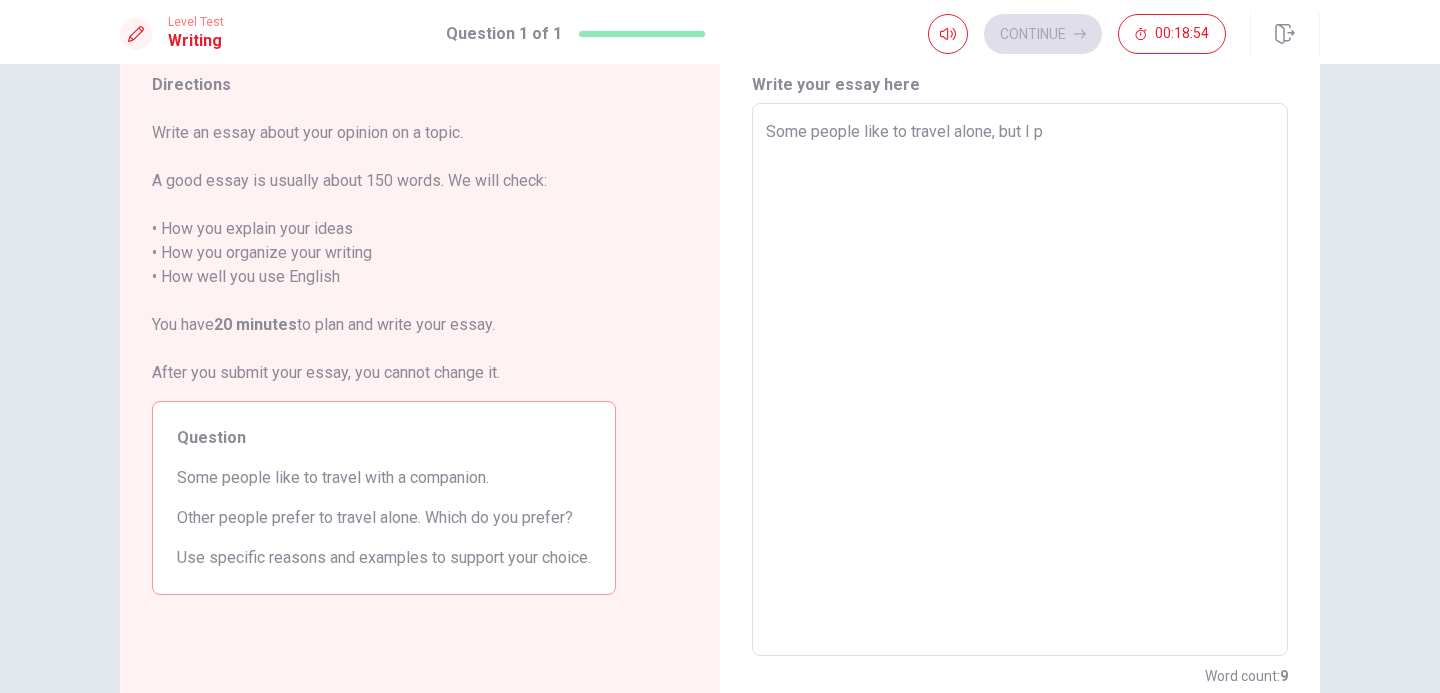 type on "x" 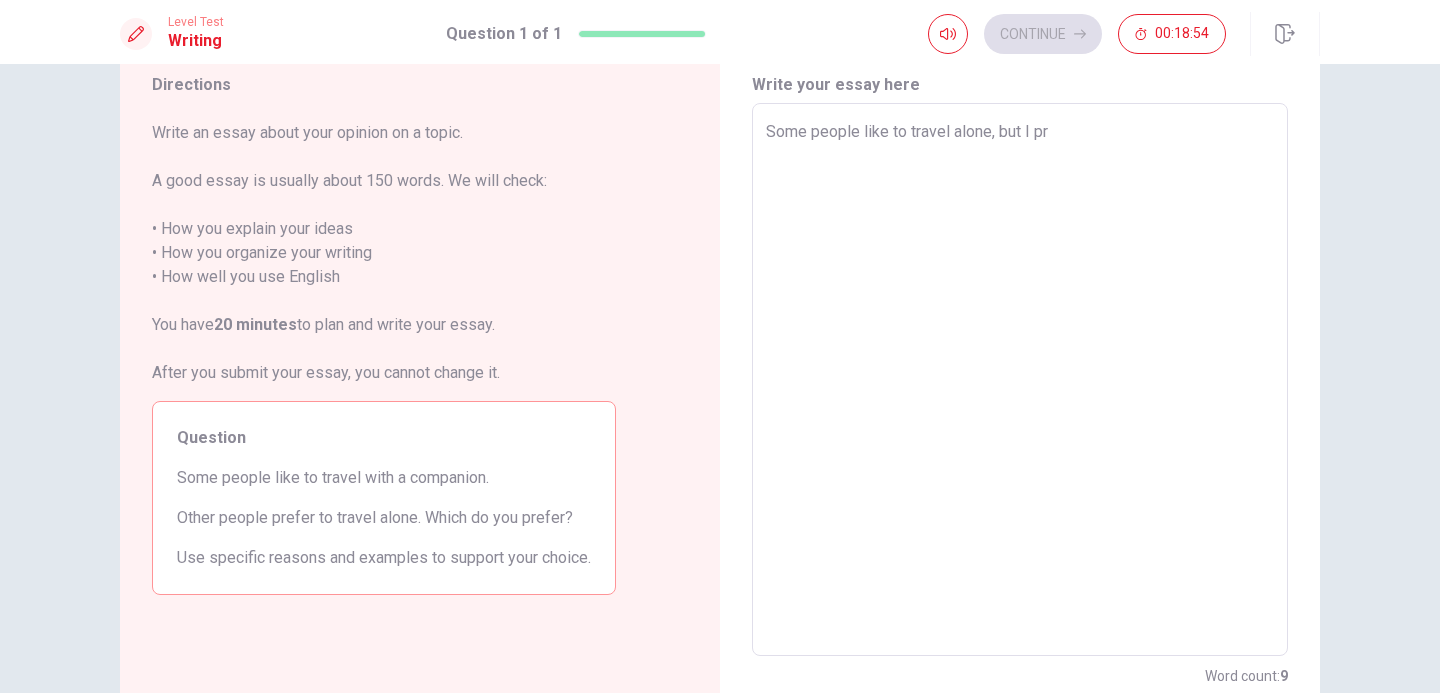 type on "x" 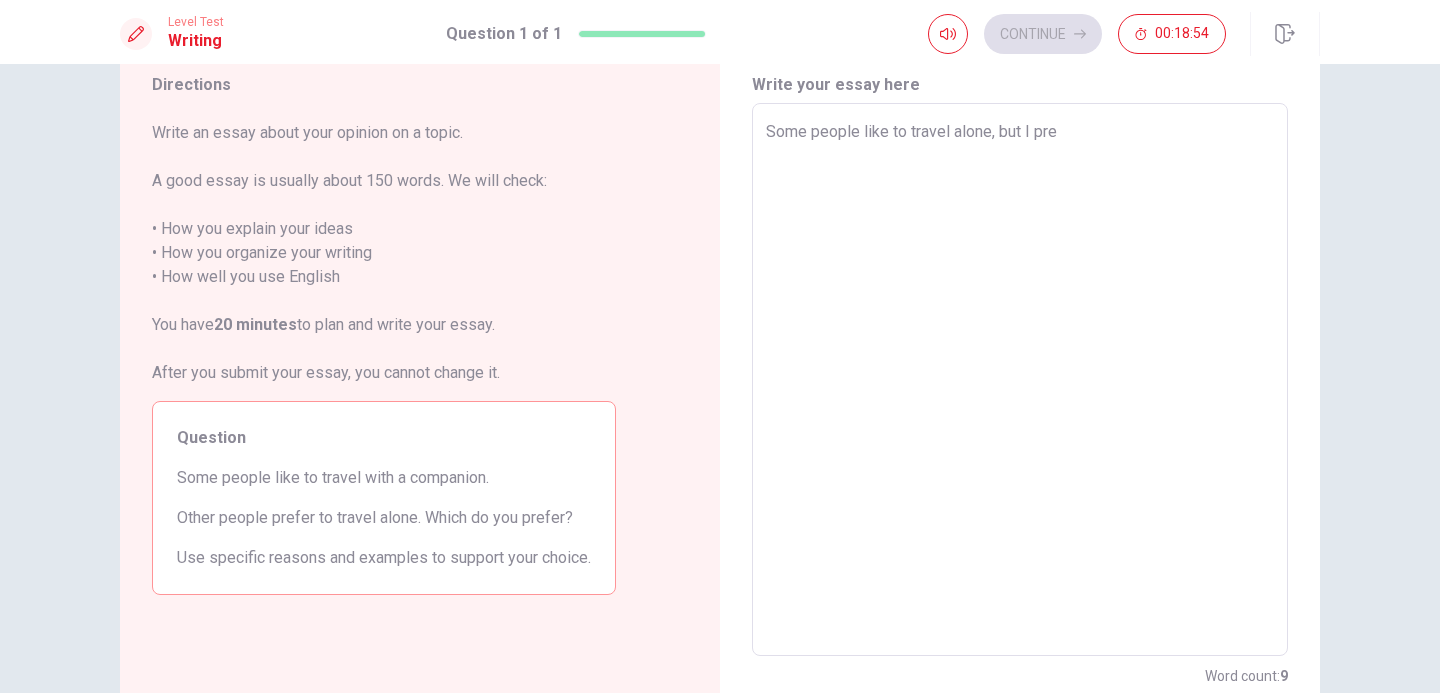 type on "x" 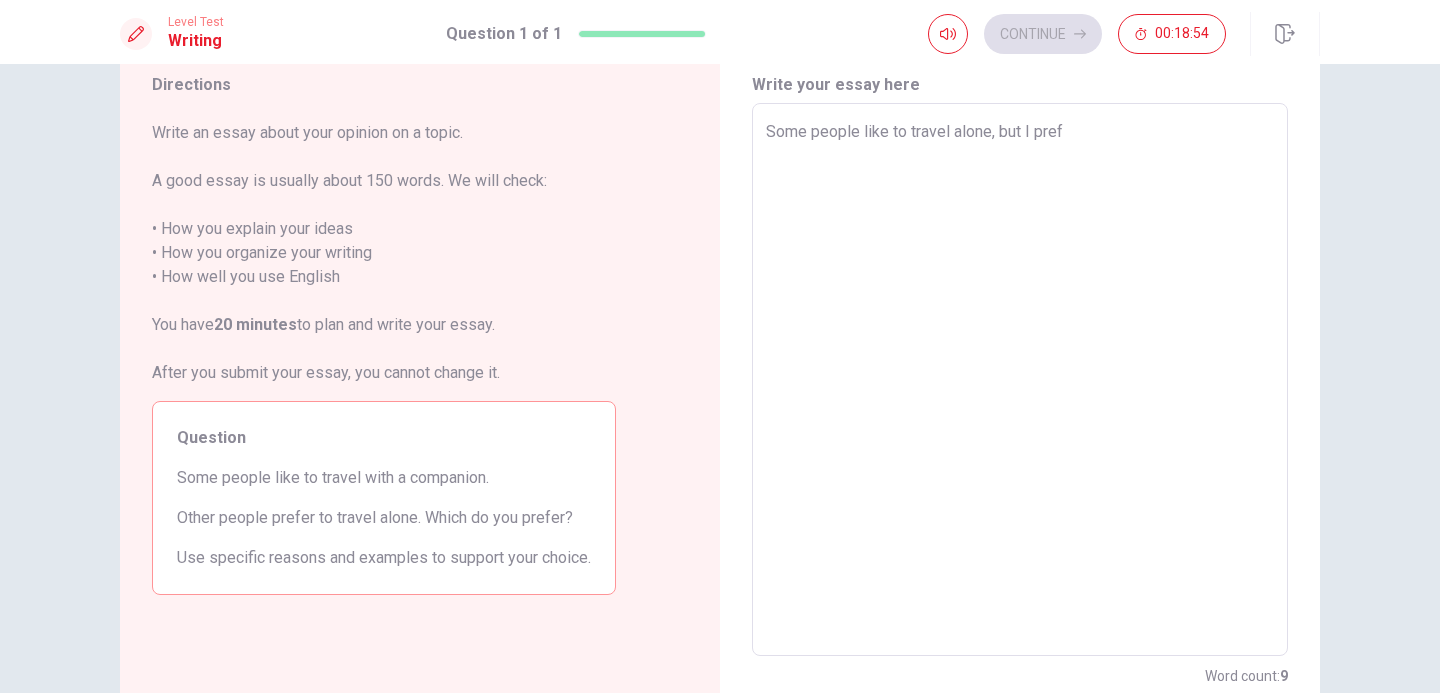 type on "x" 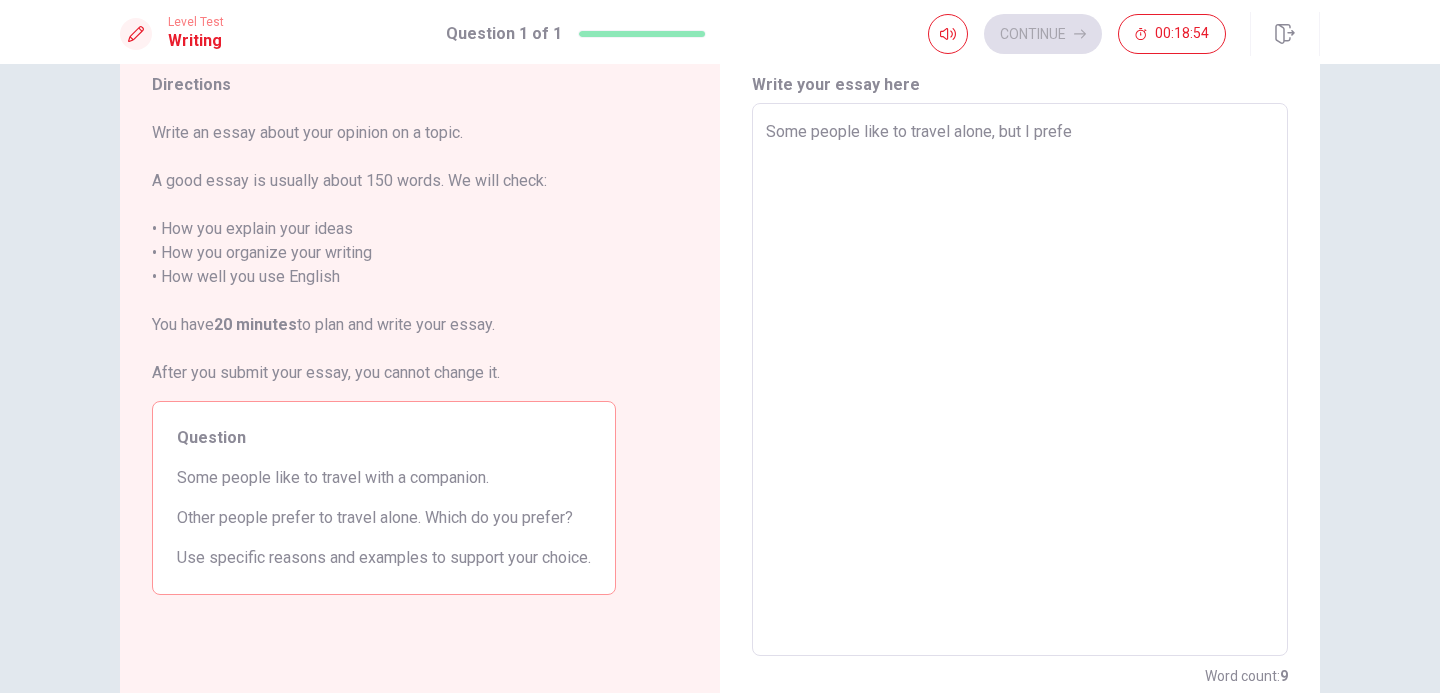 type on "x" 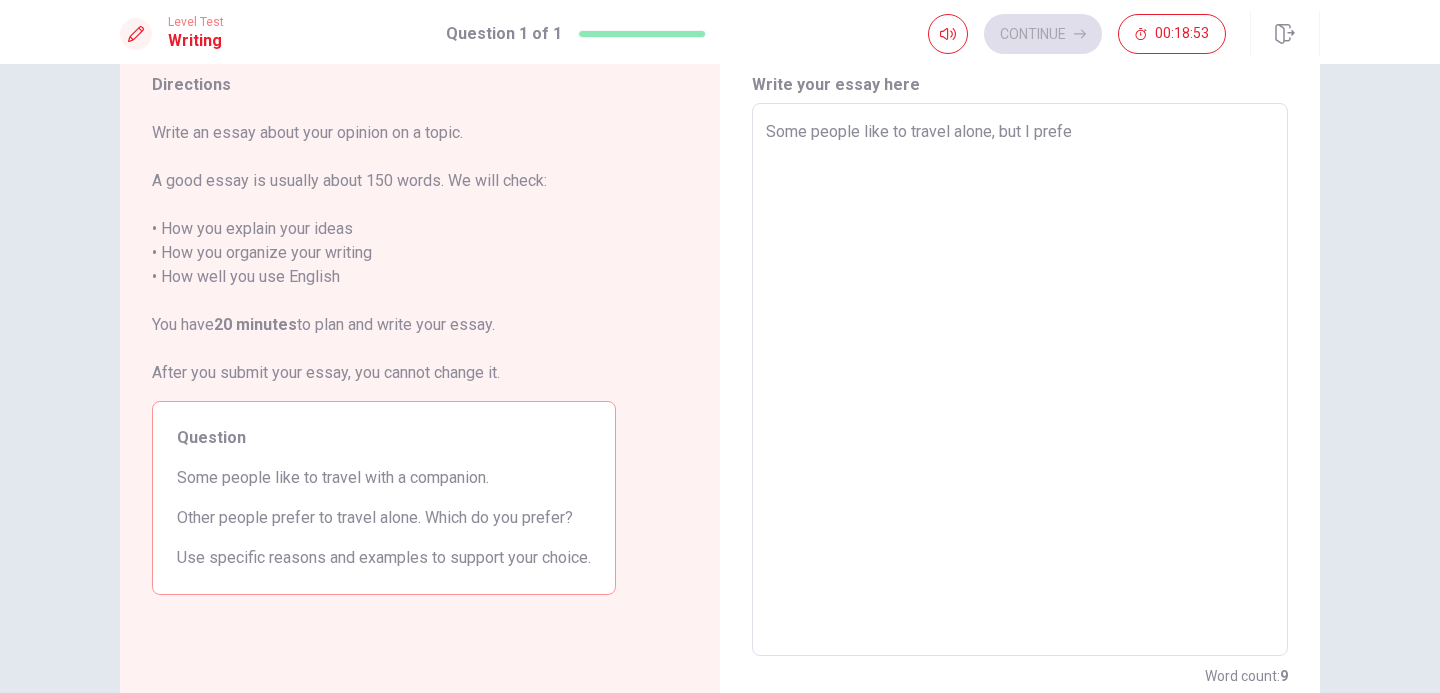 type on "Some people like to travel alone, but I prefer" 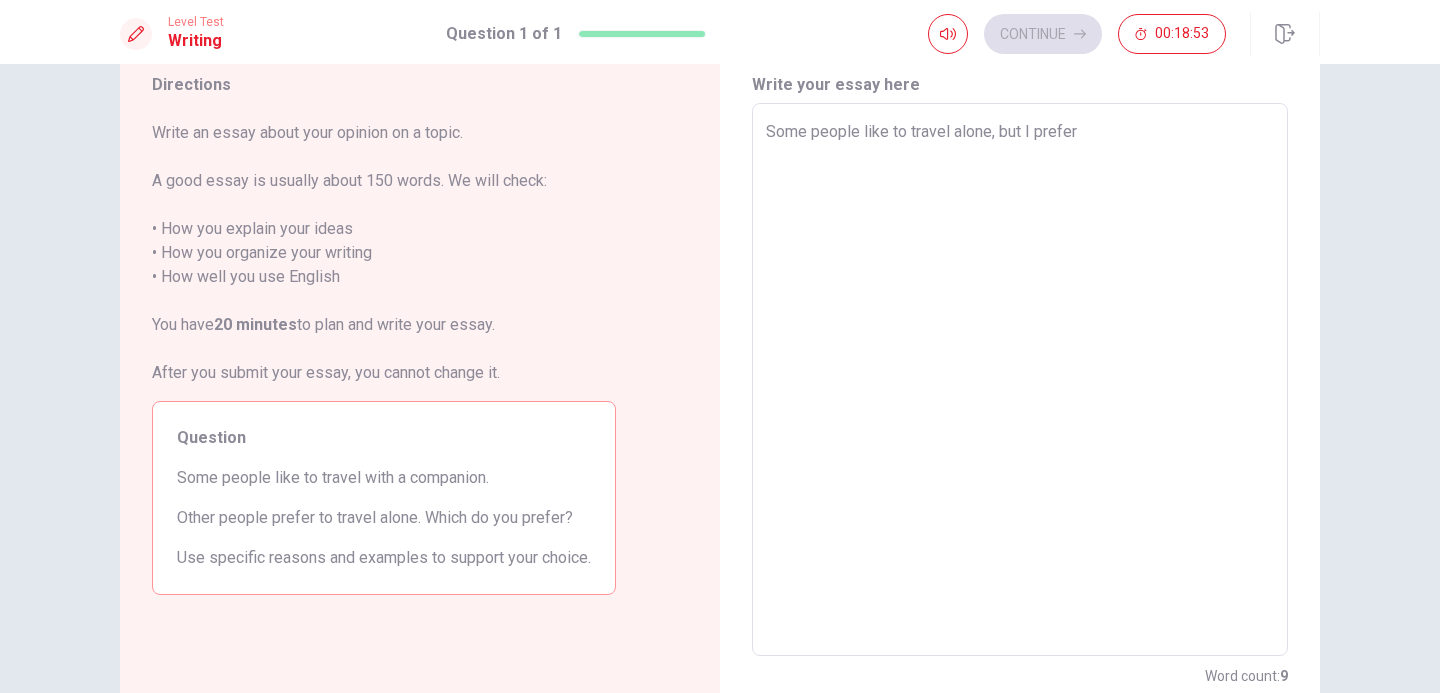 type on "x" 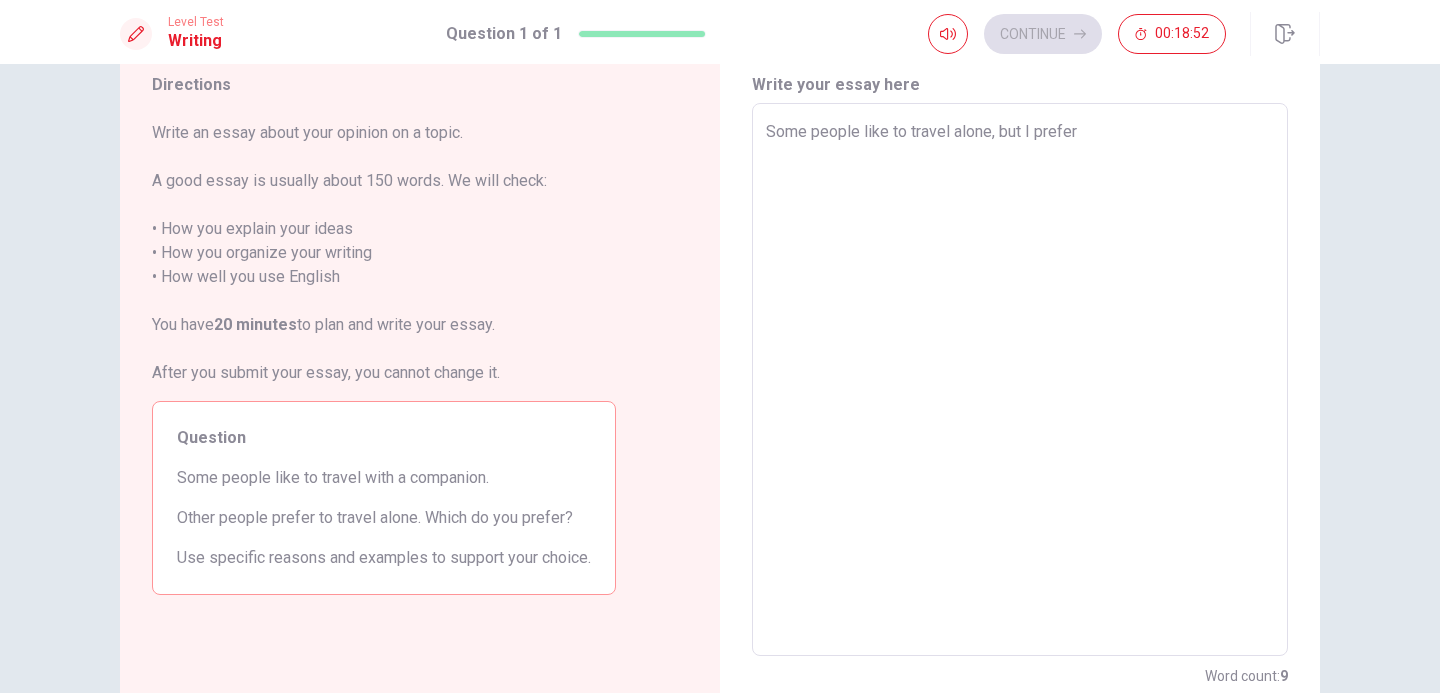 type on "Some people like to travel alone, but I prefer t" 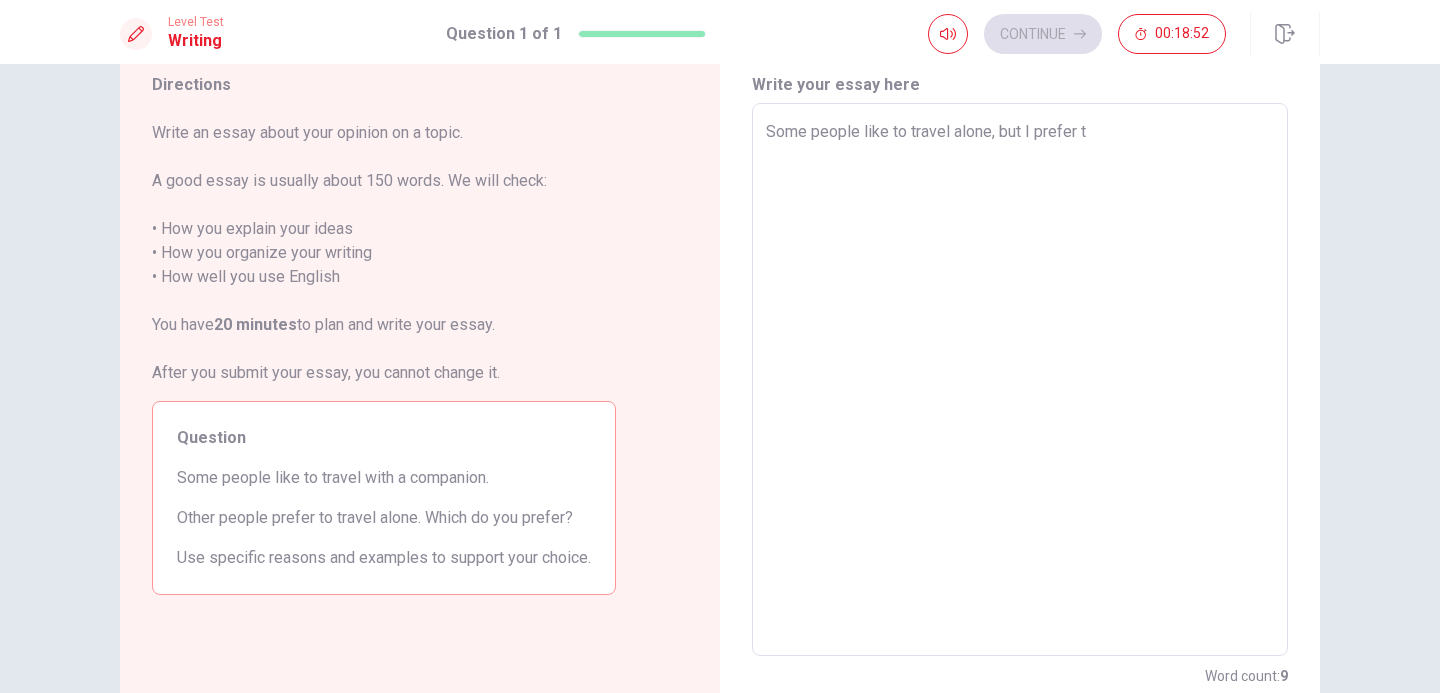 type on "x" 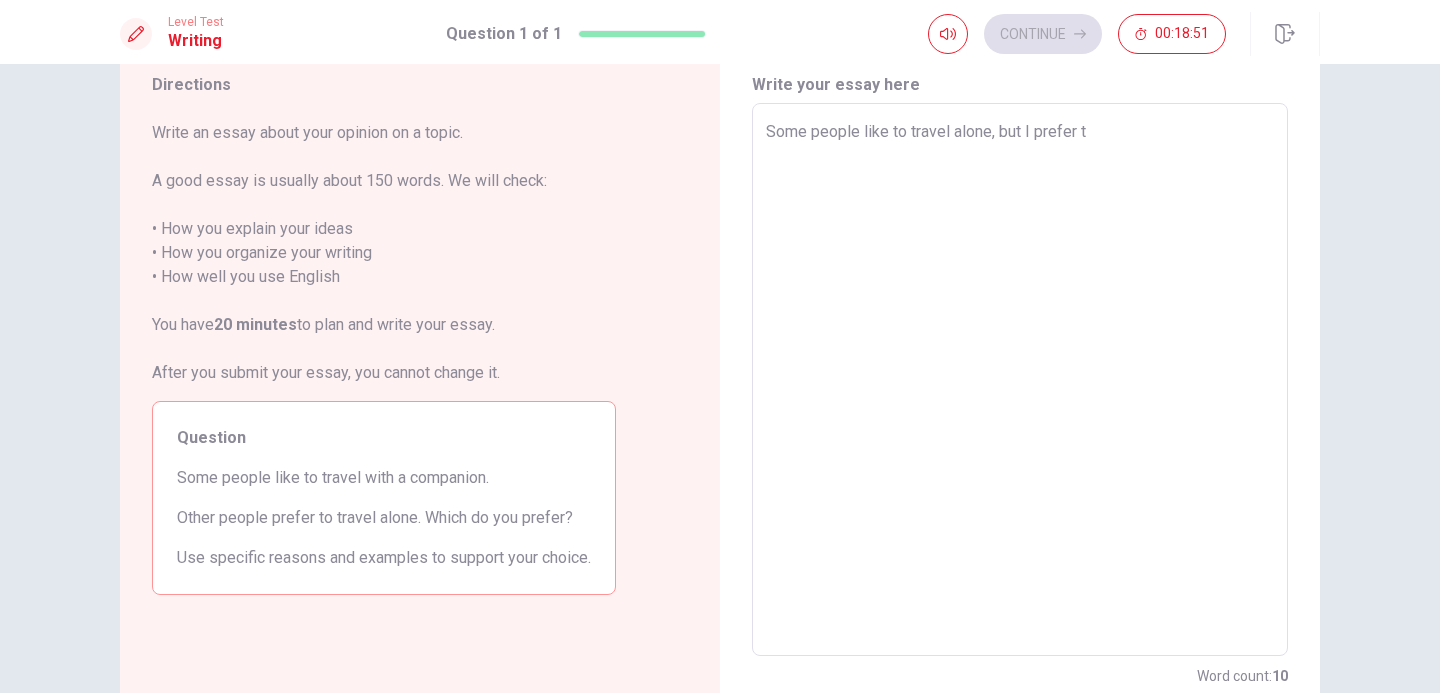 type on "Some people like to travel alone, but I prefer to" 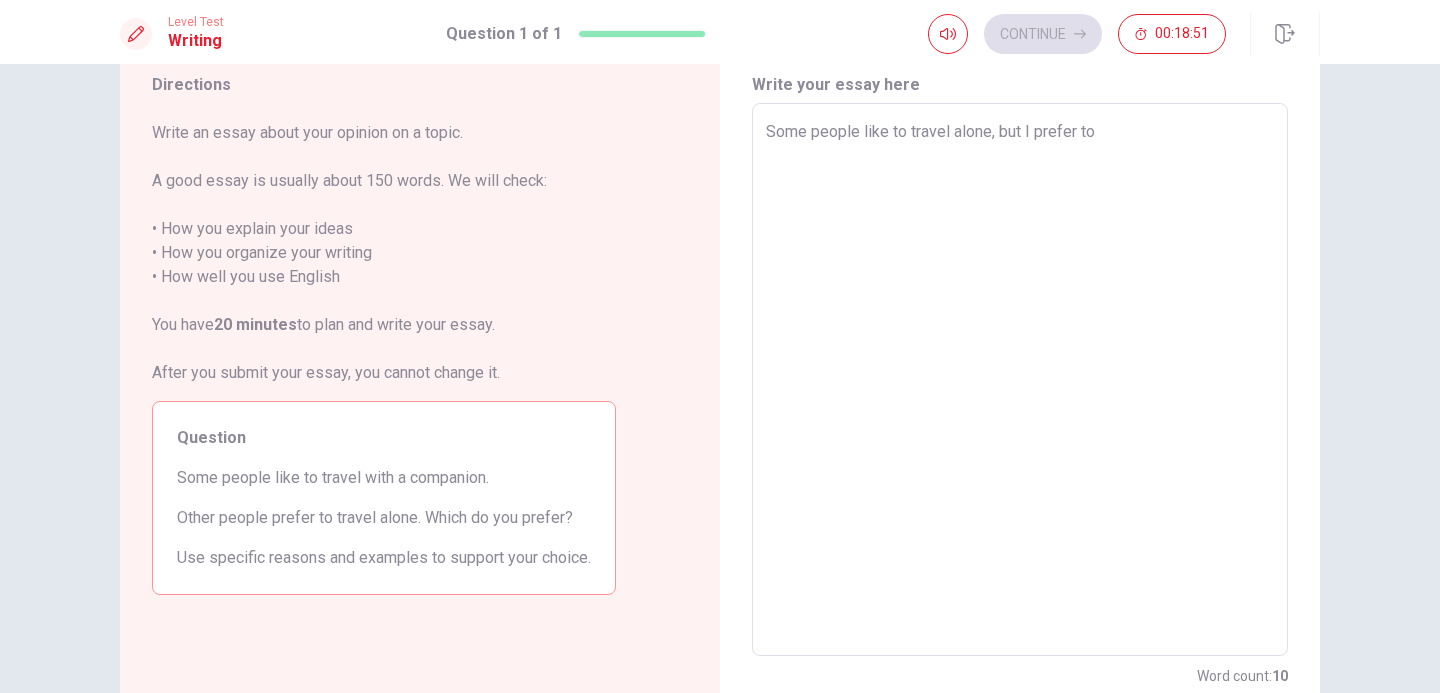 type on "x" 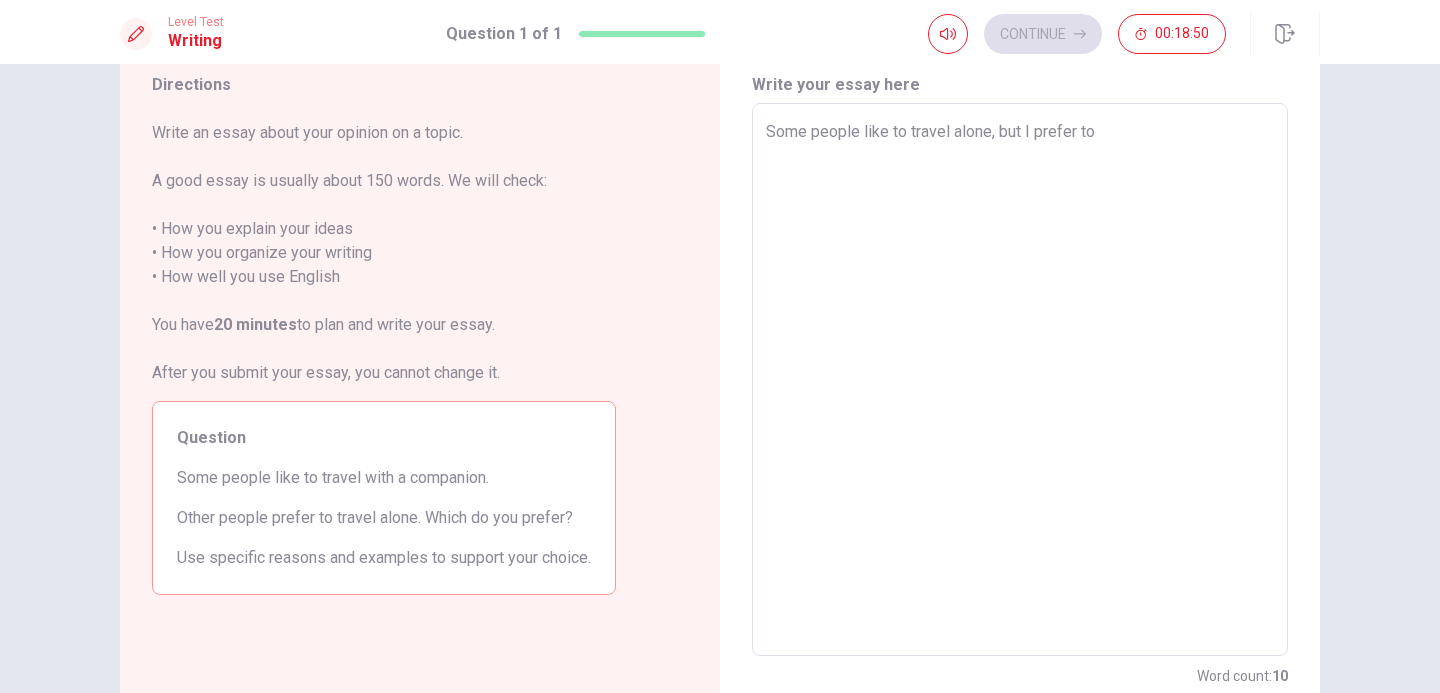 type on "Some people like to travel alone, but I prefer to t" 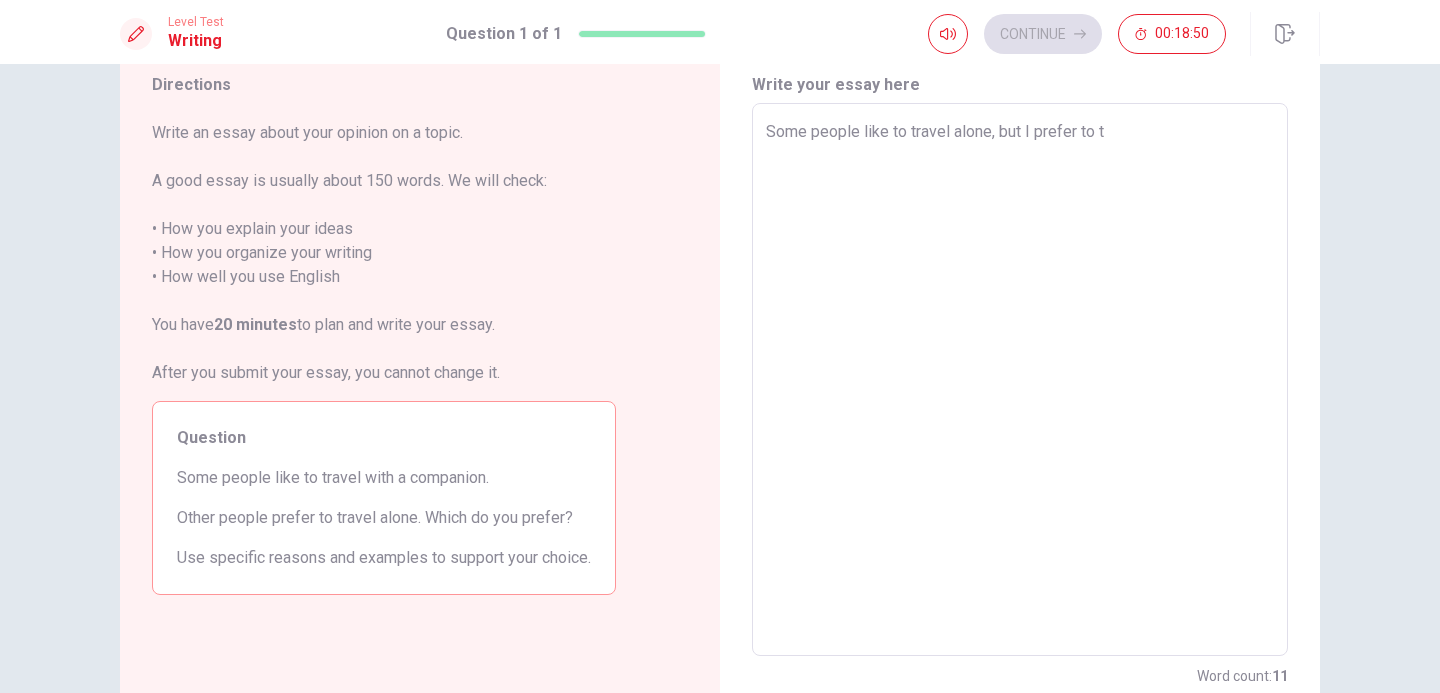 type on "x" 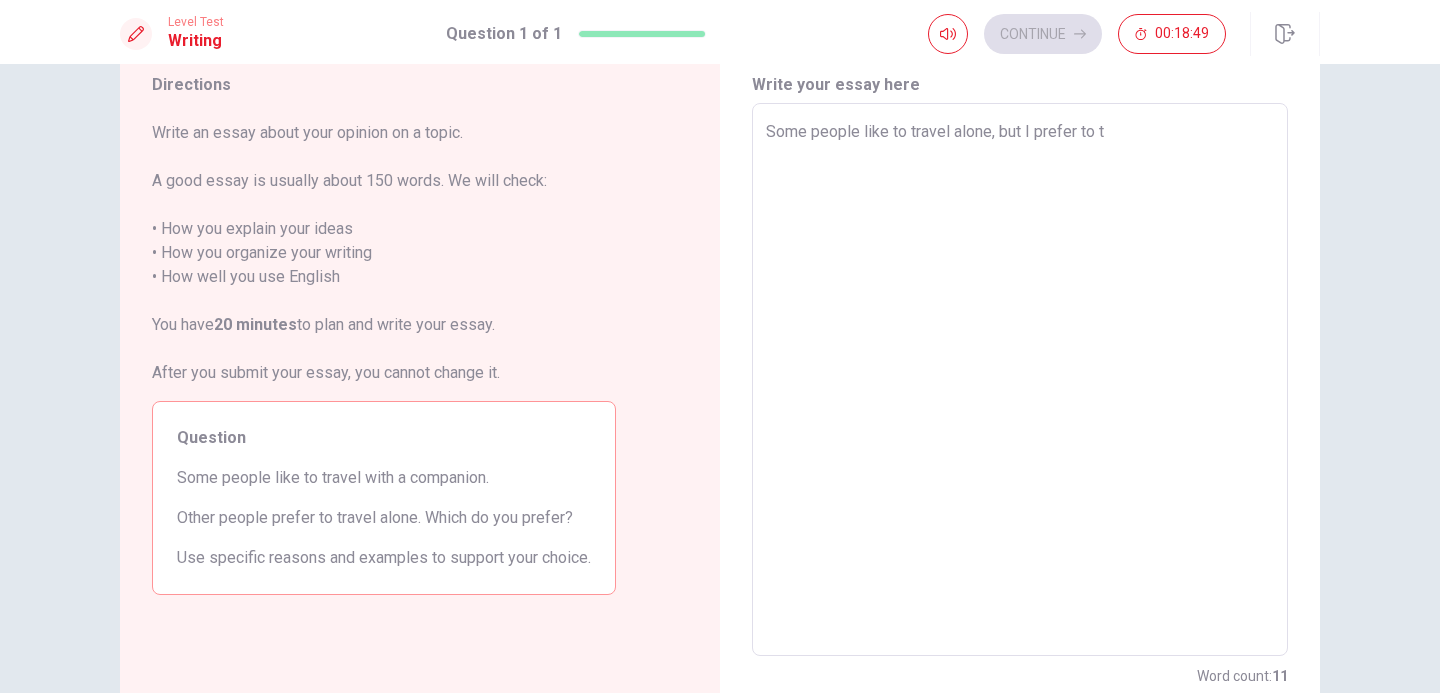 type on "Some people like to travel alone, but I prefer to tt" 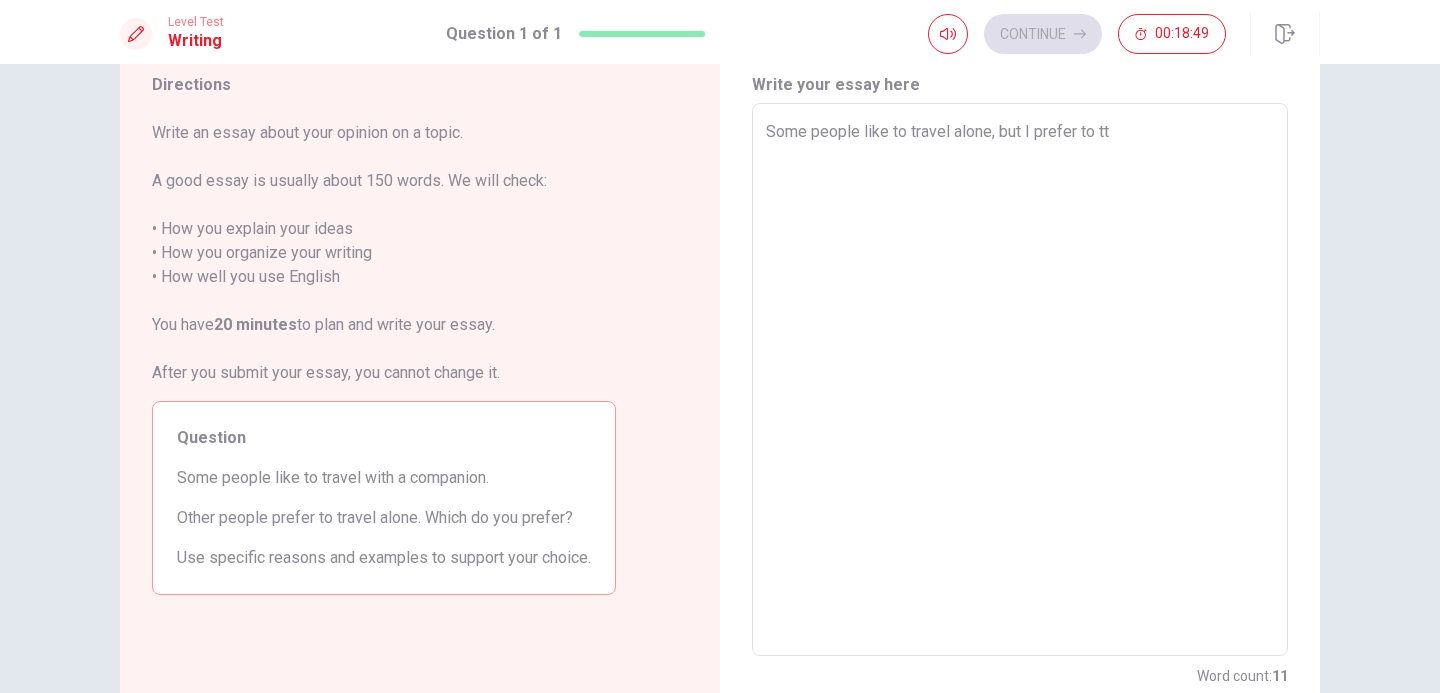type on "x" 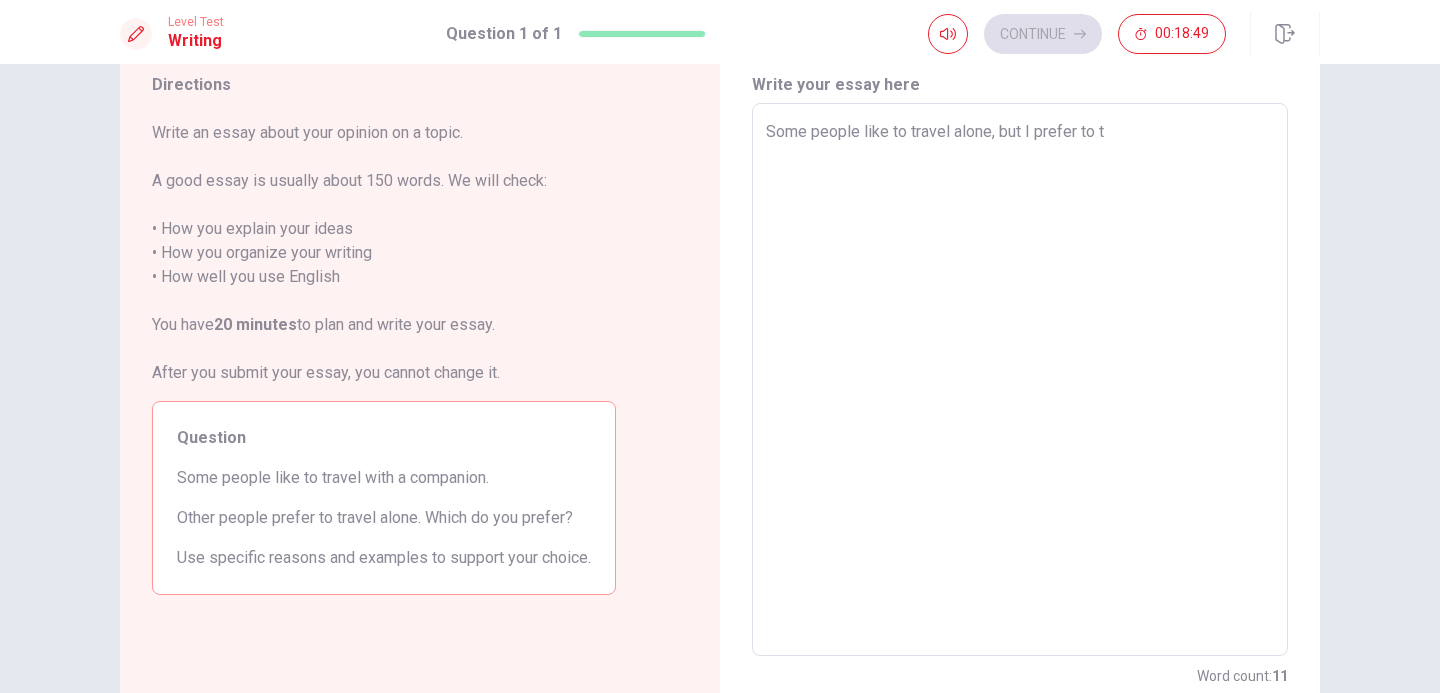 type on "x" 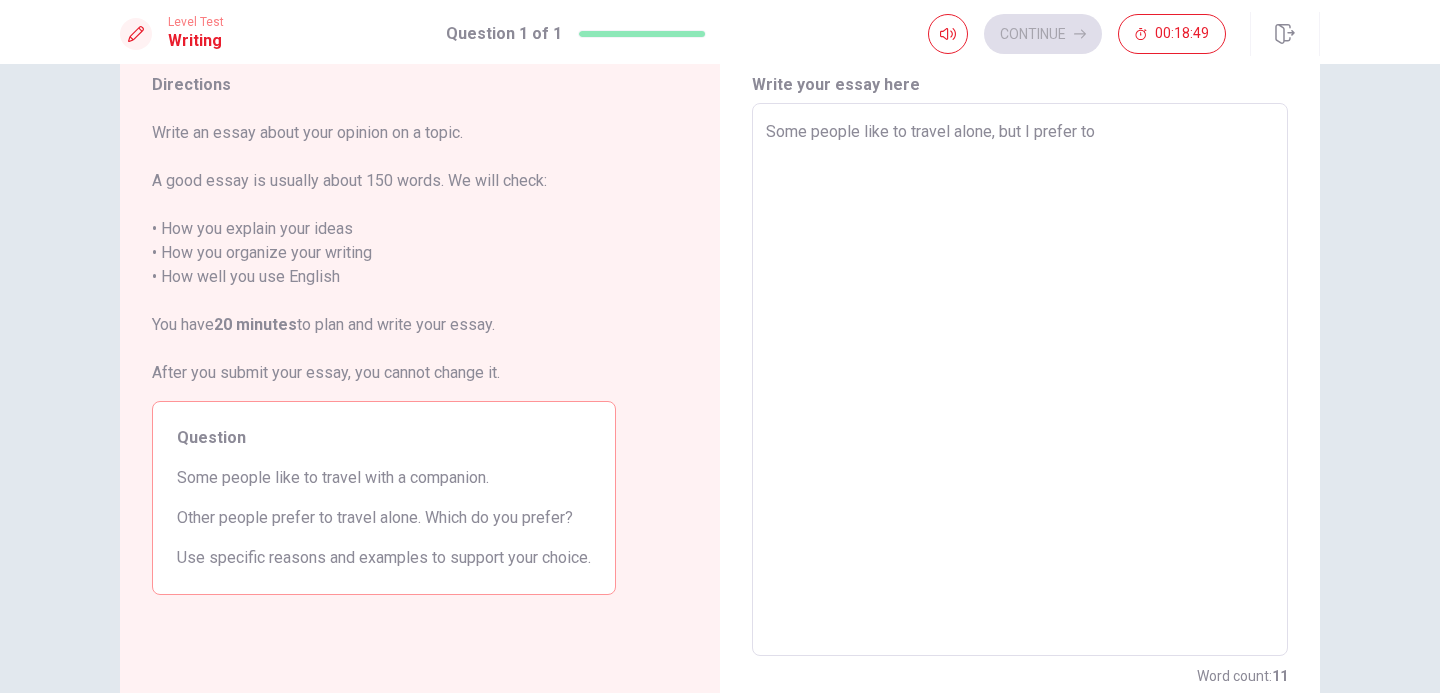 type on "x" 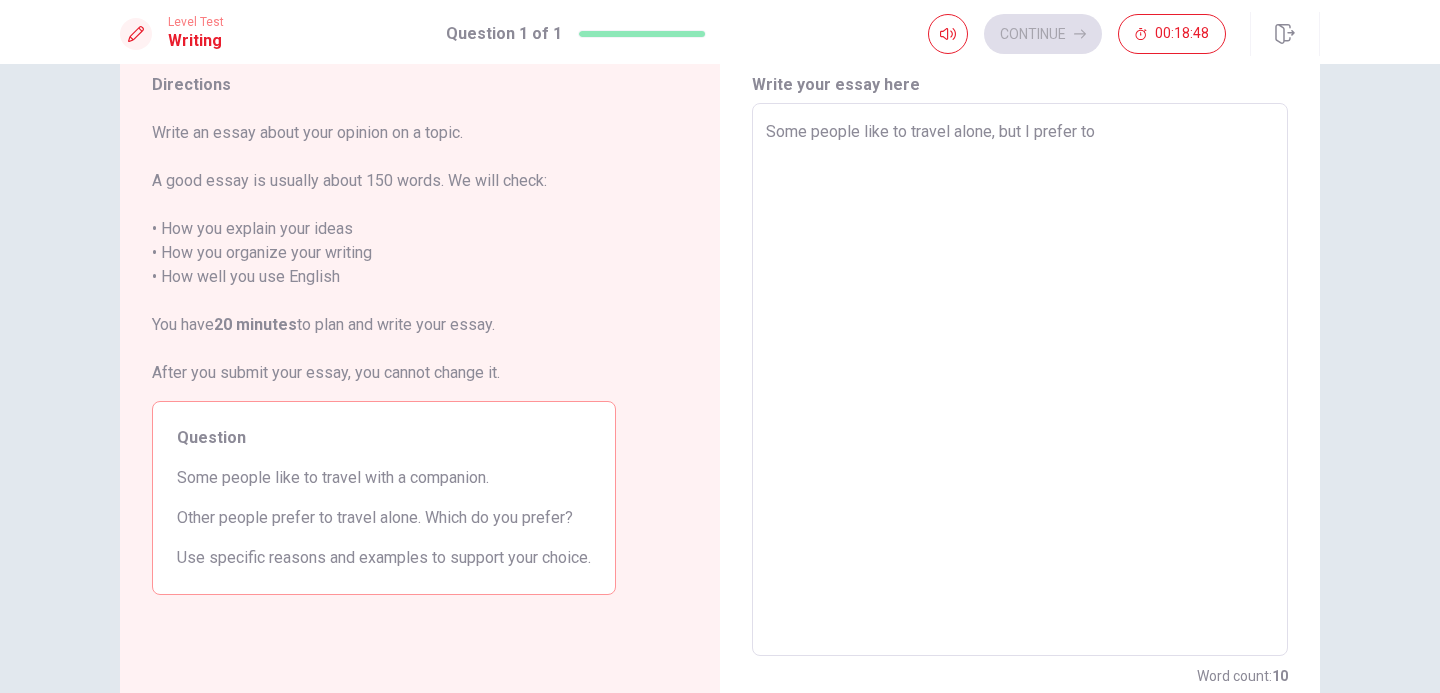 type on "Some people like to travel alone, but I prefer to t" 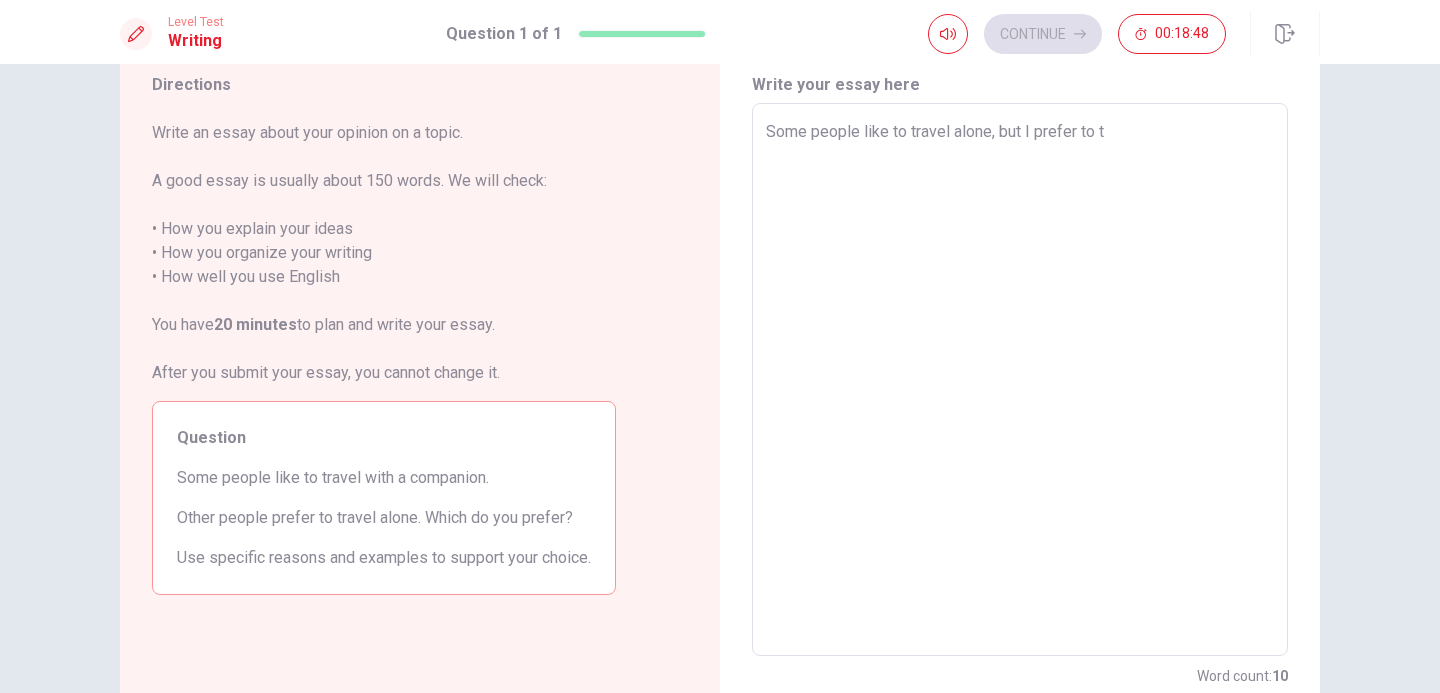 type on "x" 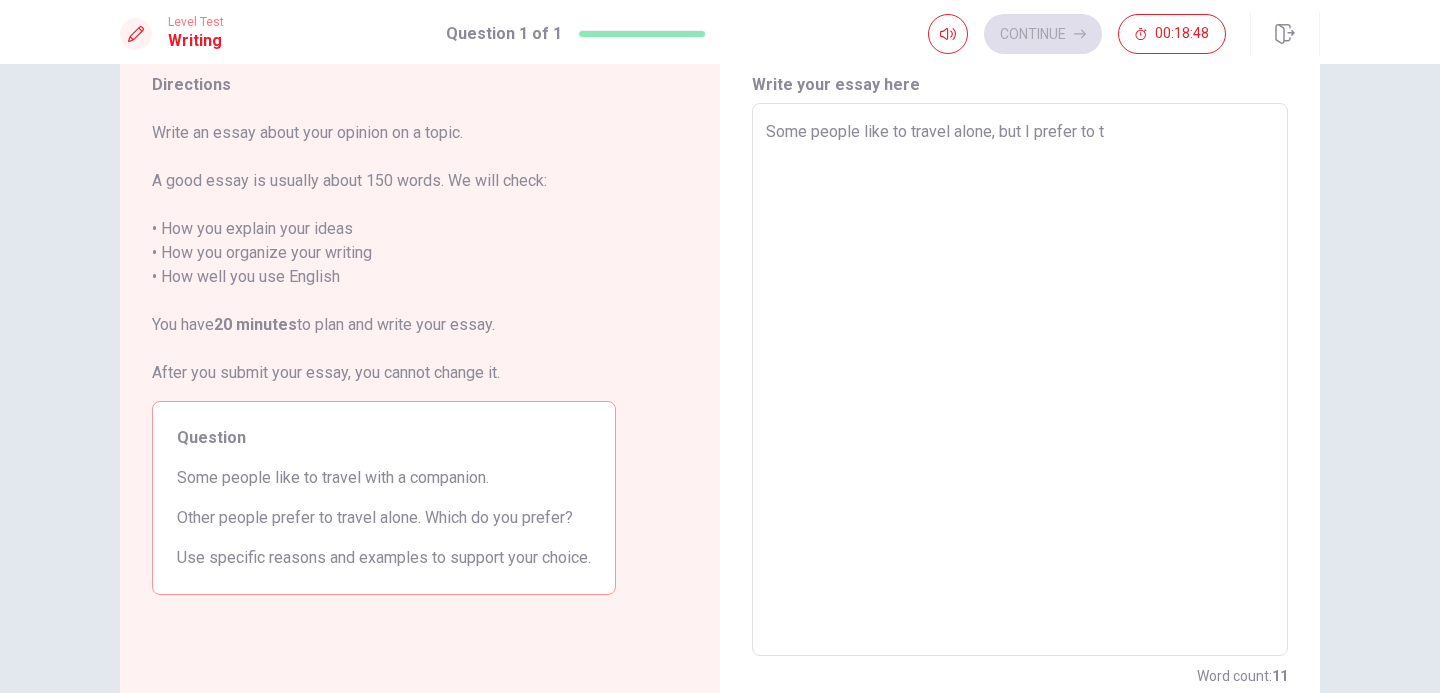 type on "Some people like to travel alone, but I prefer to tr" 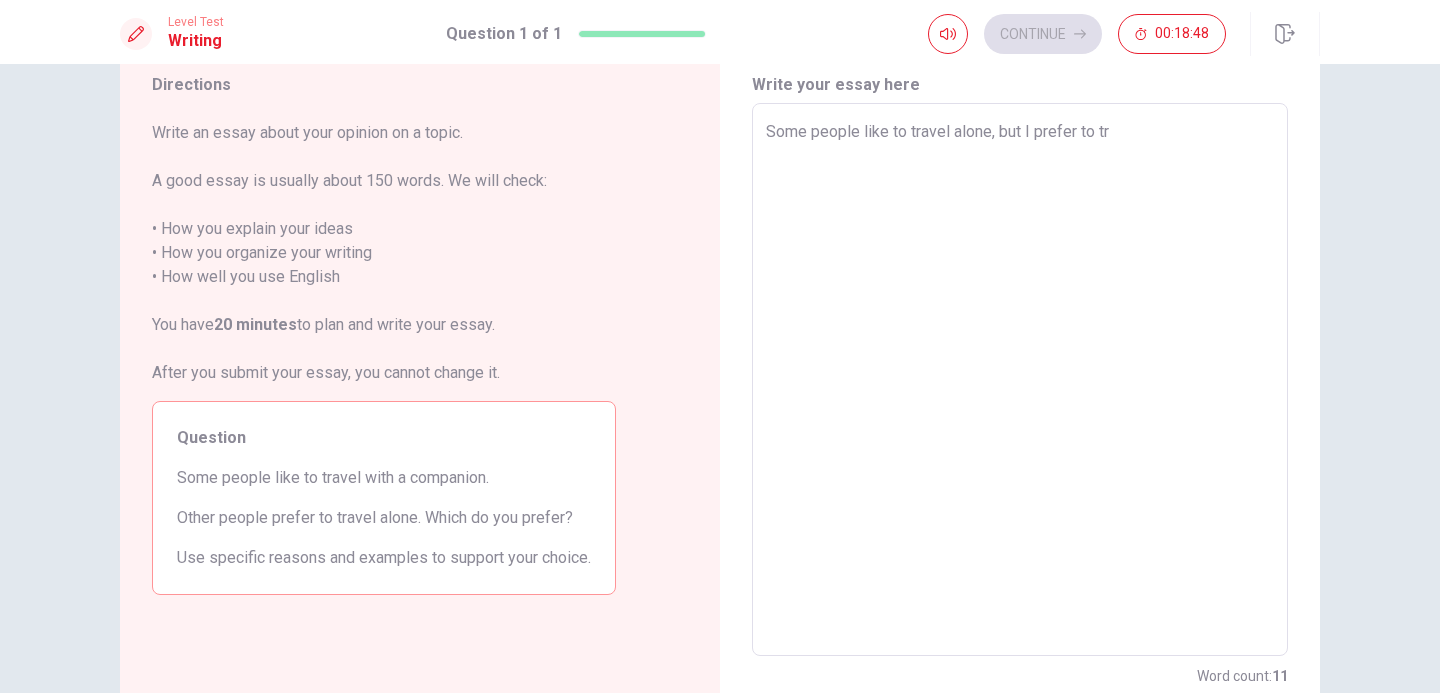 type on "x" 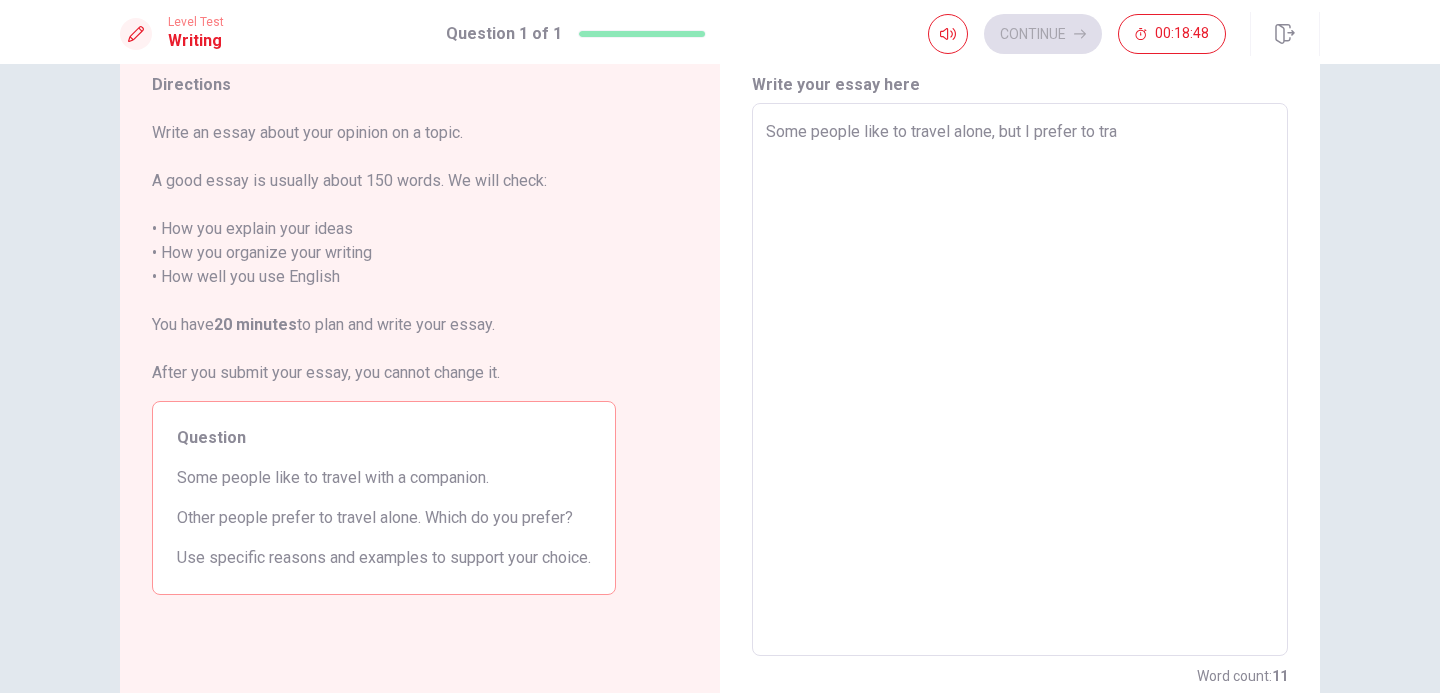 type on "x" 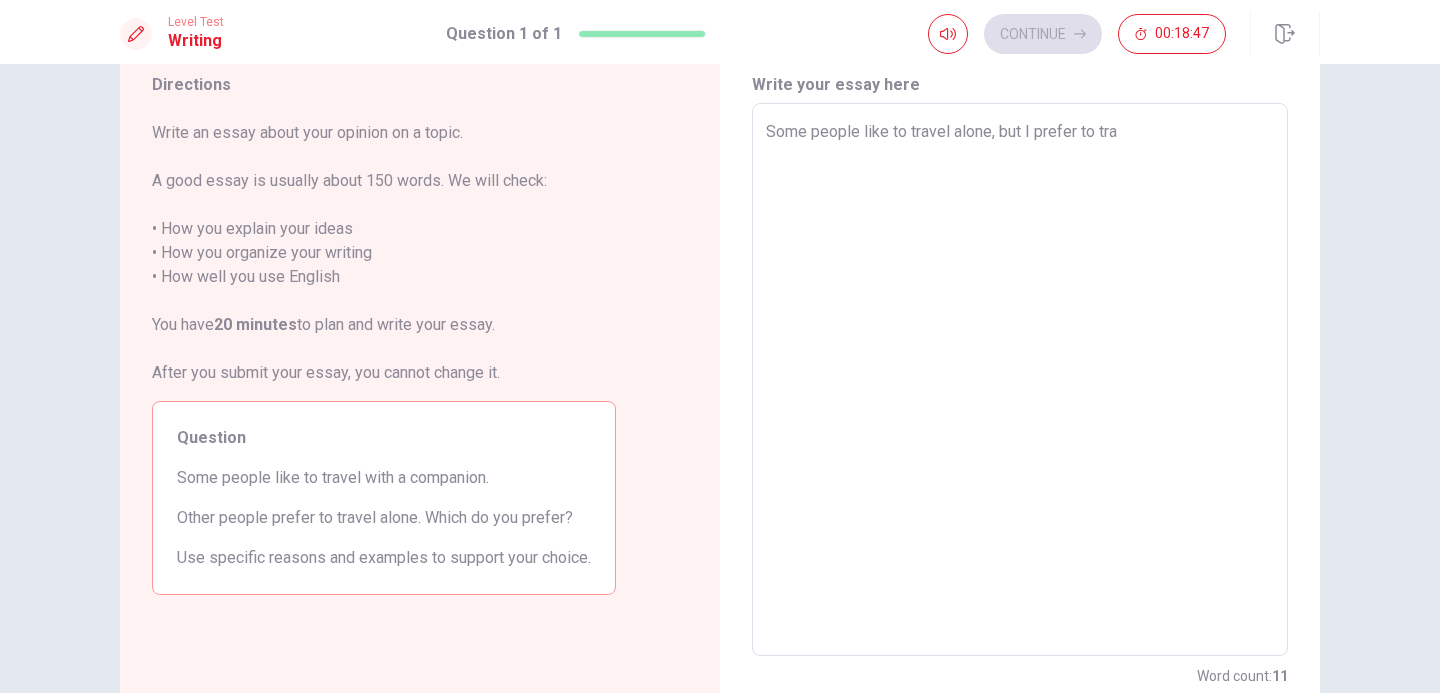 type on "Some people like to travel alone, but I prefer to trav" 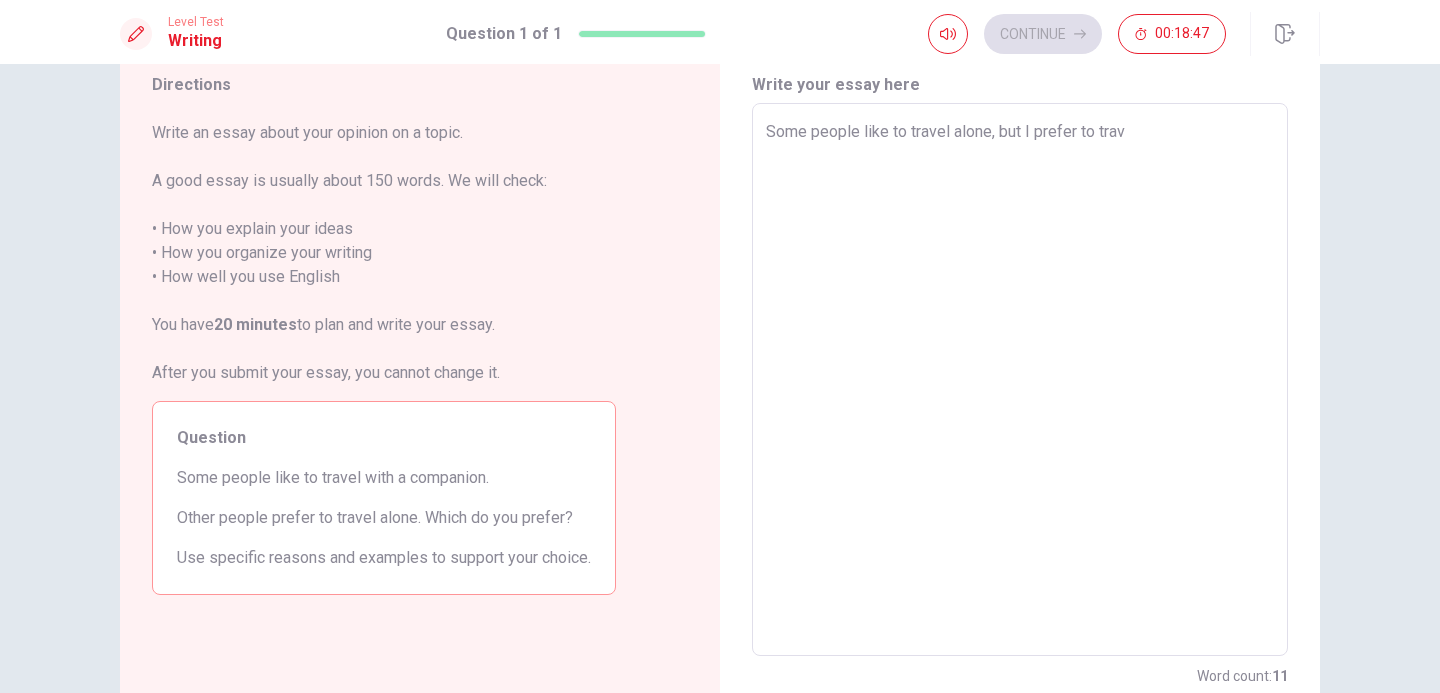 type on "x" 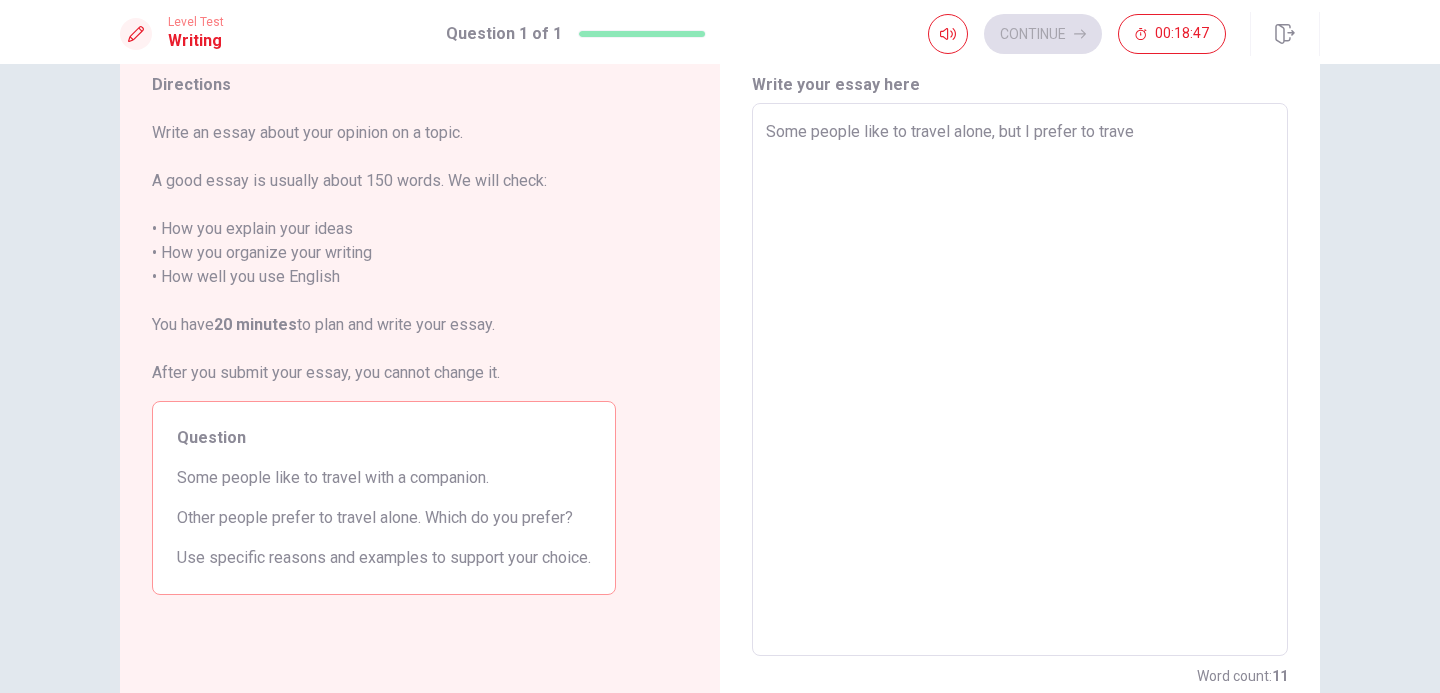 type on "x" 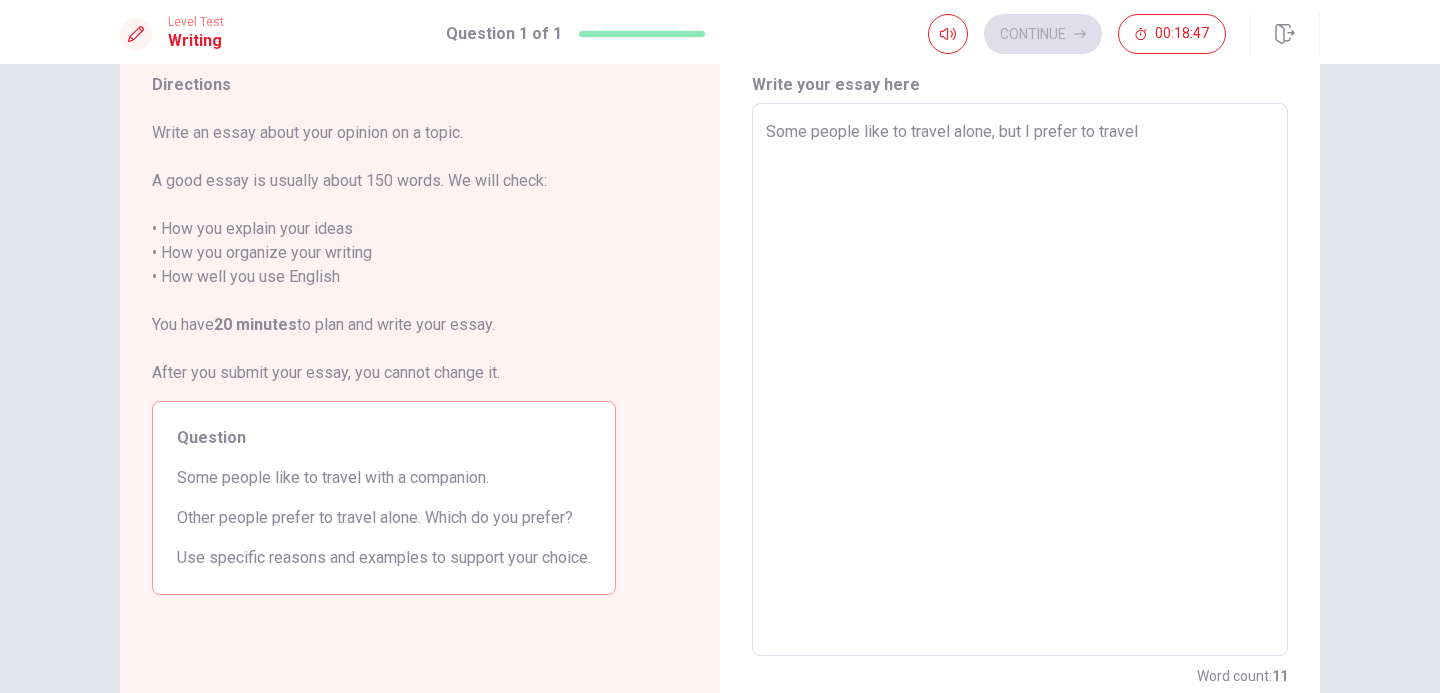type on "x" 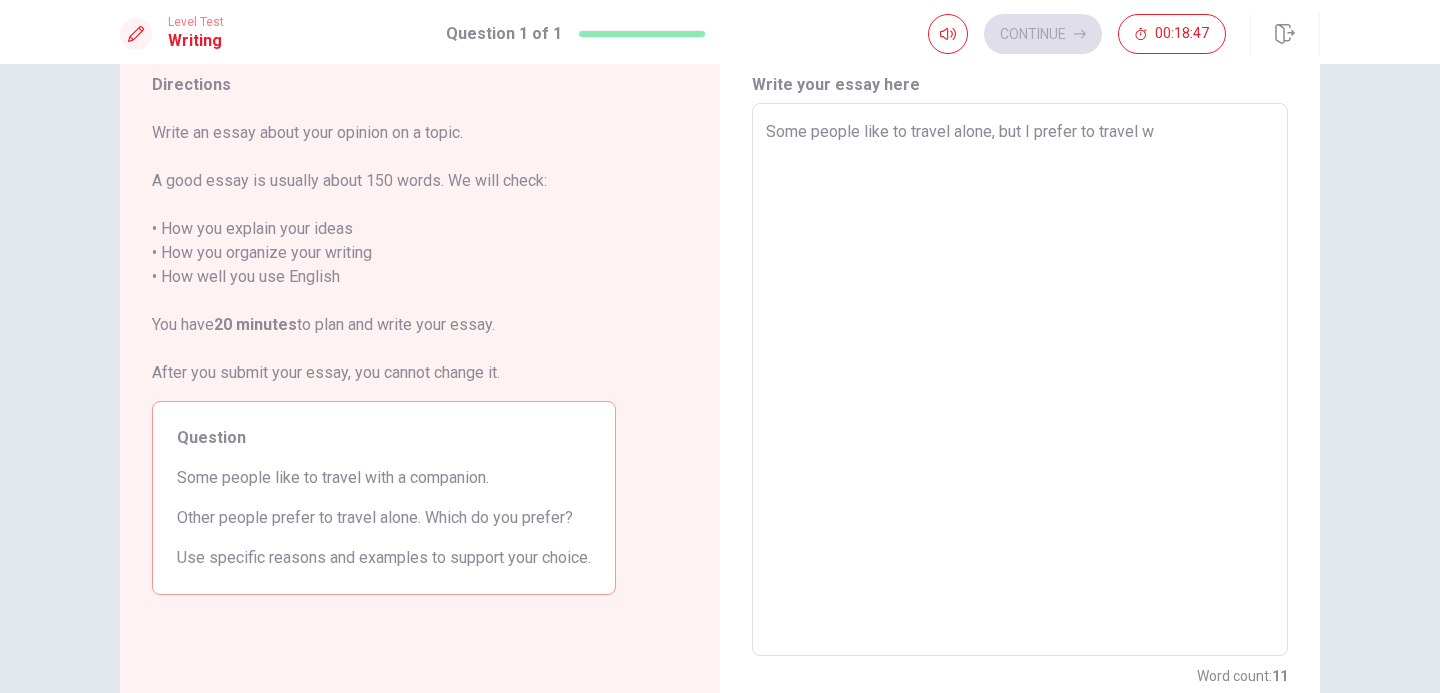 type on "x" 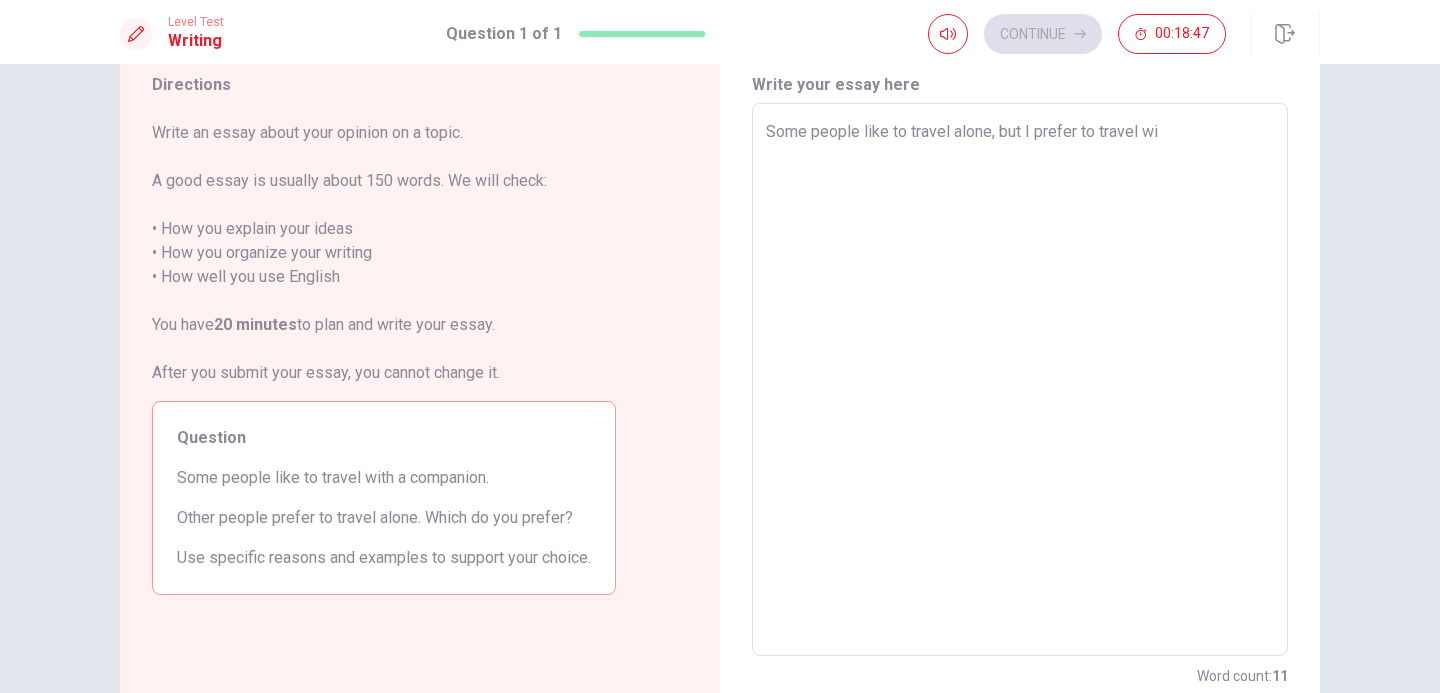 type on "x" 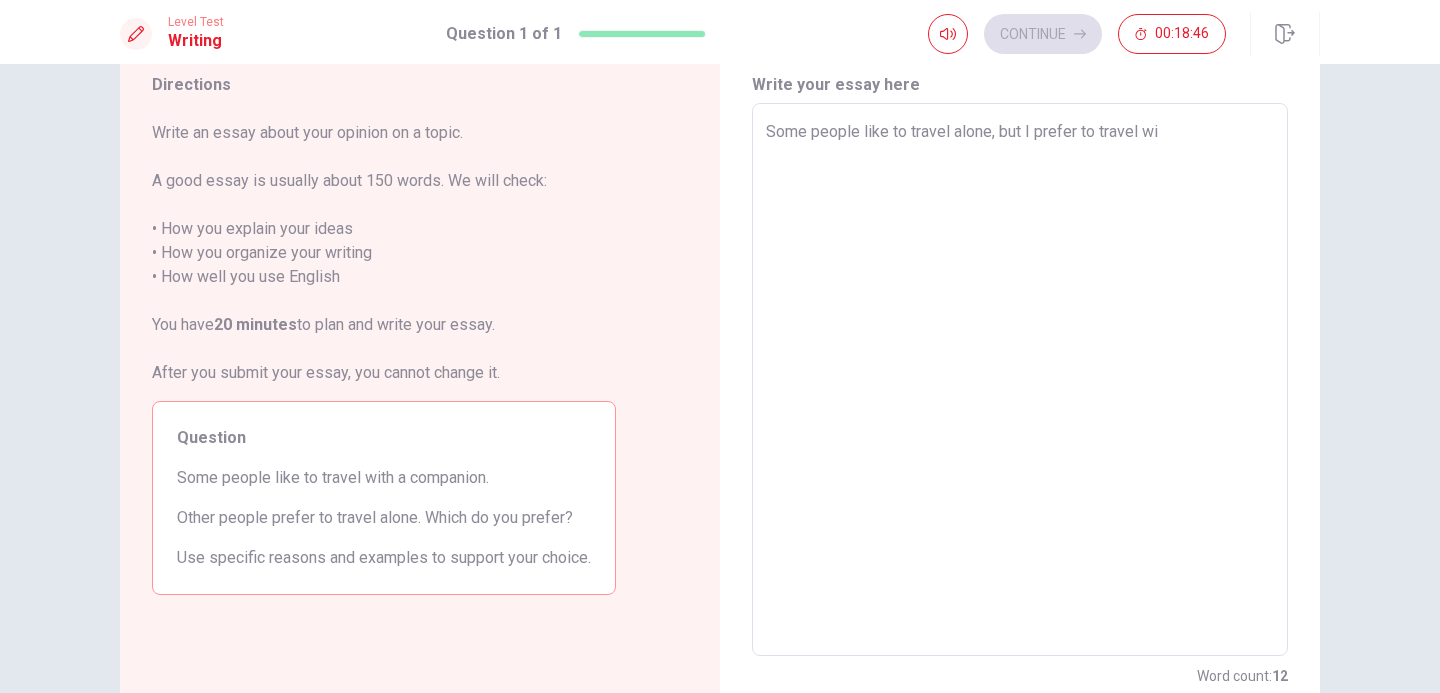 type on "Some people like to travel alone, but I prefer to travel wit" 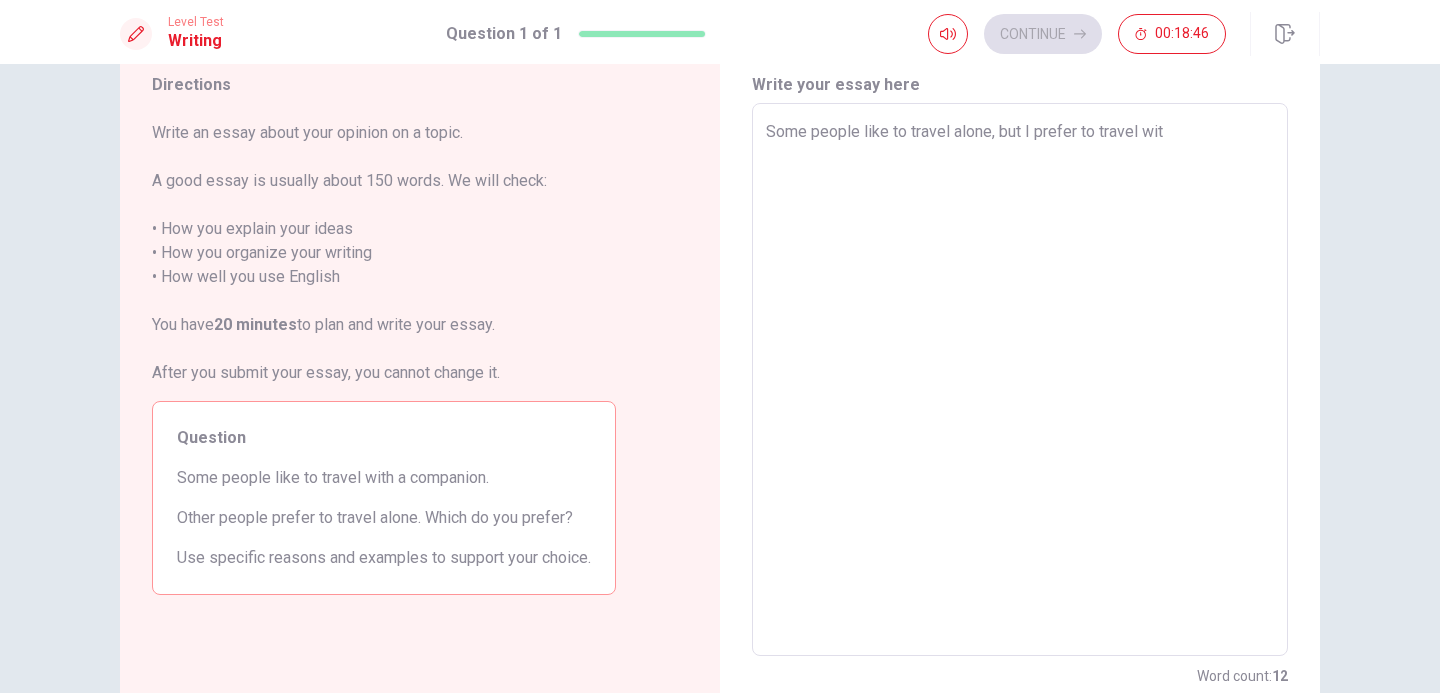 type on "x" 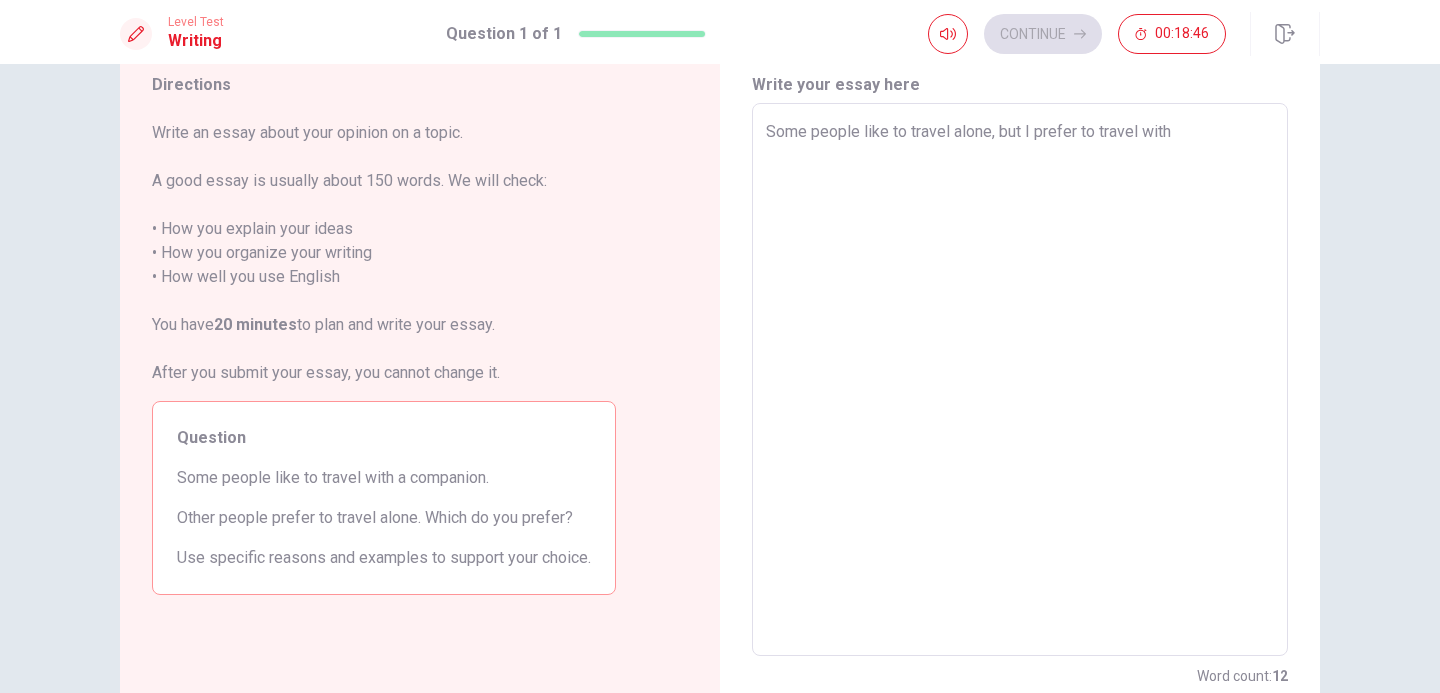 type on "x" 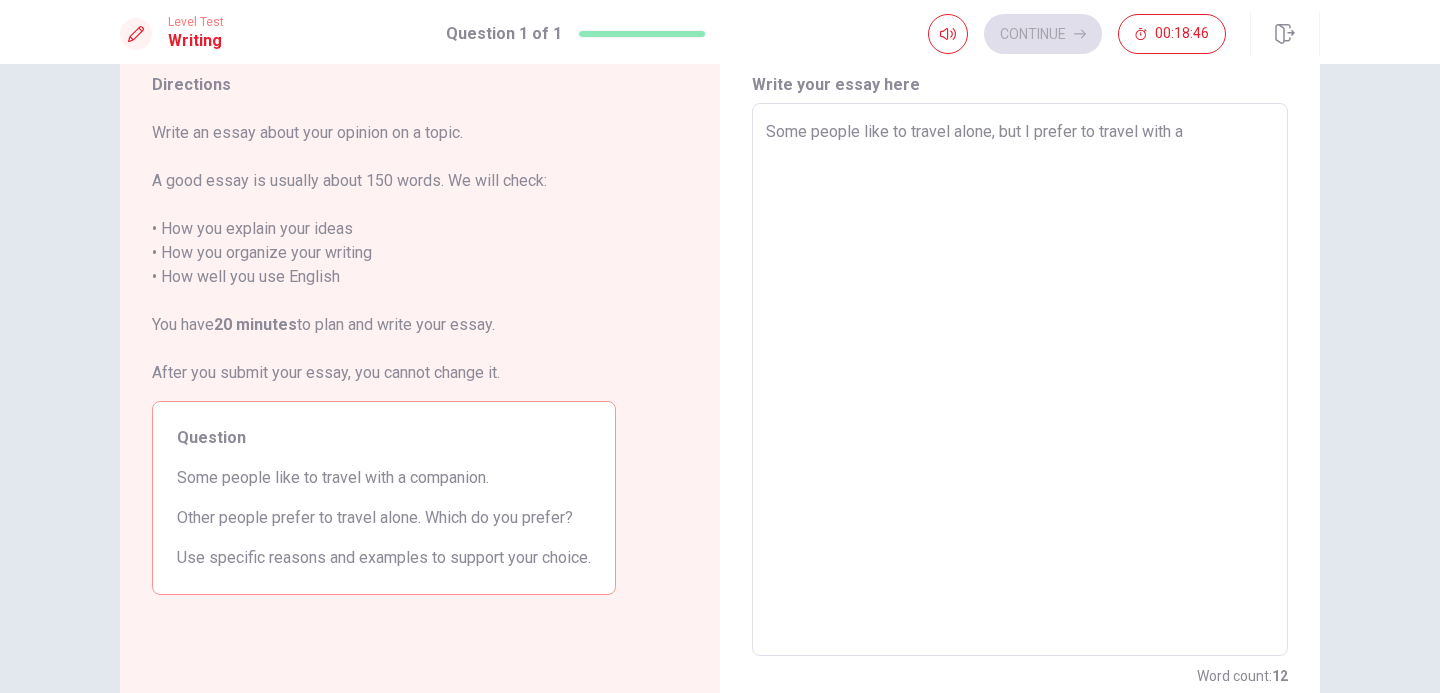 type on "x" 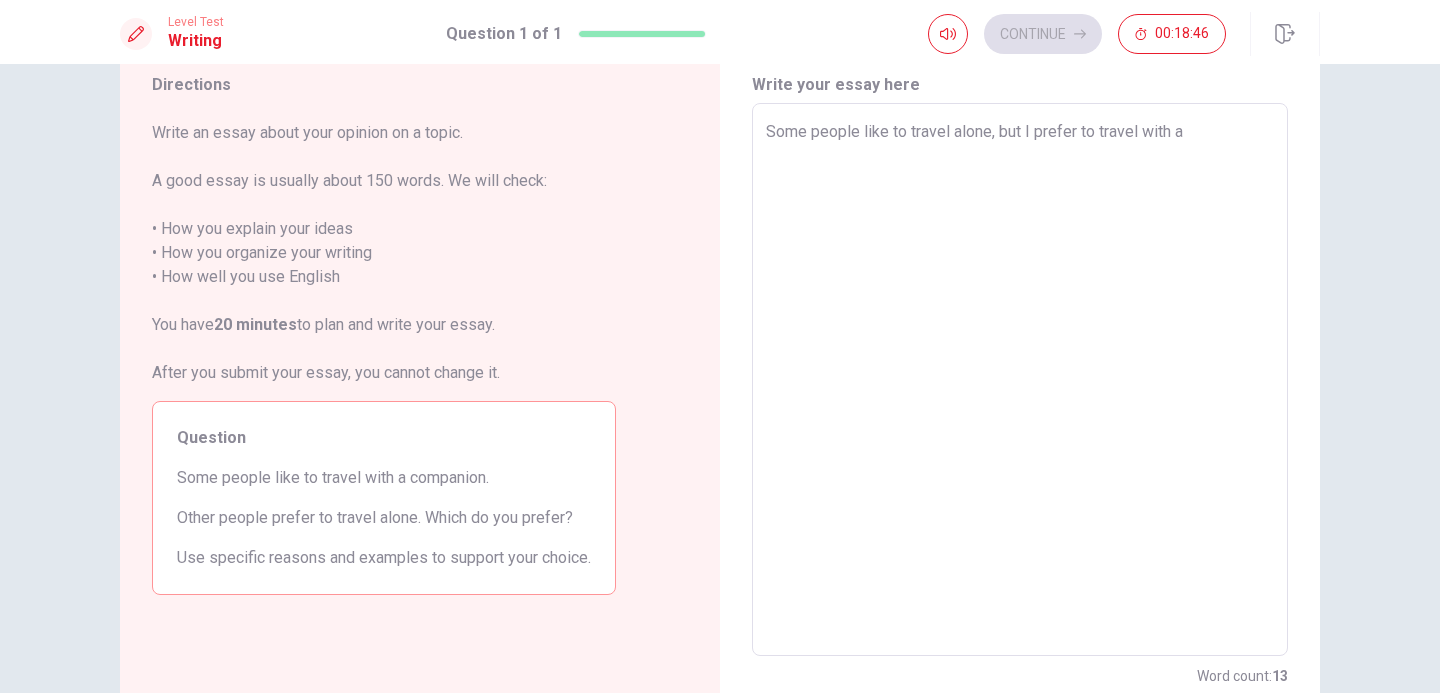 type on "Some people like to travel alone, but I prefer to travel with a" 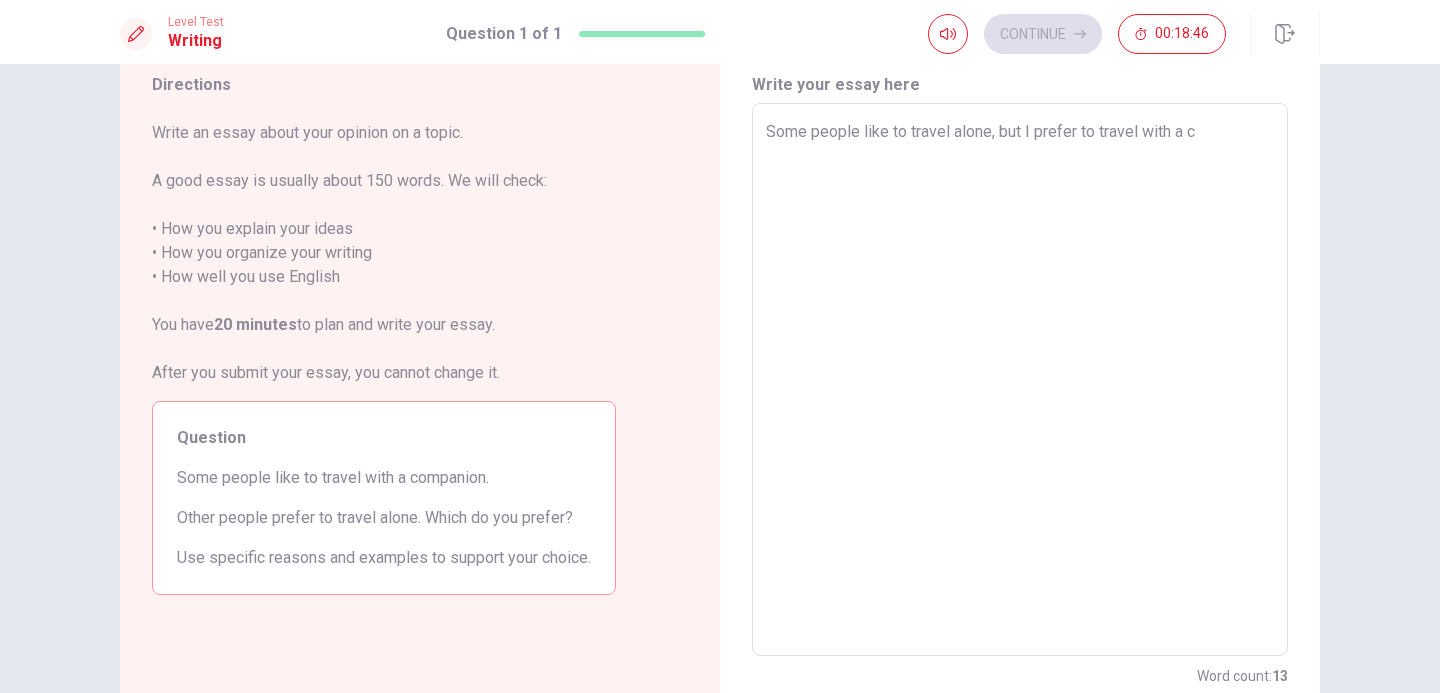 type on "x" 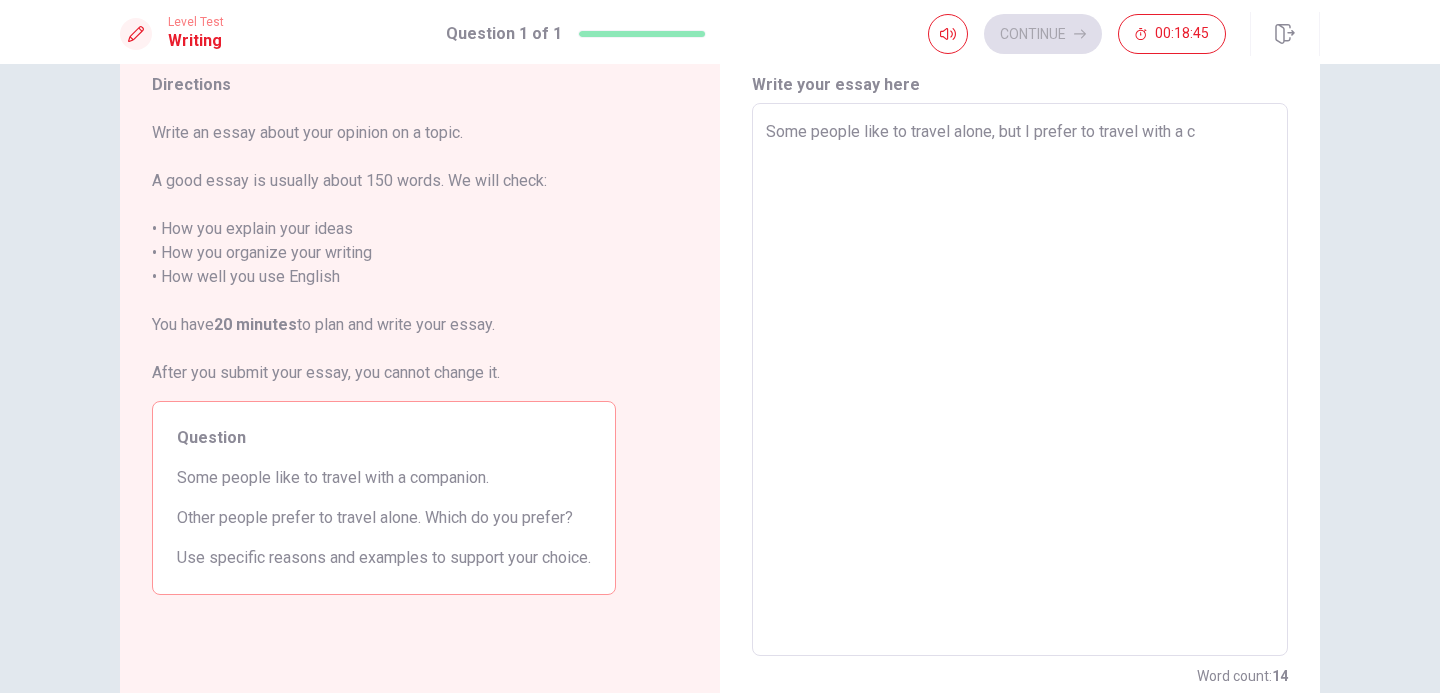 type on "Some people like to travel alone, but I prefer to travel with a co" 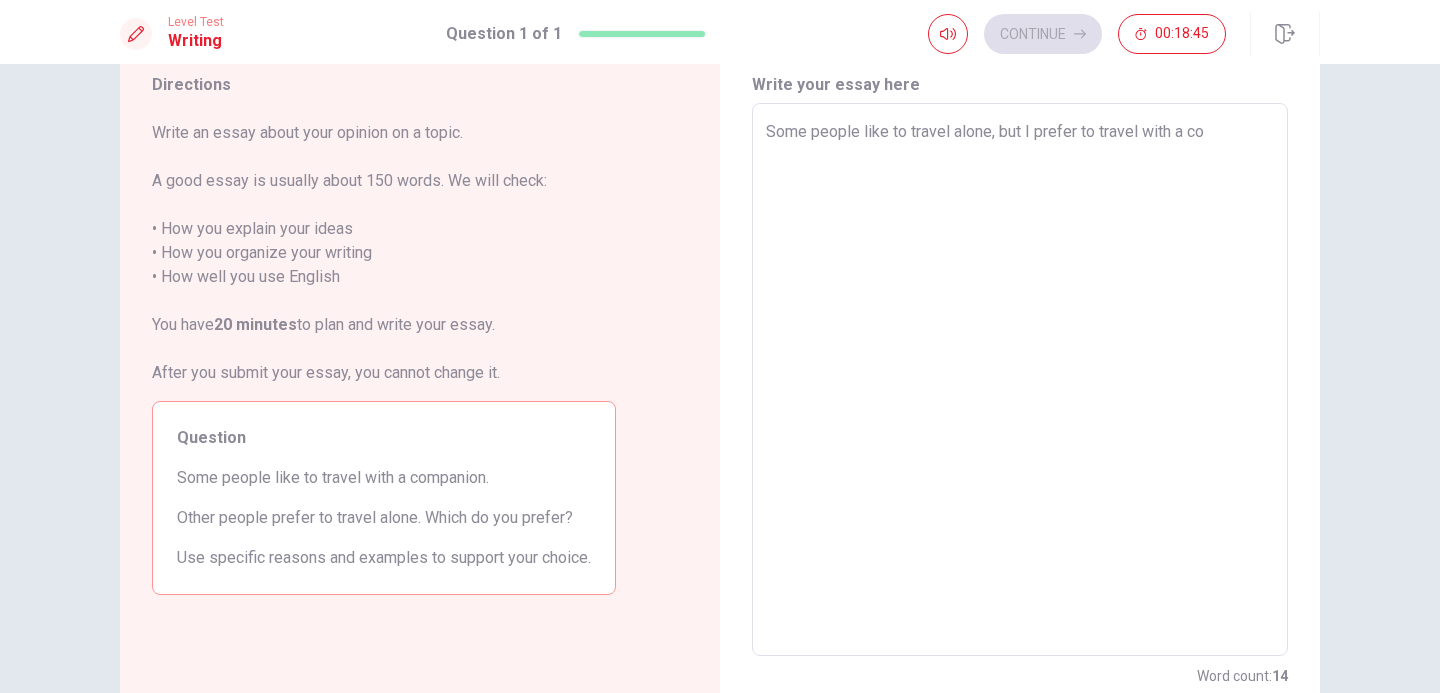 type on "x" 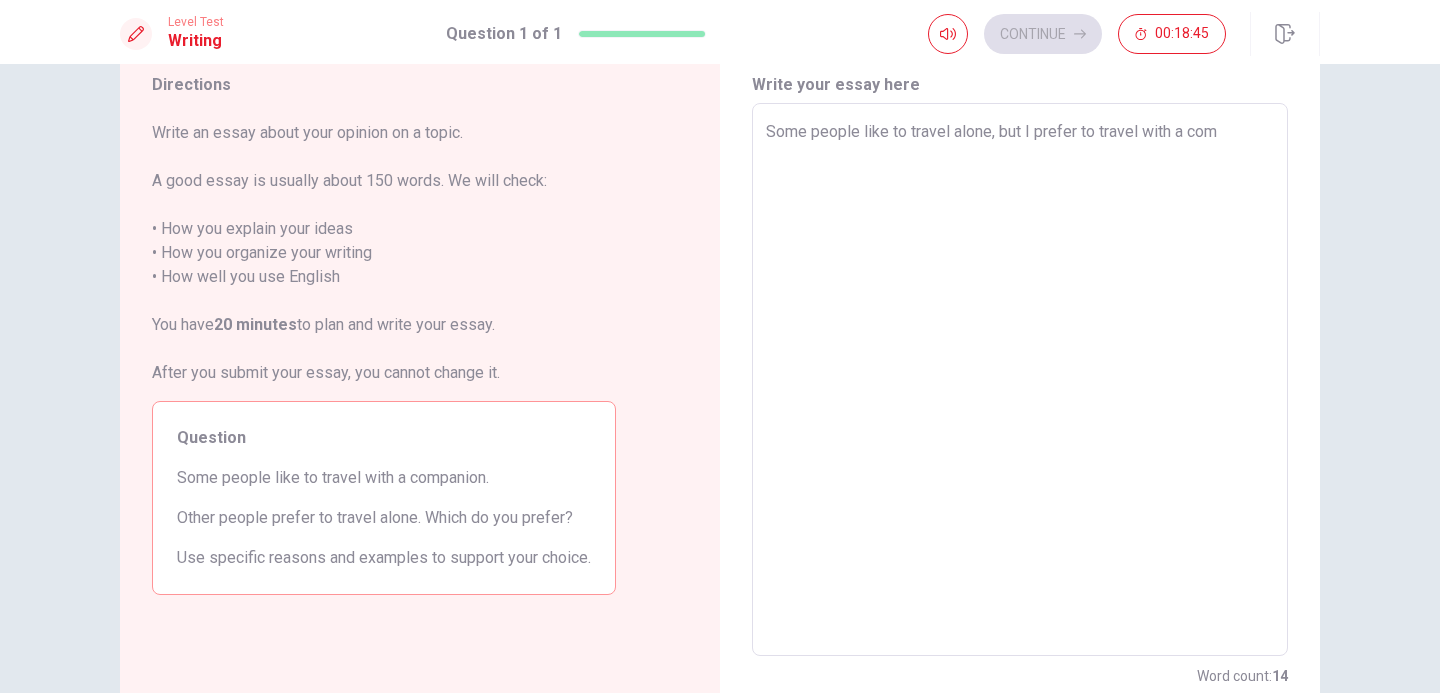 type on "x" 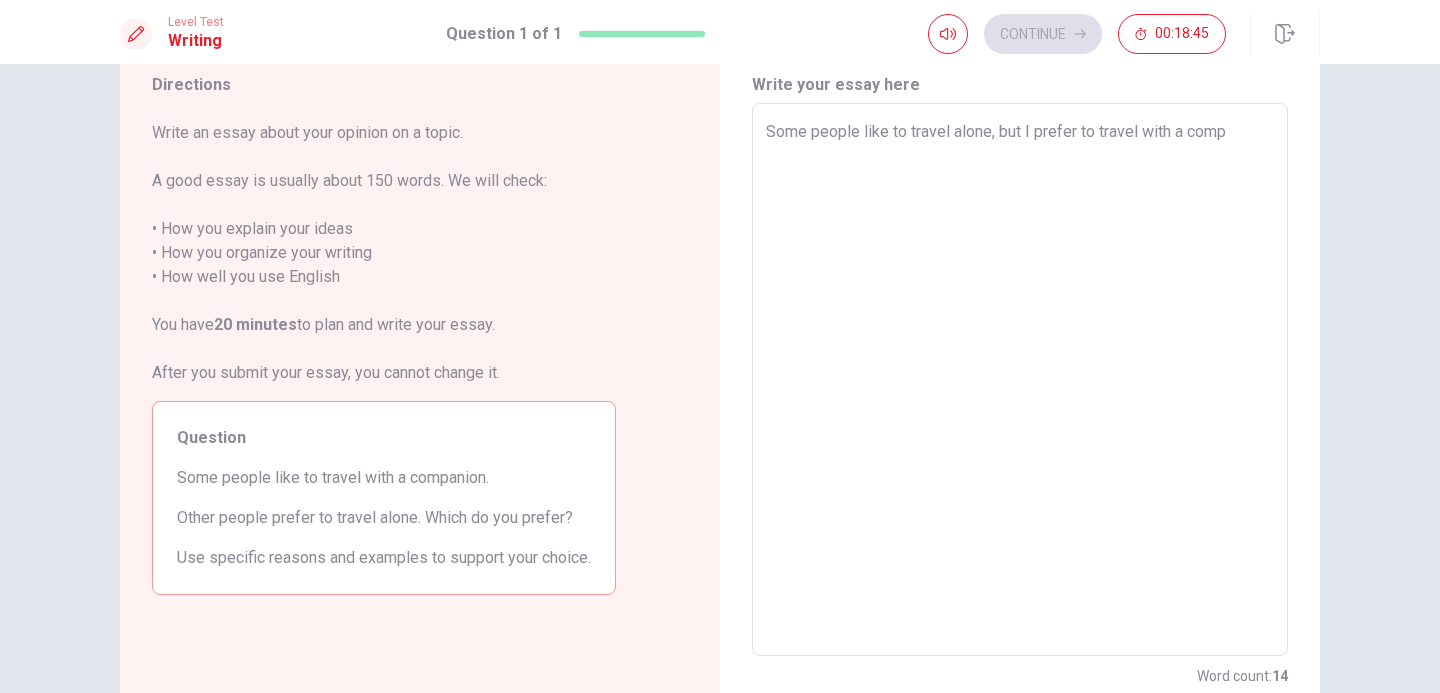 type on "x" 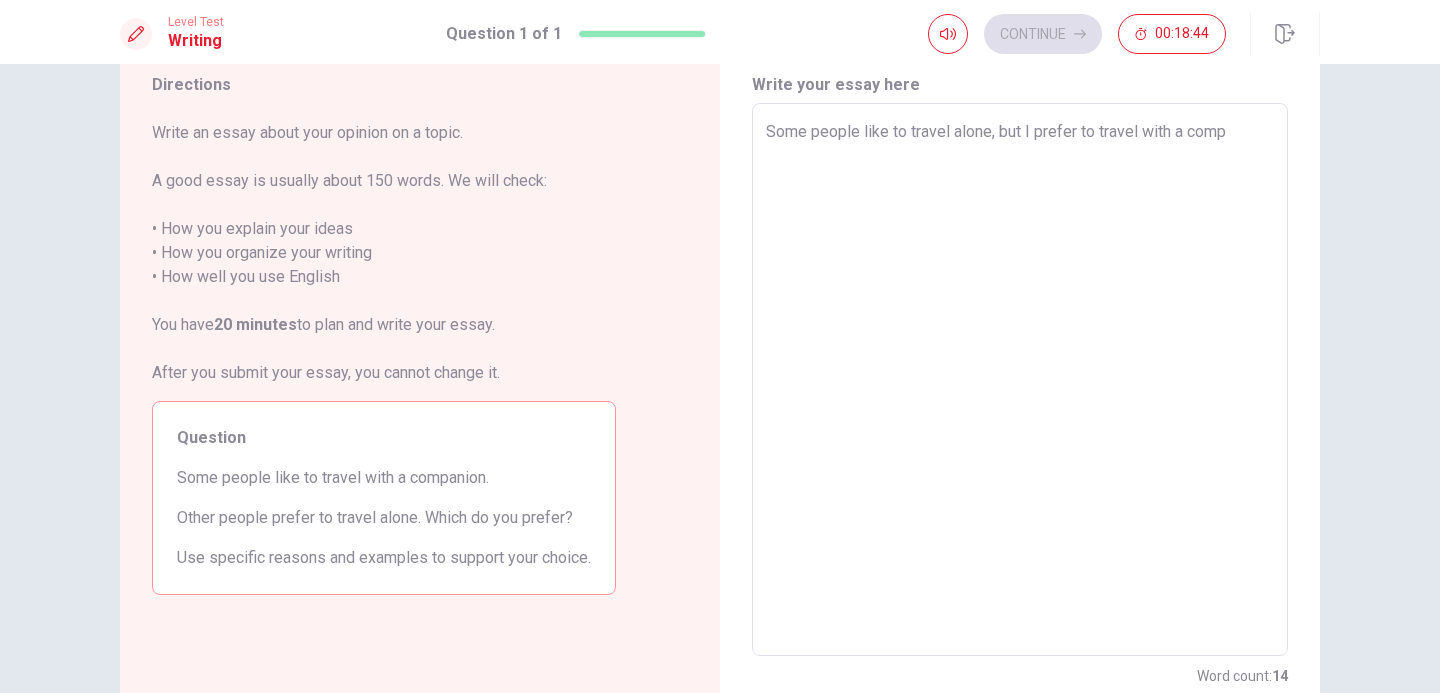 type on "Some people like to travel alone, but I prefer to travel with a compa" 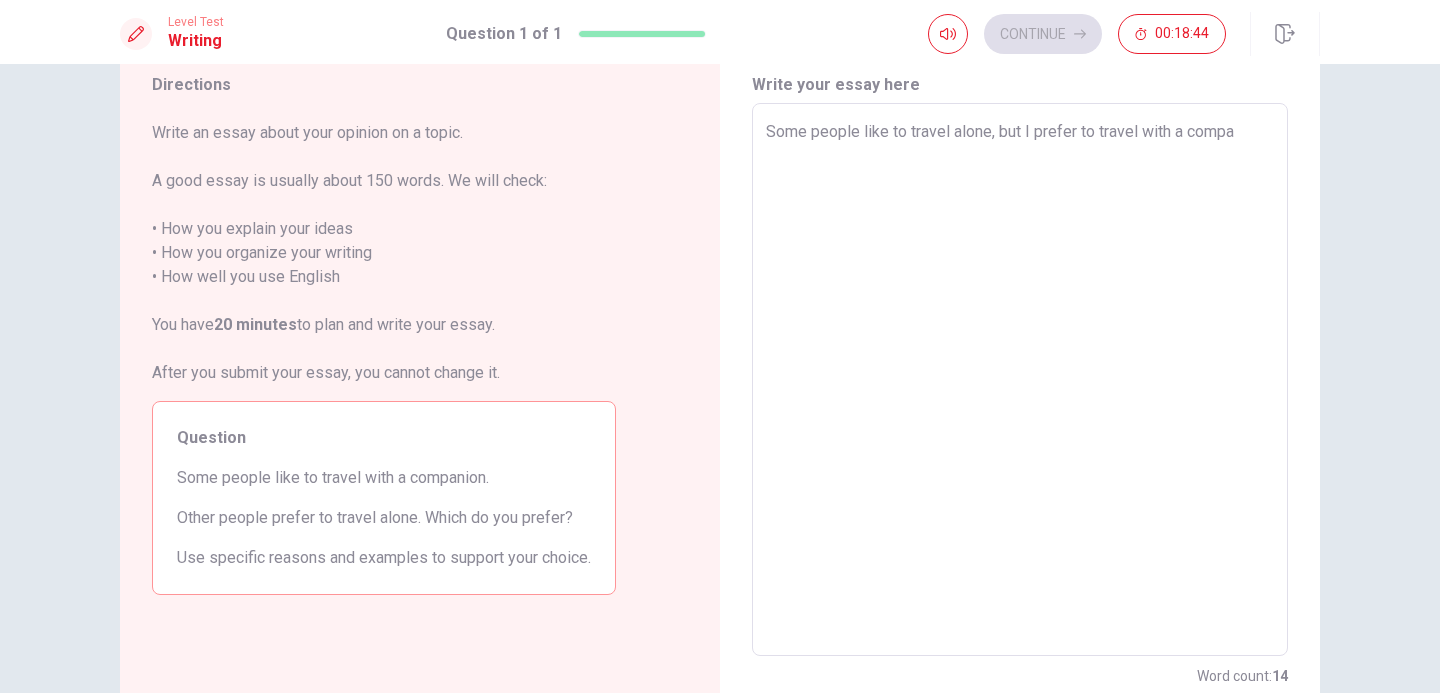 type on "x" 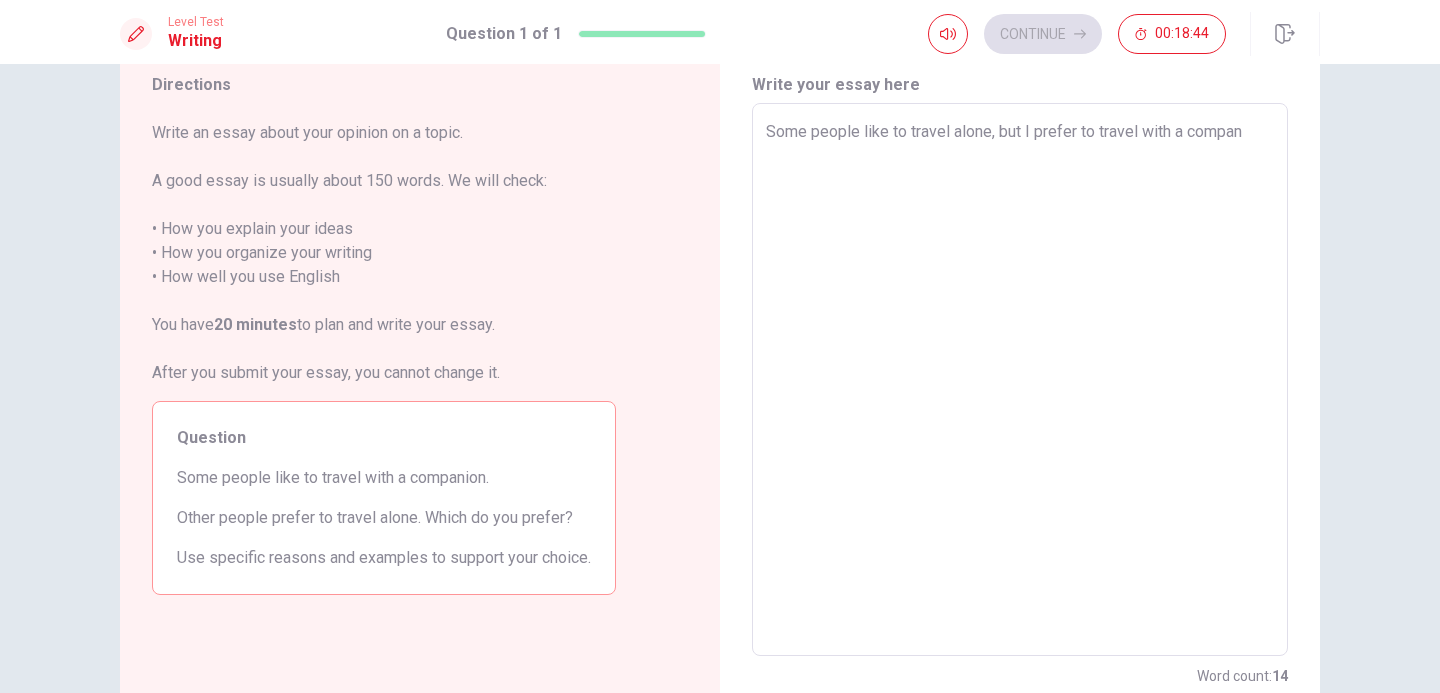 type on "x" 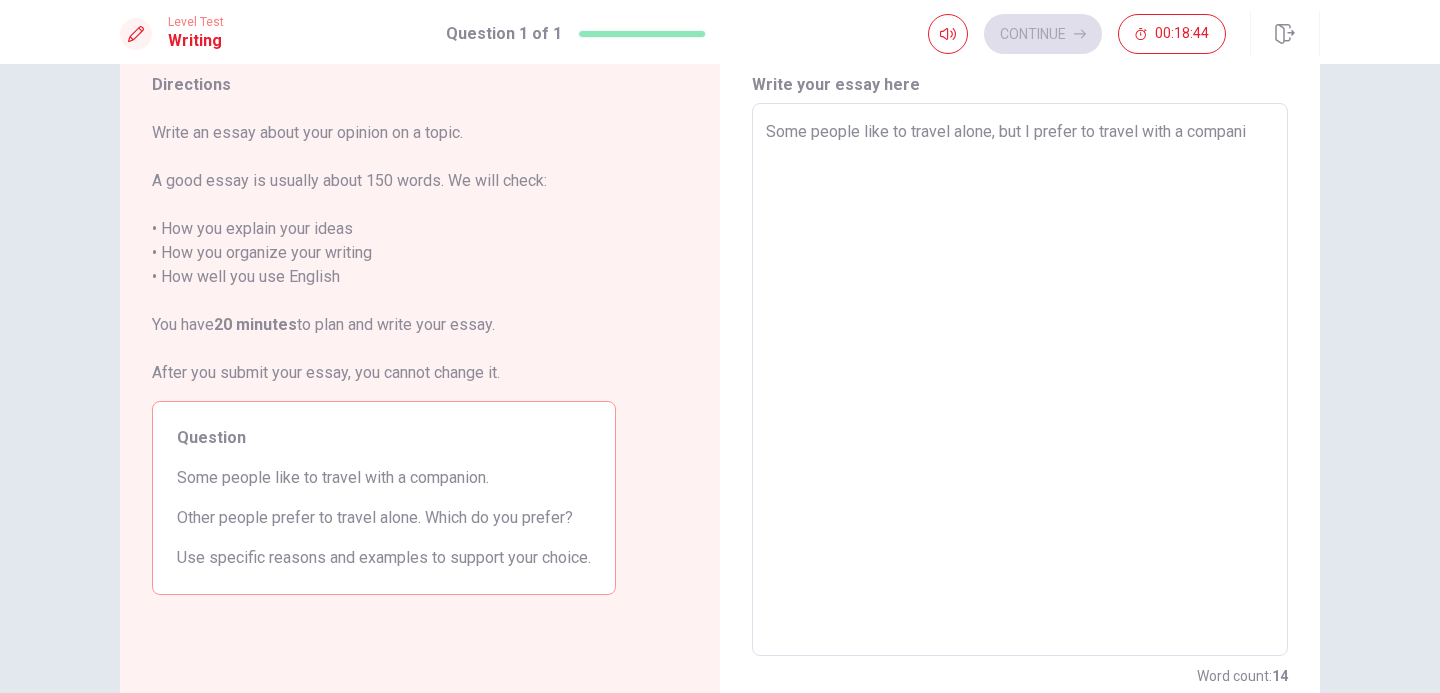 type on "x" 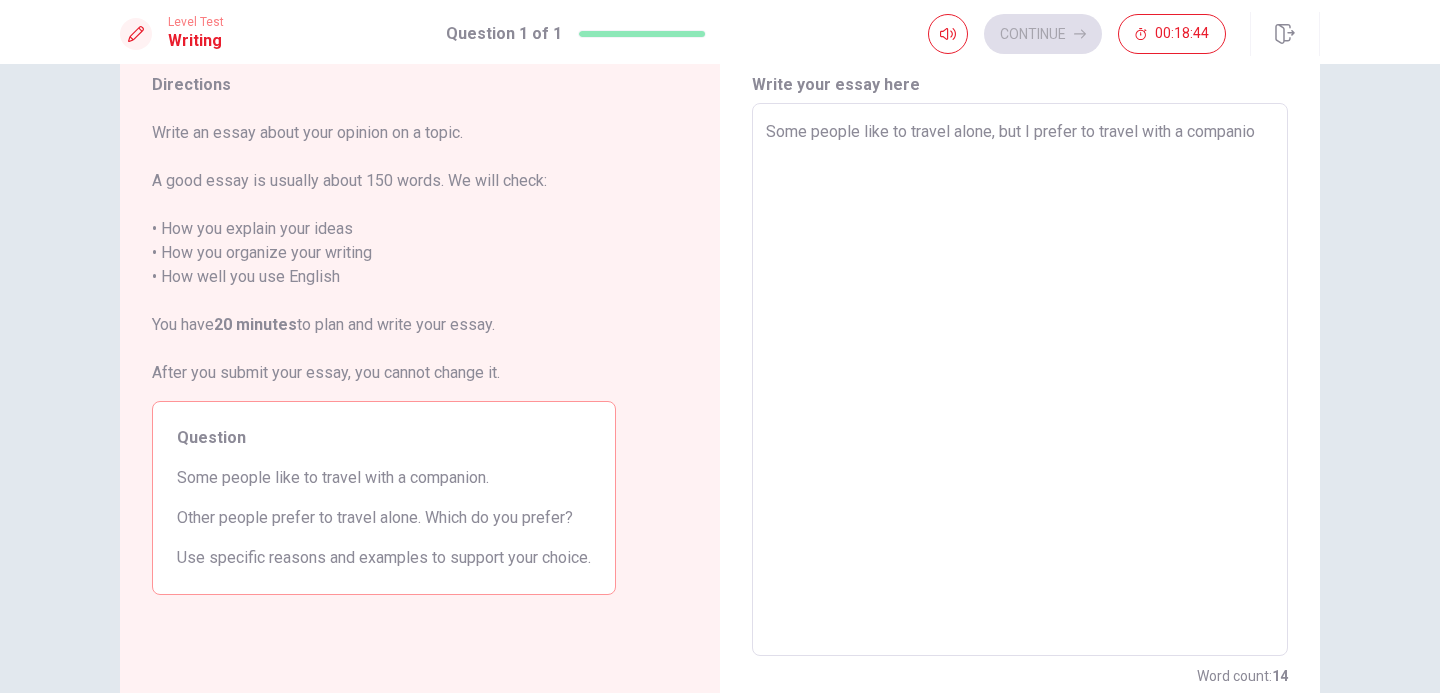 type on "x" 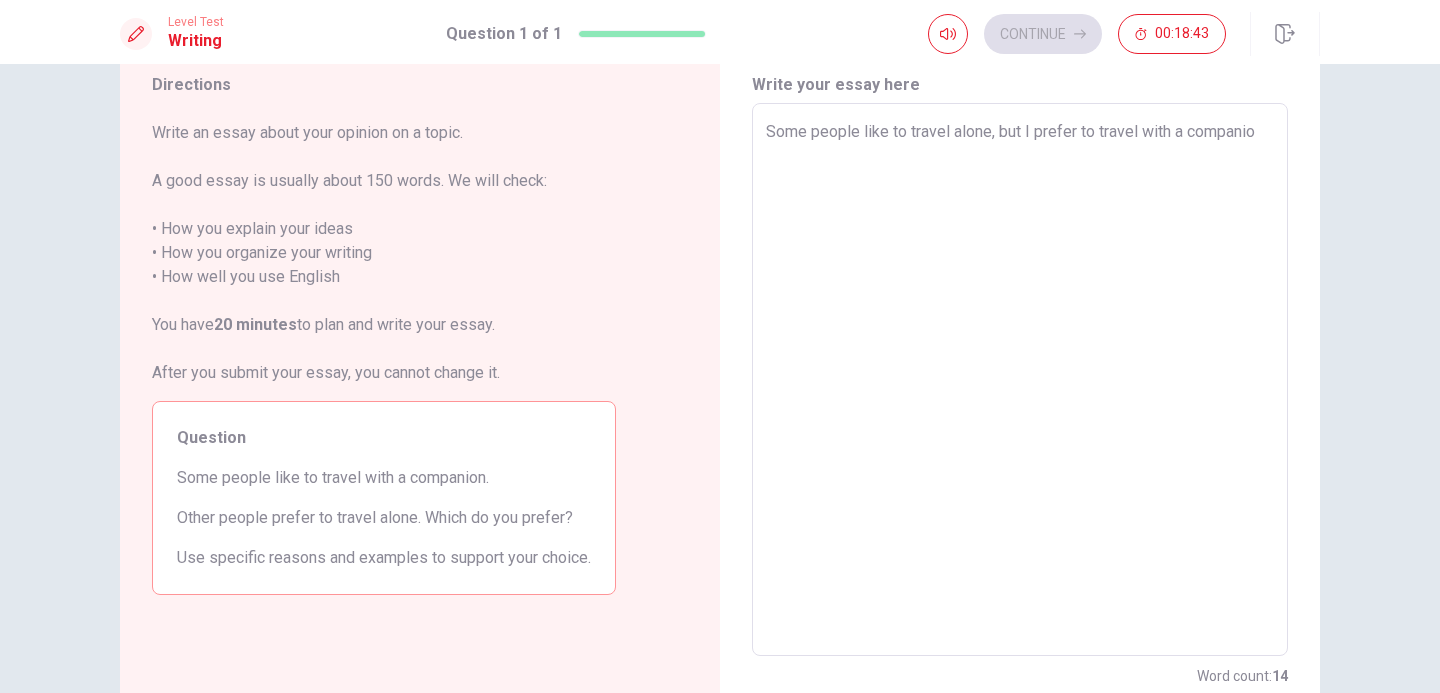 type on "Some people like to travel alone, but I prefer to travel with a companion" 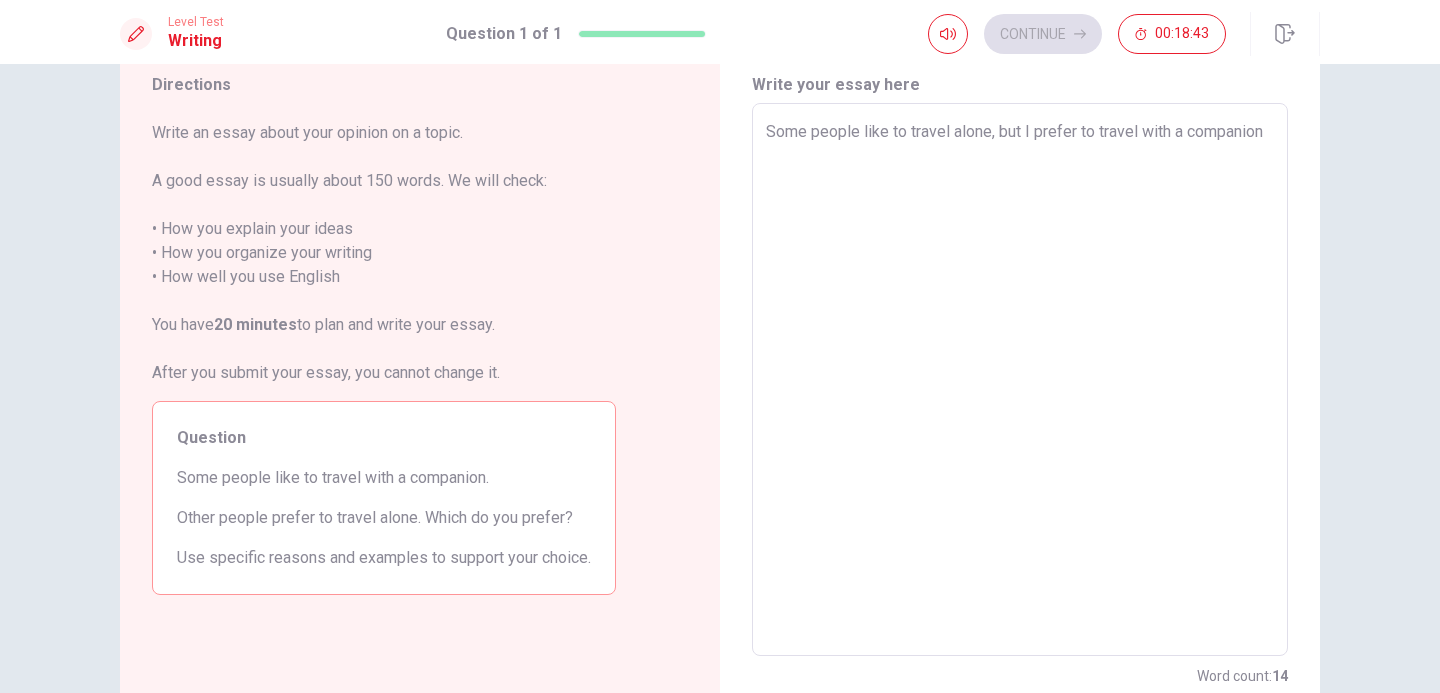 type on "x" 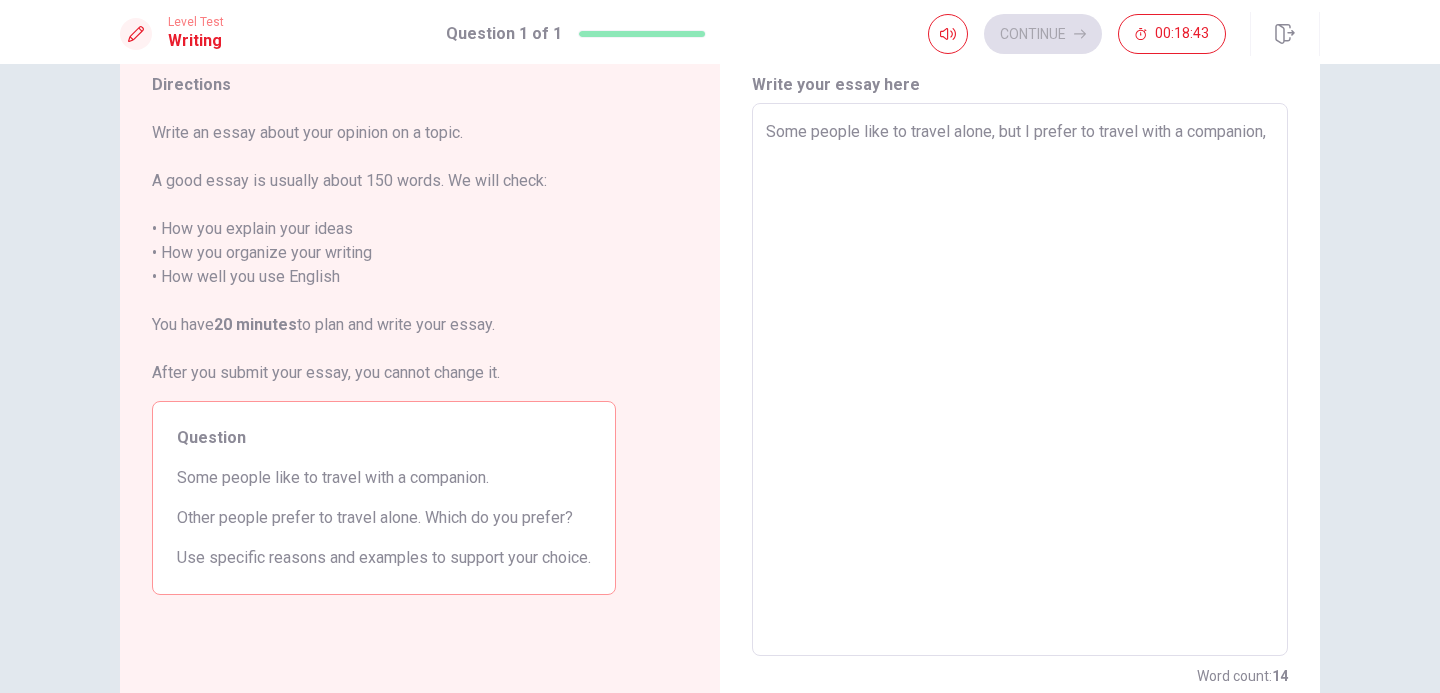 type on "x" 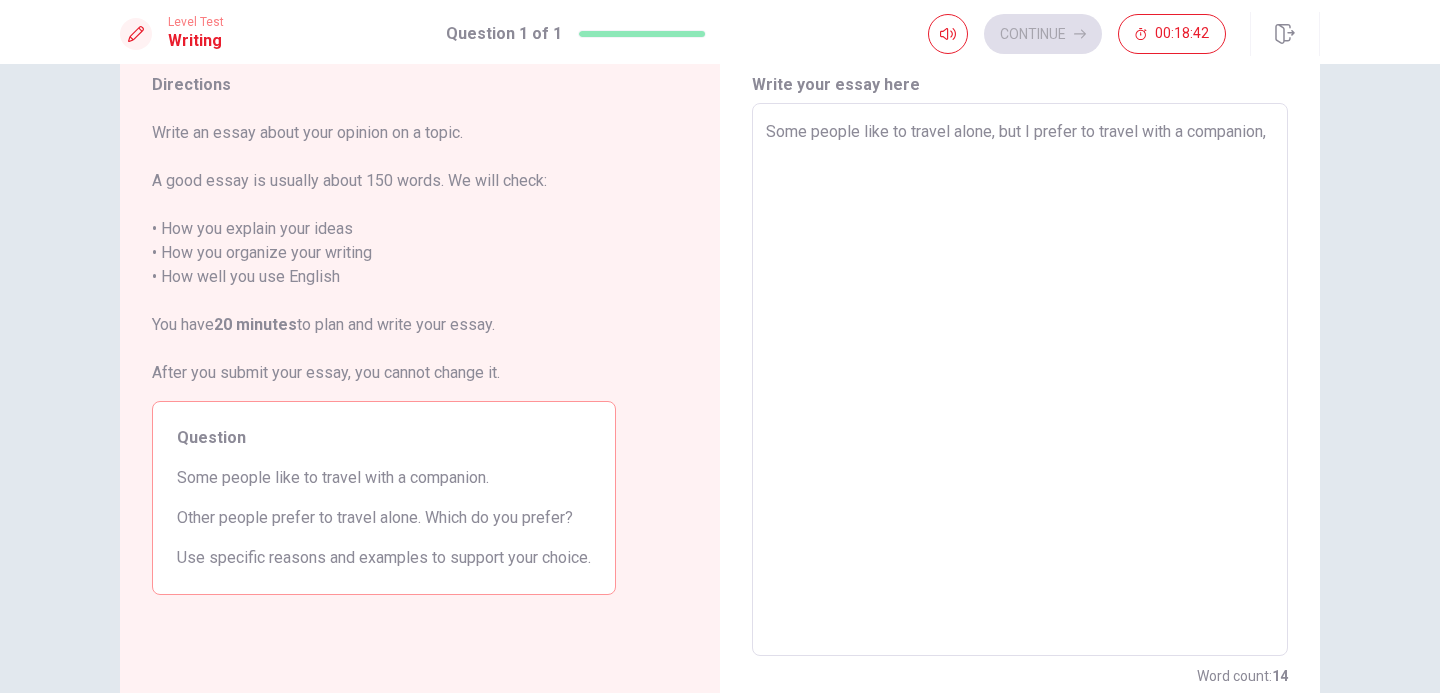 type on "Some people like to travel alone, but I prefer to travel with a companion" 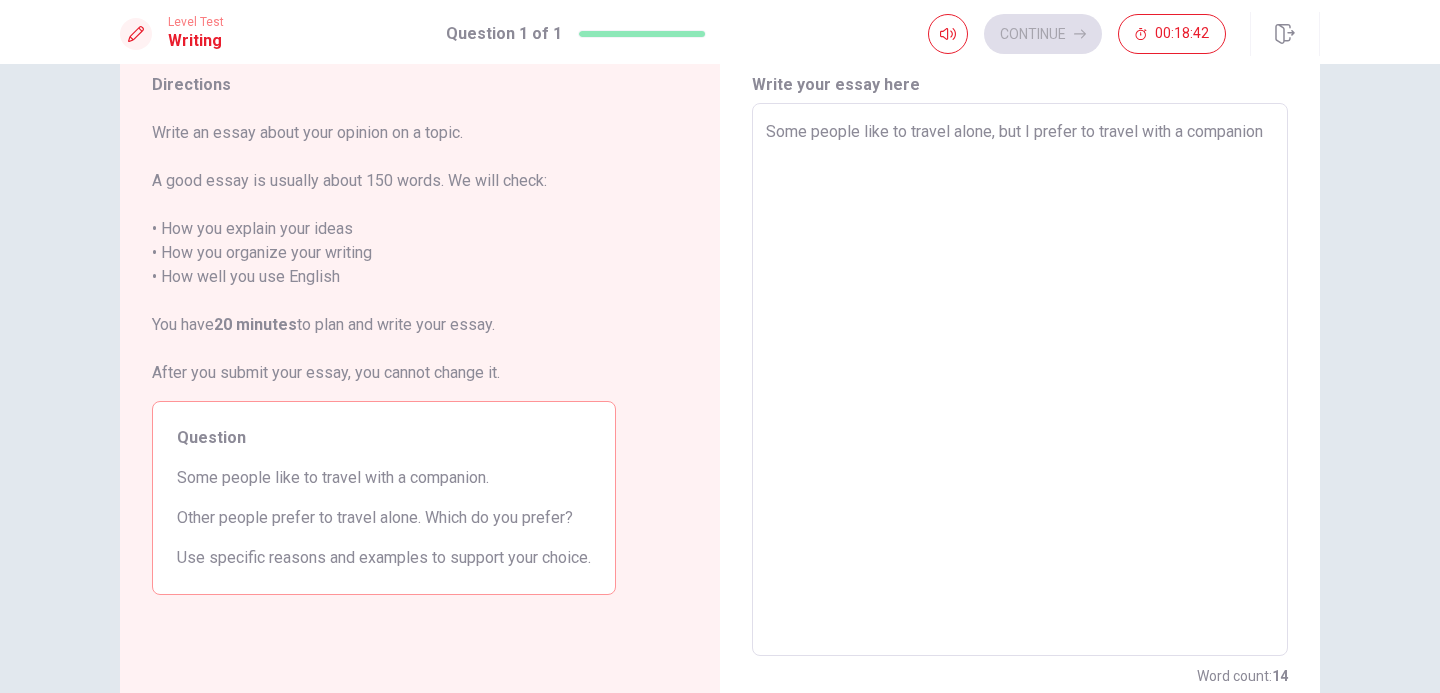 type on "x" 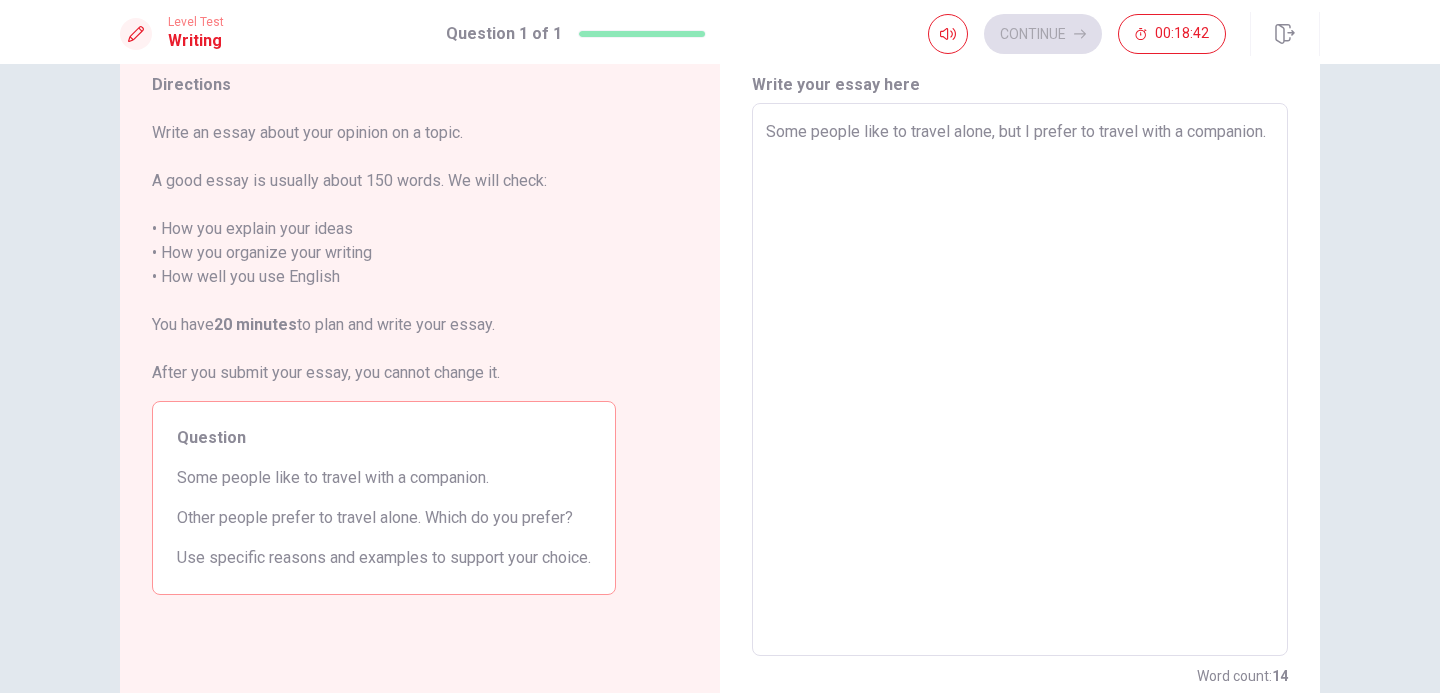 type on "x" 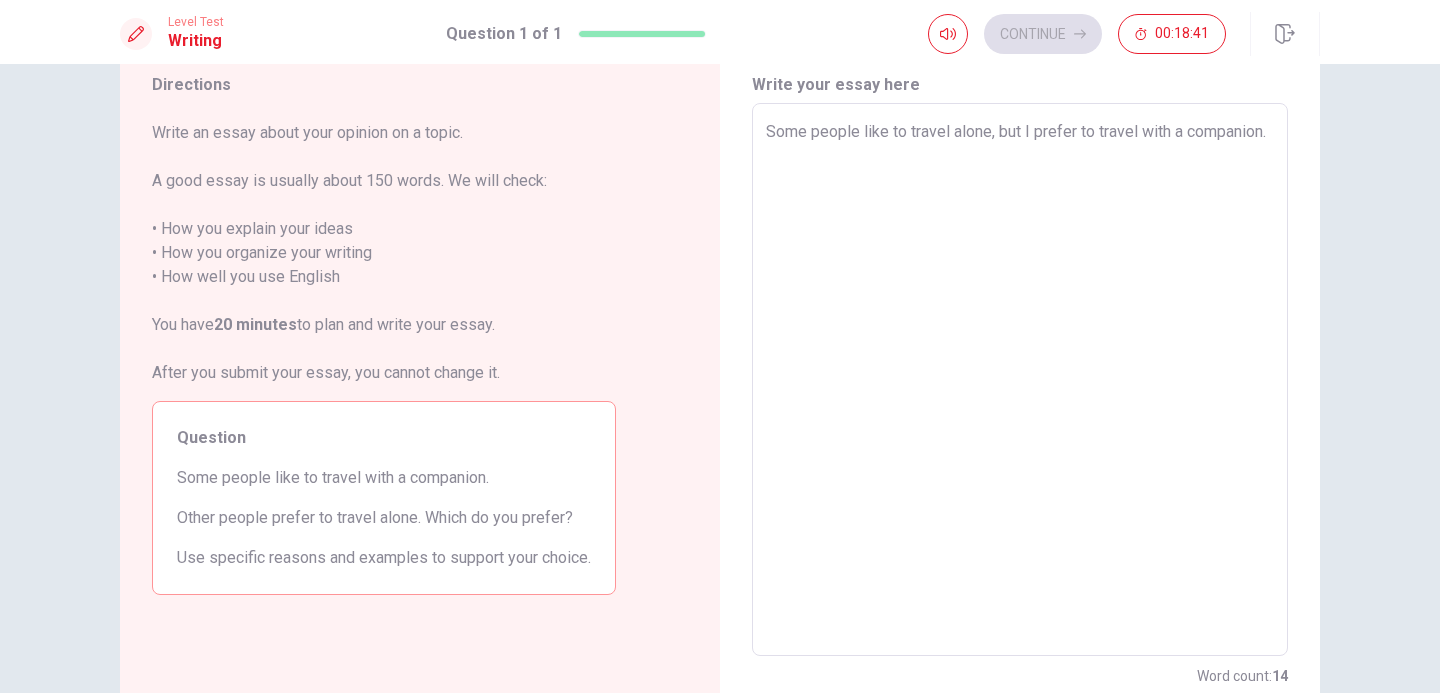 type on "Some people like to travel alone, but I prefer to travel with a companion." 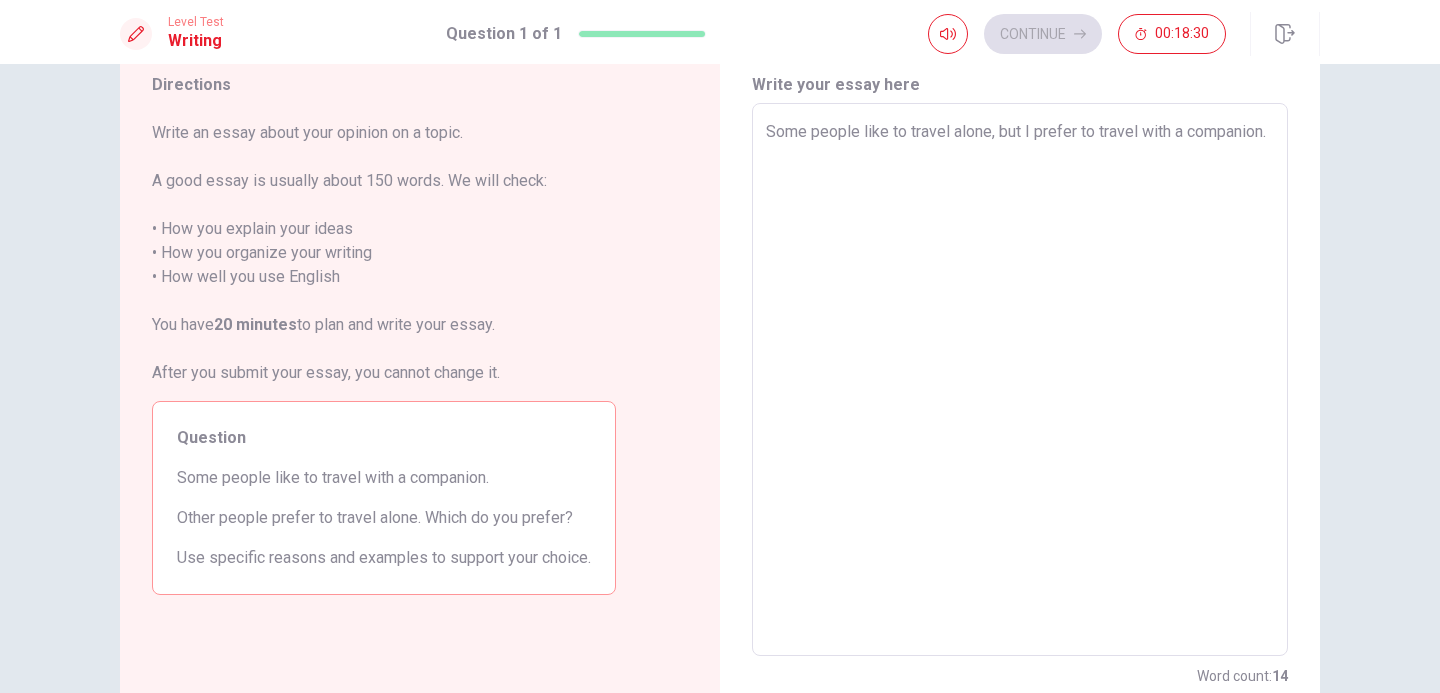 type 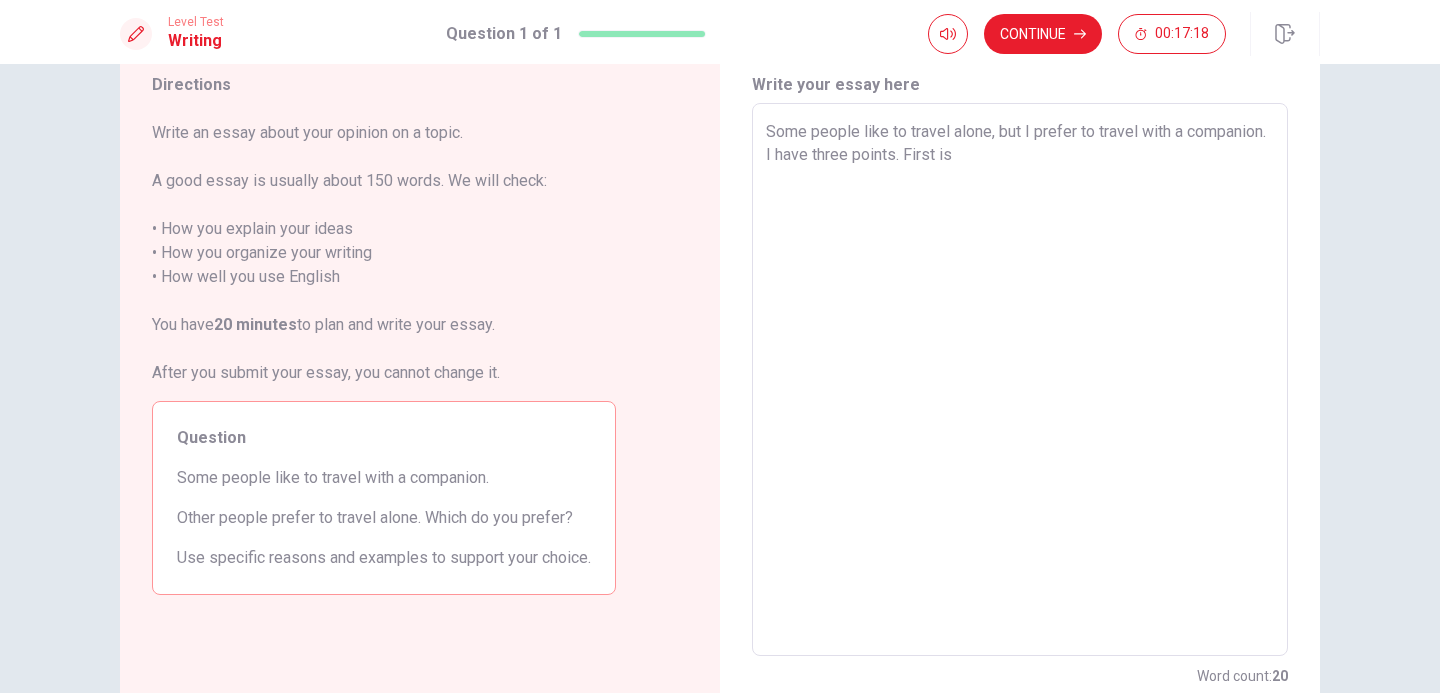 click on "Some people like to travel alone, but I prefer to travel with a companion. I have three points. First is" at bounding box center (1020, 380) 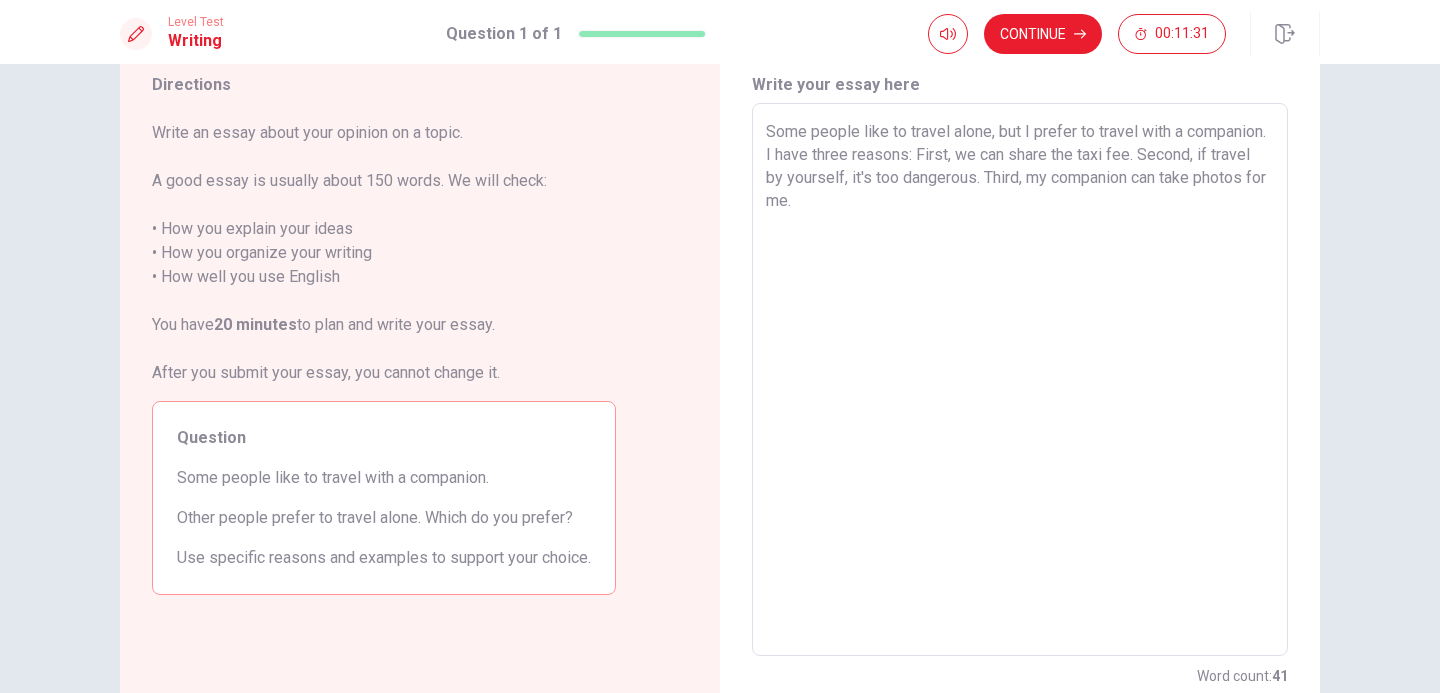 click on "Some people like to travel alone, but I prefer to travel with a companion. I have three reasons: First, we can share the taxi fee. Second, if travel by yourself, it's too dangerous. Third, my companion can take photos for me." at bounding box center [1020, 380] 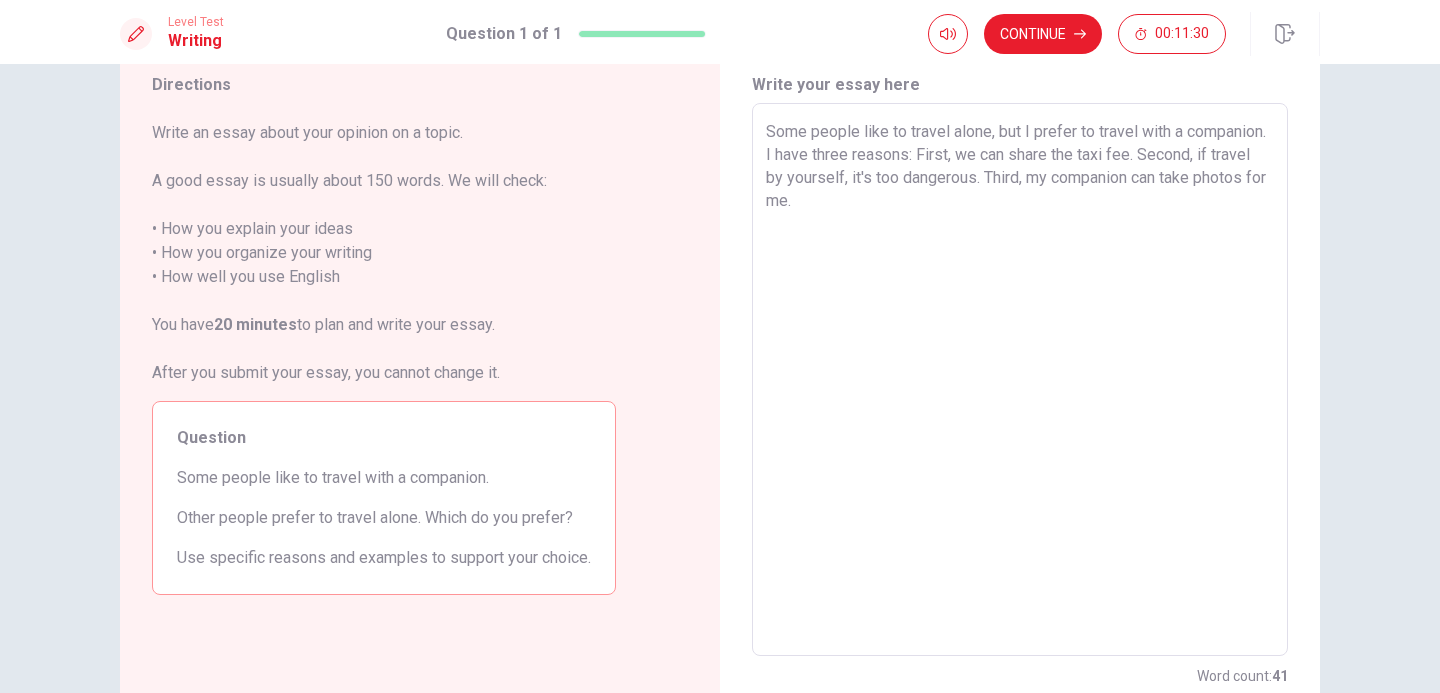 click on "Some people like to travel alone, but I prefer to travel with a companion. I have three reasons: First, we can share the taxi fee. Second, if travel by yourself, it's too dangerous. Third, my companion can take photos for me." at bounding box center (1020, 380) 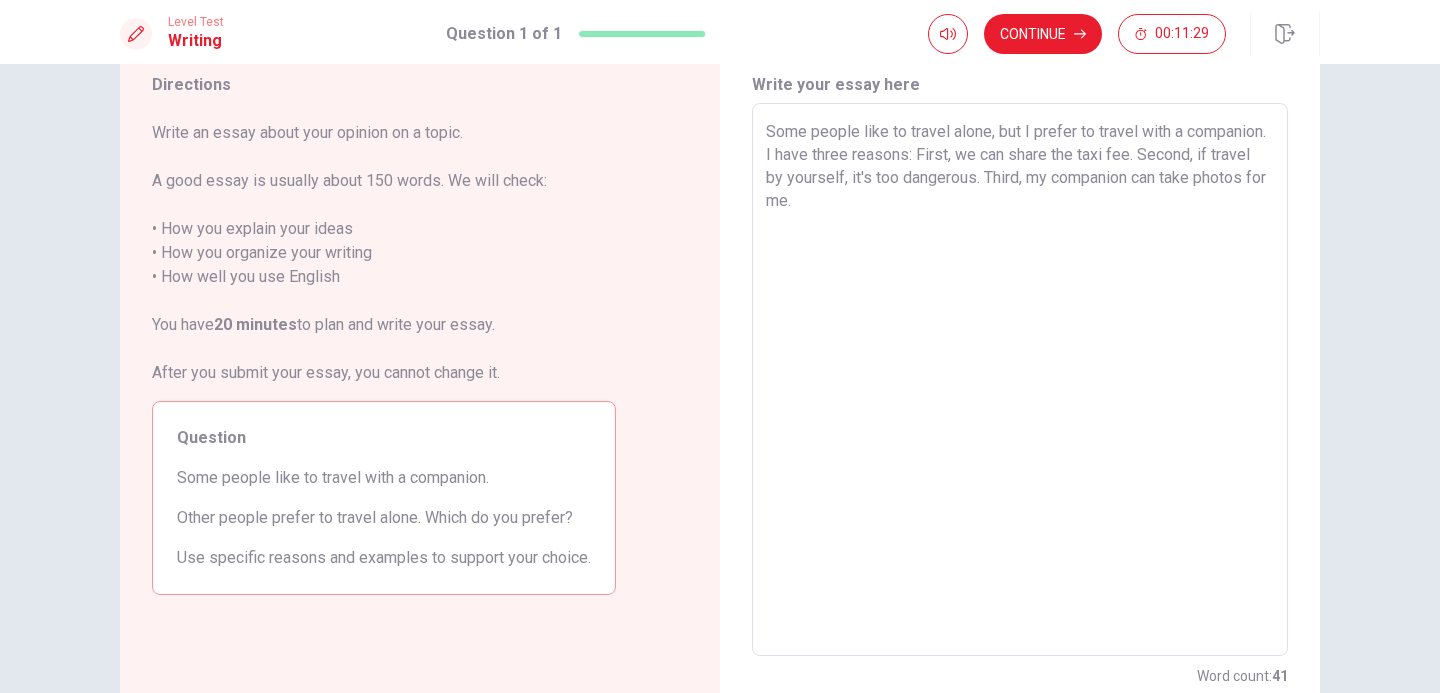 drag, startPoint x: 1046, startPoint y: 223, endPoint x: 1095, endPoint y: 213, distance: 50.01 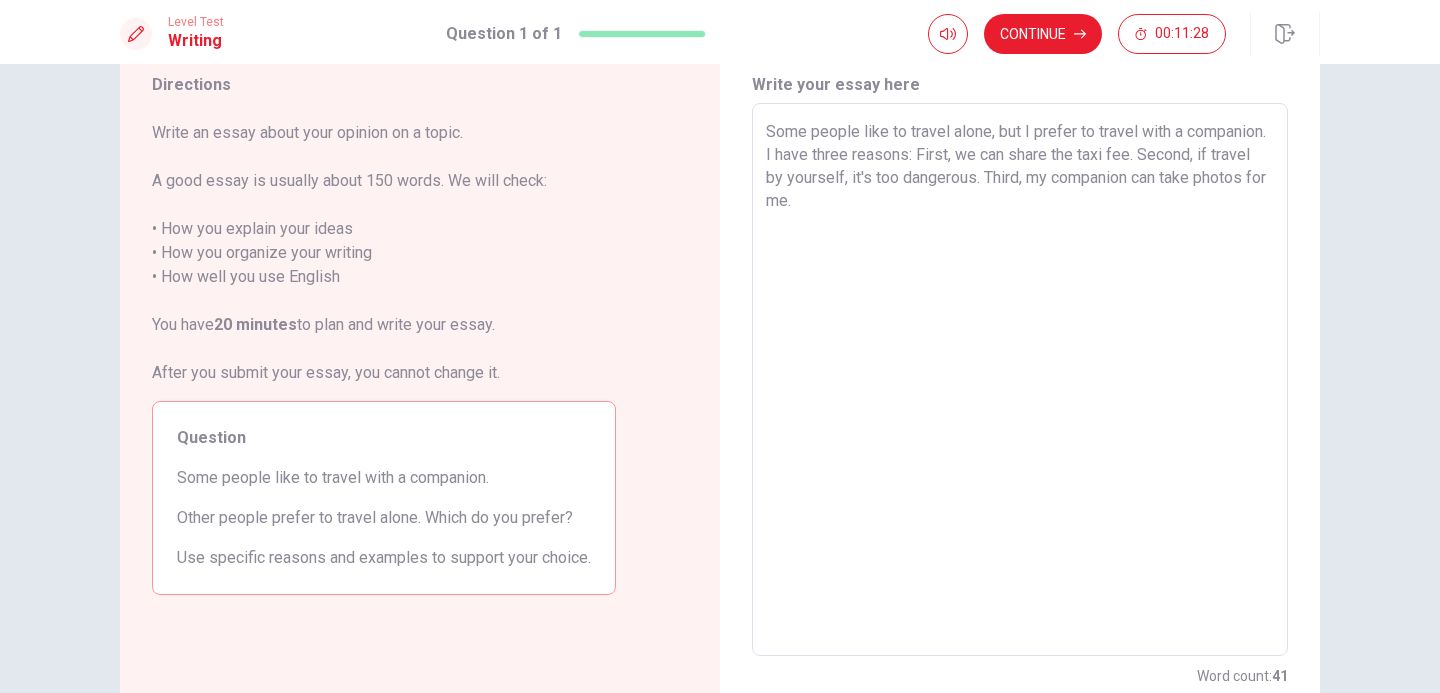 click on "Some people like to travel alone, but I prefer to travel with a companion. I have three reasons: First, we can share the taxi fee. Second, if travel by yourself, it's too dangerous. Third, my companion can take photos for me." at bounding box center [1020, 380] 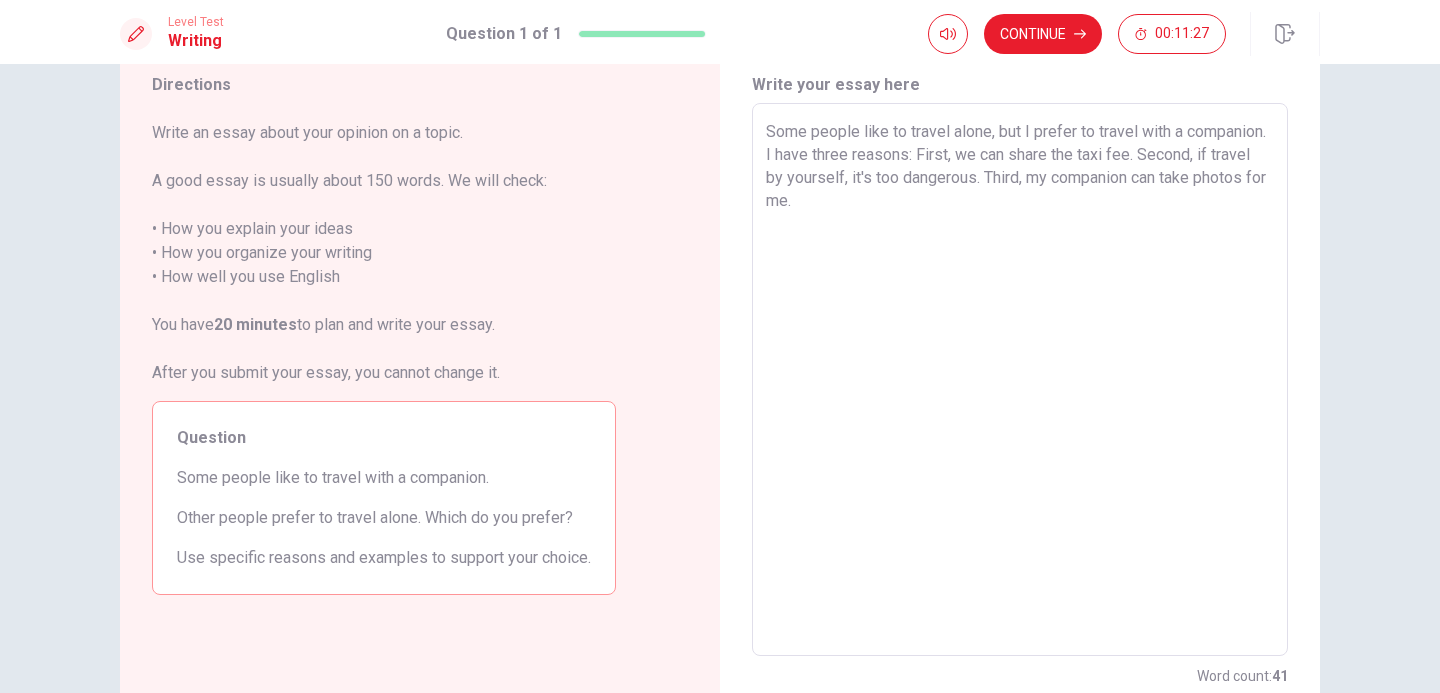 click on "Some people like to travel alone, but I prefer to travel with a companion. I have three reasons: First, we can share the taxi fee. Second, if travel by yourself, it's too dangerous. Third, my companion can take photos for me." at bounding box center [1020, 380] 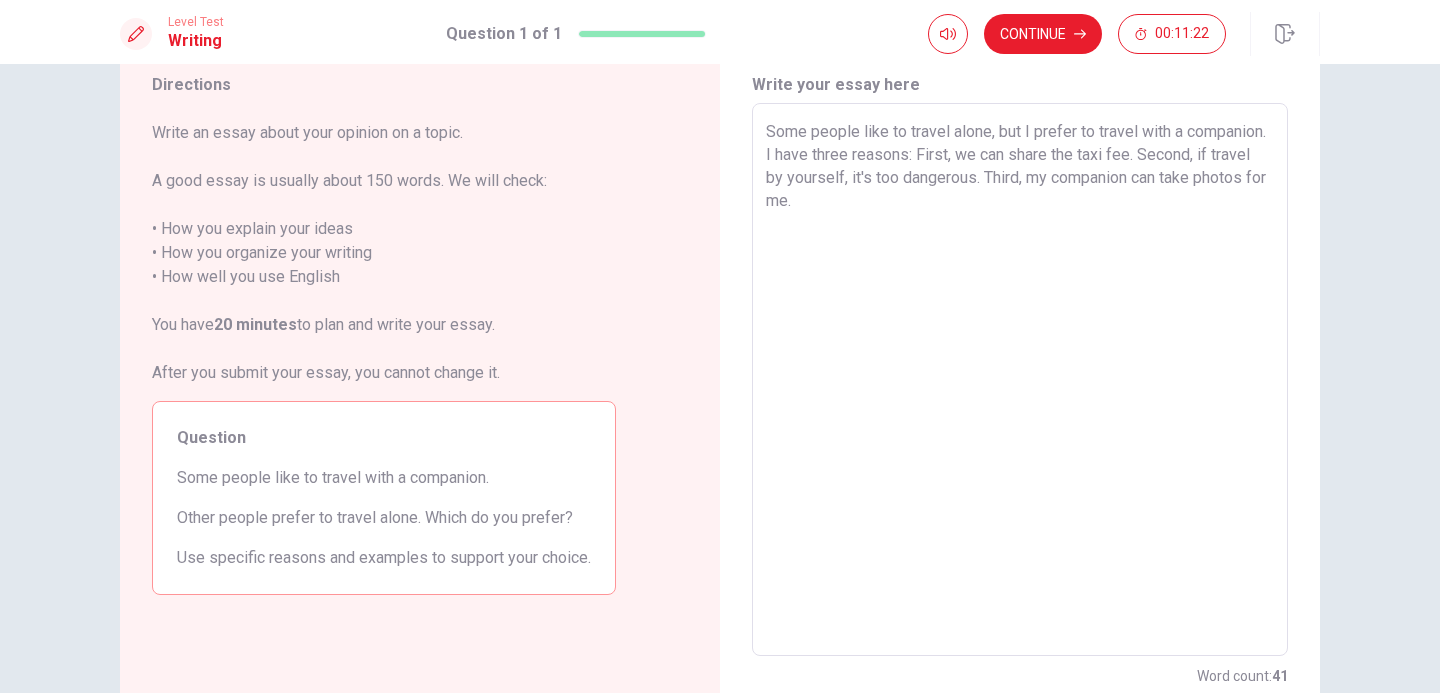 click on "Some people like to travel alone, but I prefer to travel with a companion. I have three reasons: First, we can share the taxi fee. Second, if travel by yourself, it's too dangerous. Third, my companion can take photos for me." at bounding box center [1020, 380] 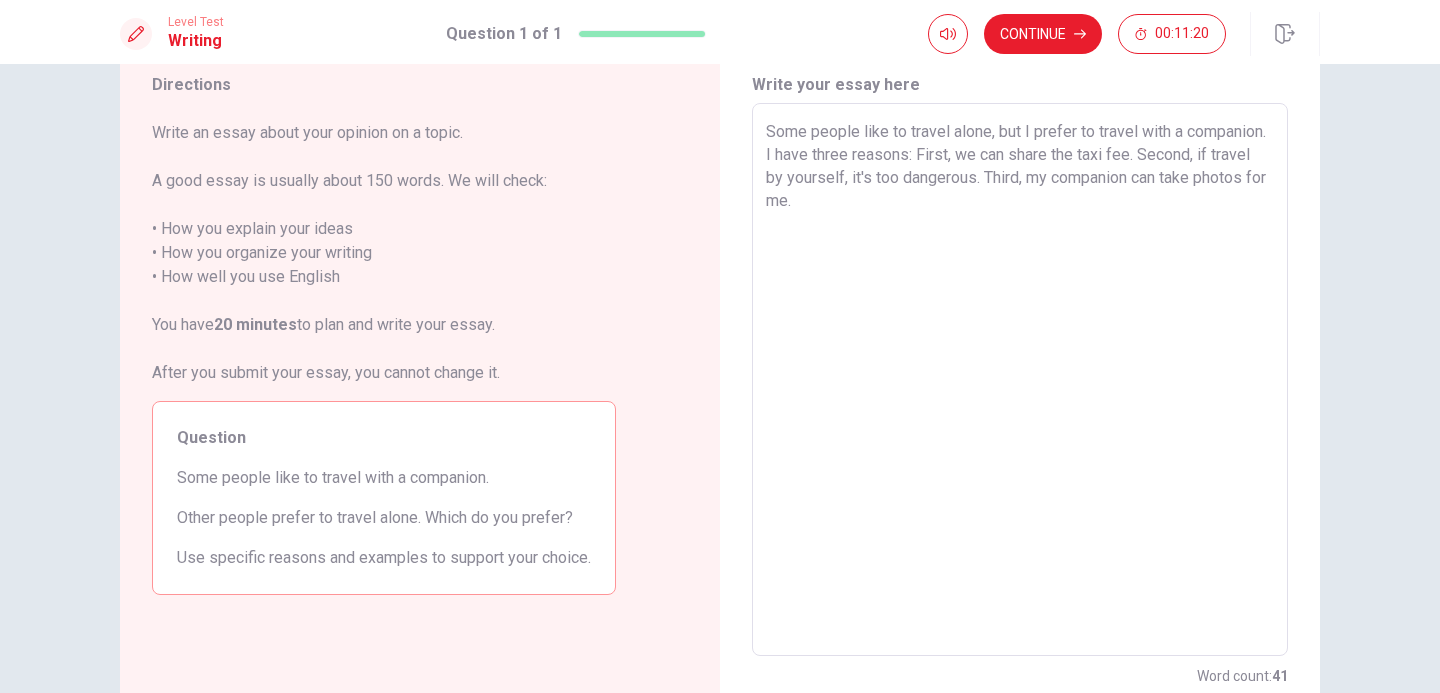 drag, startPoint x: 1222, startPoint y: 199, endPoint x: 1099, endPoint y: 177, distance: 124.95199 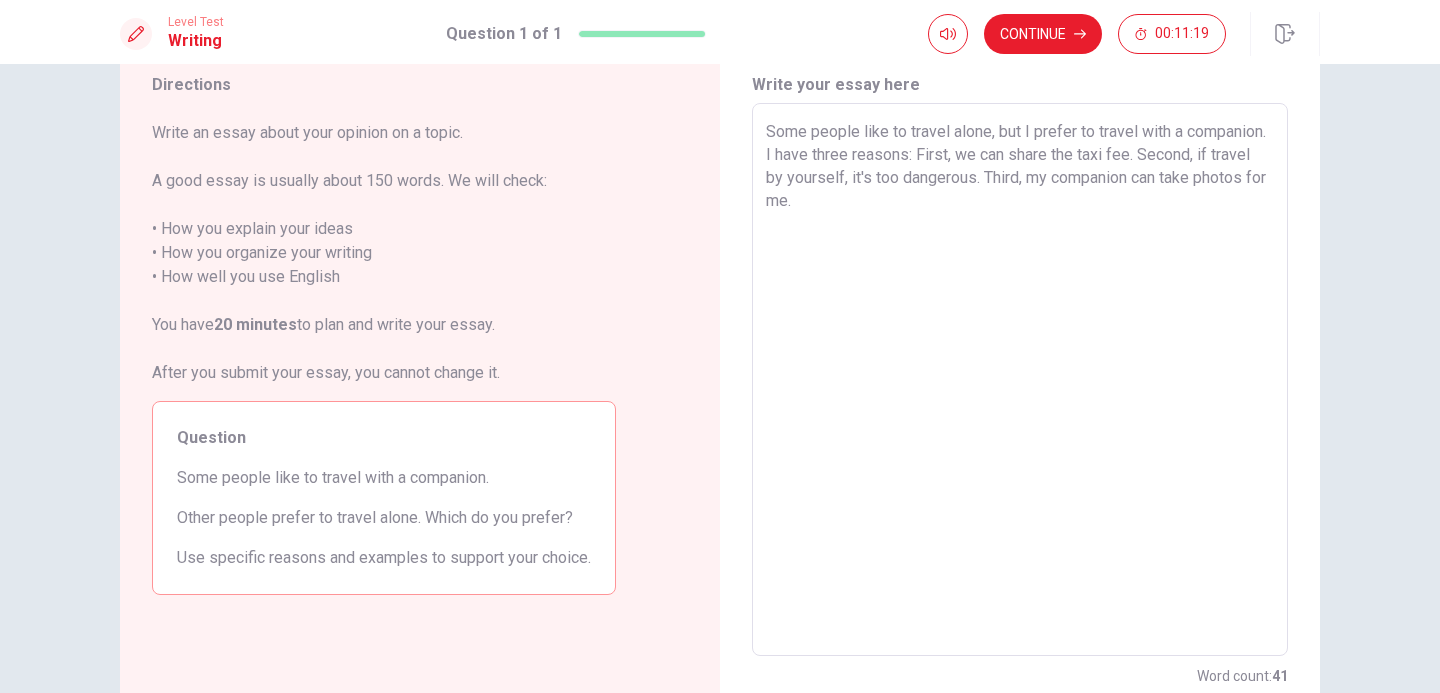 drag, startPoint x: 1177, startPoint y: 229, endPoint x: 1102, endPoint y: 178, distance: 90.697296 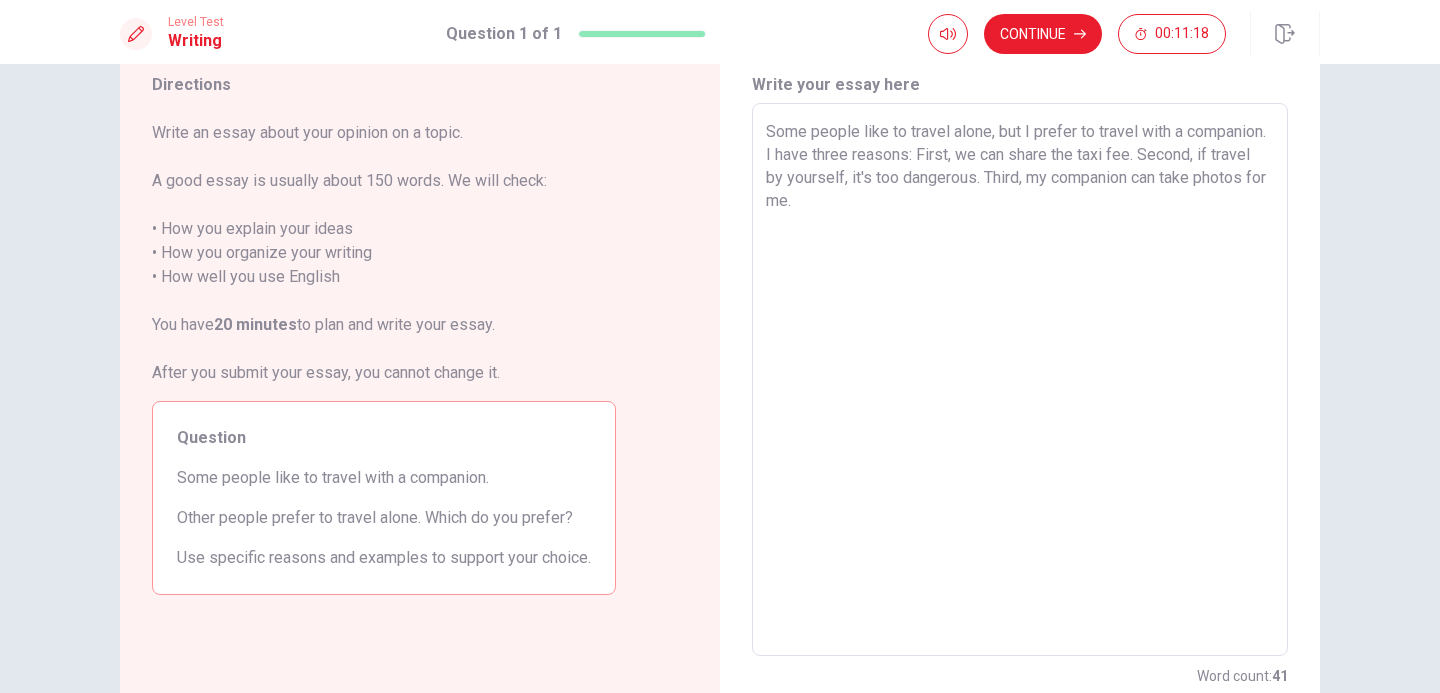 click on "Some people like to travel alone, but I prefer to travel with a companion. I have three reasons: First, we can share the taxi fee. Second, if travel by yourself, it's too dangerous. Third, my companion can take photos for me." at bounding box center [1020, 380] 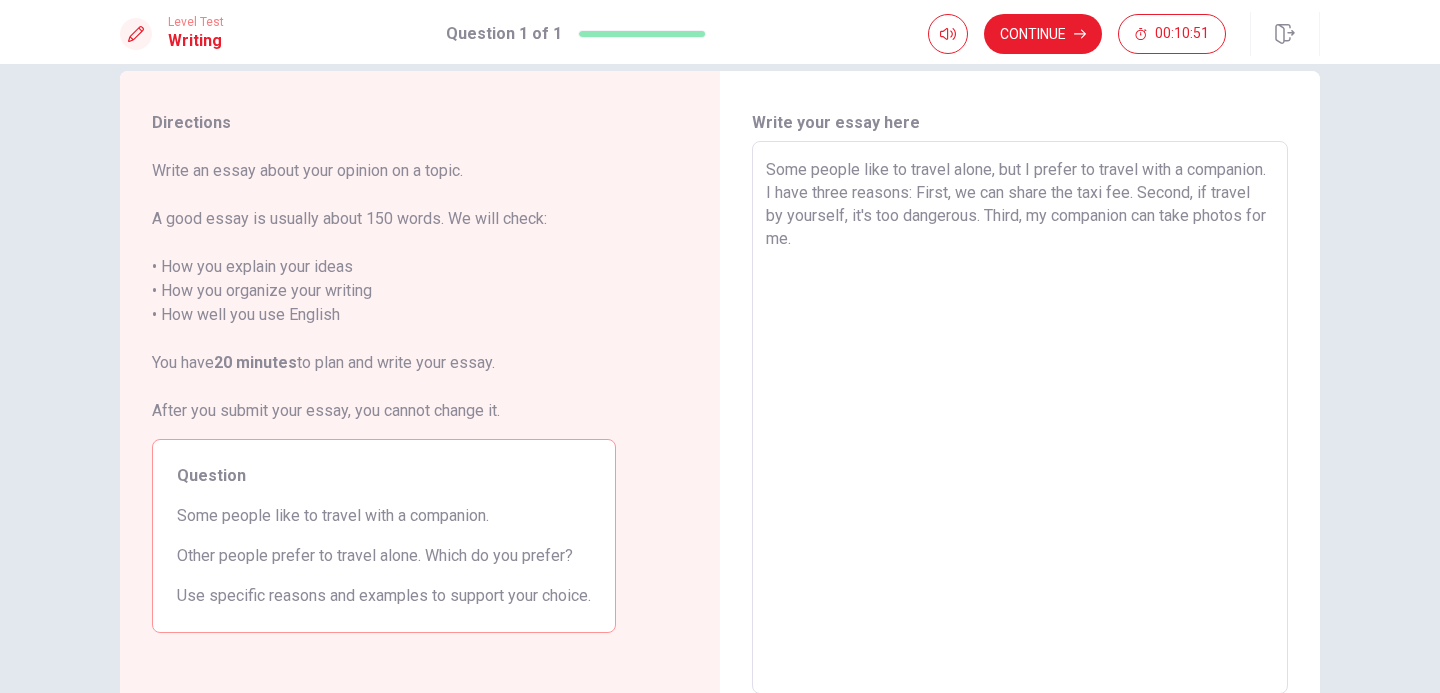 scroll, scrollTop: 0, scrollLeft: 0, axis: both 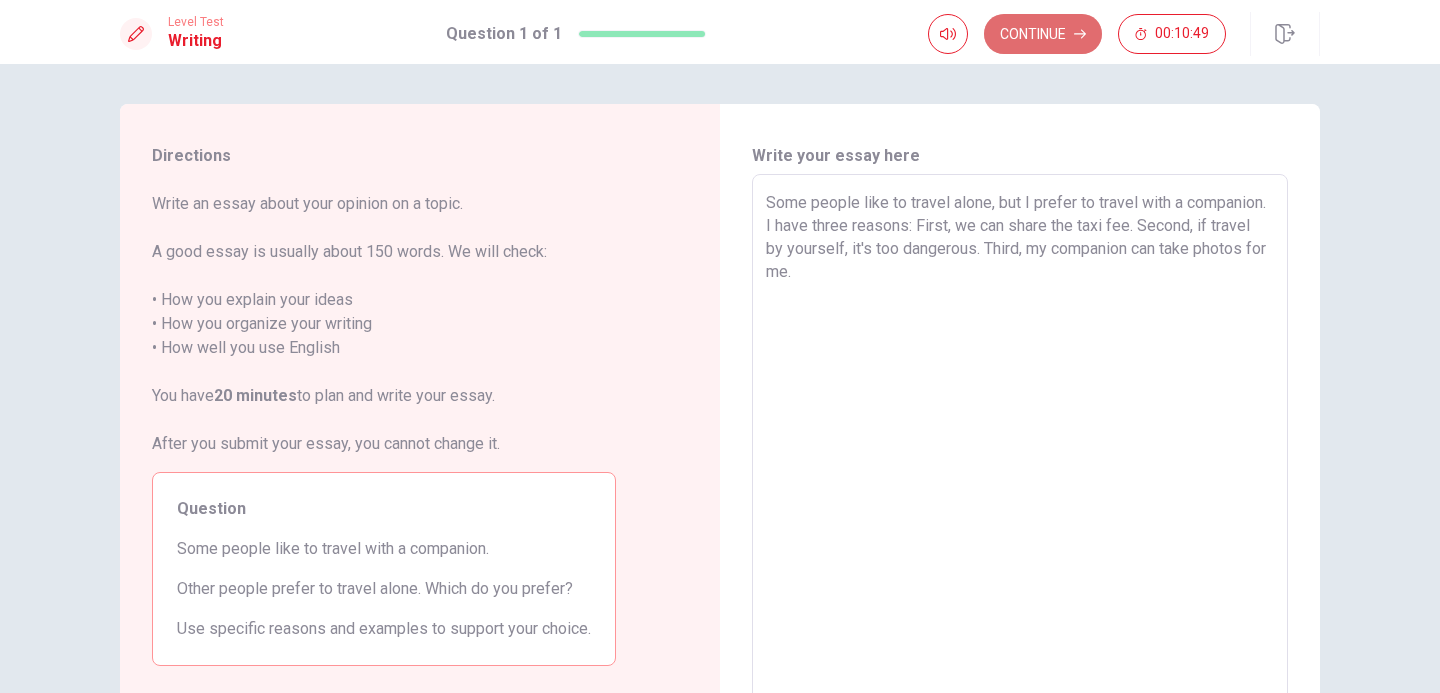 click on "Continue" at bounding box center (1043, 34) 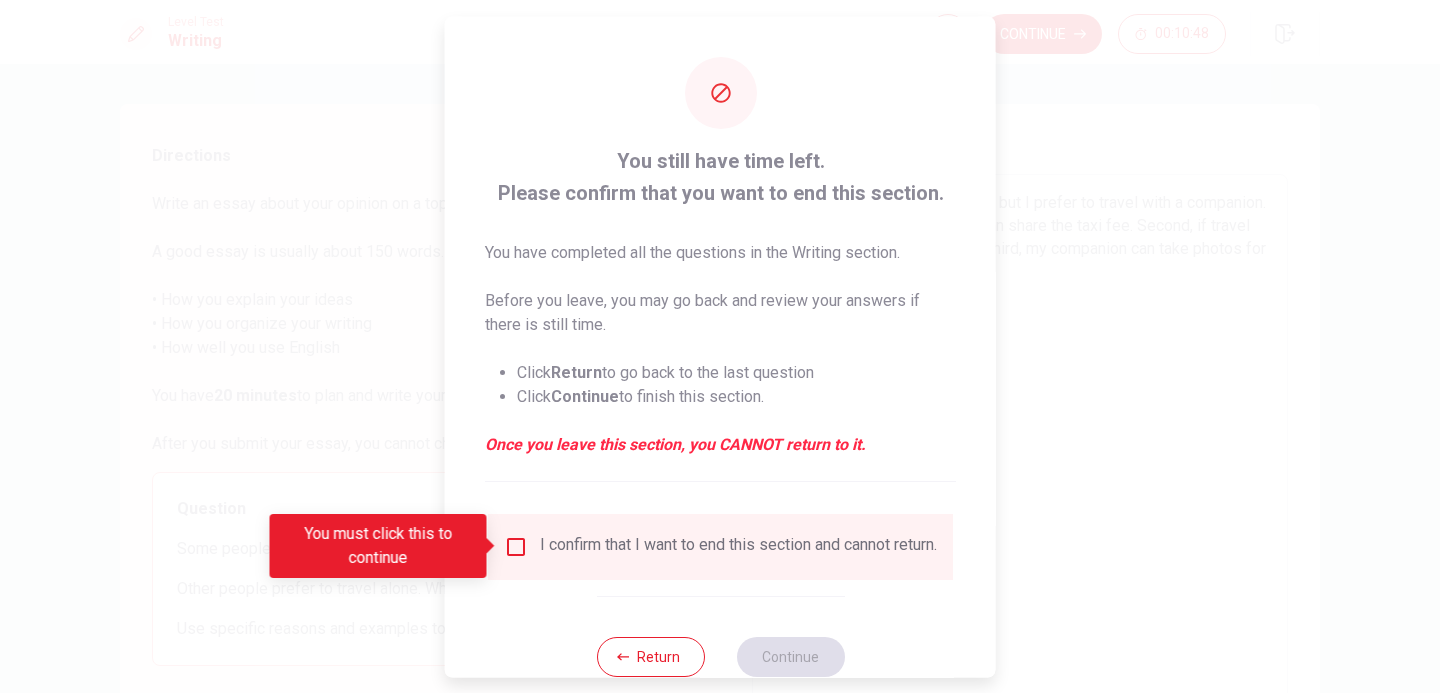 click at bounding box center (516, 546) 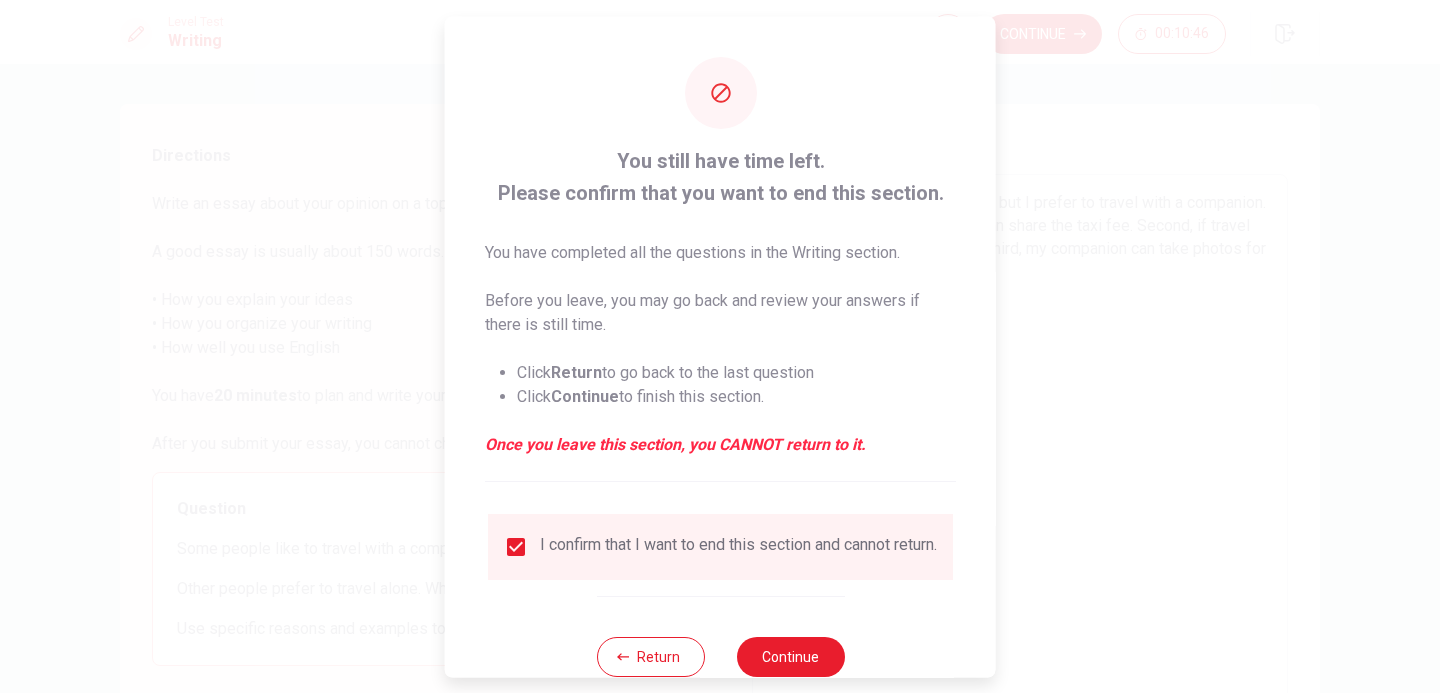 scroll, scrollTop: 0, scrollLeft: 0, axis: both 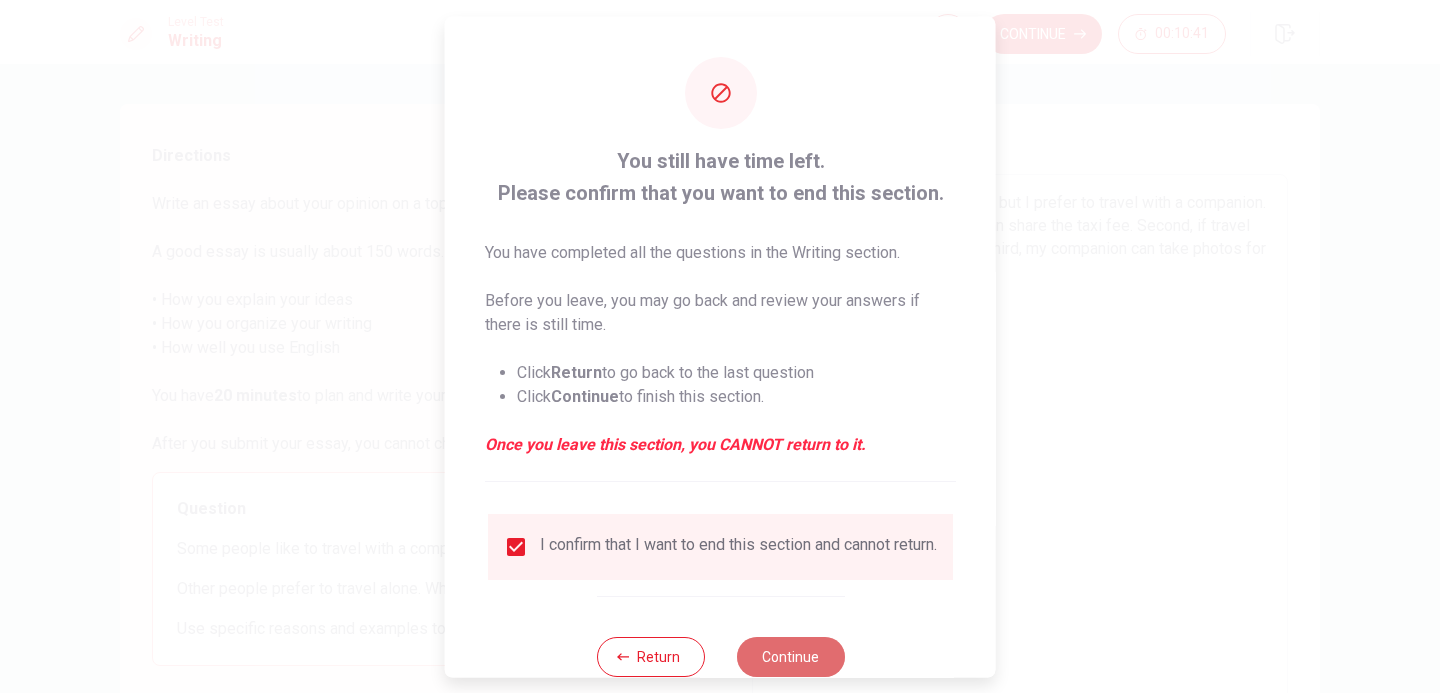 click on "Continue" at bounding box center [790, 656] 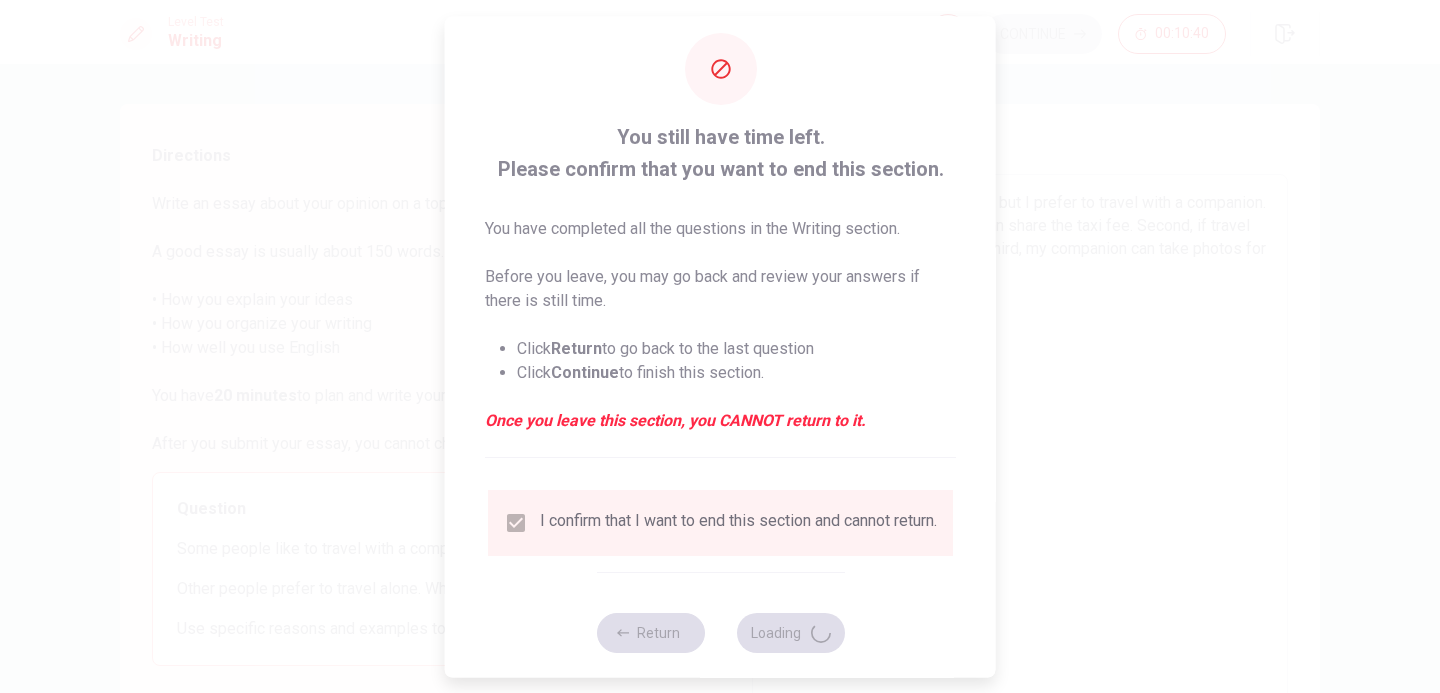 scroll, scrollTop: 53, scrollLeft: 0, axis: vertical 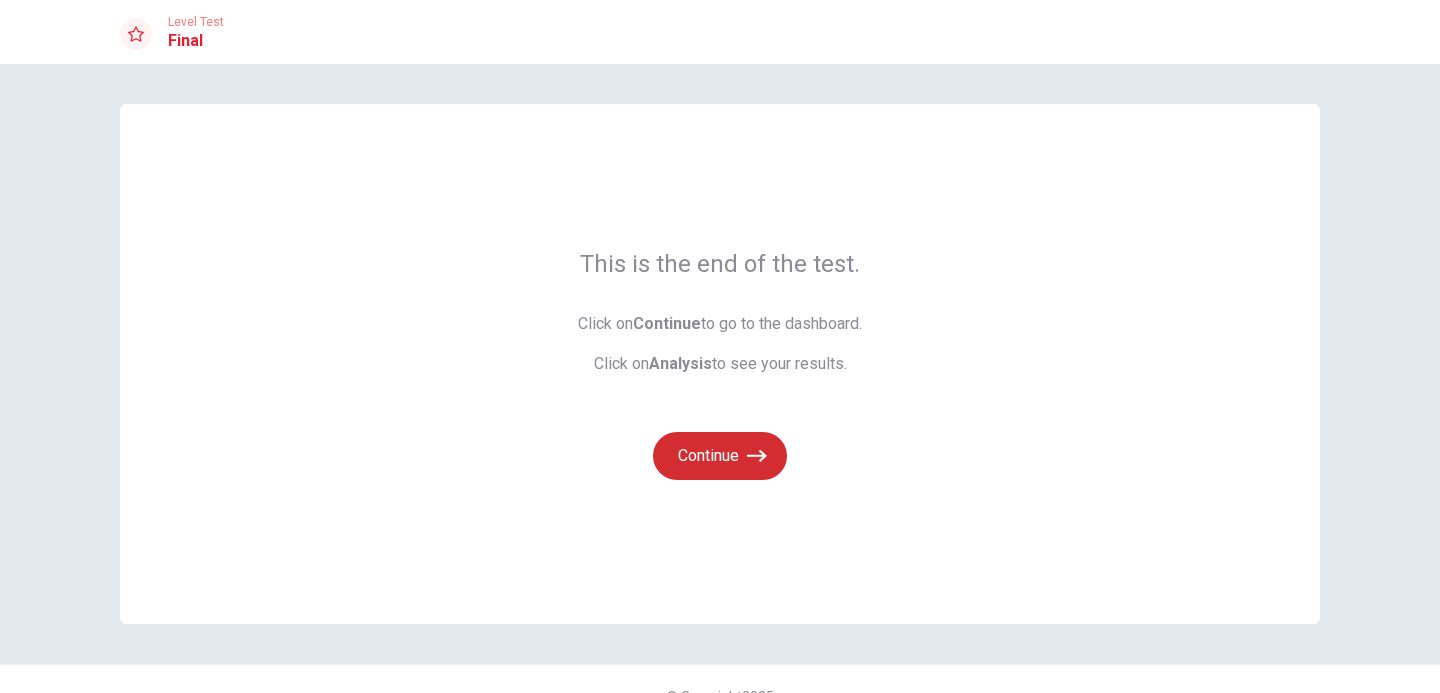 click on "Continue" at bounding box center (720, 456) 